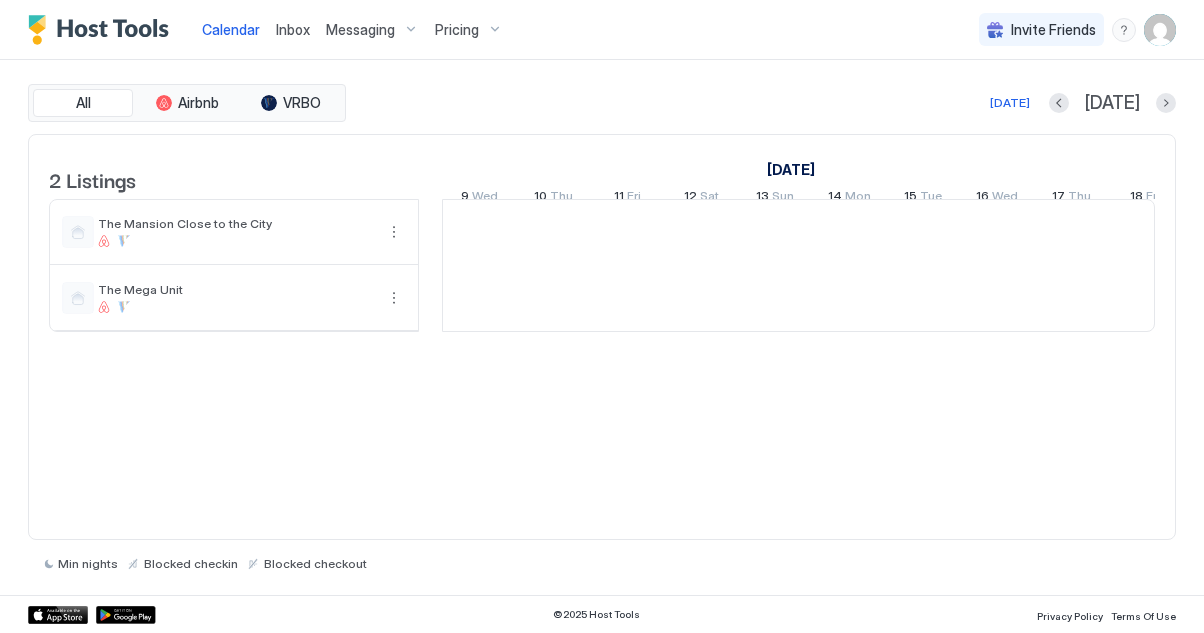 scroll, scrollTop: 0, scrollLeft: 0, axis: both 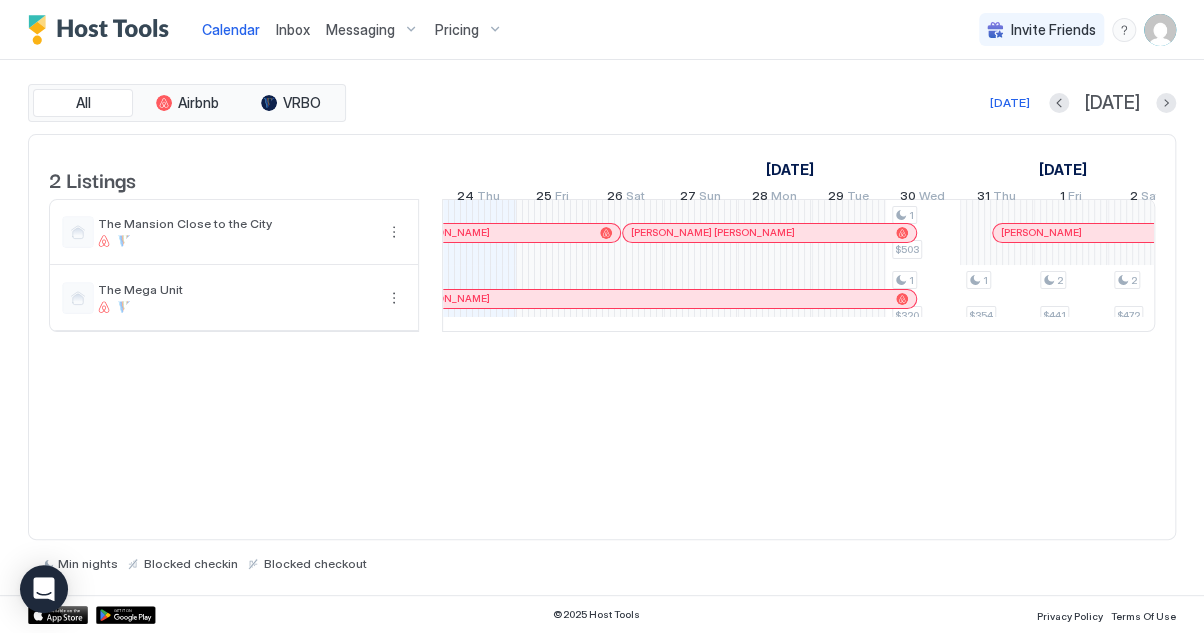 click on "2 Listings [DATE] [DATE] 9   Wed 10   Thu 11   Fri 12   Sat 13   Sun 14   Mon 15   Tue 16   Wed 17   Thu 18   Fri 19   Sat 20   Sun 21   Mon 22   Tue 23   Wed 24   Thu 25   Fri 26   Sat 27   Sun 28   Mon 29   Tue 30   Wed 31   Thu 1   Fri 2   Sat 3   Sun 4   Mon 5   Tue 6   Wed 7   Thu 8   Fri 9   Sat 10   Sun 11   Mon 12   Tue 13   Wed 14   Thu 15   Fri 16   Sat 17   Sun 18   Mon 19   Tue 20   Wed 21   Thu 22   Fri 23   Sat 24   Sun 25   Mon 26   Tue 27   Wed The Mansion Close to the City The Mega Unit 1 $503 1 $320 1 $354 2 $441 2 $472 1 $627 2 $390 2 $628 2 $387 2 $624 2 $393 2 $627 2 $381 2 $643 3 $701 3 $747 2 $683 2 $485 2 $636 2 $427 2 $590 2 $411 2 $610 2 $428 2 $618 2 $459 3 $678 3 $580 2 $899 2 $590 2 $899 2 $590 [PERSON_NAME] [PERSON_NAME] Familia [PERSON_NAME] [PERSON_NAME] [PERSON_NAME] [PERSON_NAME] [PERSON_NAME] Jun [PERSON_NAME] [PERSON_NAME] [PERSON_NAME] [PERSON_NAME] [PERSON_NAME] [PERSON_NAME]" at bounding box center [602, 337] 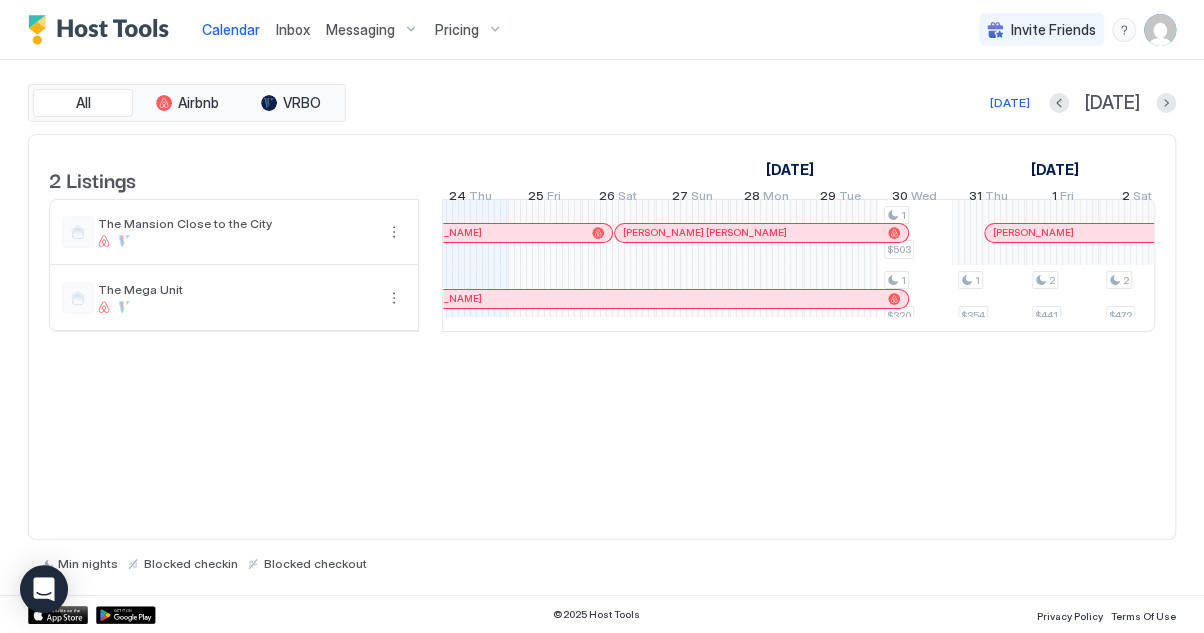 scroll, scrollTop: 0, scrollLeft: 1130, axis: horizontal 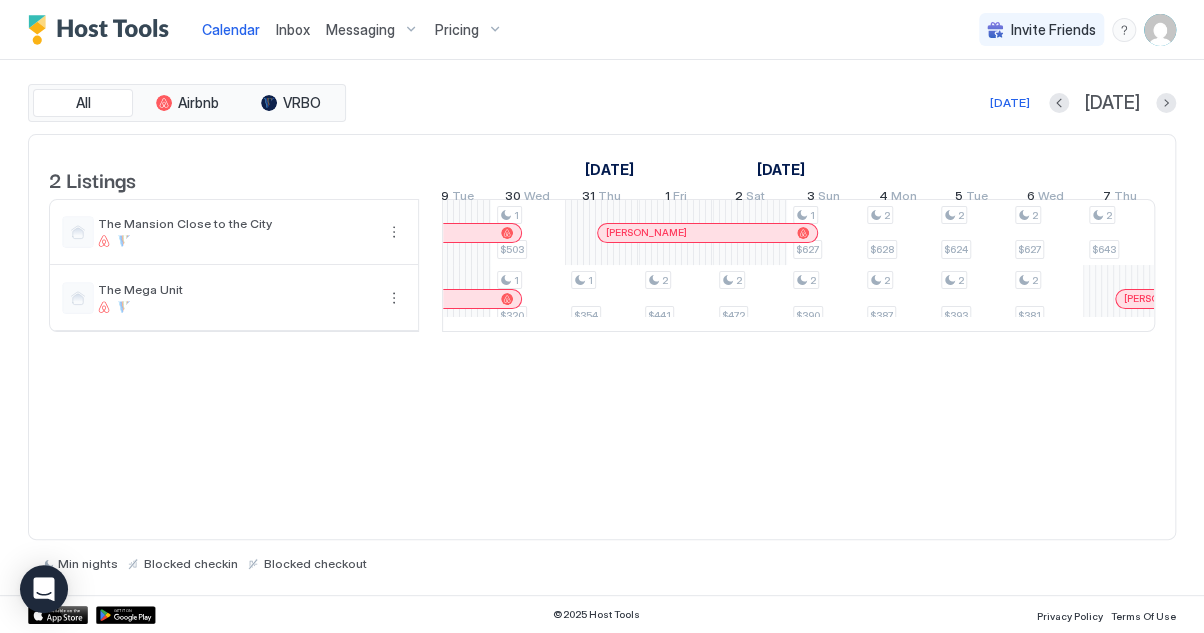 click on "Messaging" at bounding box center [360, 30] 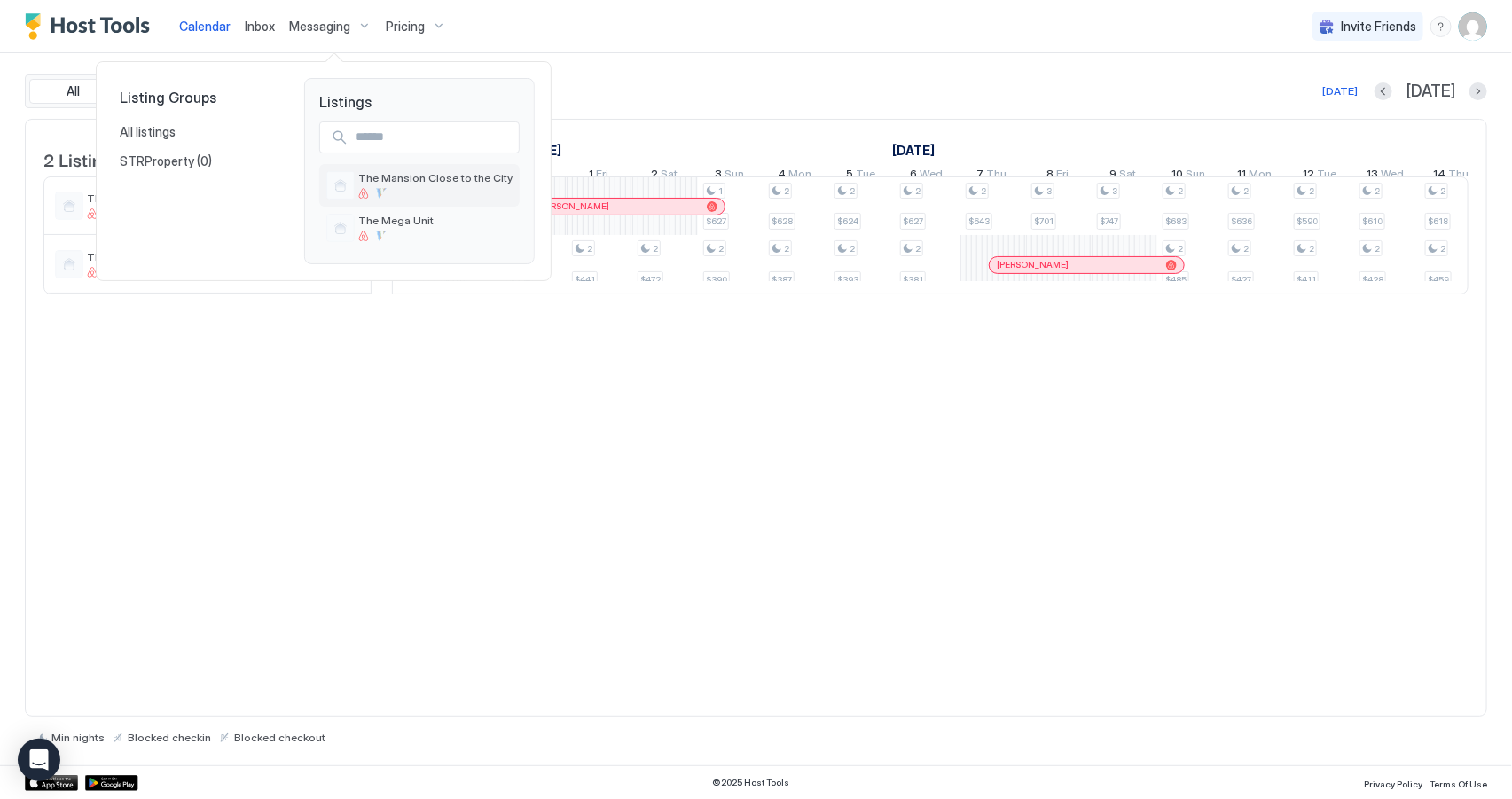 click at bounding box center (435, 193) 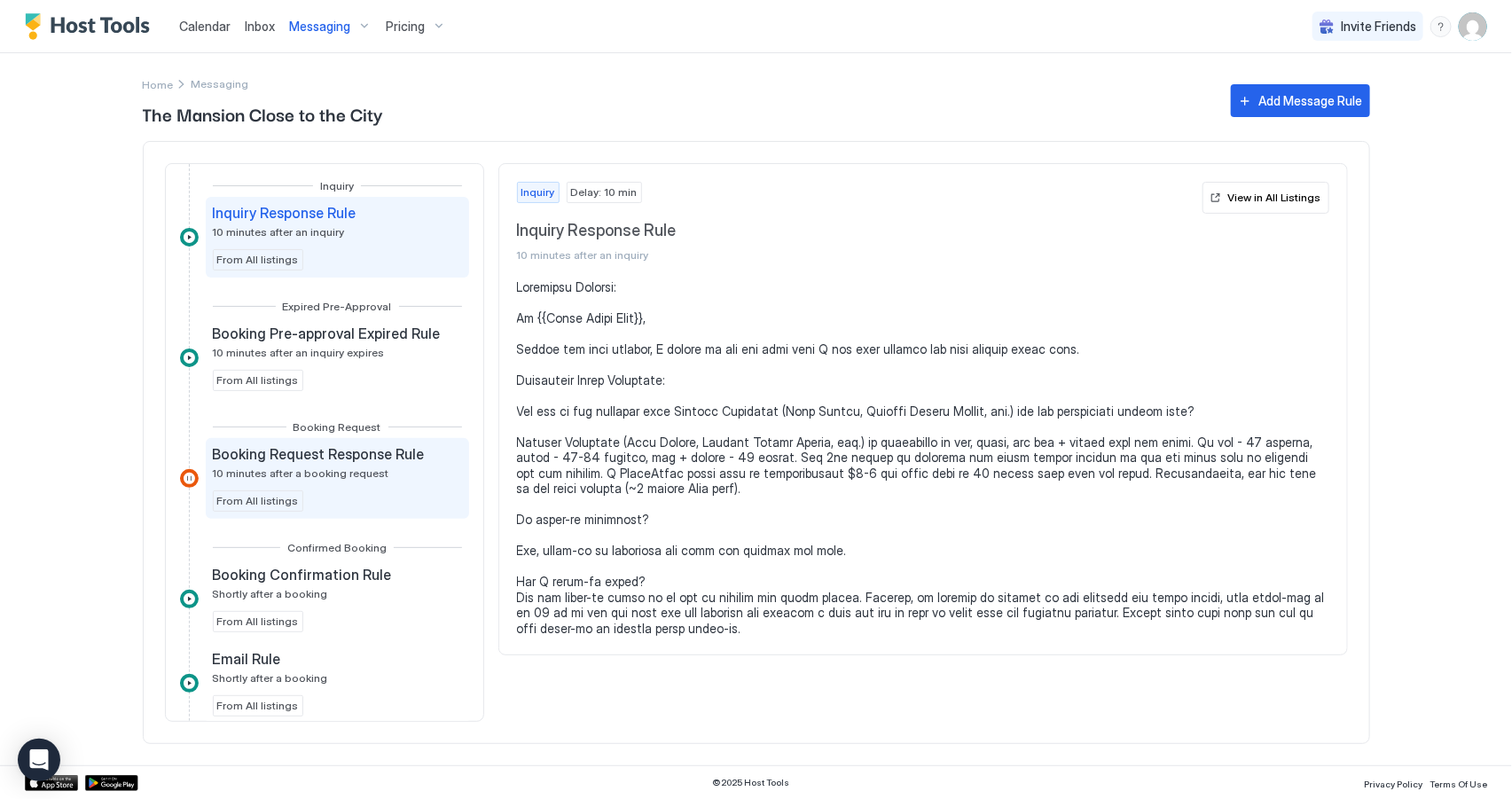 click on "Booking Request Response Rule 10 minutes after a booking request" at bounding box center (320, 462) 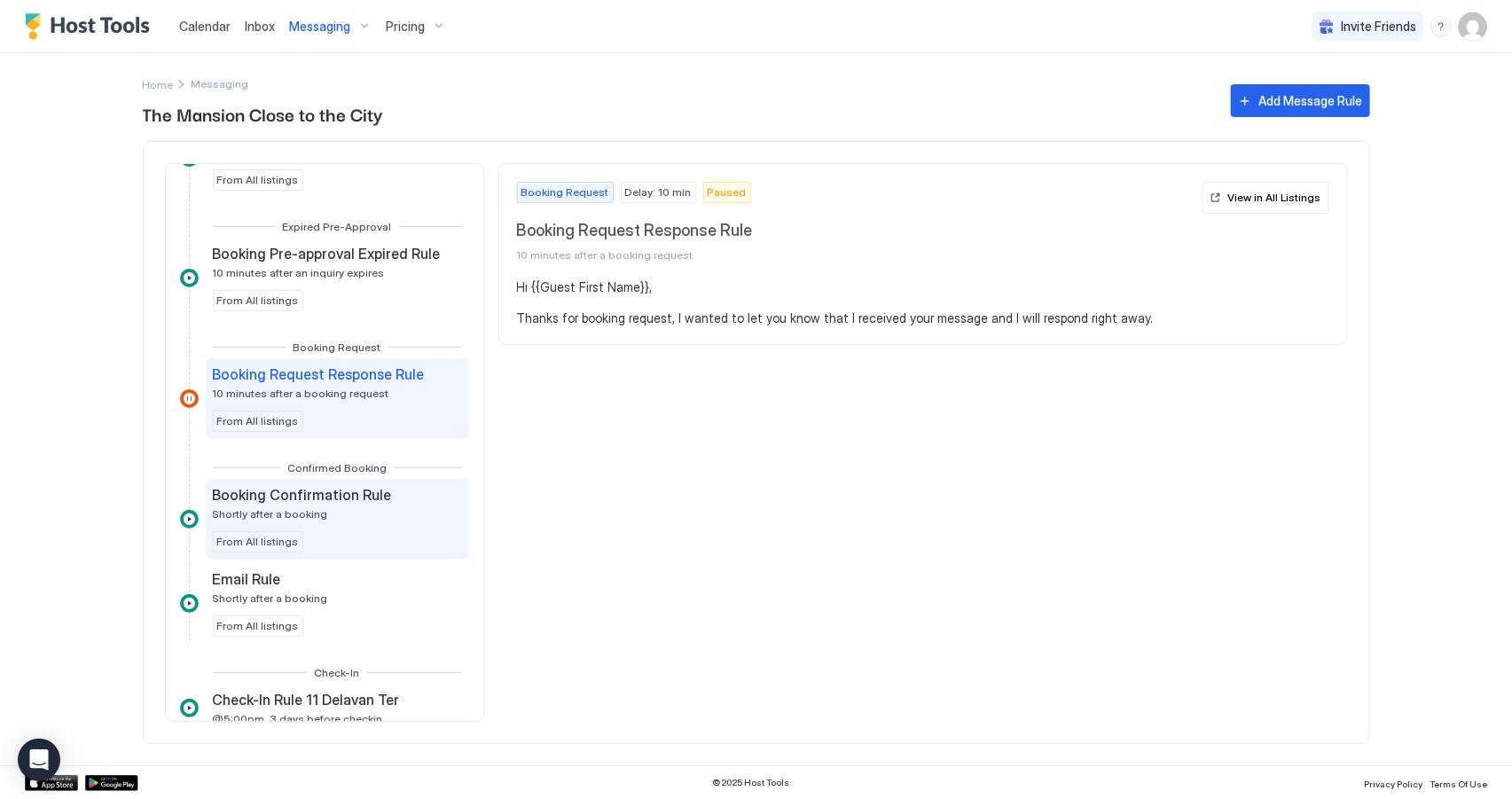 click on "Booking Confirmation Rule Shortly after a booking From All listings" at bounding box center [337, 519] 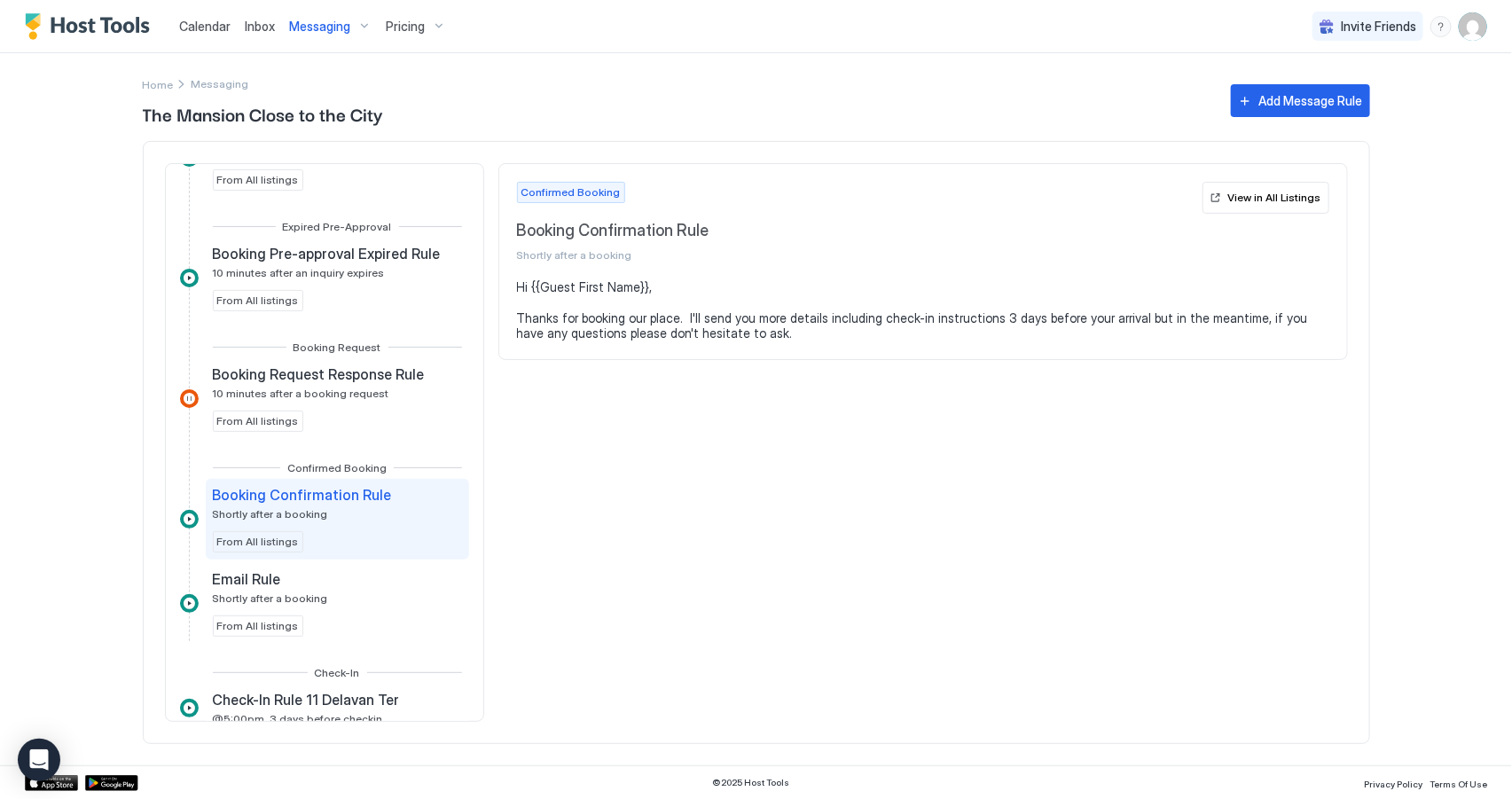 click on "Expired Pre-Approval" at bounding box center (325, 228) 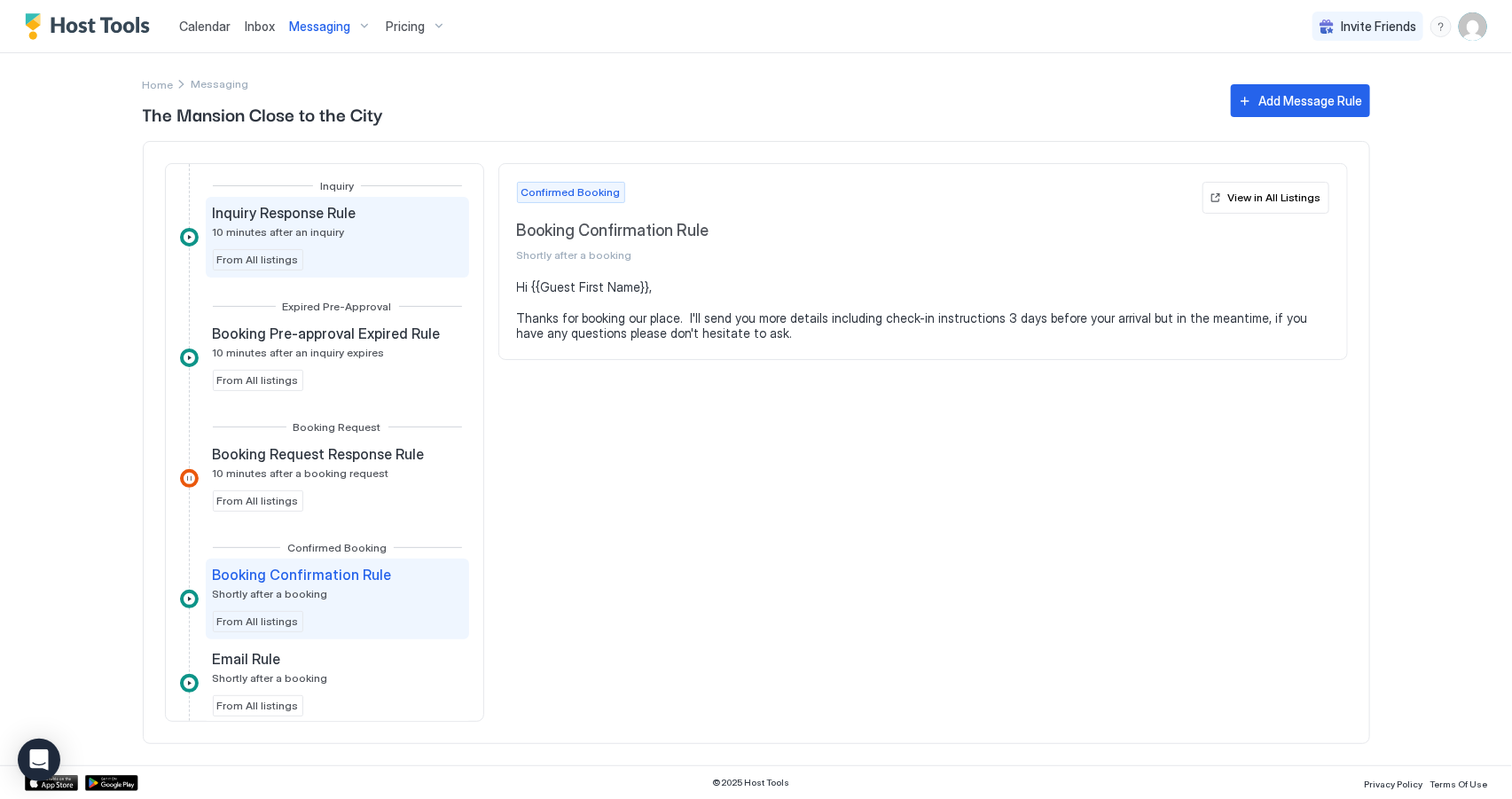click on "Inquiry Response Rule 10 minutes after an inquiry From All listings" at bounding box center [337, 237] 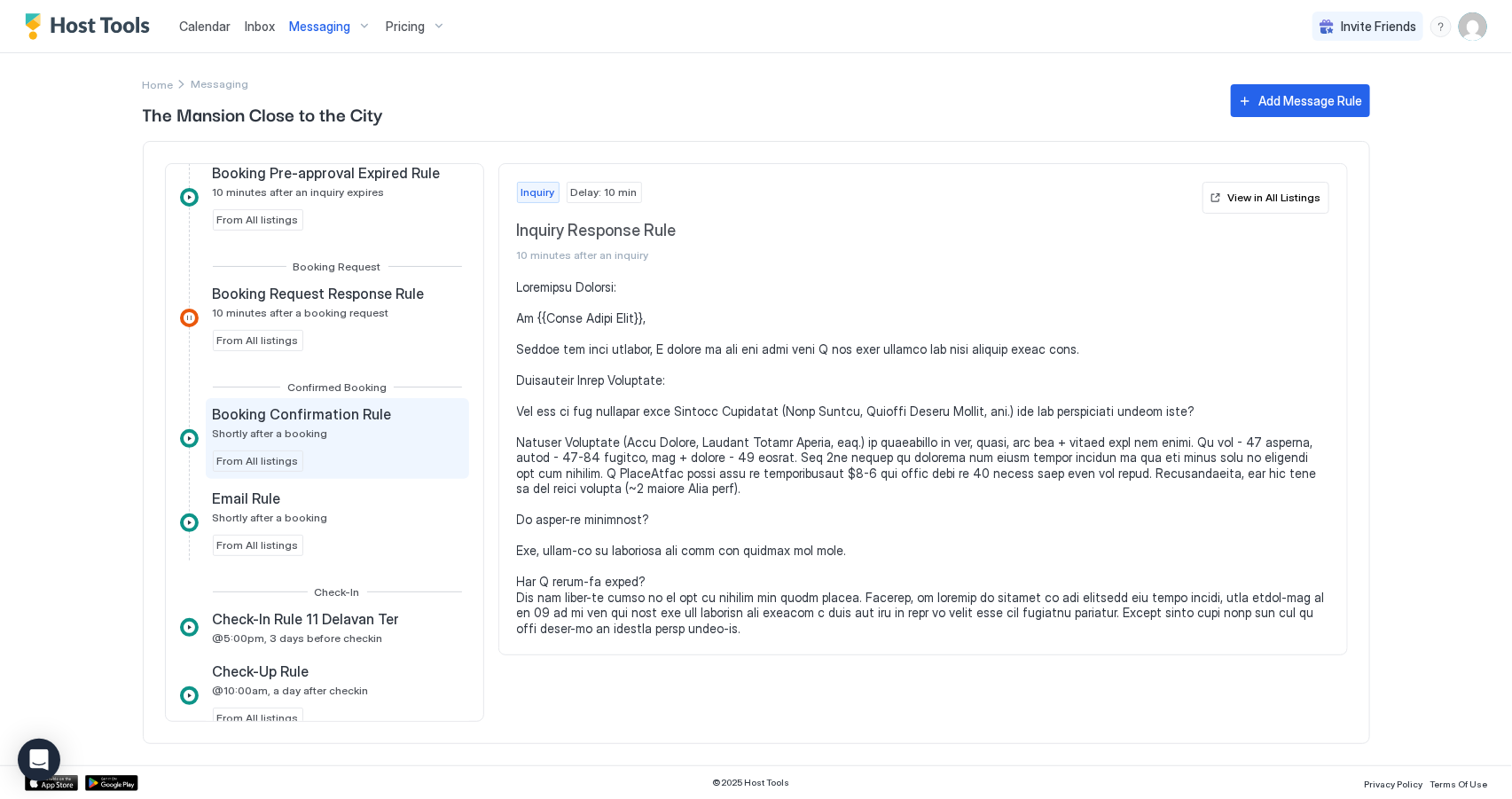 click on "Booking Confirmation Rule Shortly after a booking" at bounding box center [304, 422] 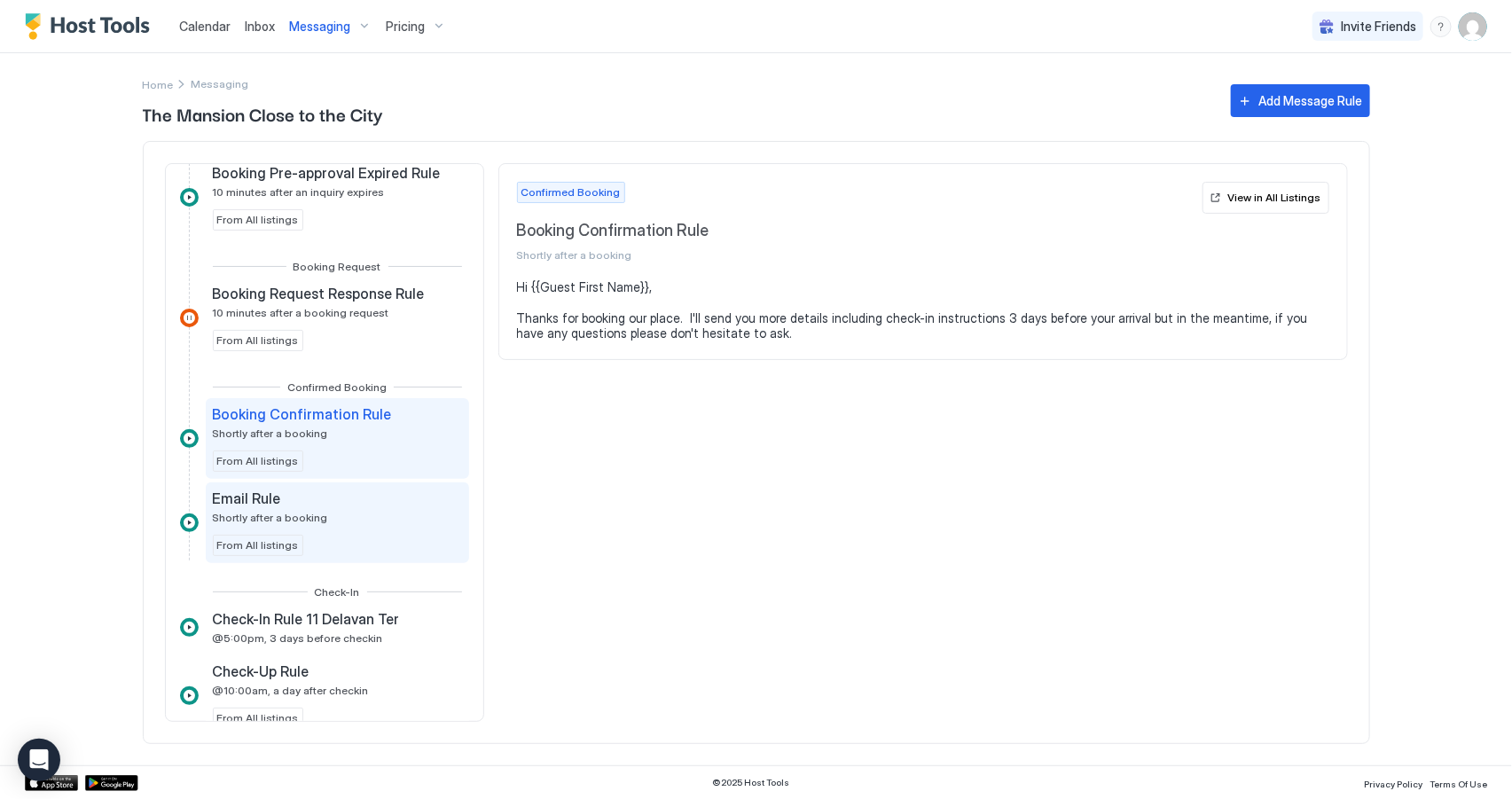click on "Shortly after a booking" at bounding box center (270, 517) 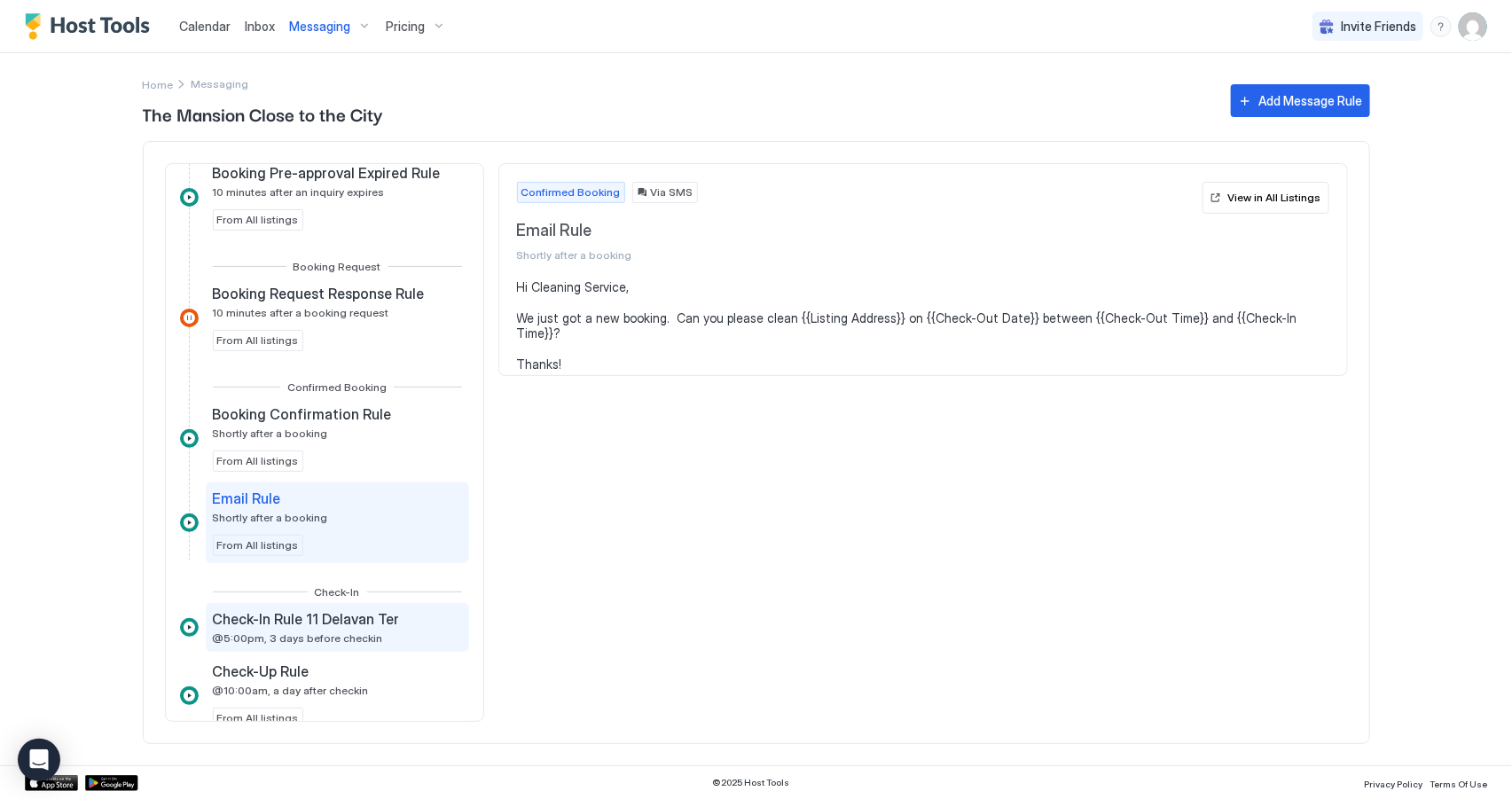 click on "@5:00pm, 3 days before checkin" at bounding box center (298, 638) 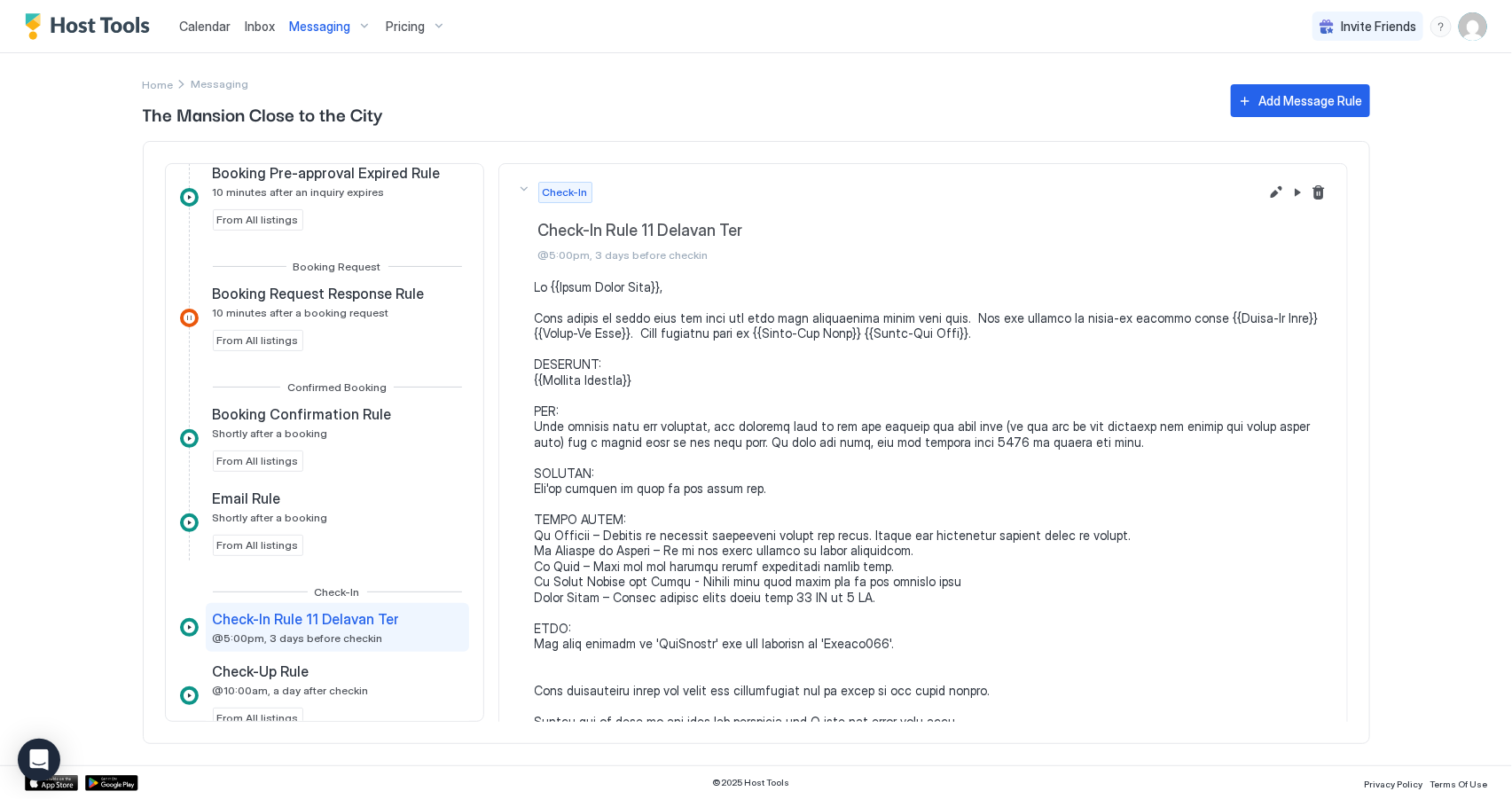 scroll, scrollTop: 151, scrollLeft: 0, axis: vertical 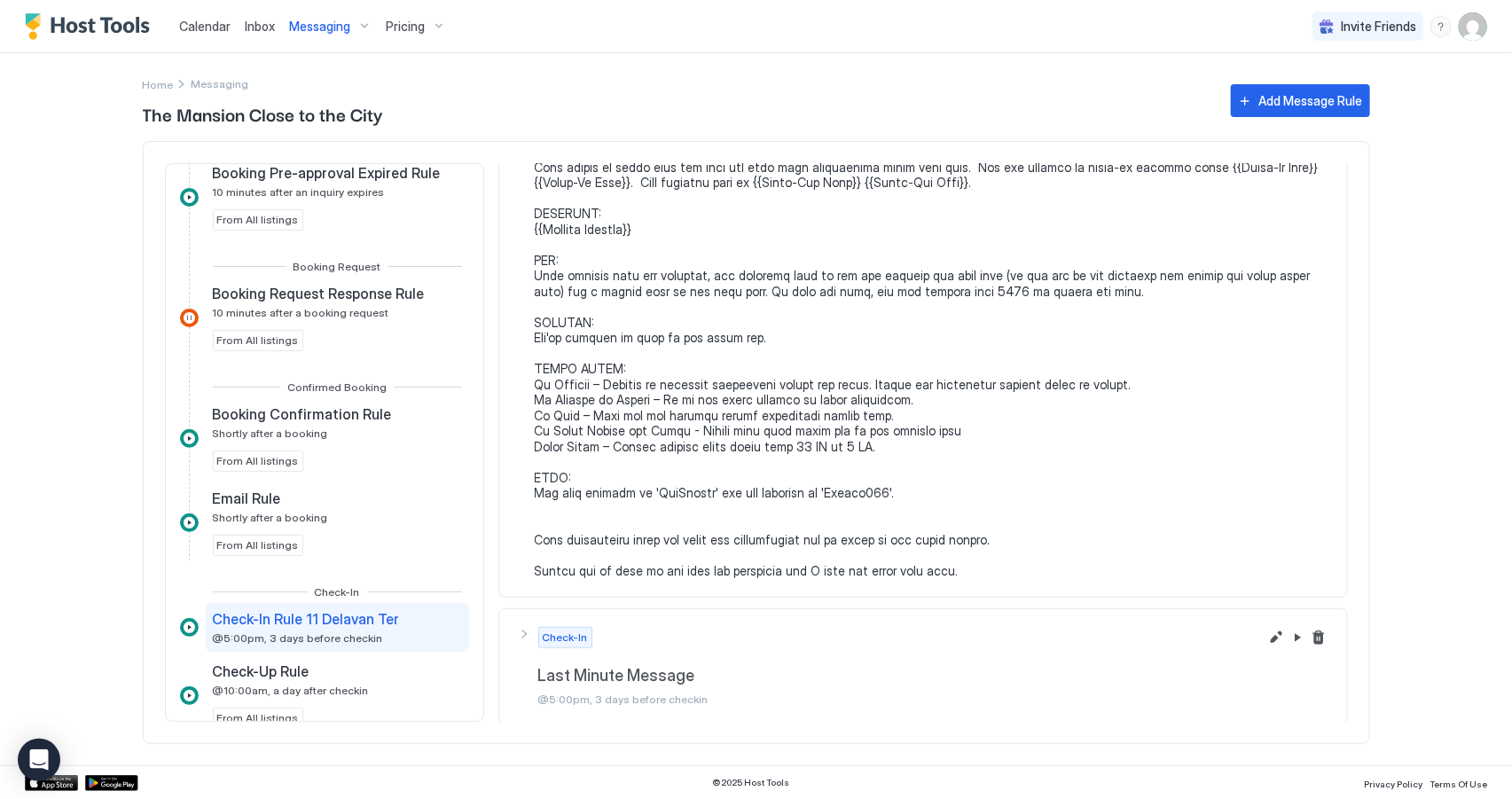click on "Messaging" at bounding box center [319, 27] 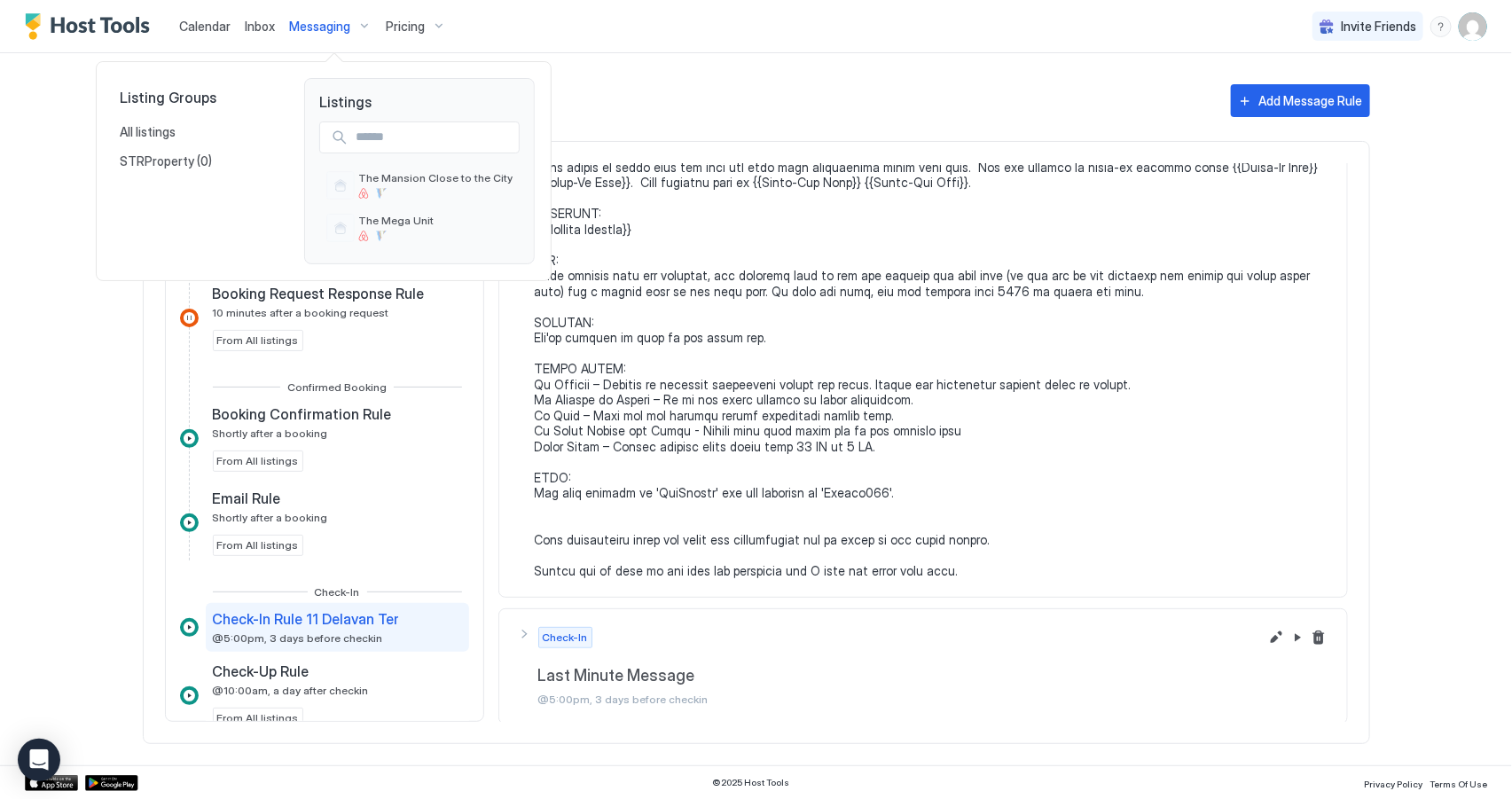 click at bounding box center (756, 399) 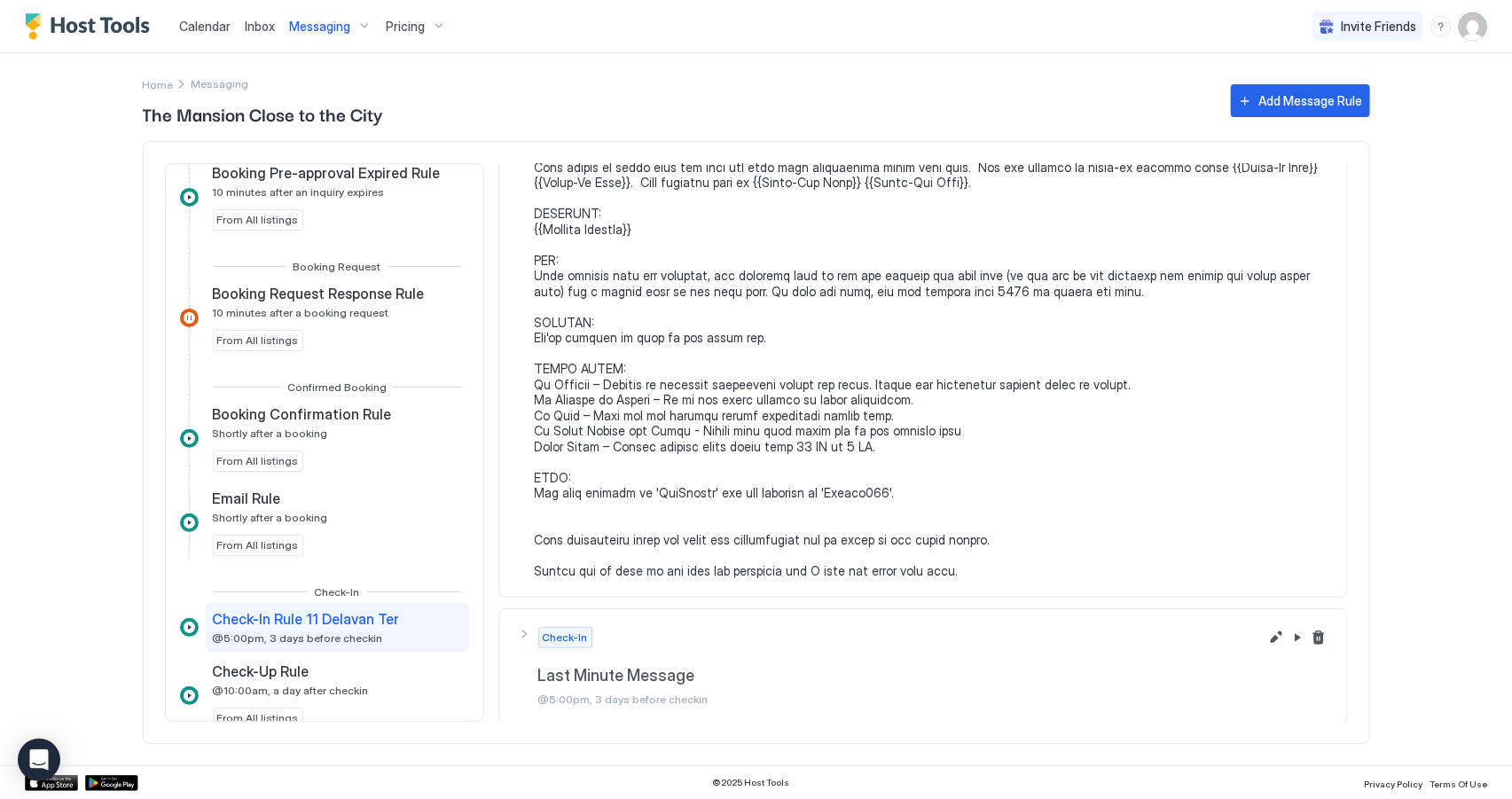click on "Messaging" at bounding box center [319, 27] 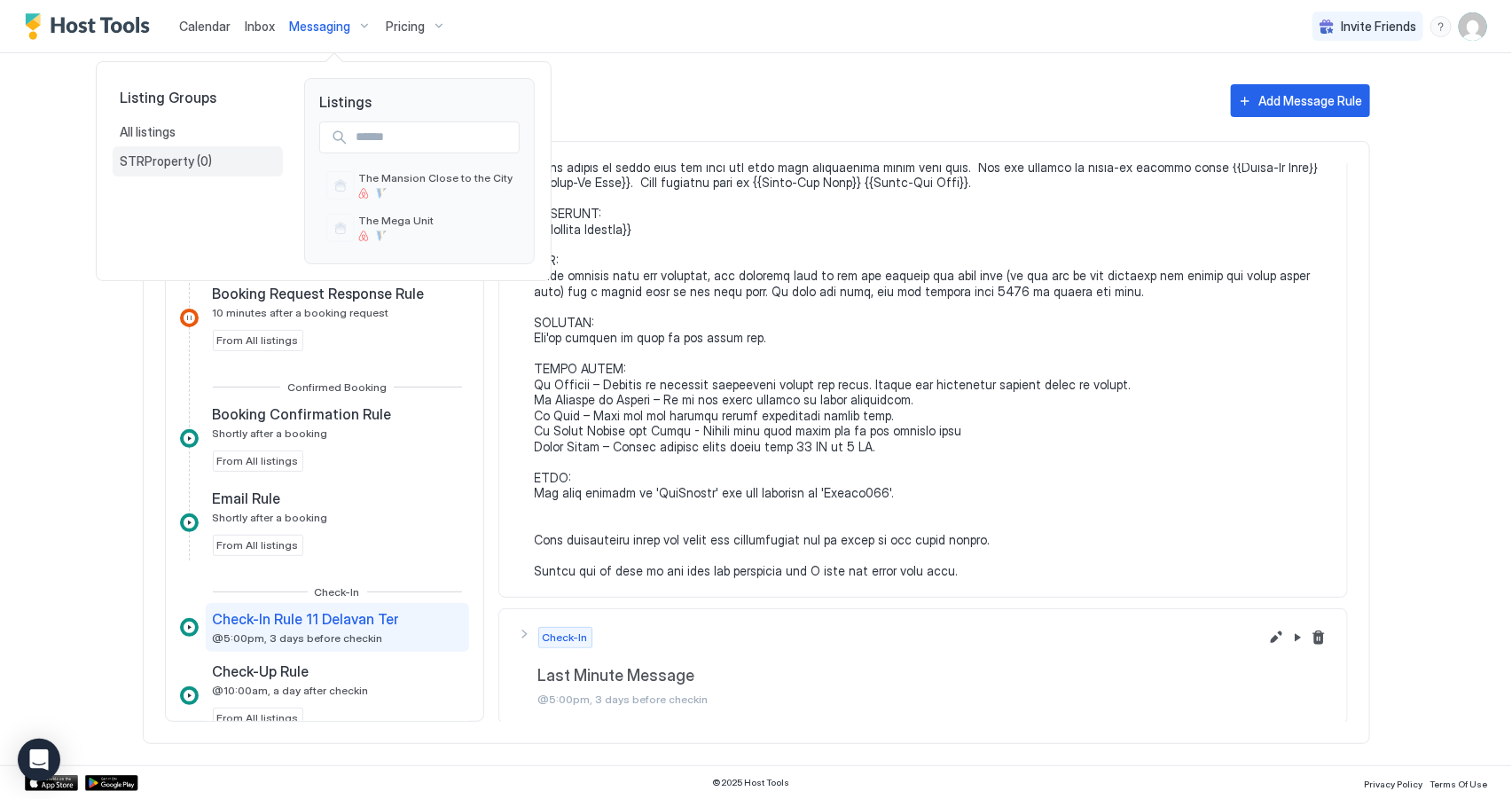 click on "STRProperty" at bounding box center (158, 161) 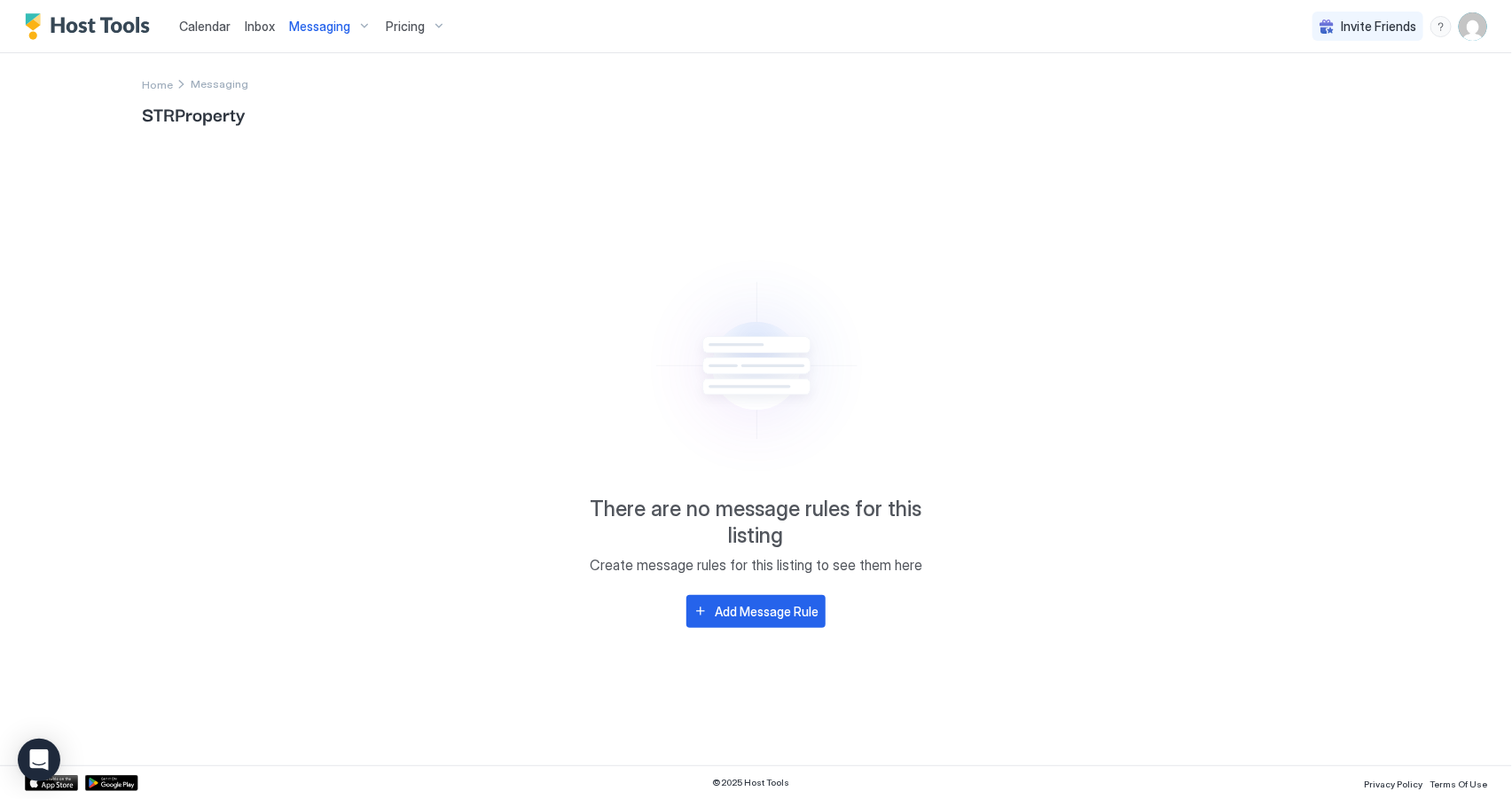 click on "Messaging" at bounding box center [319, 27] 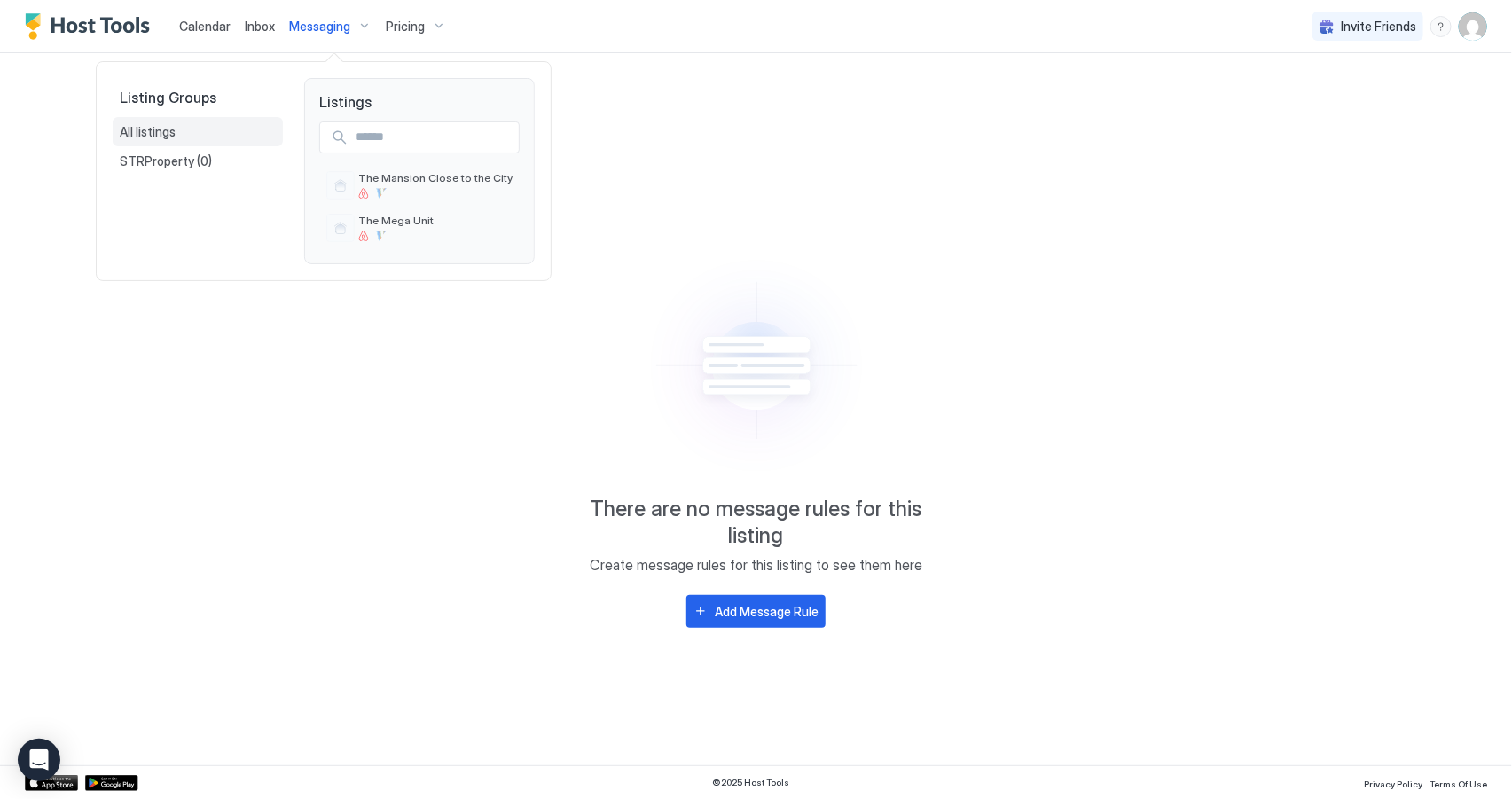 click on "All listings" at bounding box center (198, 132) 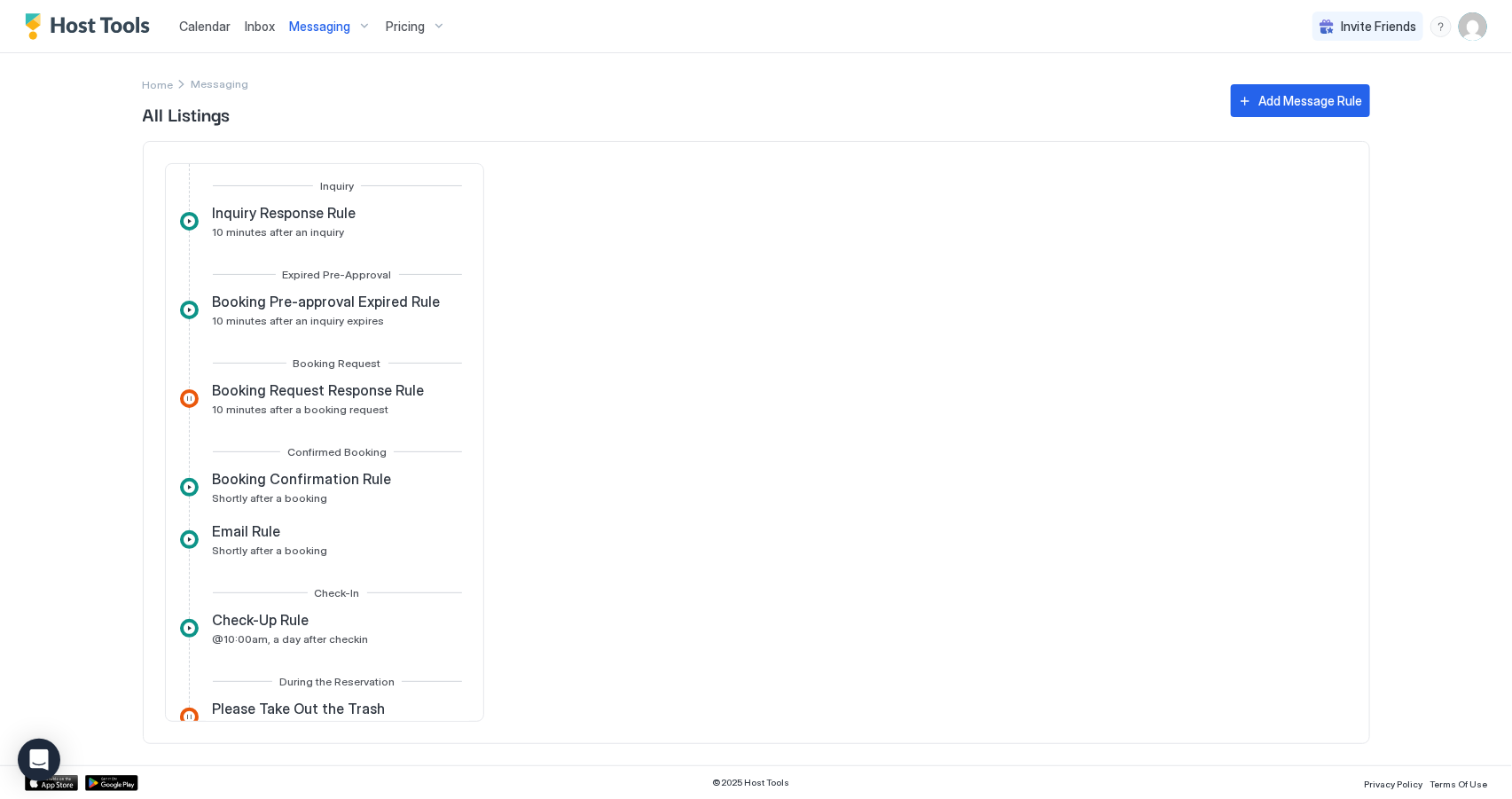 click at bounding box center [1473, 27] 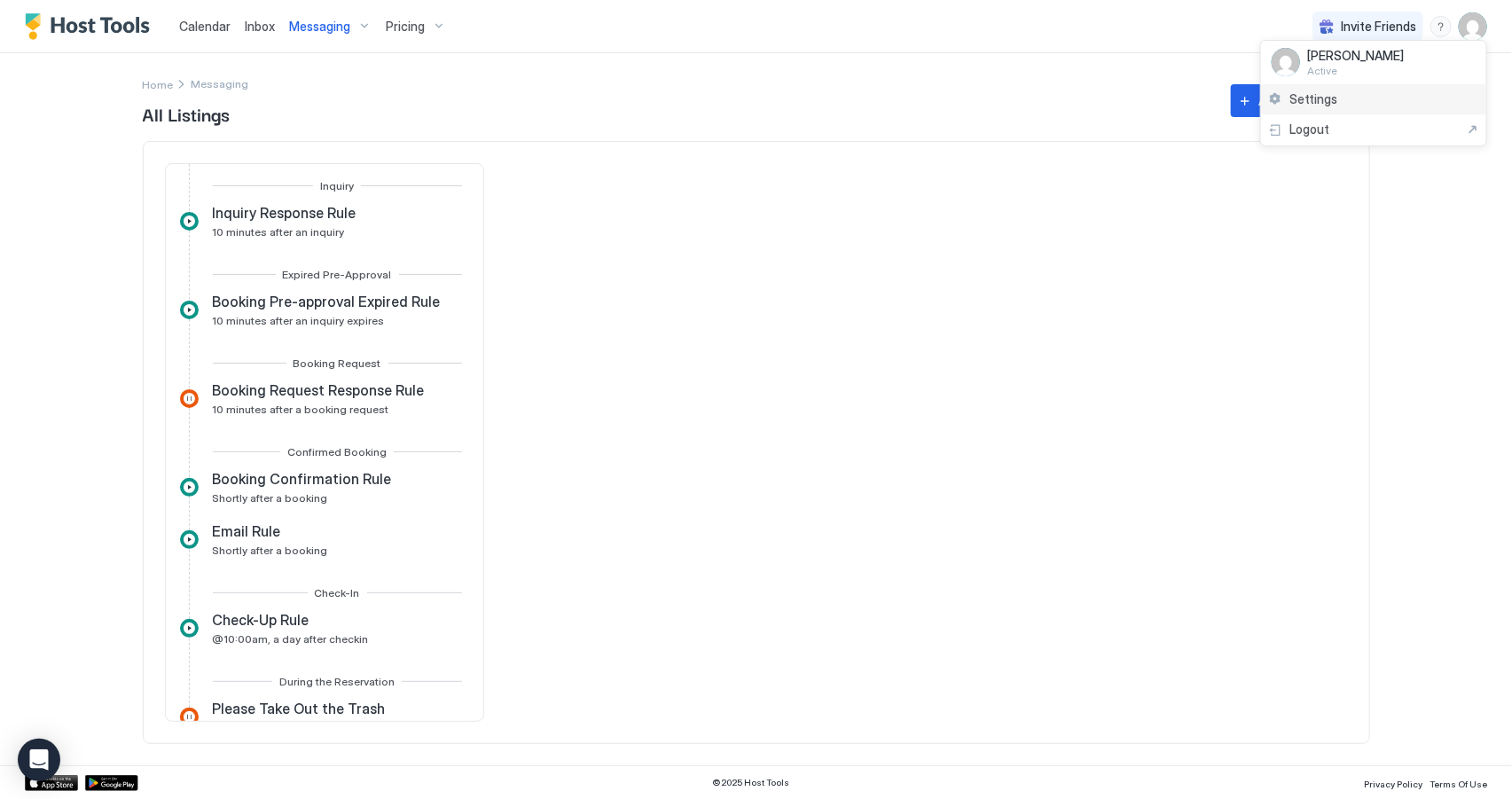 click on "Settings" at bounding box center [1374, 99] 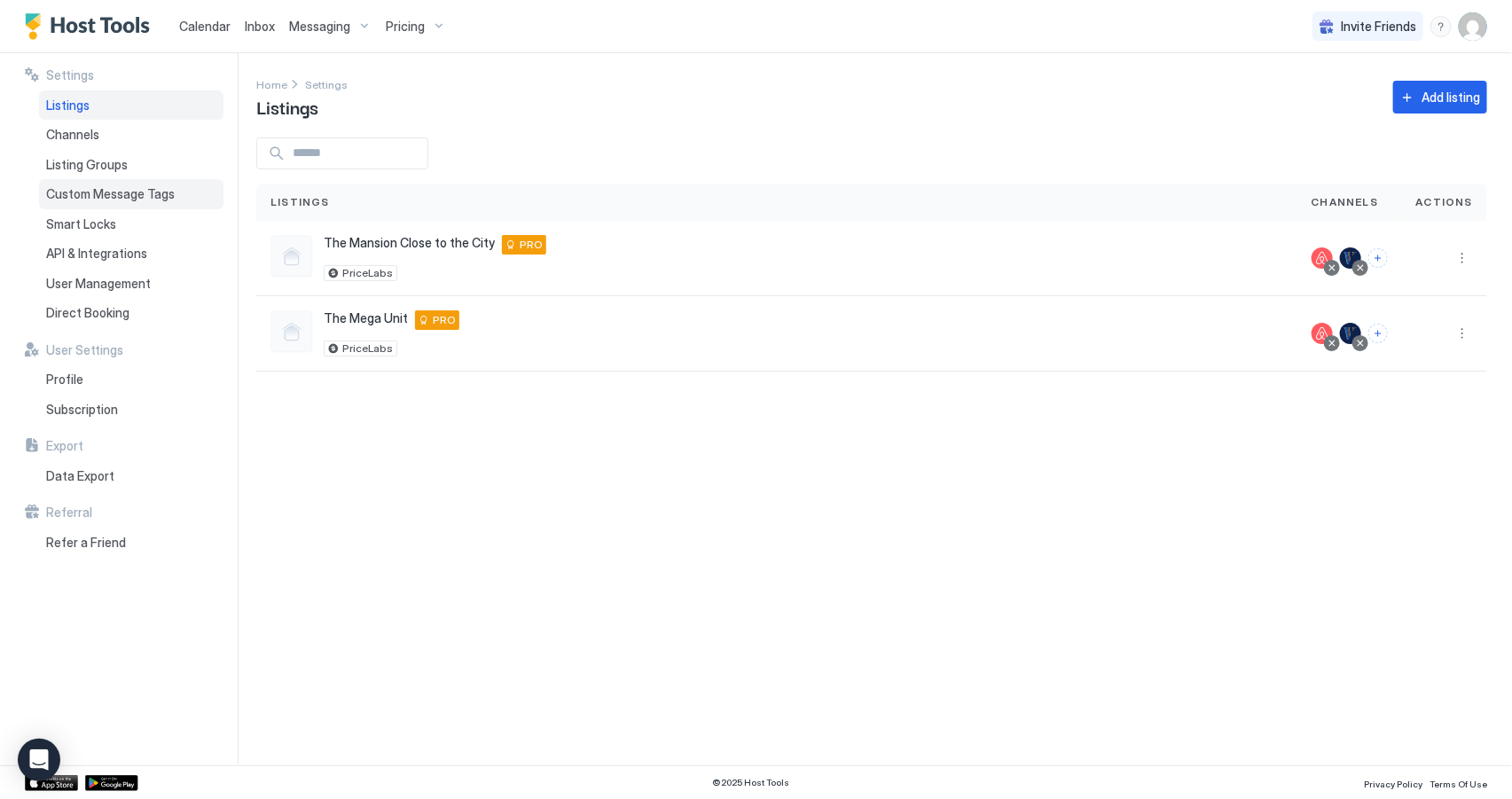 click on "Custom Message Tags" at bounding box center (110, 194) 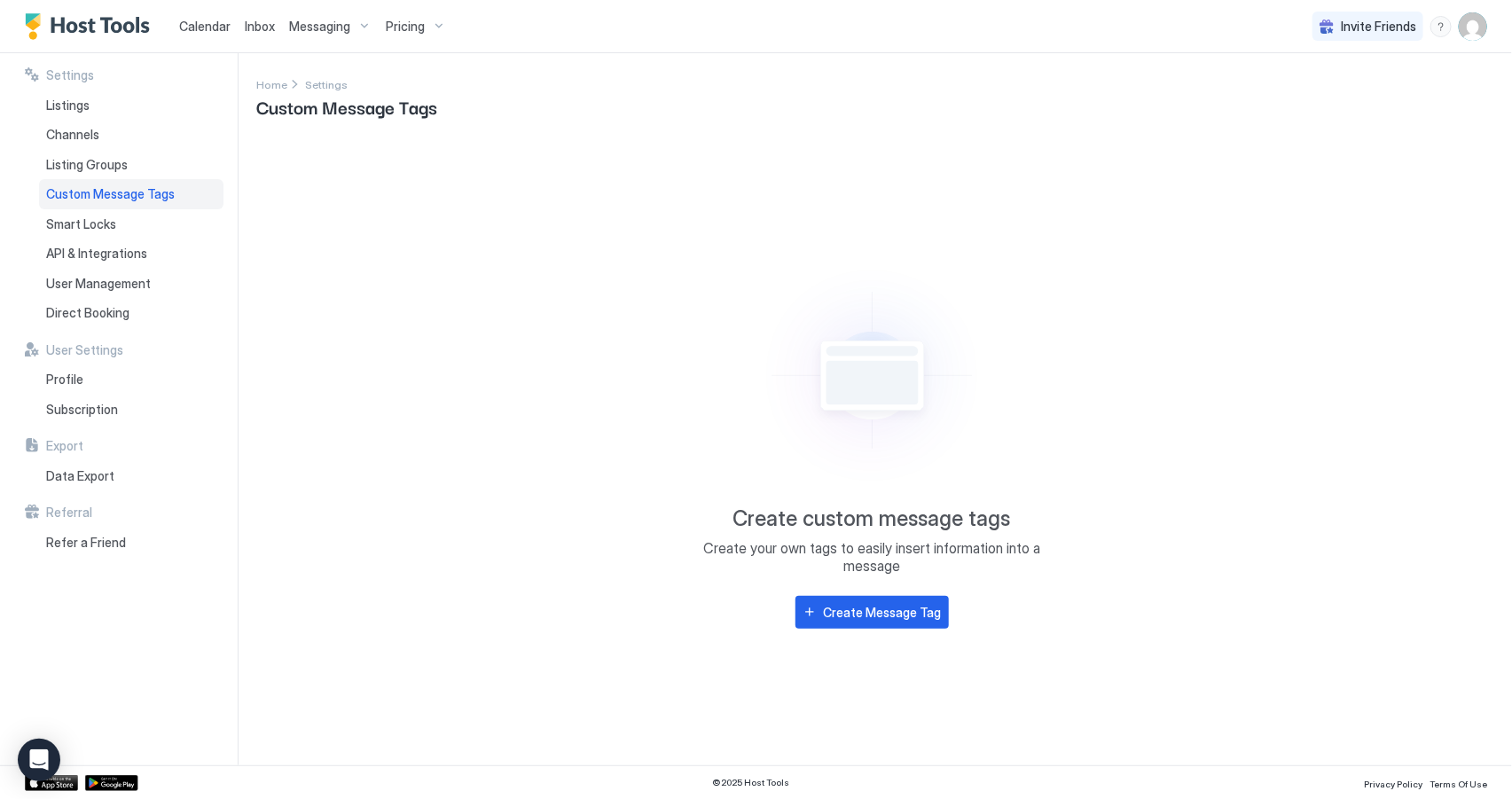 click on "Create custom message tags Create your own tags to easily insert information into a message Create Message Tag" at bounding box center (872, 441) 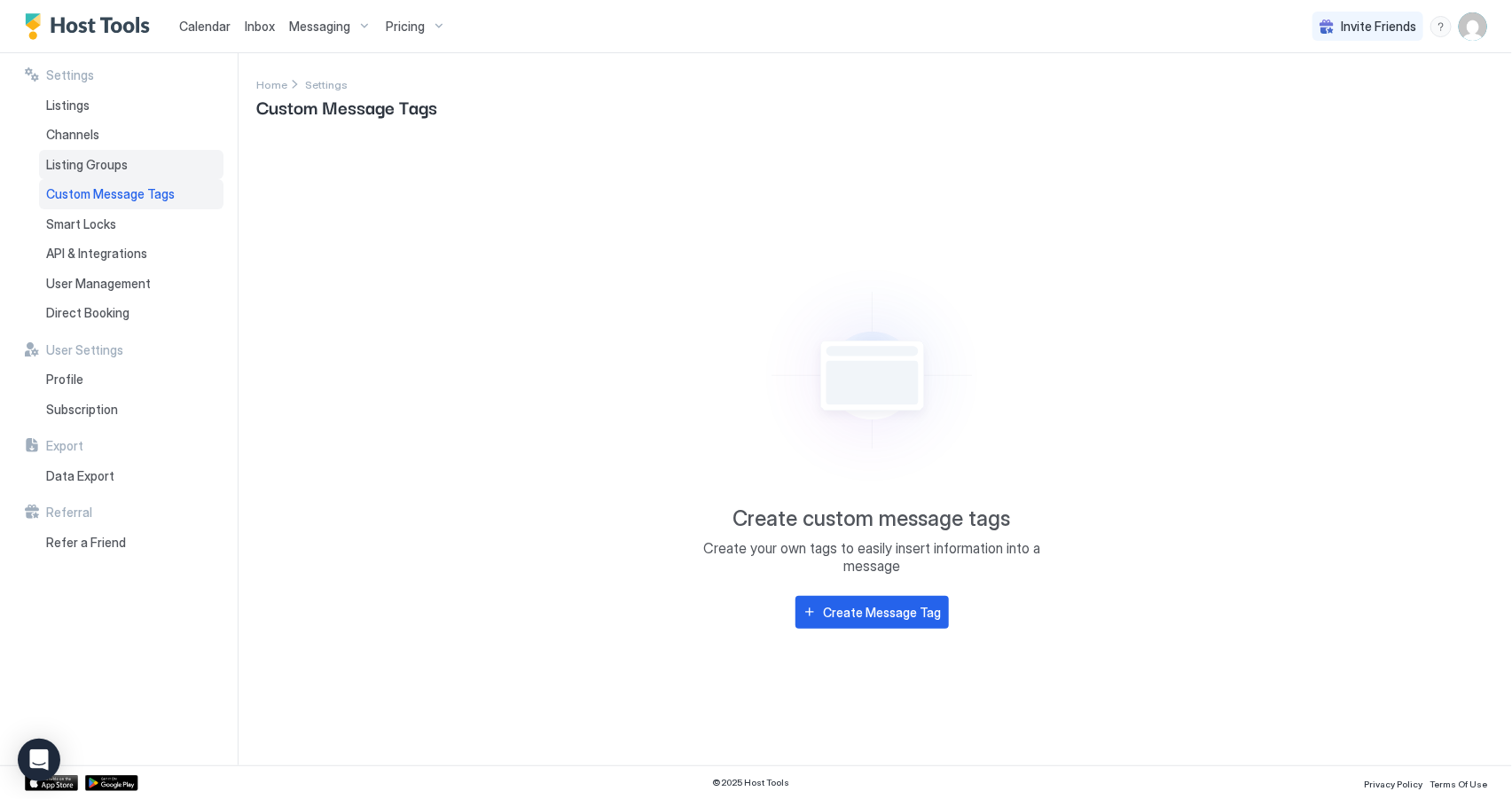 click on "Listing Groups" at bounding box center (87, 165) 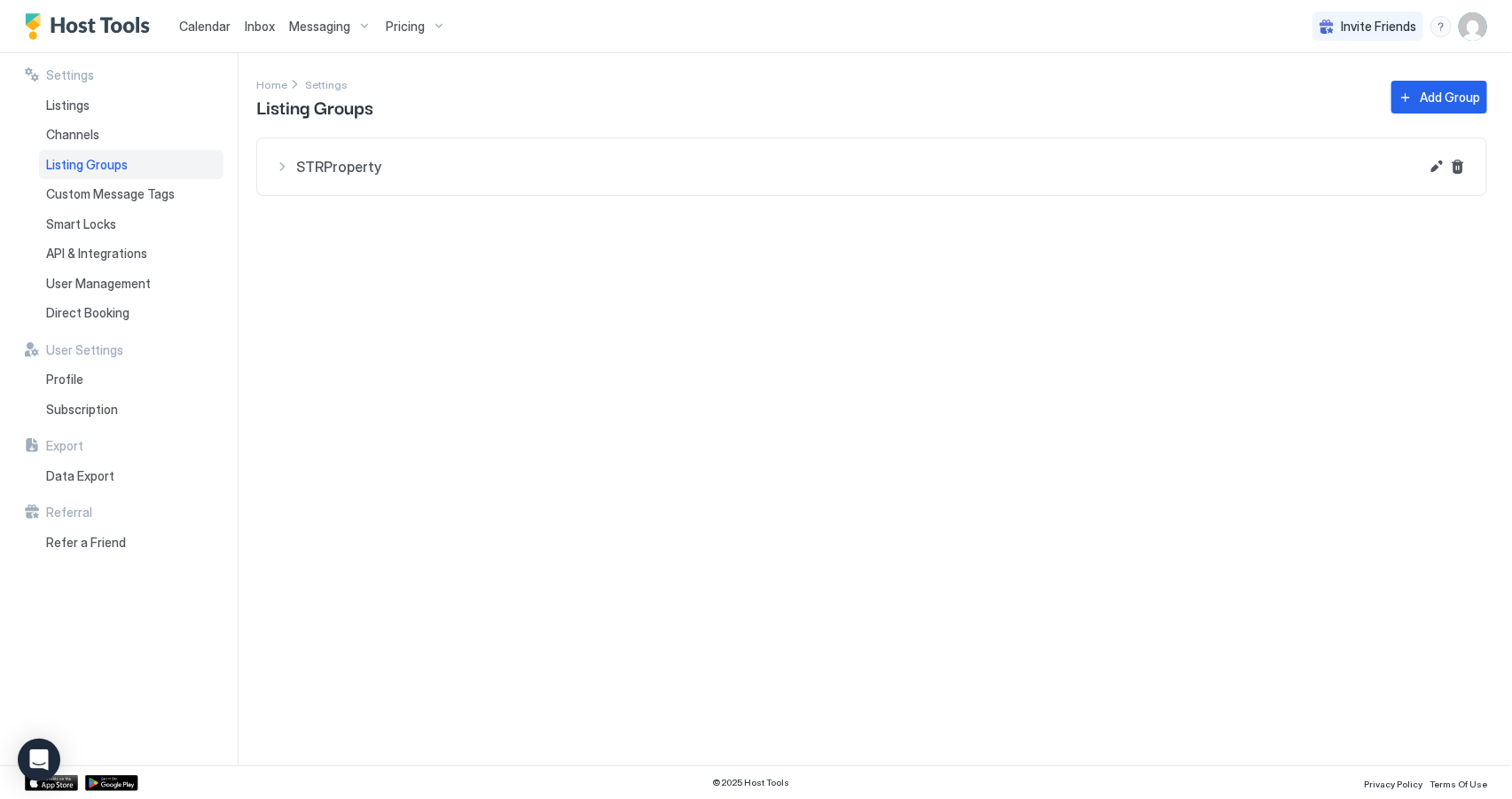 click on "STRProperty" at bounding box center [872, 167] 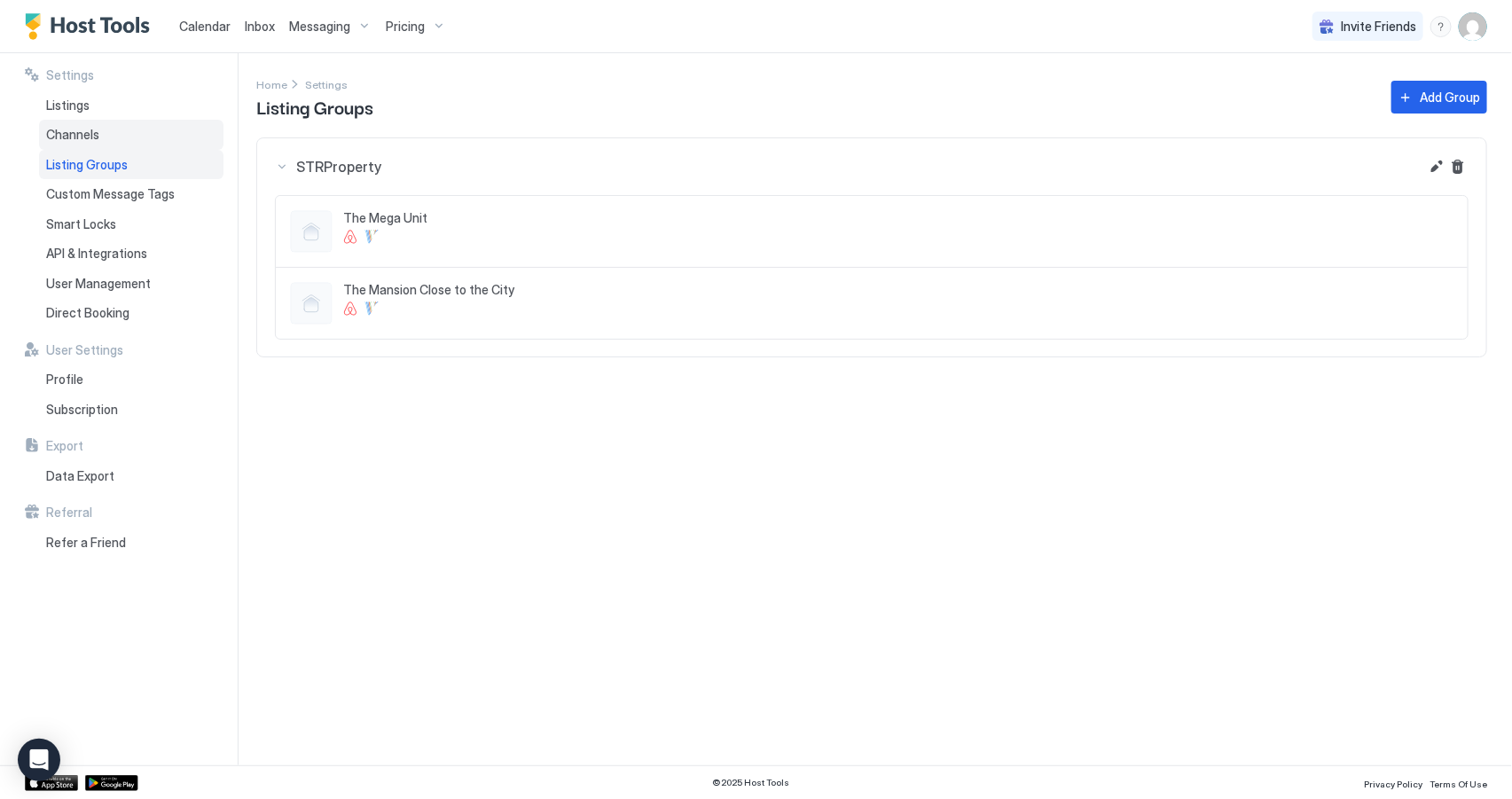 click on "Channels" at bounding box center [131, 135] 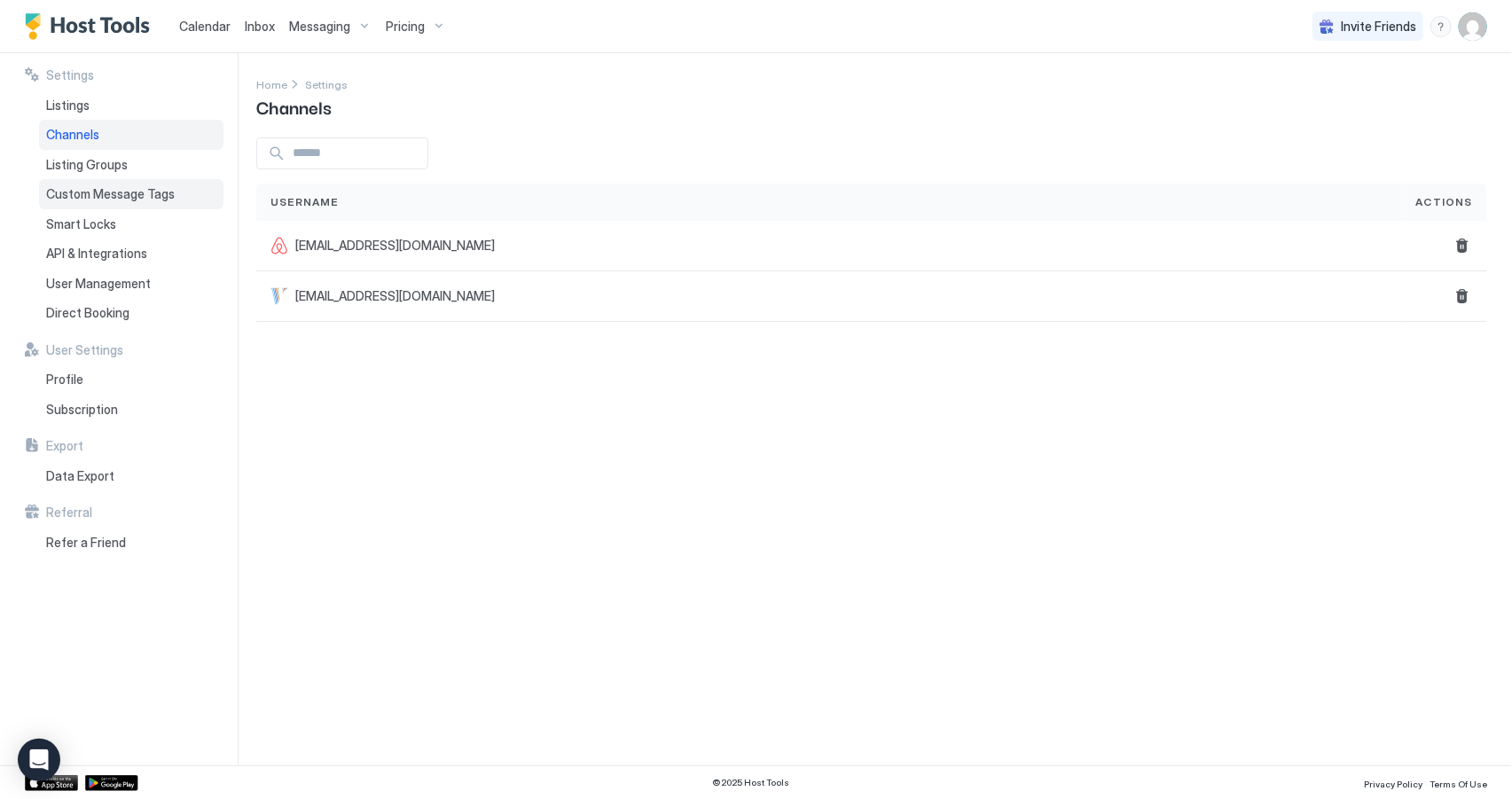 click on "Custom Message Tags" at bounding box center (110, 194) 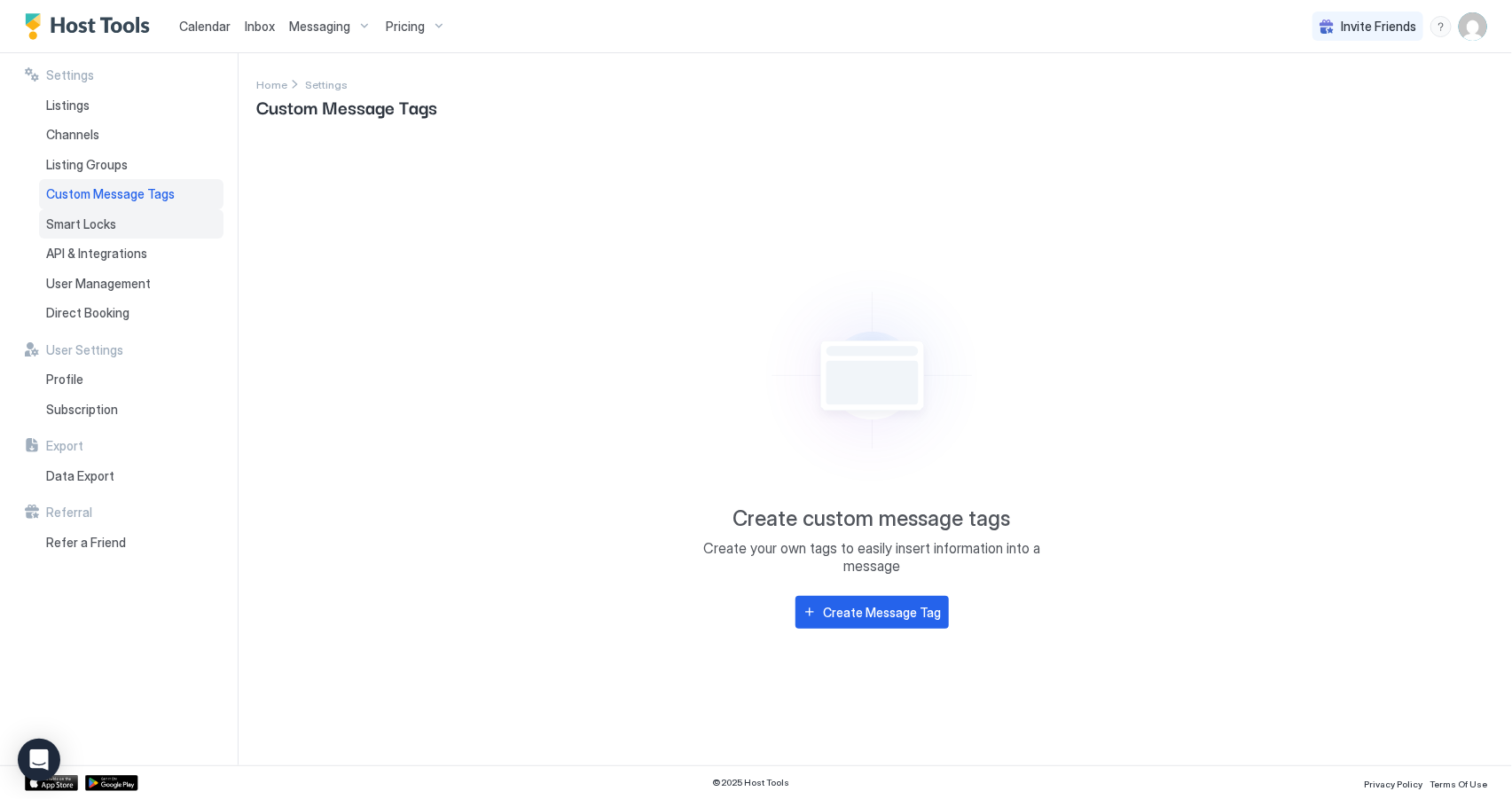 click on "Smart Locks" at bounding box center (131, 224) 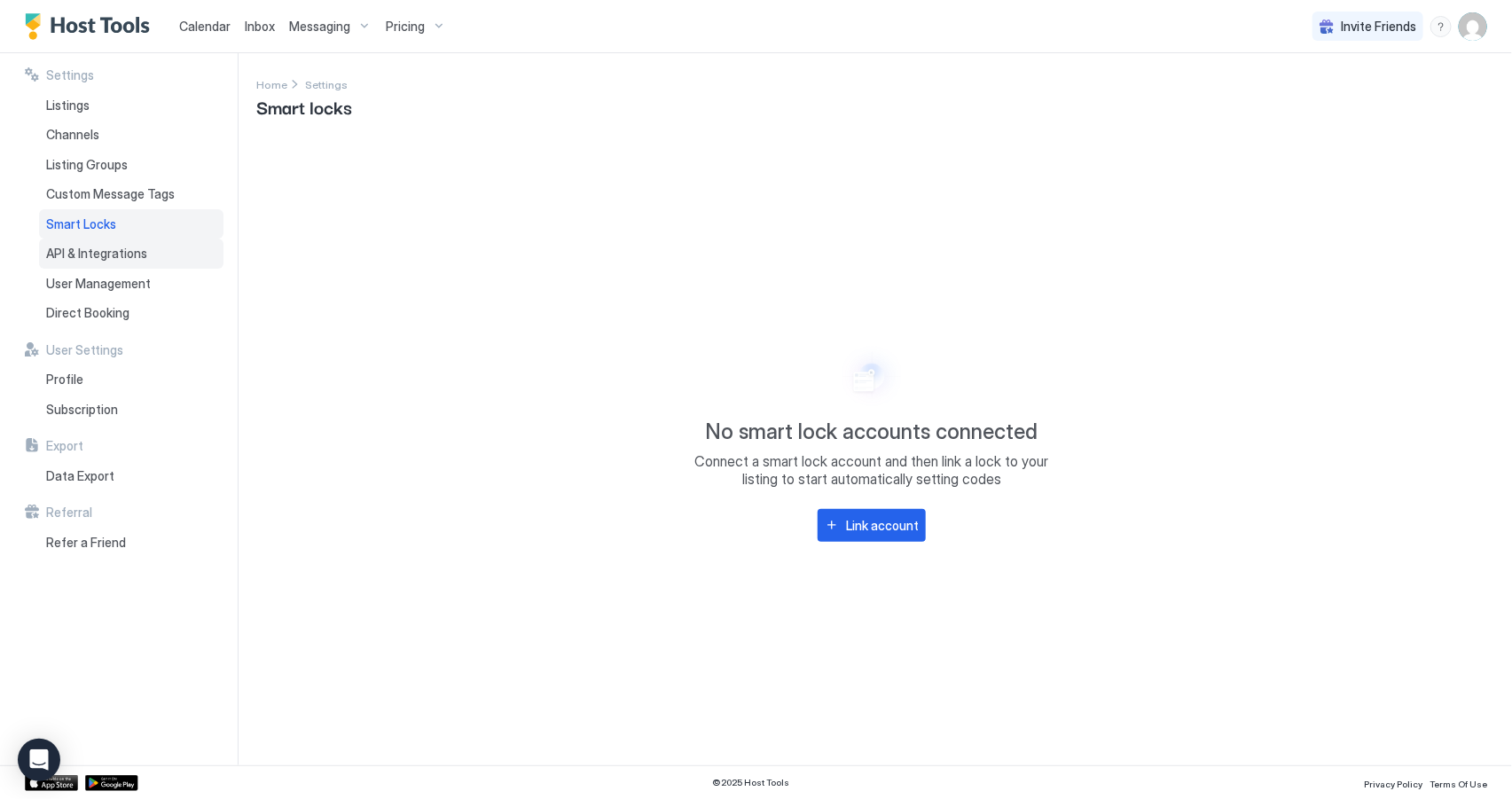 click on "API & Integrations" at bounding box center (97, 254) 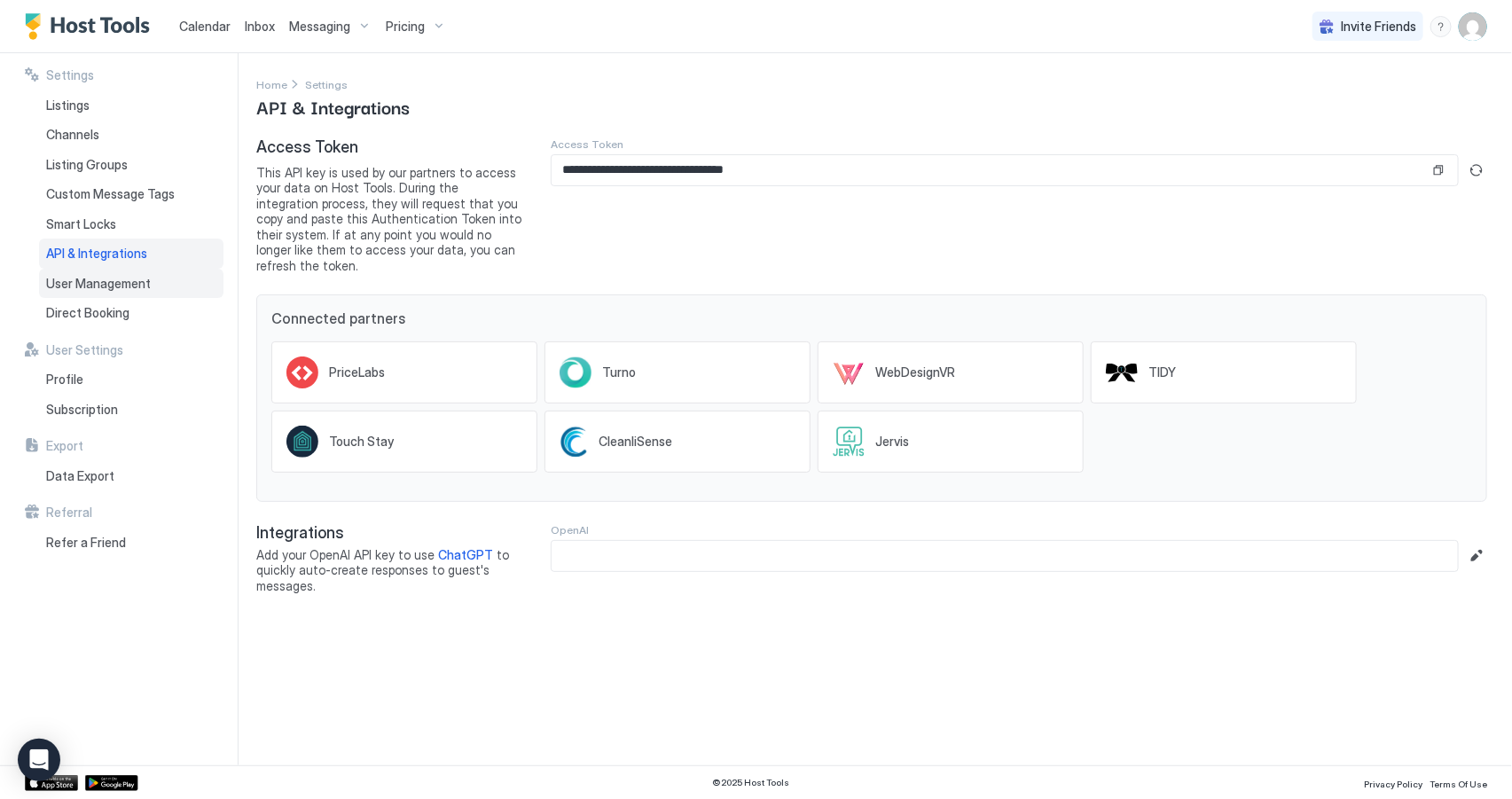 click on "User Management" at bounding box center [98, 284] 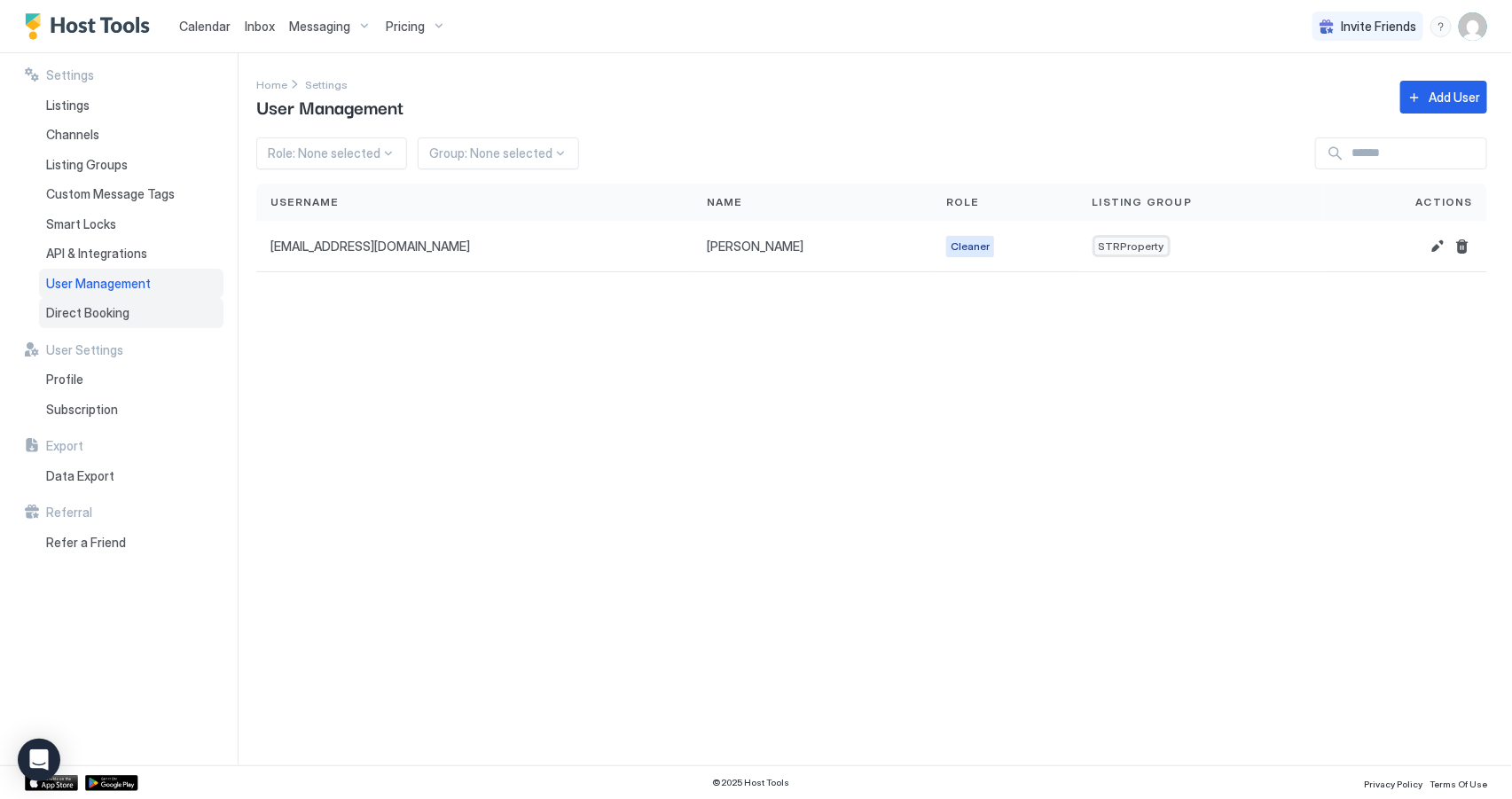 click on "Direct Booking" at bounding box center (131, 313) 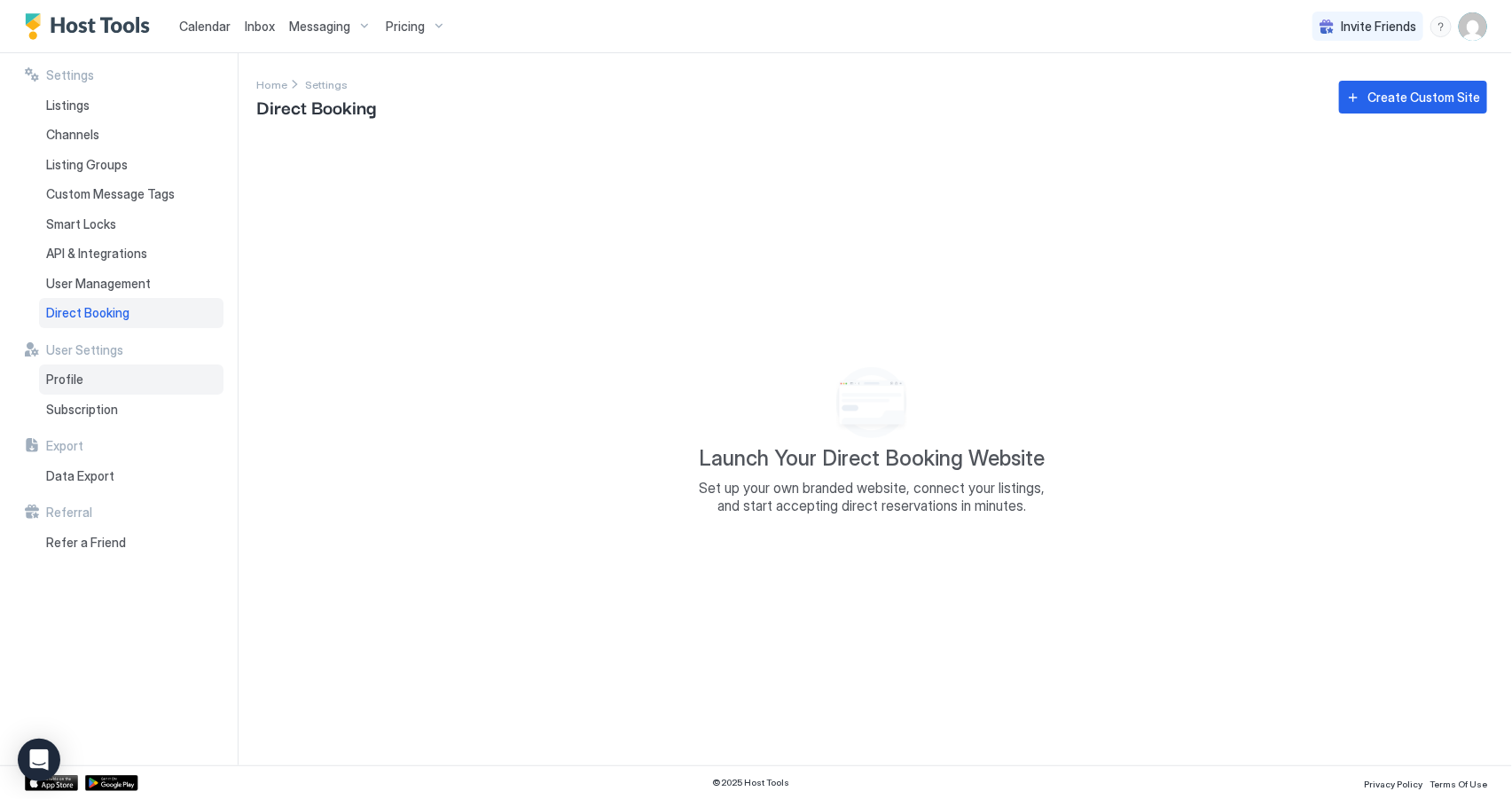 click on "Profile" at bounding box center (131, 380) 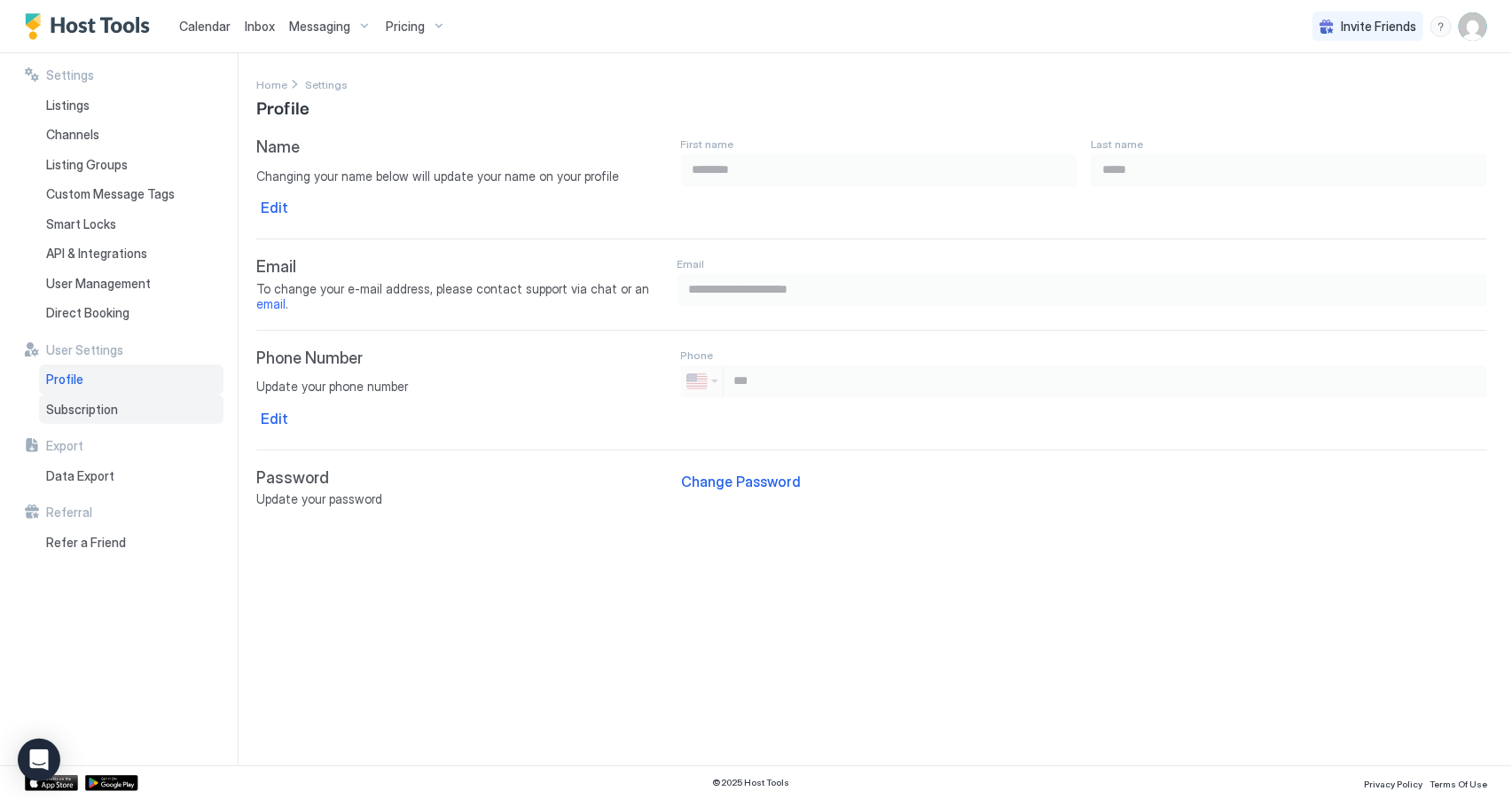 click on "Subscription" at bounding box center [131, 410] 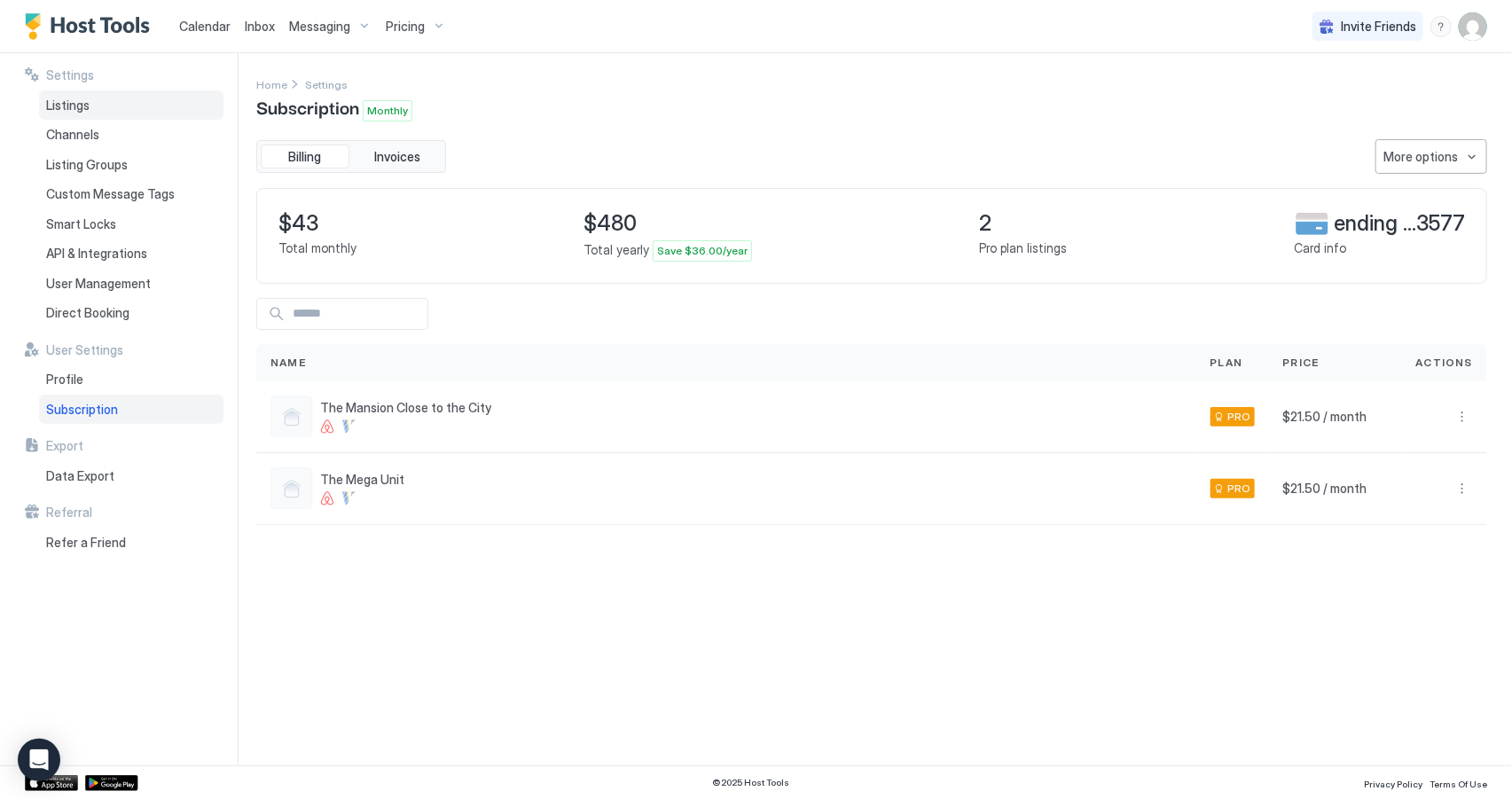 click on "Listings" at bounding box center (131, 106) 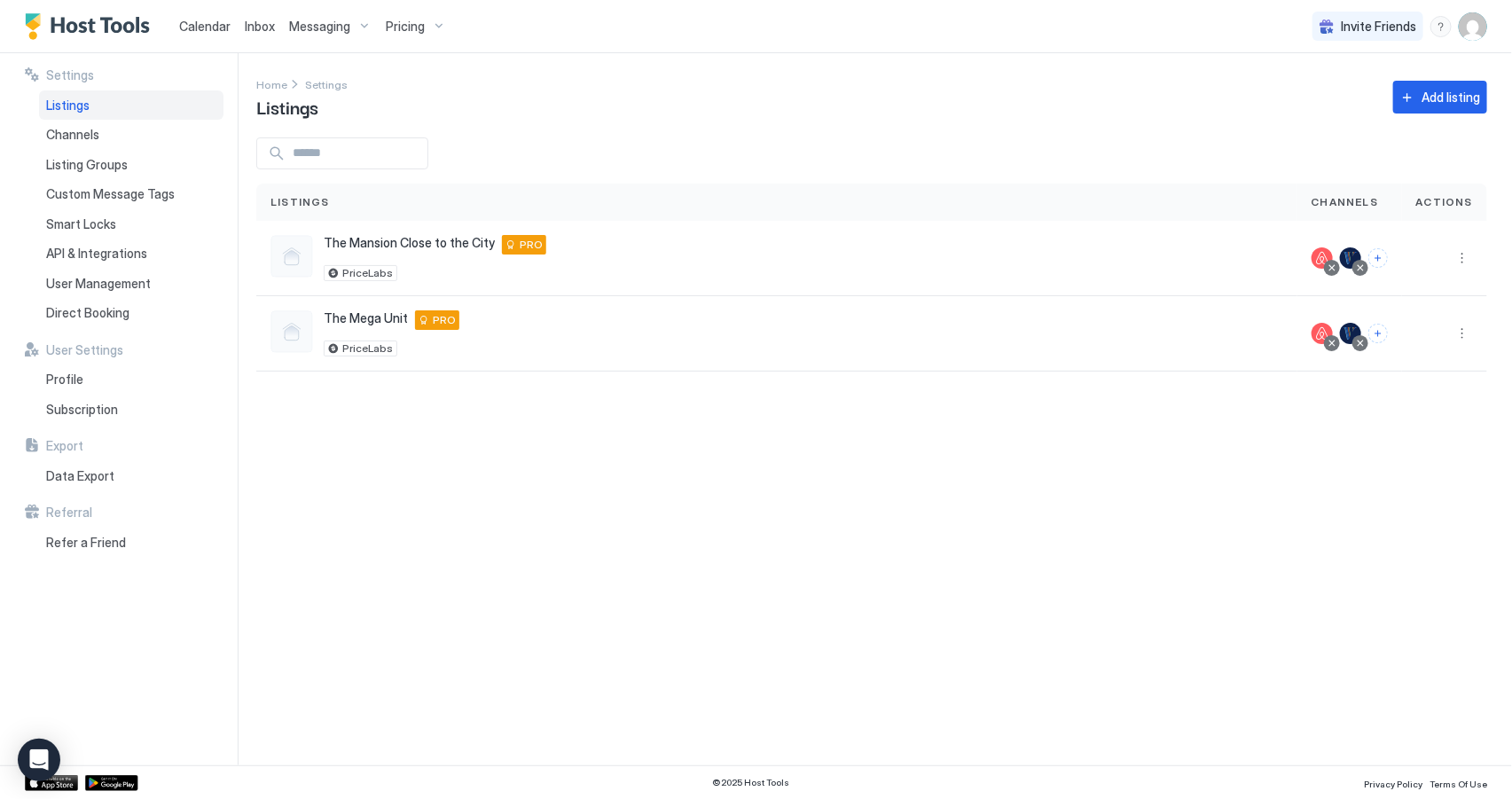 click at bounding box center (1473, 27) 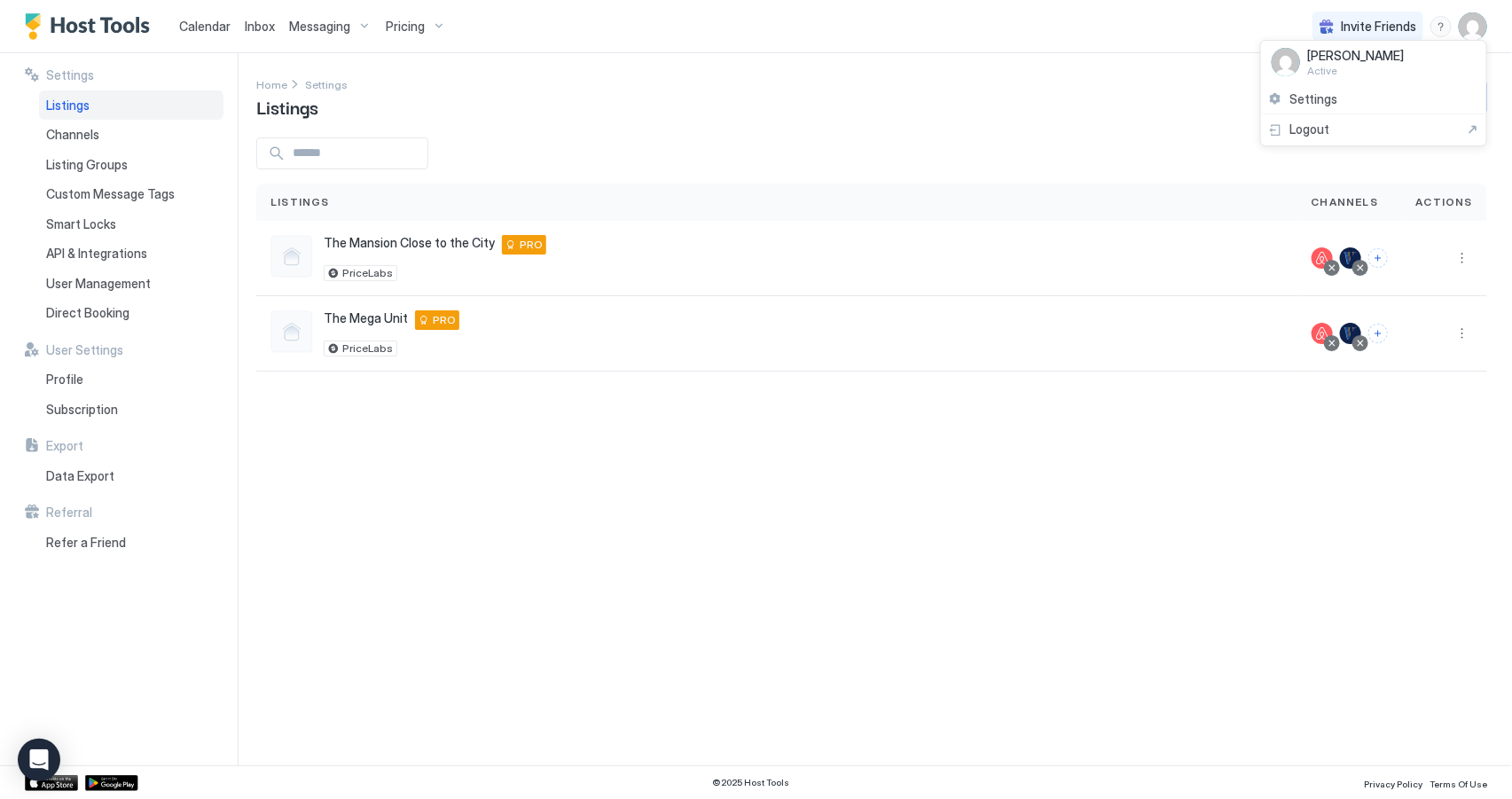 click at bounding box center [756, 399] 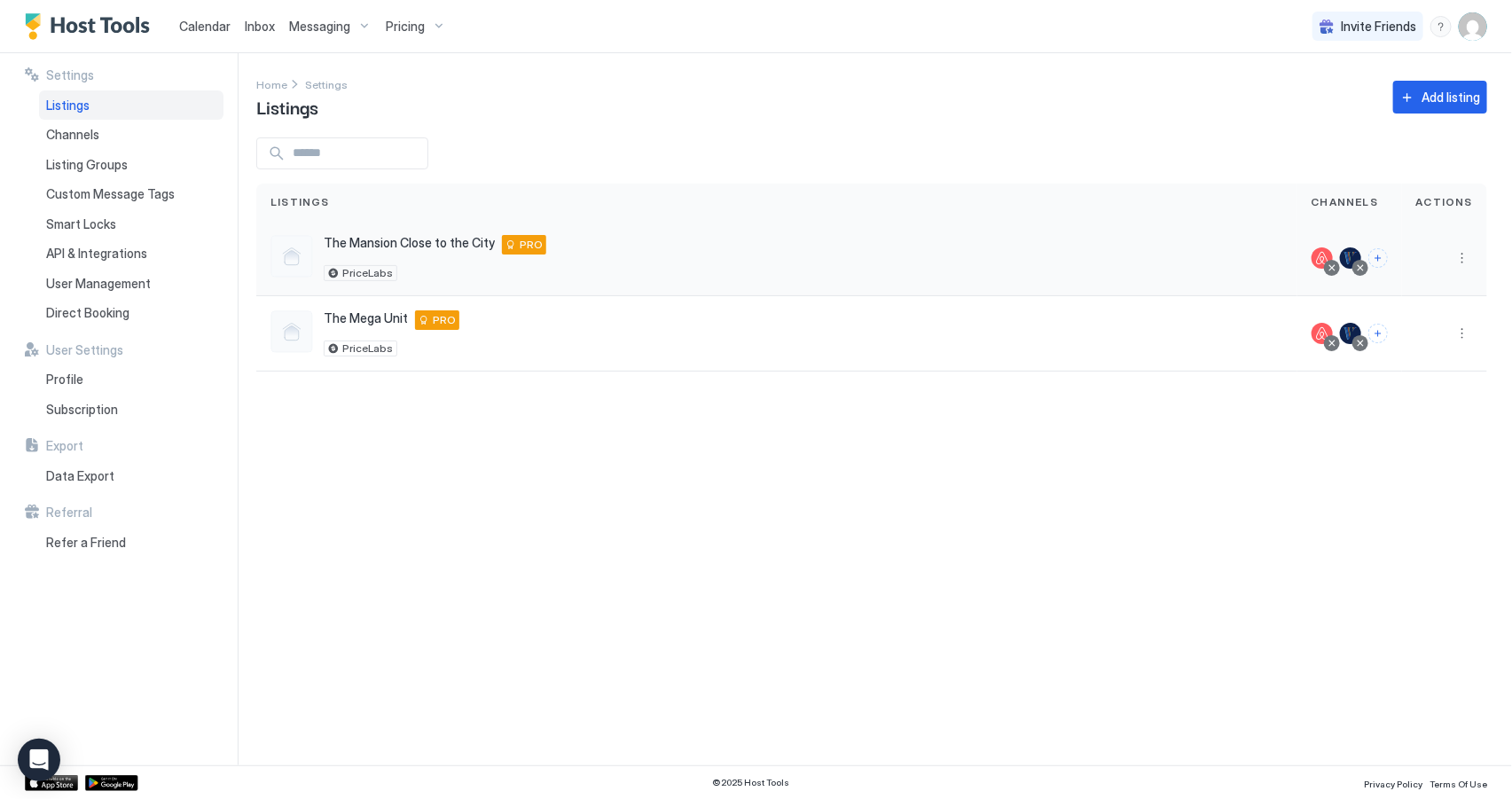 click on "The Mansion Close to the City [STREET_ADDRESS] PRO PriceLabs" at bounding box center (777, 258) 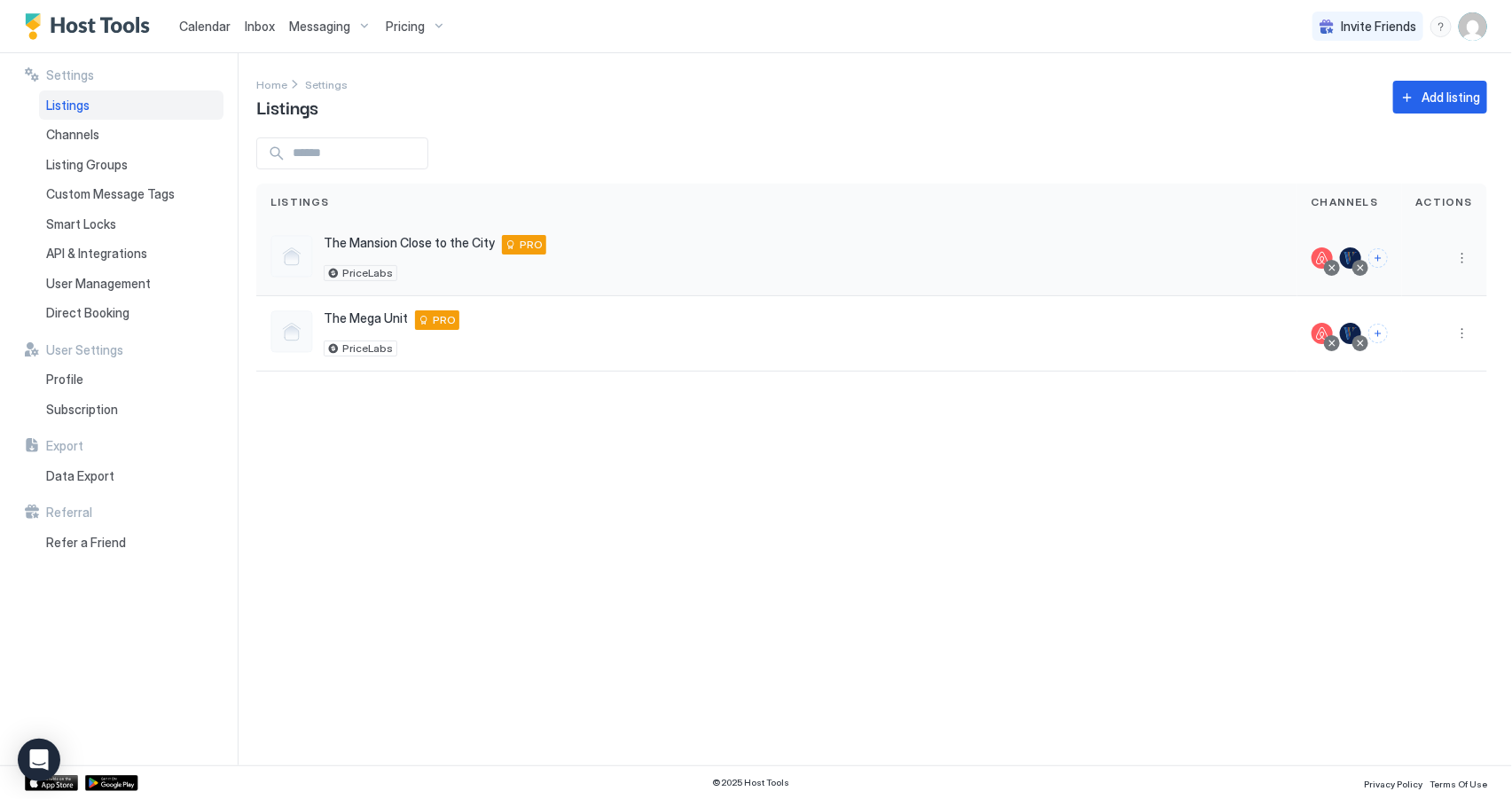 click on "The Mansion Close to the City" at bounding box center [409, 243] 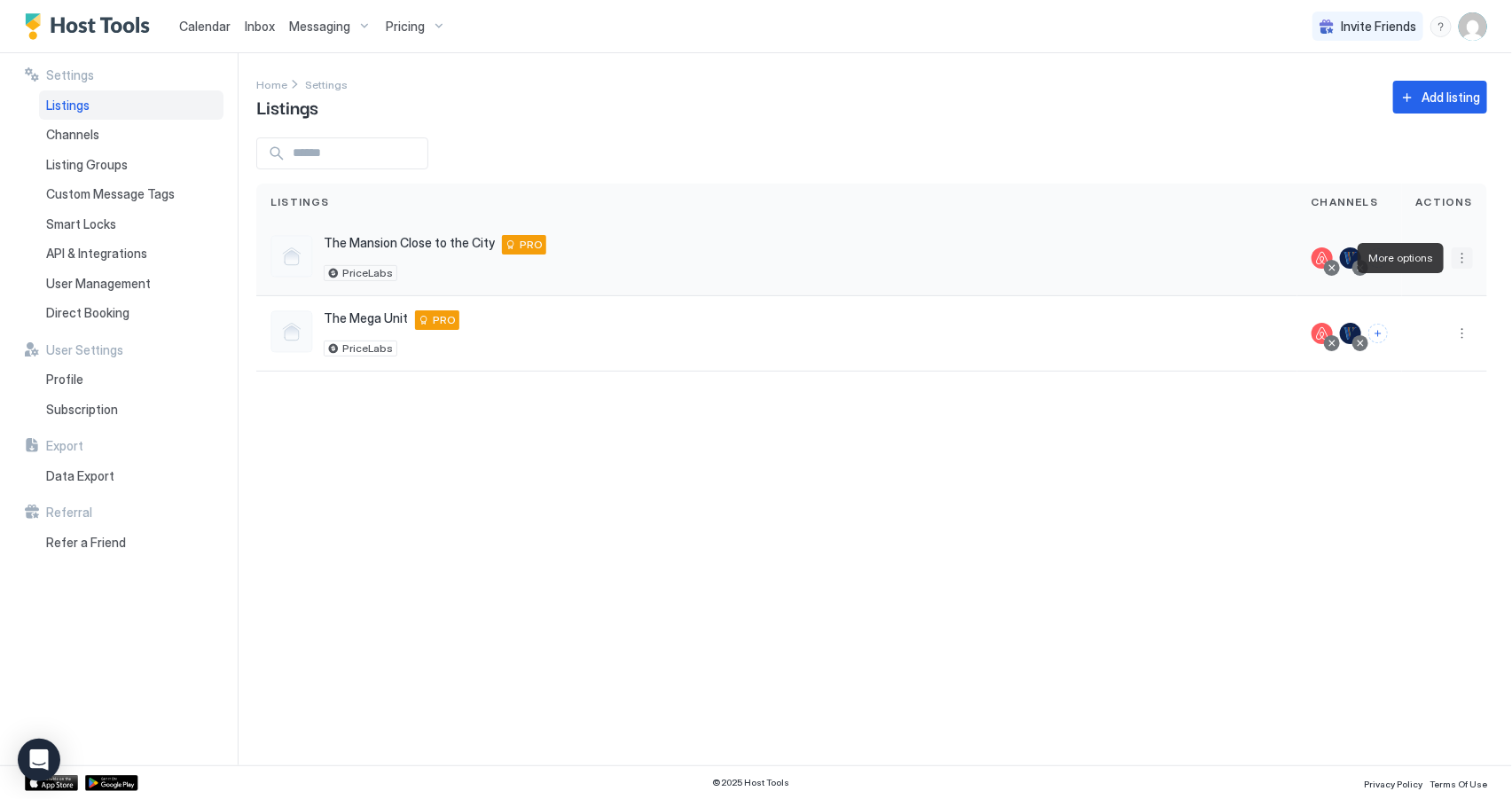 click at bounding box center [1462, 258] 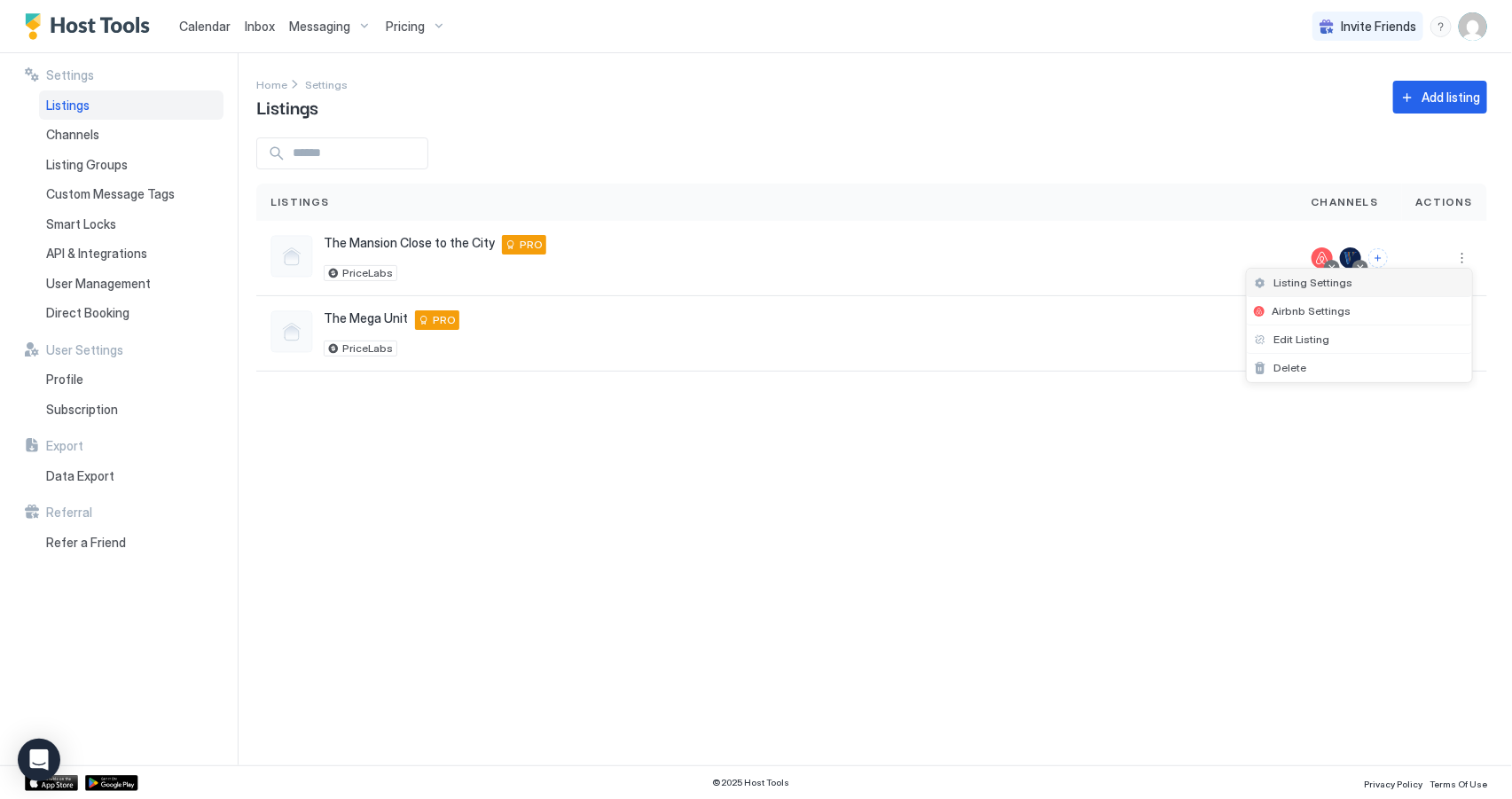 click on "Listing Settings" at bounding box center (1359, 283) 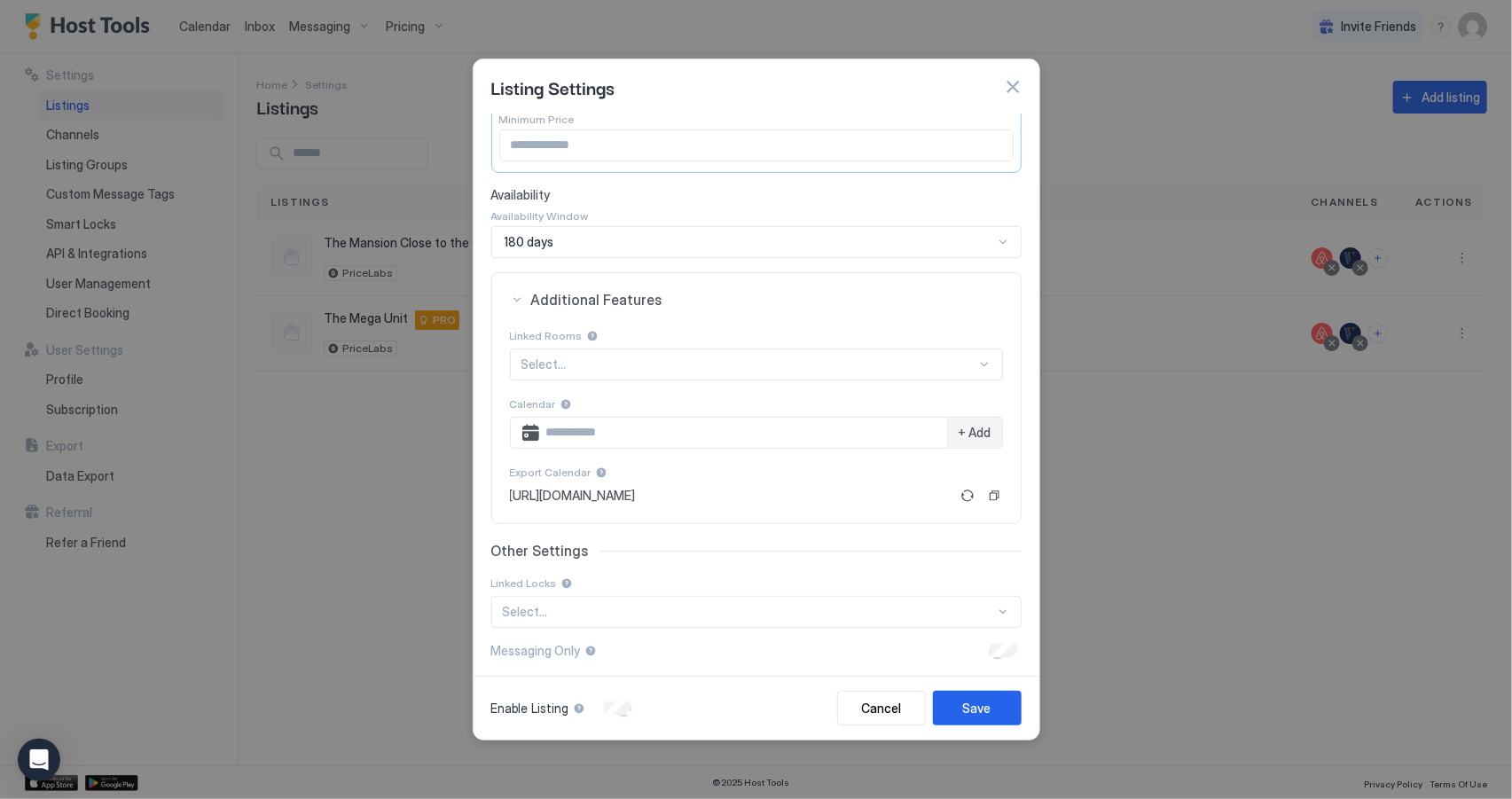 scroll, scrollTop: 192, scrollLeft: 0, axis: vertical 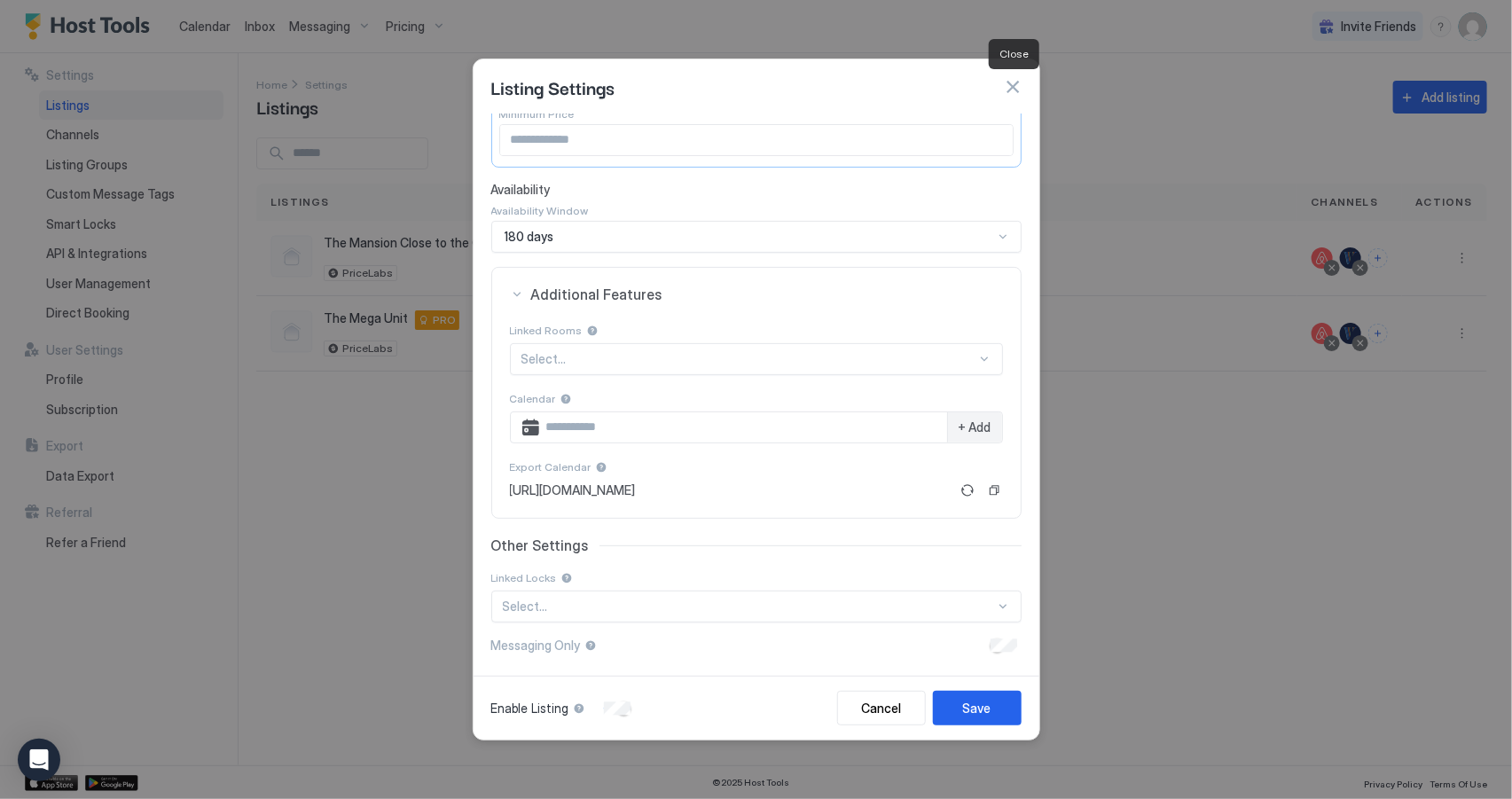 click at bounding box center [1013, 87] 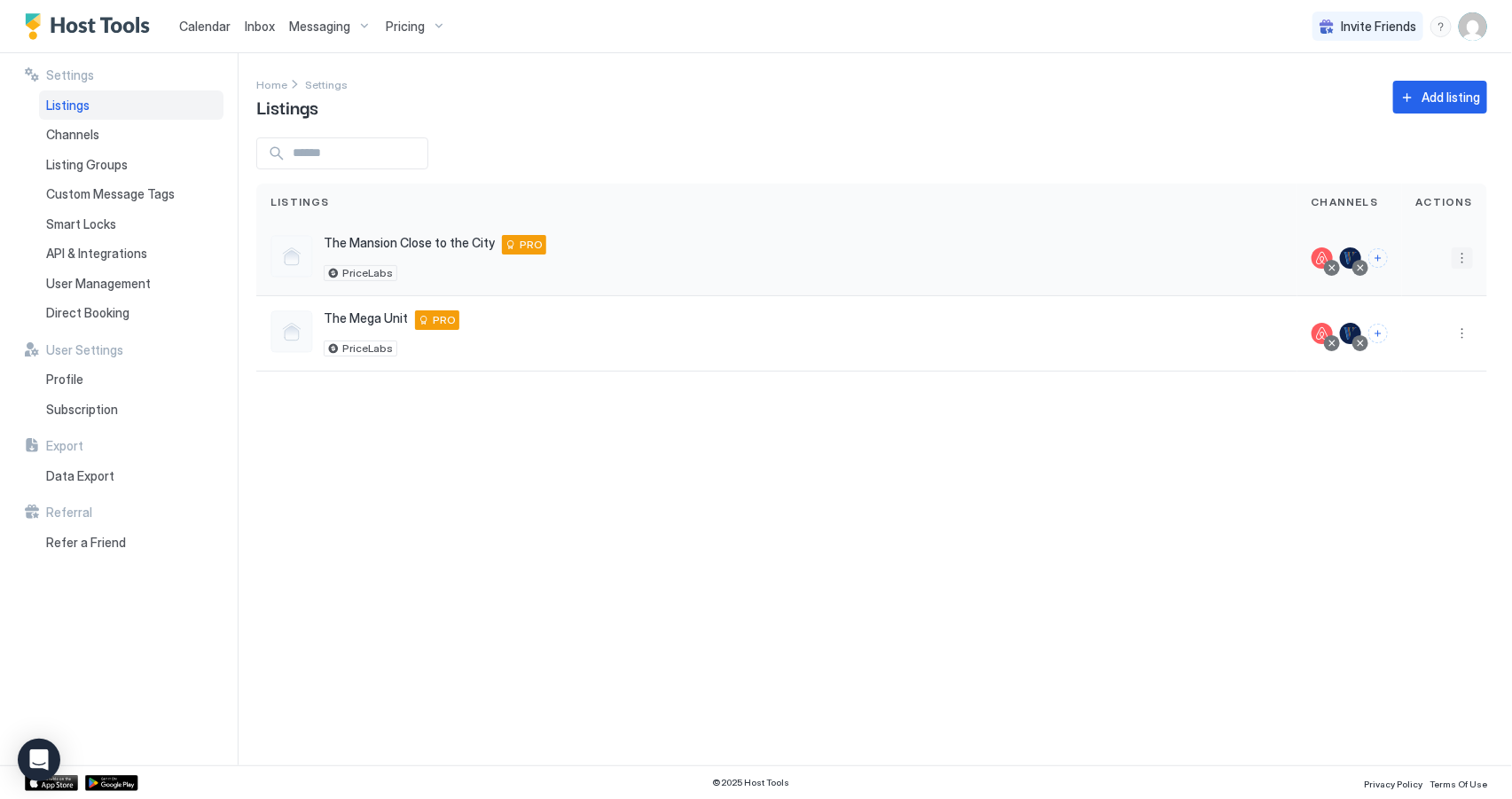 click at bounding box center (1462, 258) 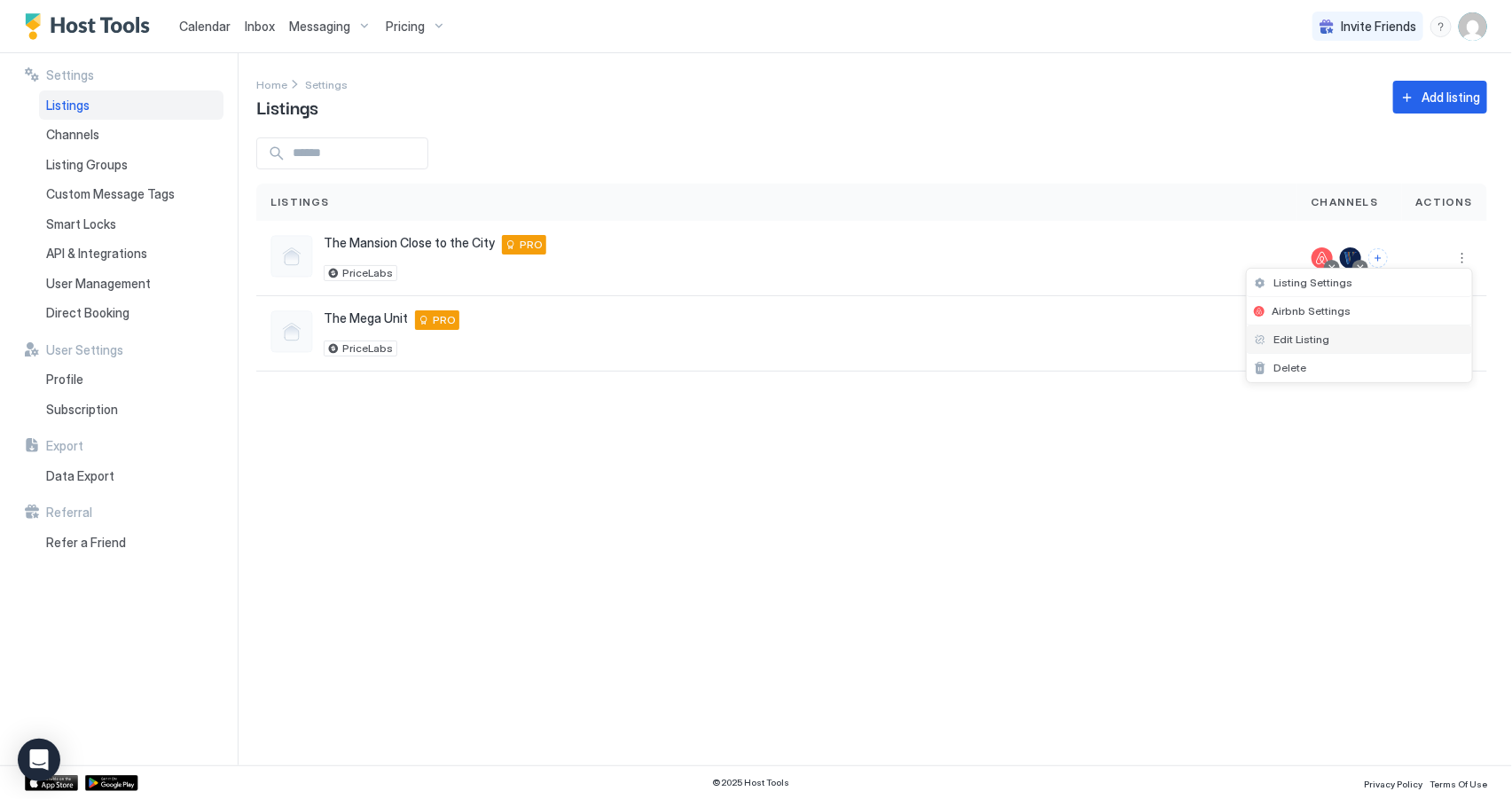 click on "Edit Listing" at bounding box center [1359, 340] 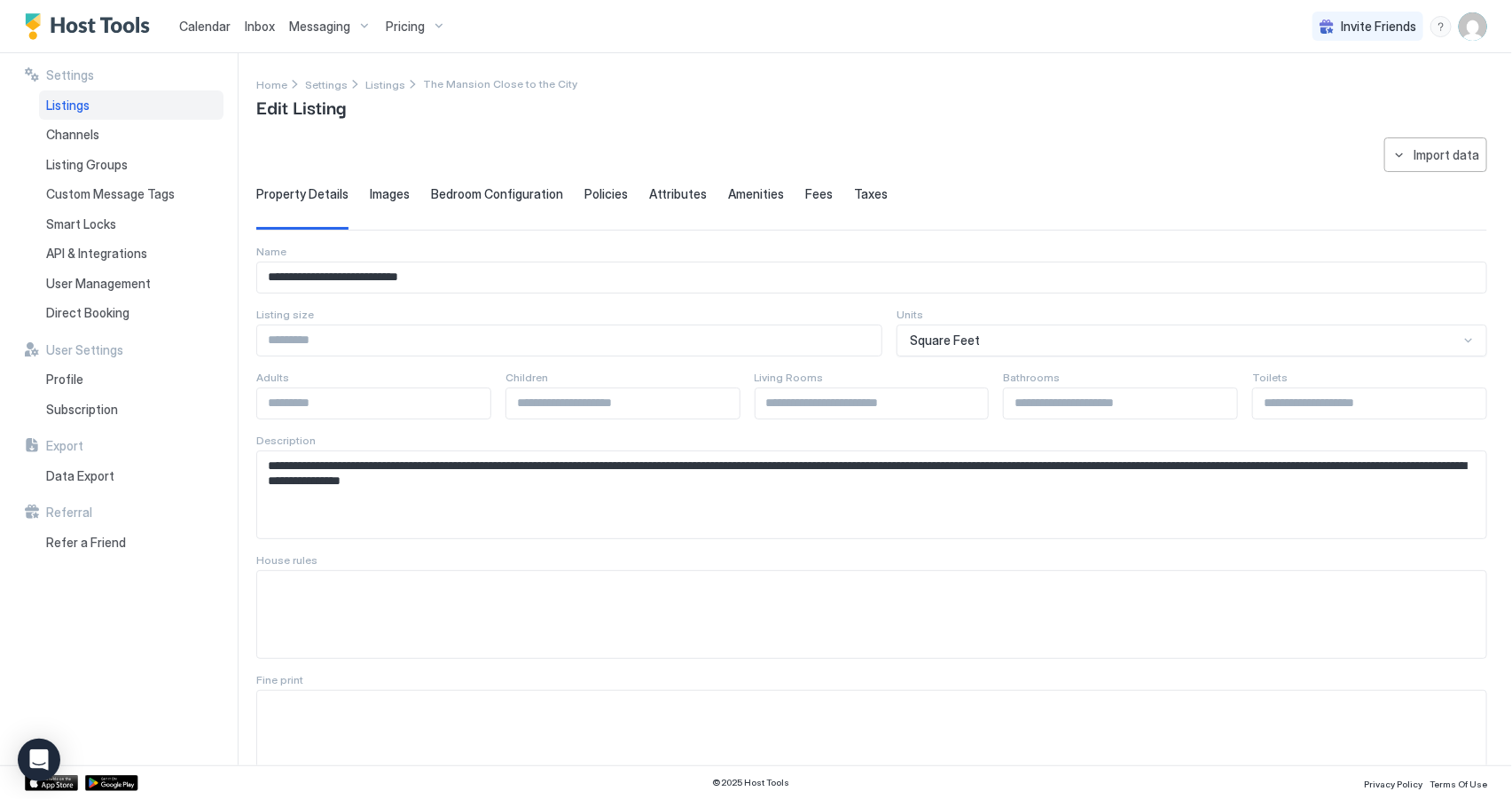 click on "Taxes" at bounding box center (871, 194) 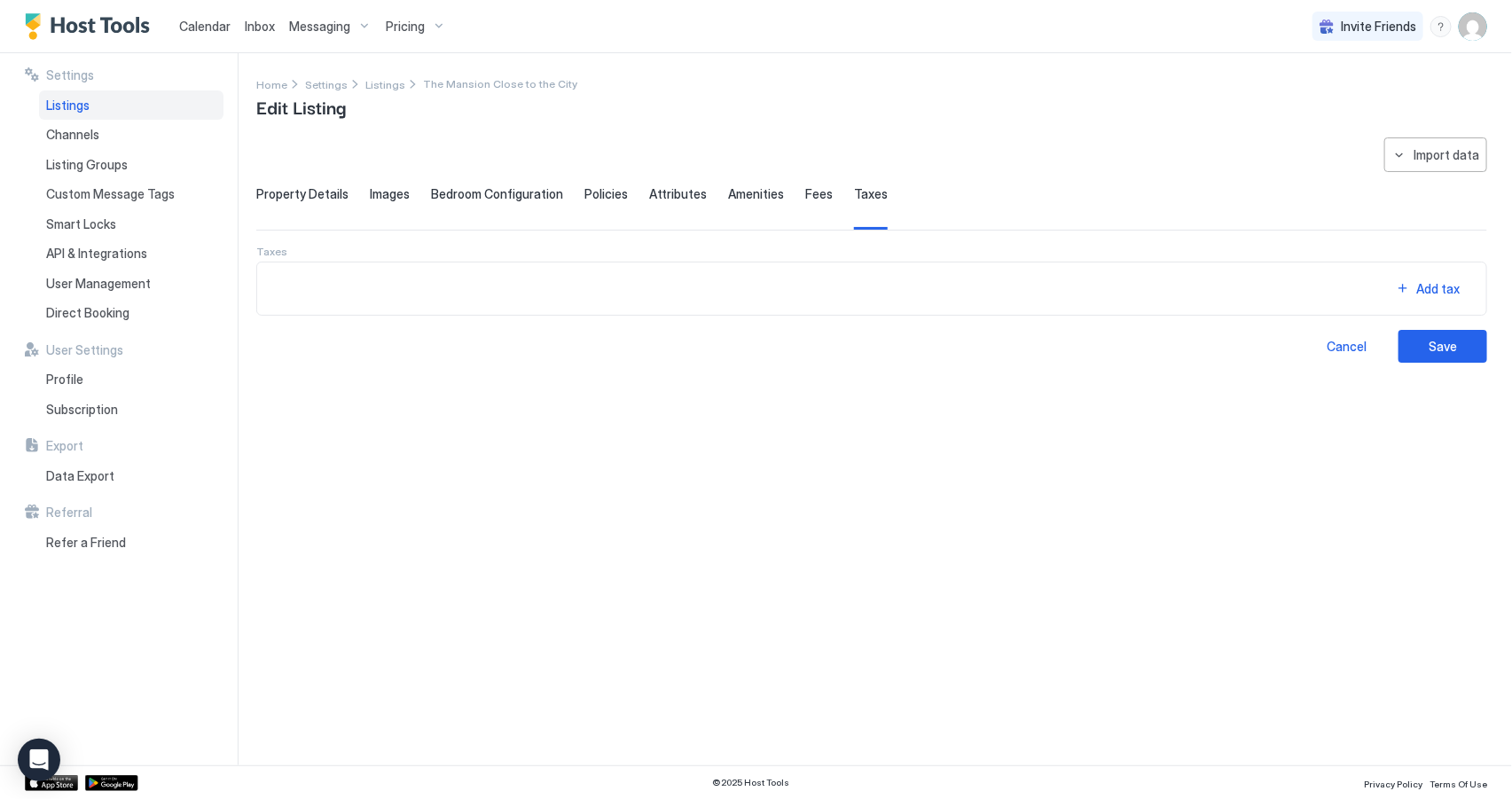 click on "Fees" at bounding box center (819, 194) 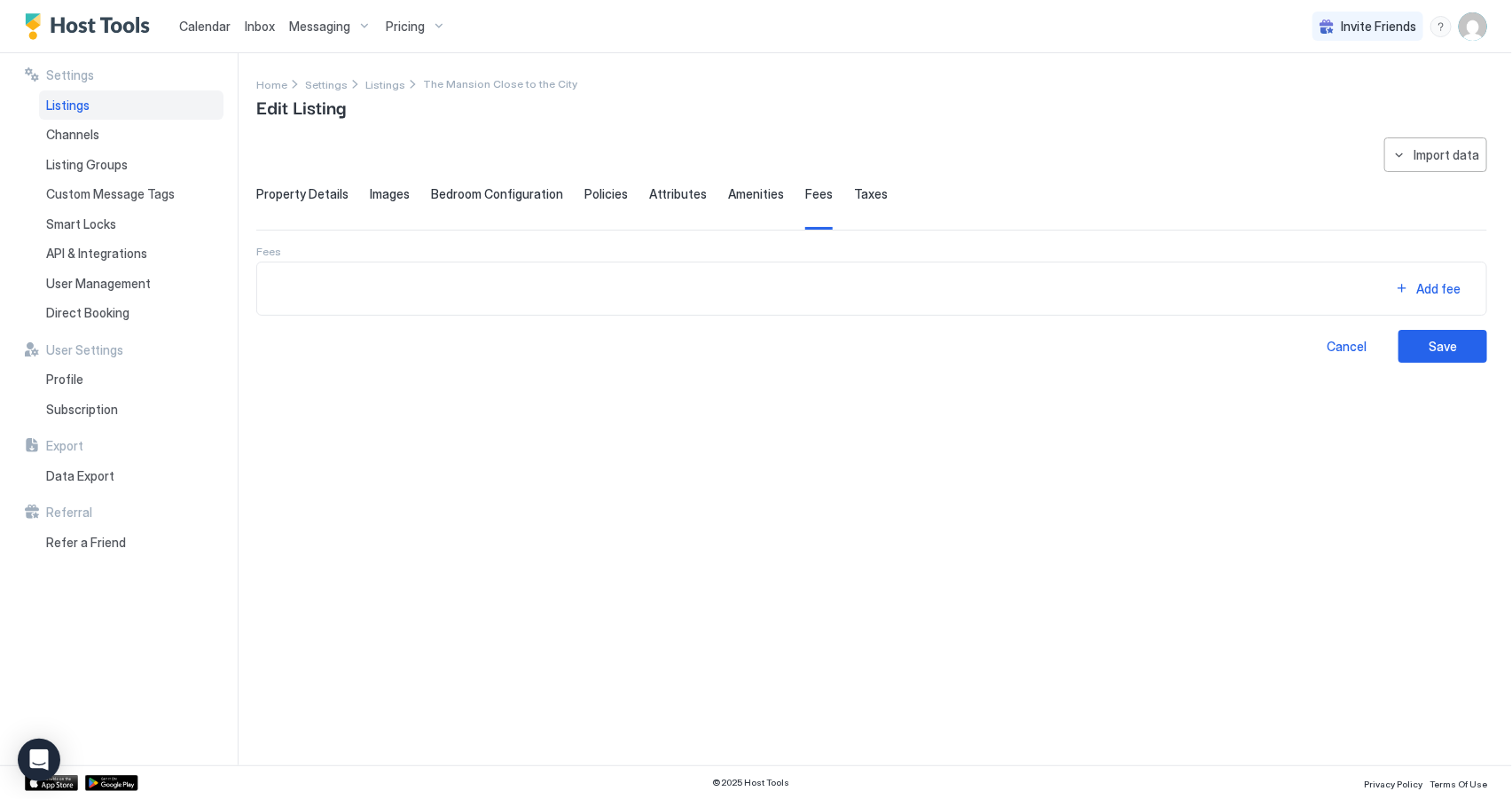 click on "Bedroom Configuration" at bounding box center (497, 194) 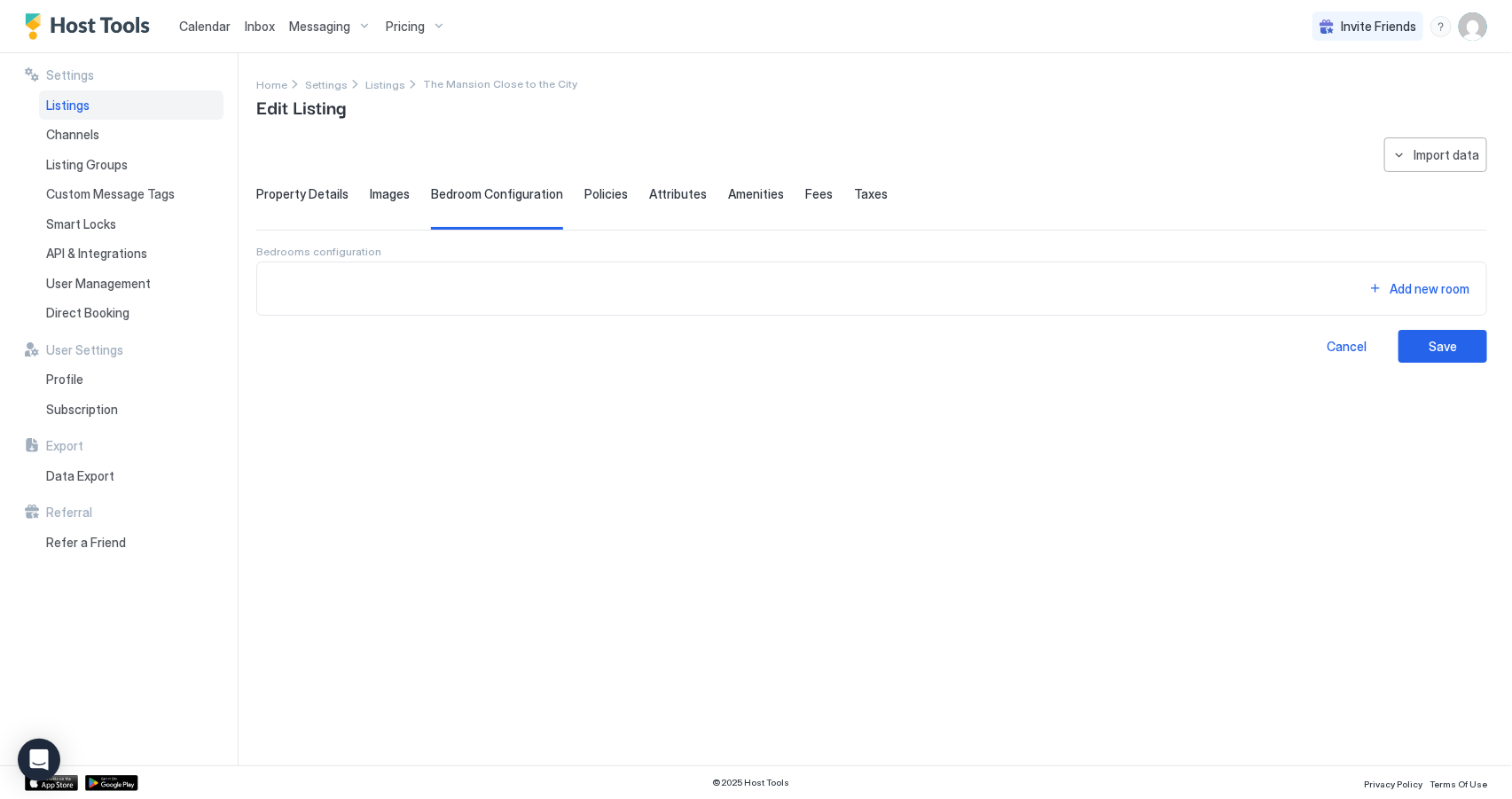click on "Images" at bounding box center [389, 194] 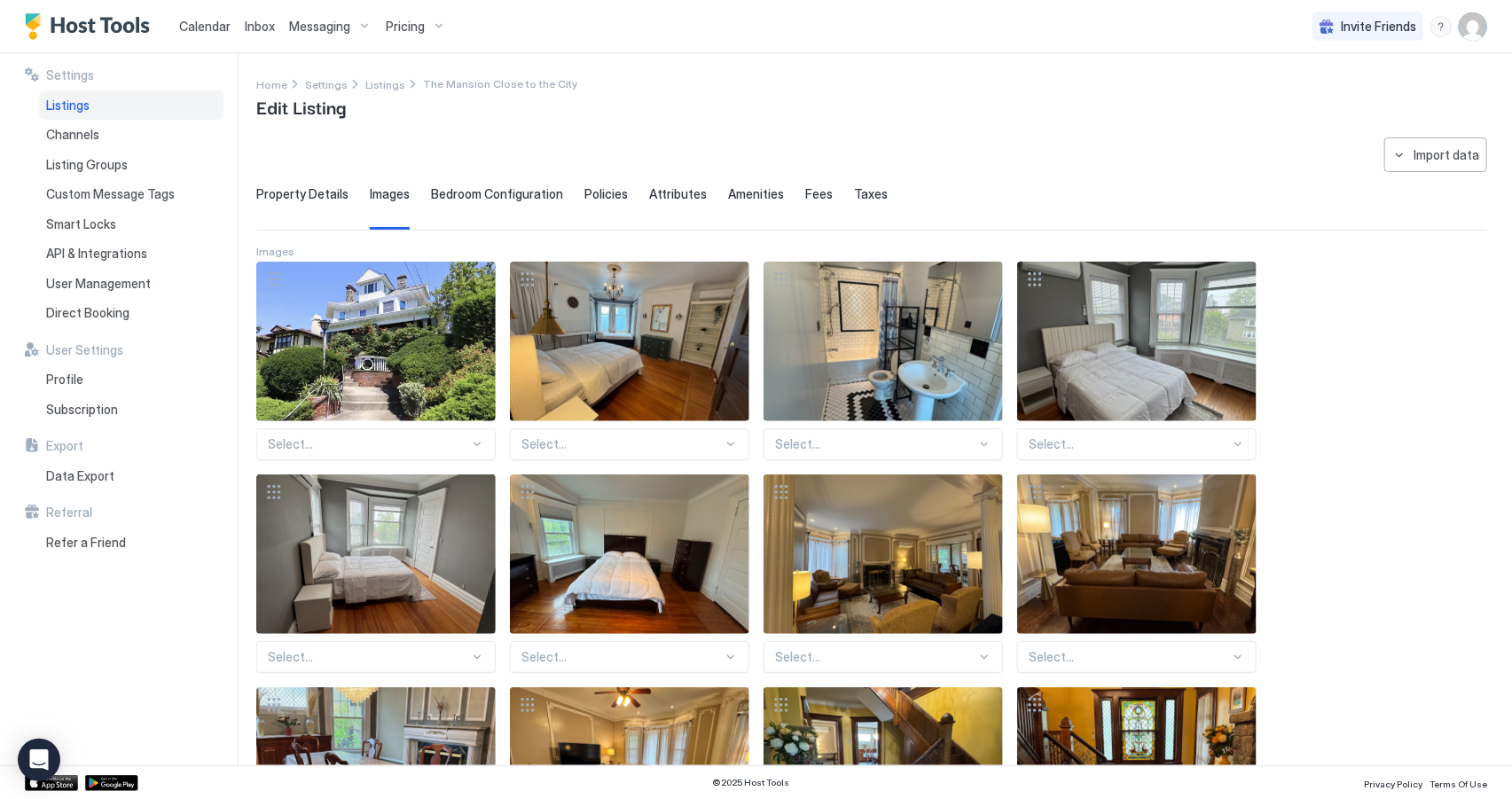 click on "Property Details" at bounding box center [302, 194] 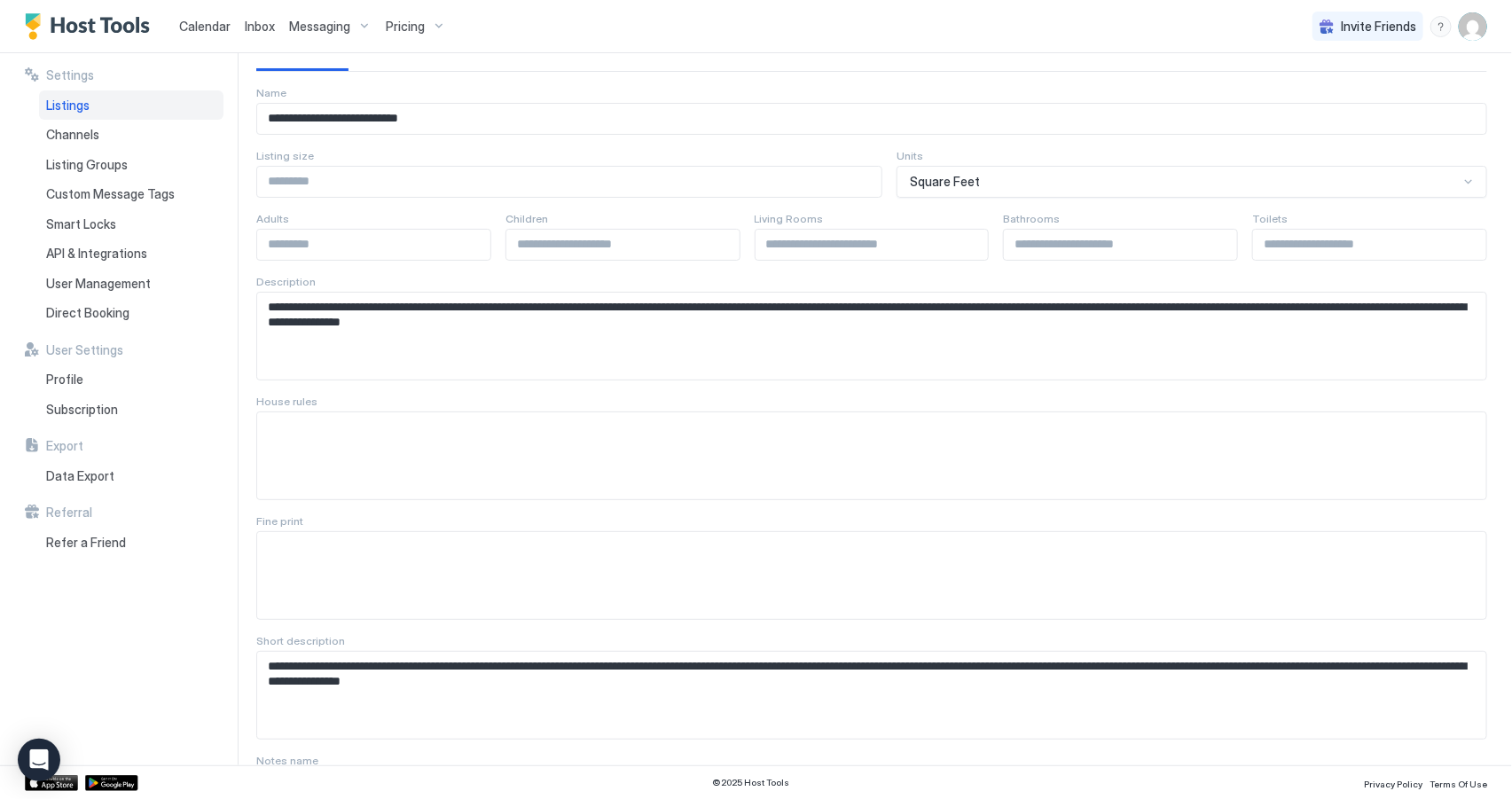 scroll, scrollTop: 0, scrollLeft: 0, axis: both 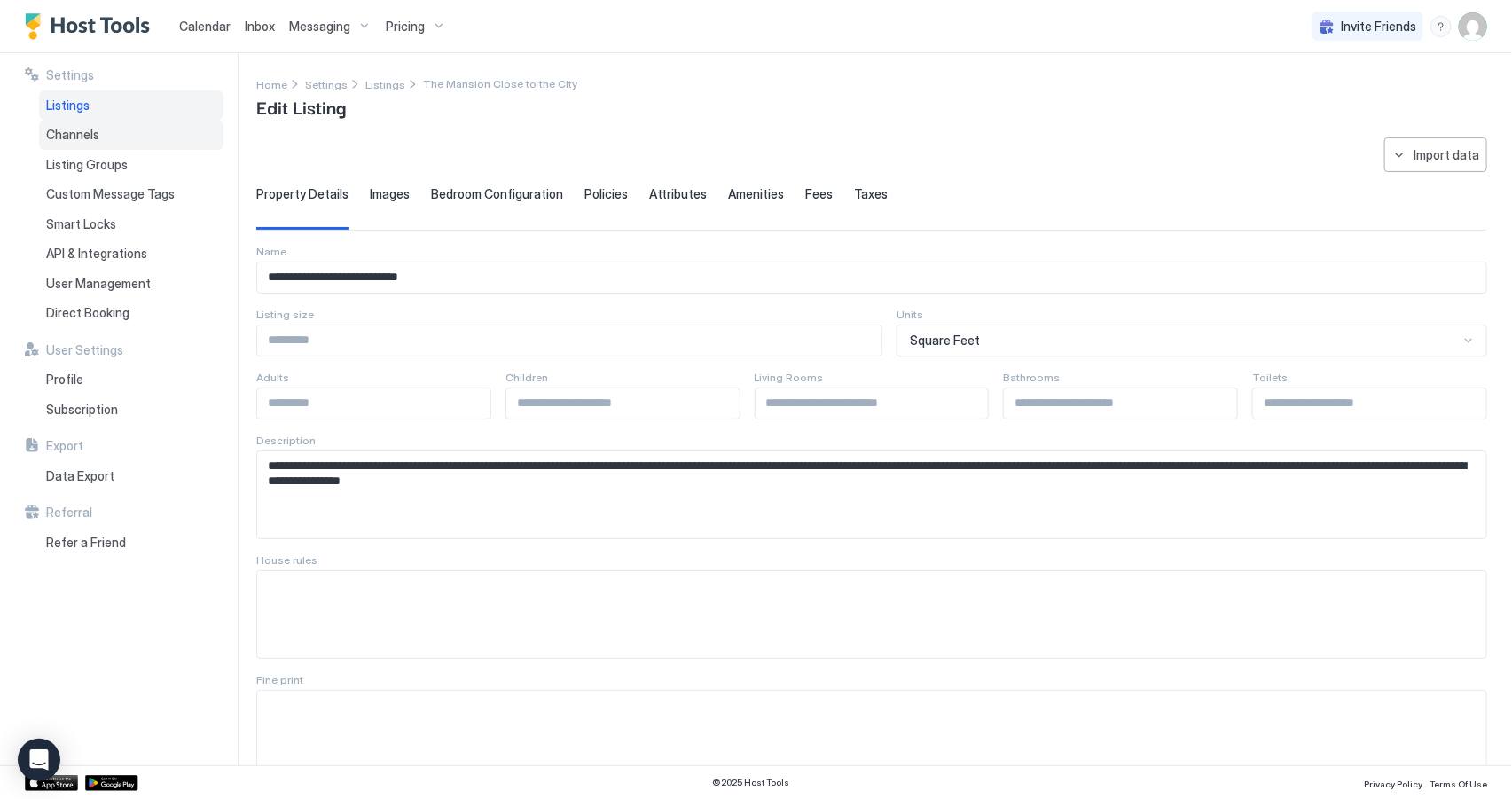 click on "Channels" at bounding box center (131, 135) 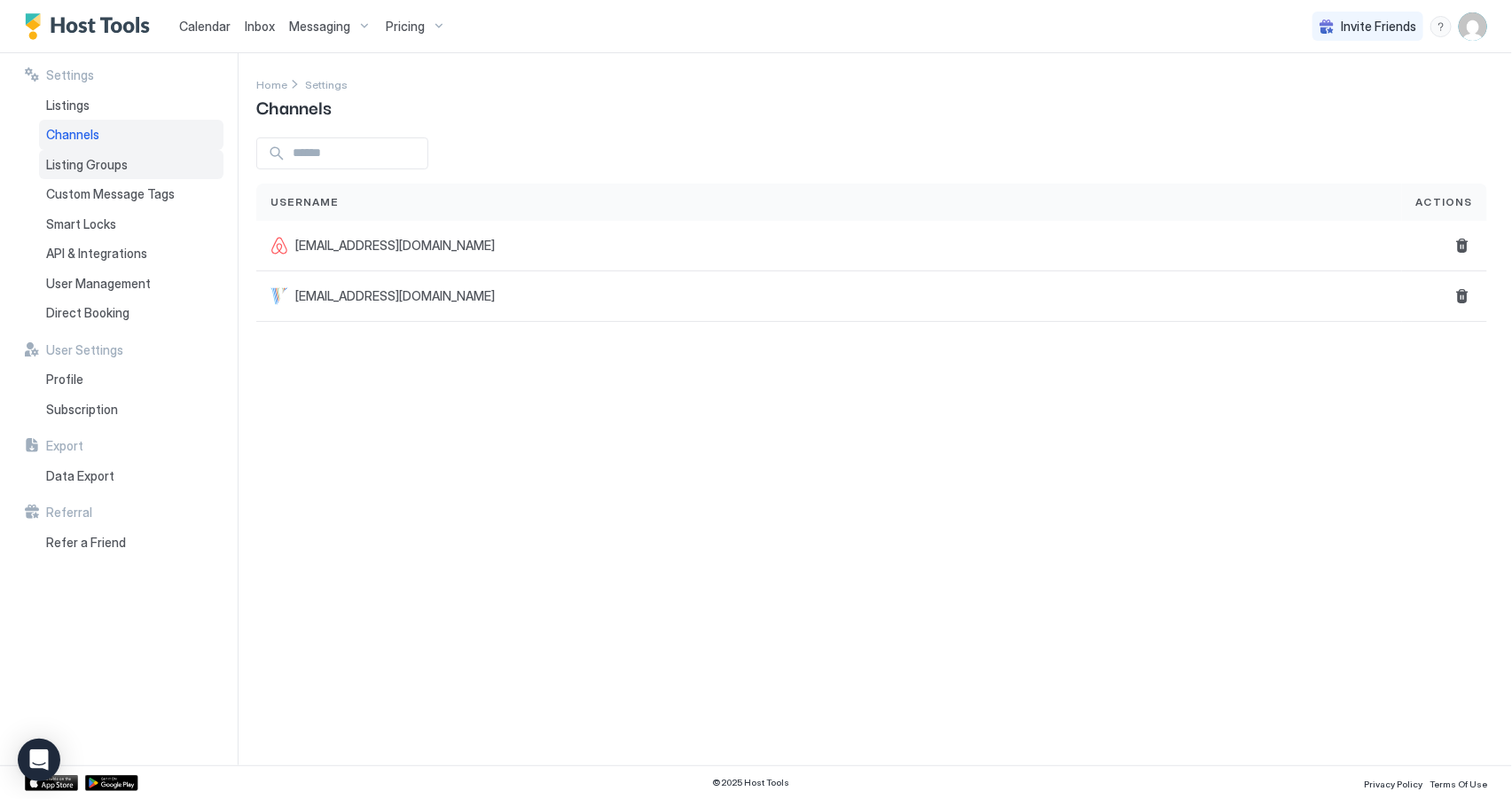 click on "Listing Groups" at bounding box center (131, 165) 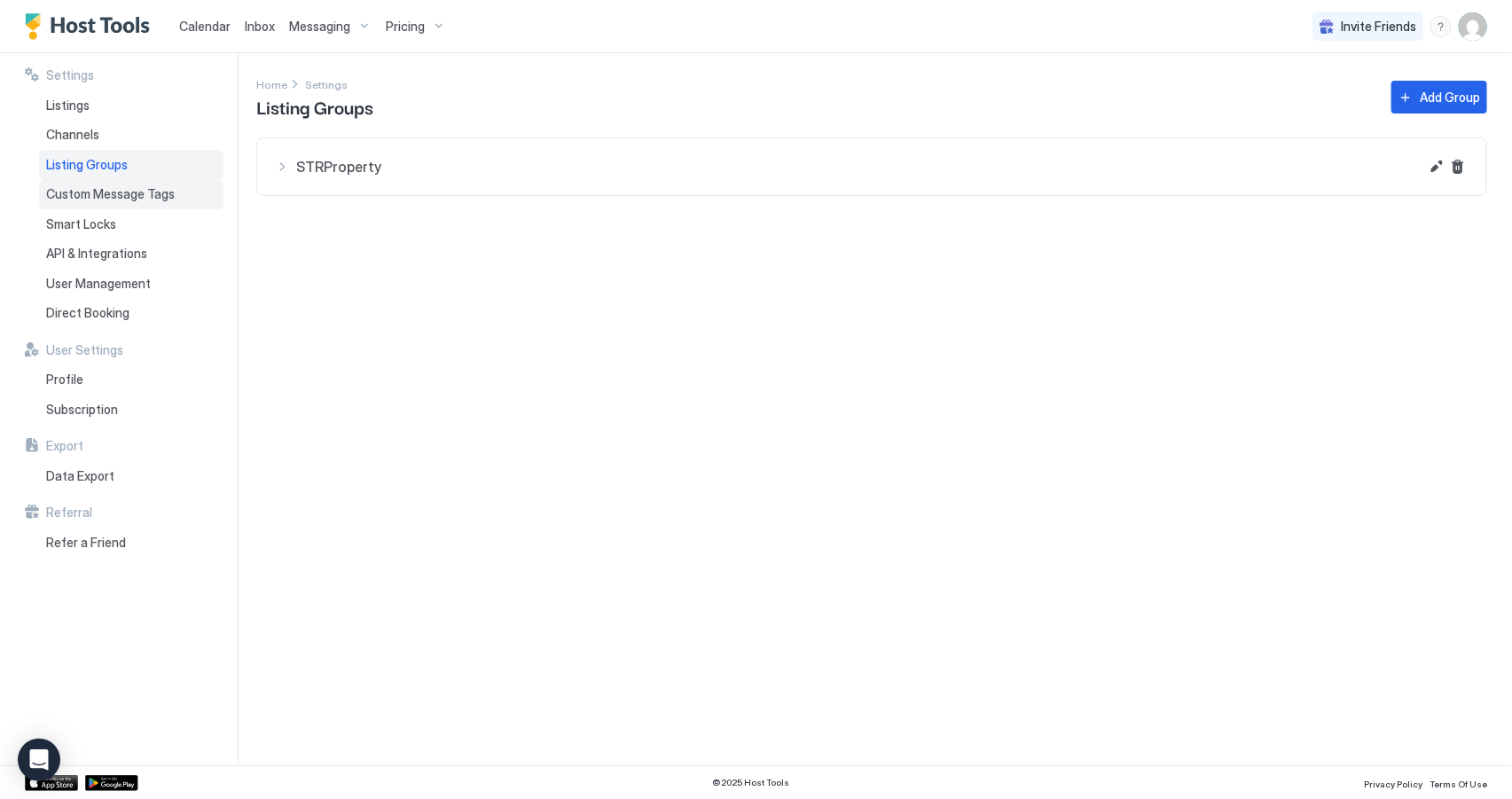 click on "Custom Message Tags" at bounding box center [110, 194] 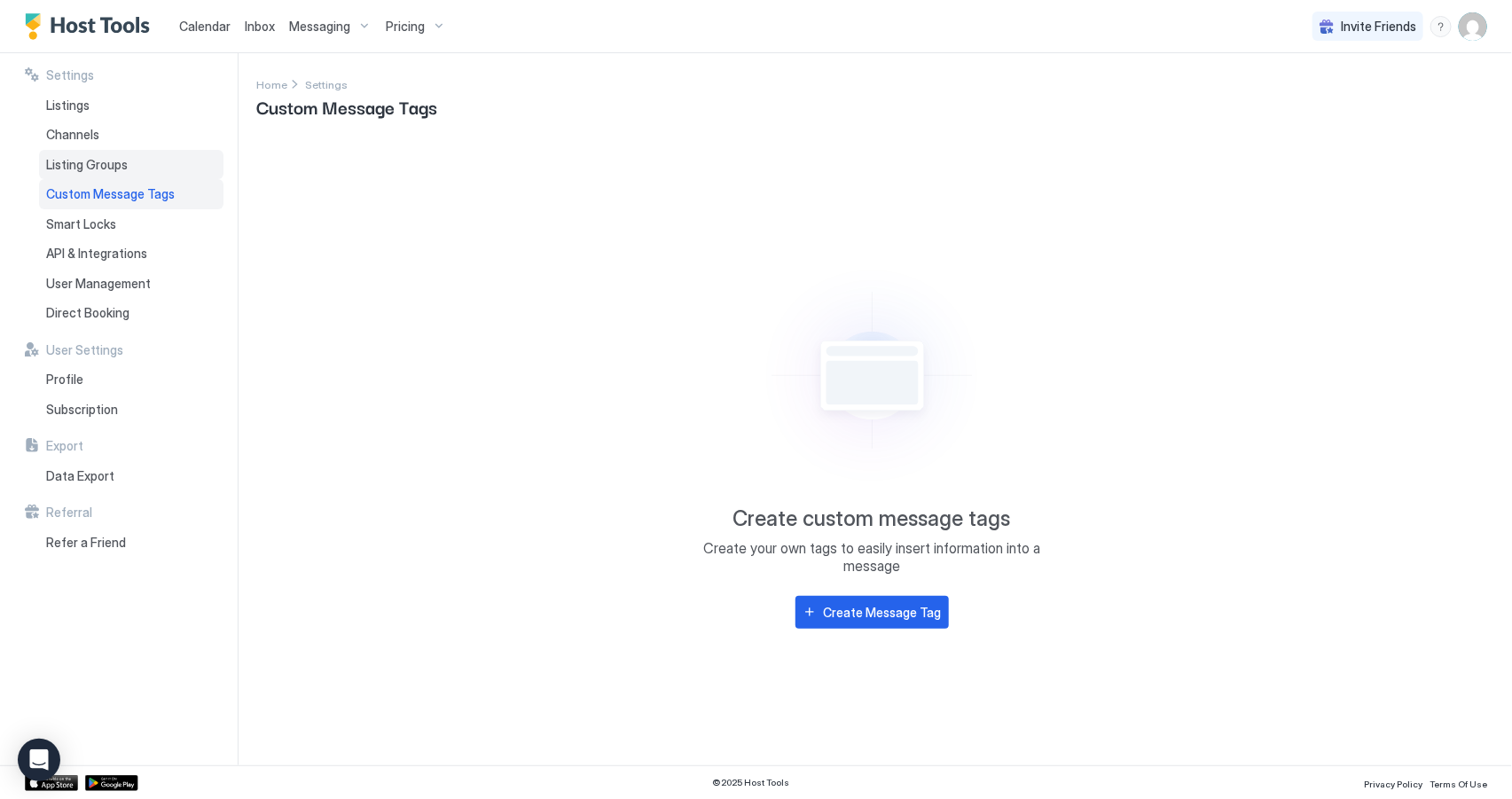 click on "Listing Groups" at bounding box center (131, 165) 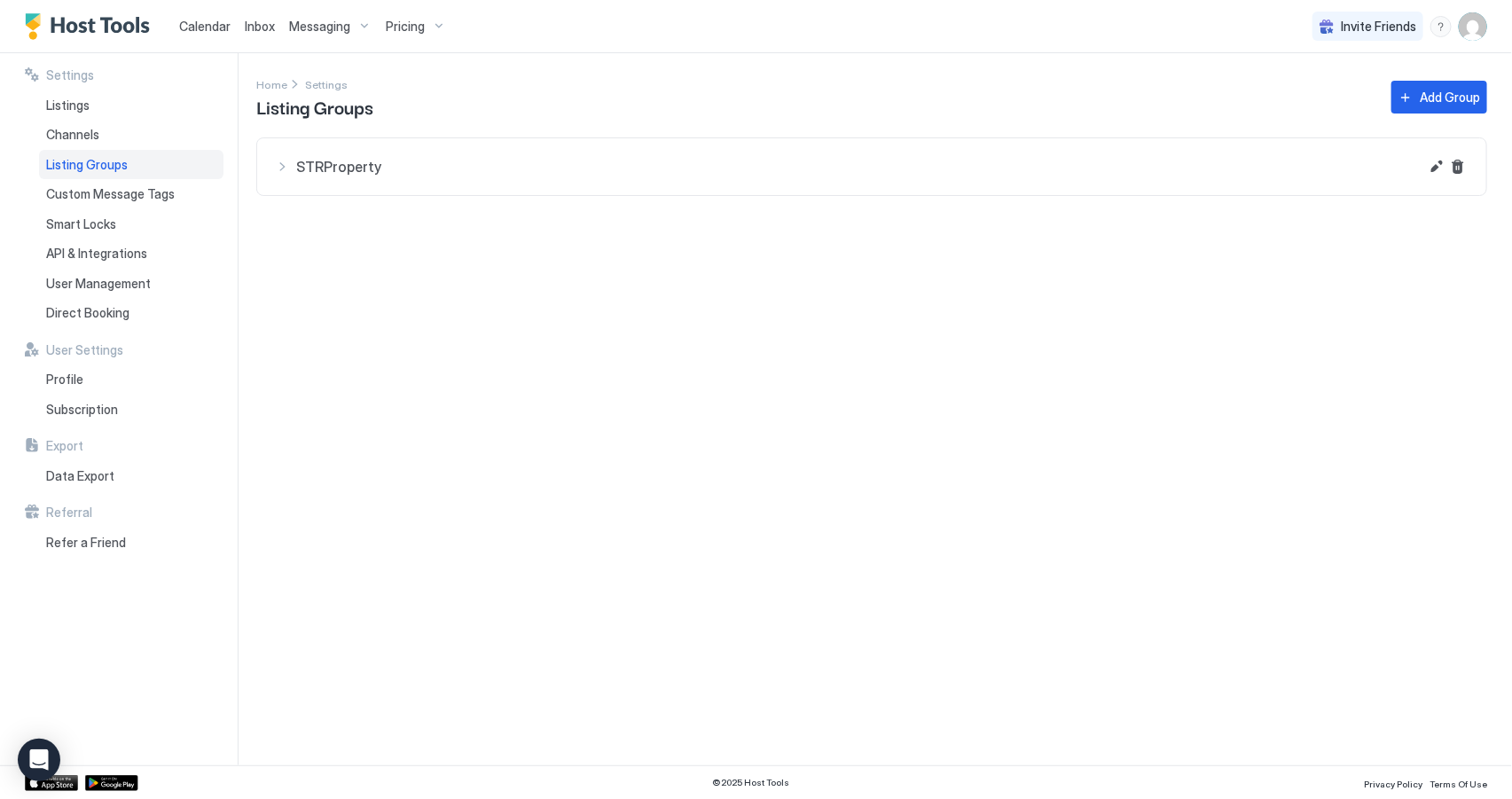 click on "STRProperty" at bounding box center (858, 167) 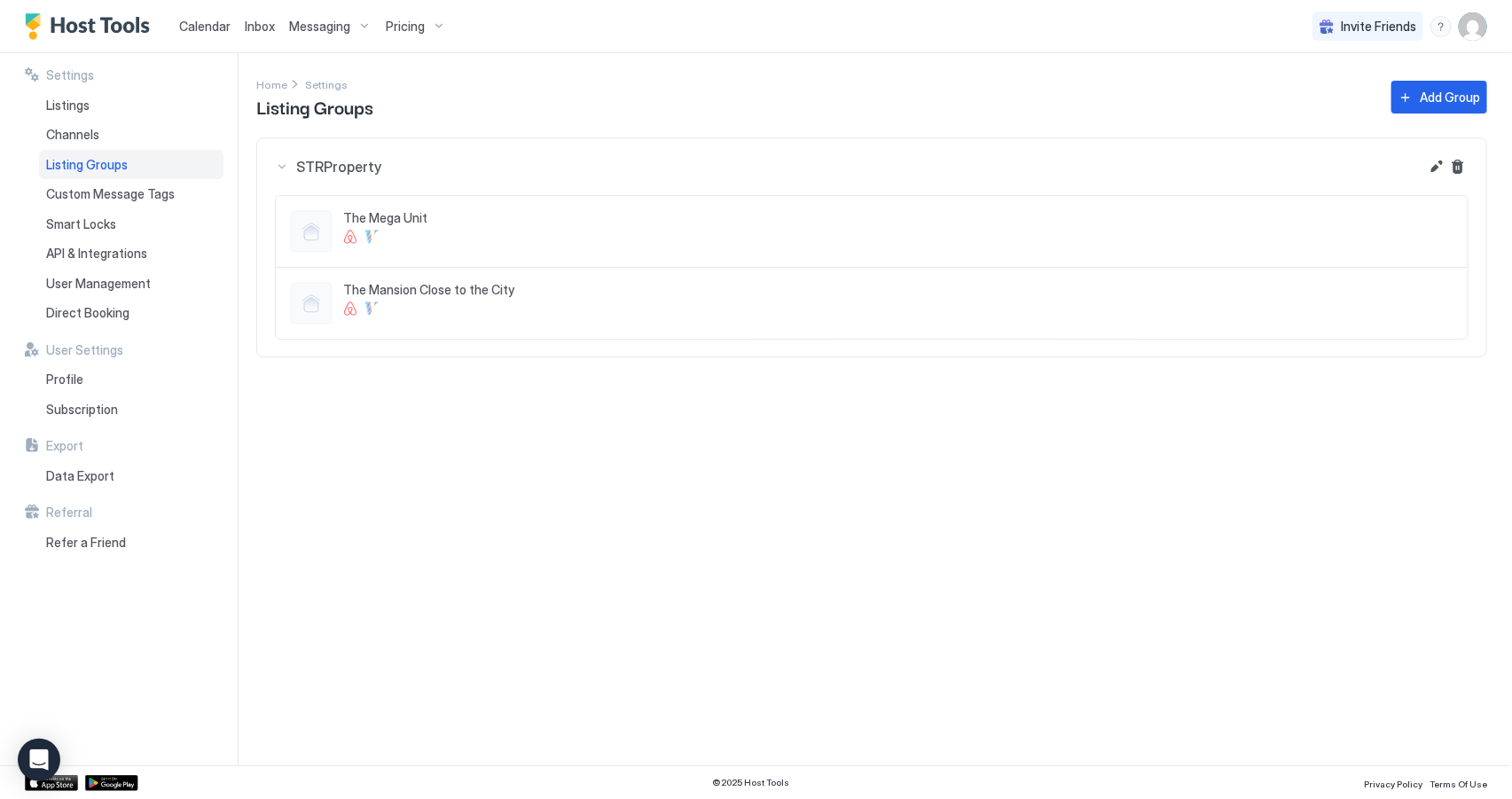 click on "STRProperty" at bounding box center [858, 167] 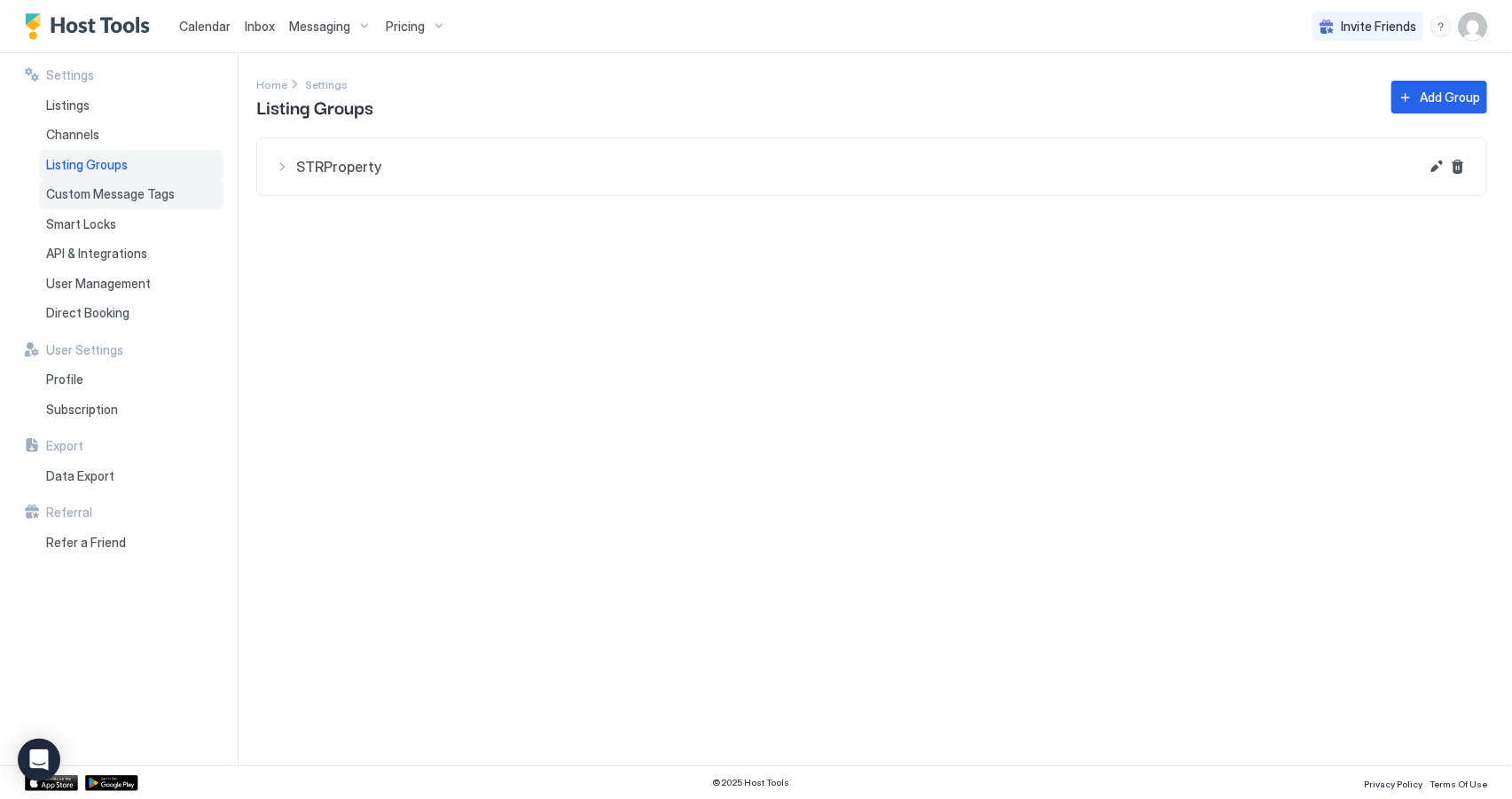 click on "Custom Message Tags" at bounding box center (110, 194) 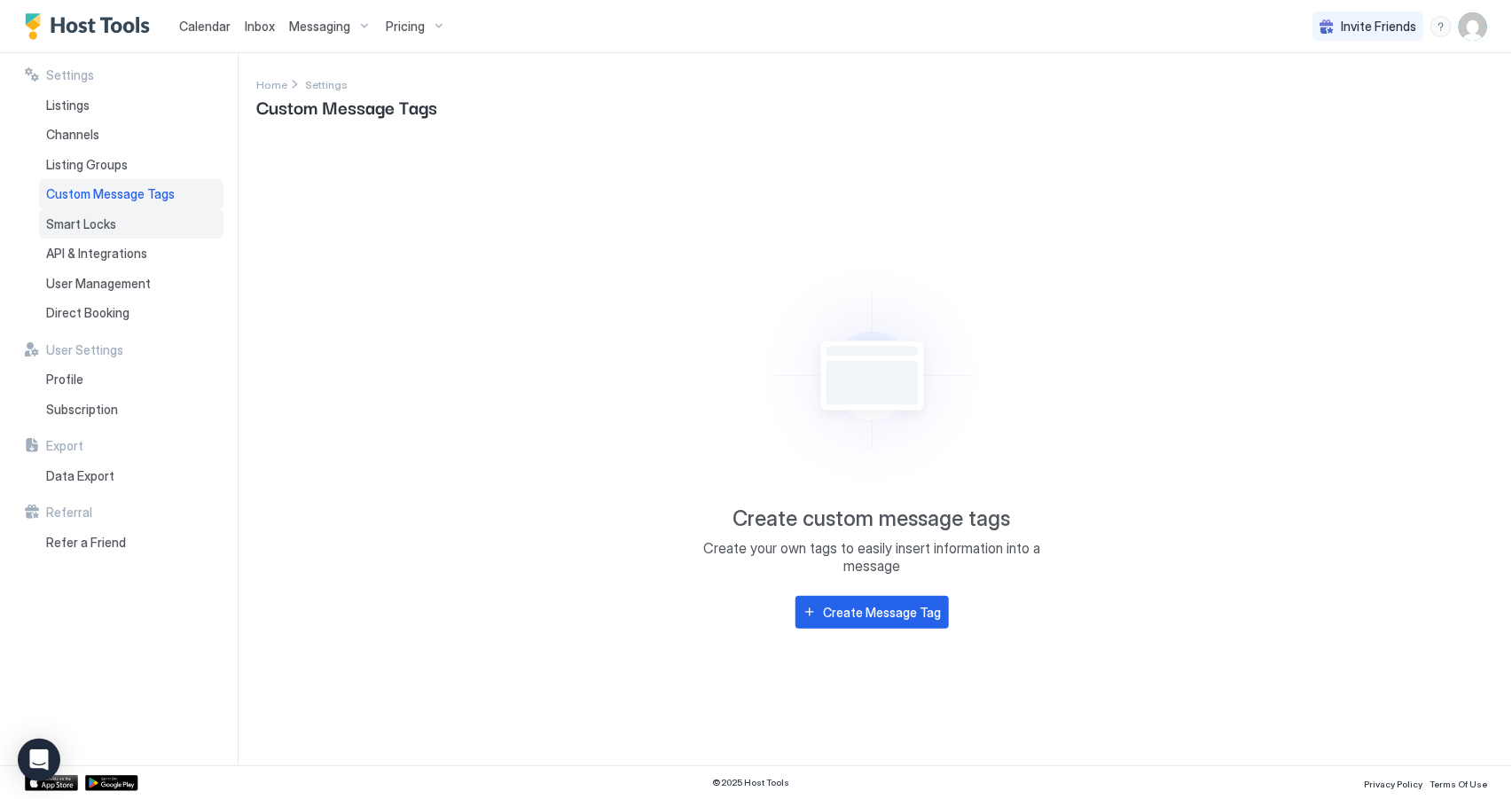 click on "Smart Locks" at bounding box center (131, 224) 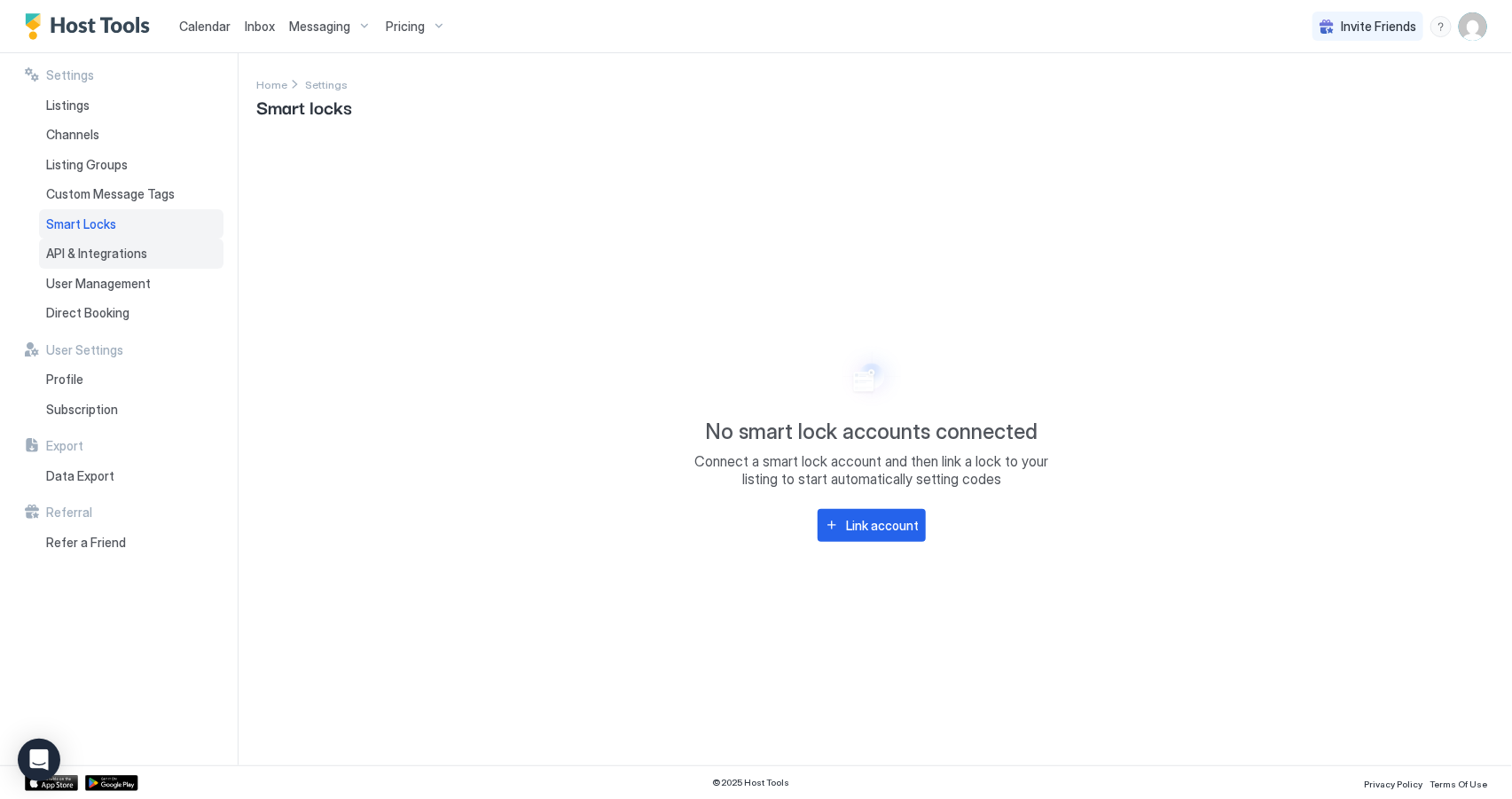 click on "API & Integrations" at bounding box center [131, 254] 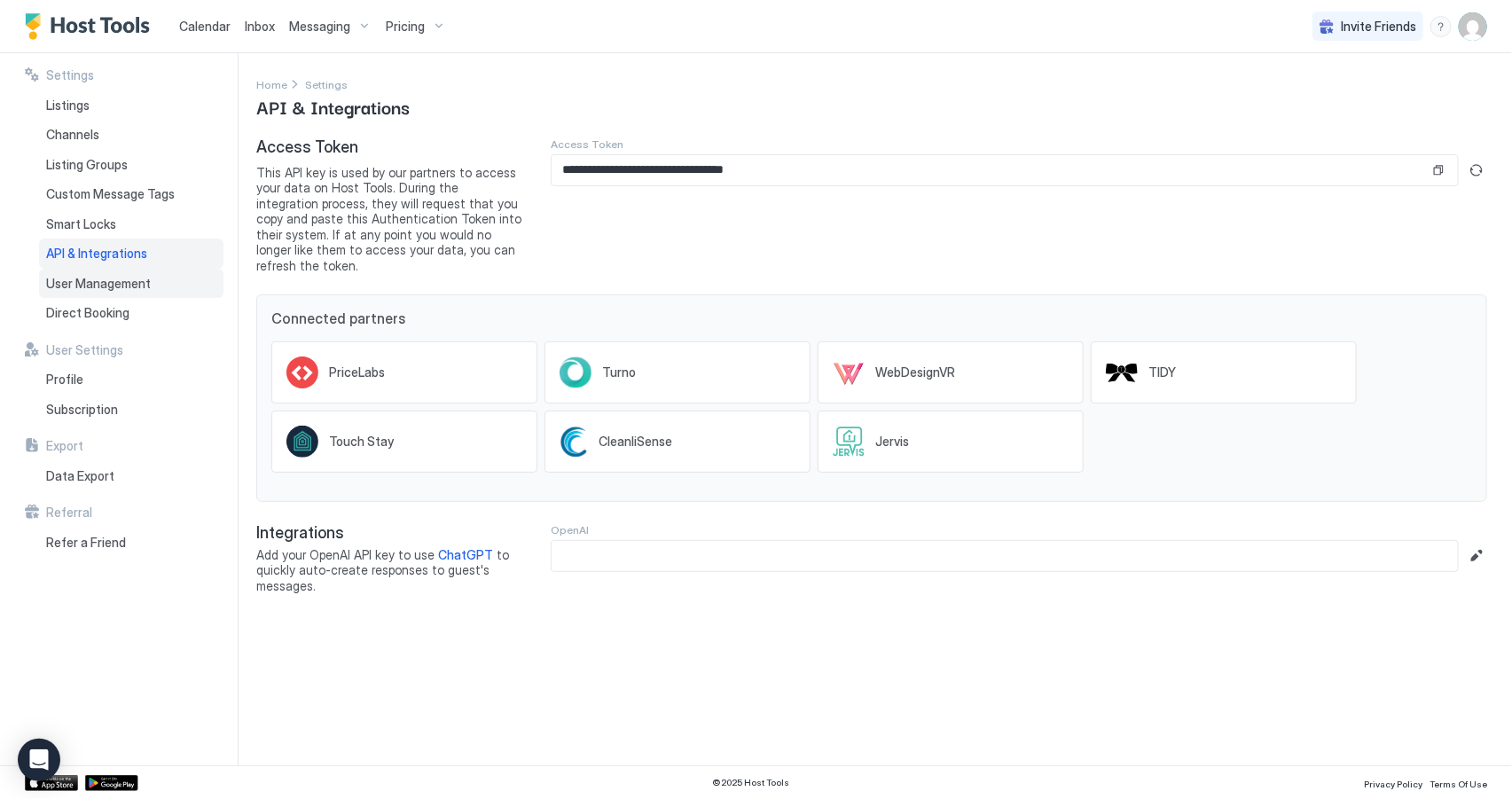 click on "User Management" at bounding box center [131, 284] 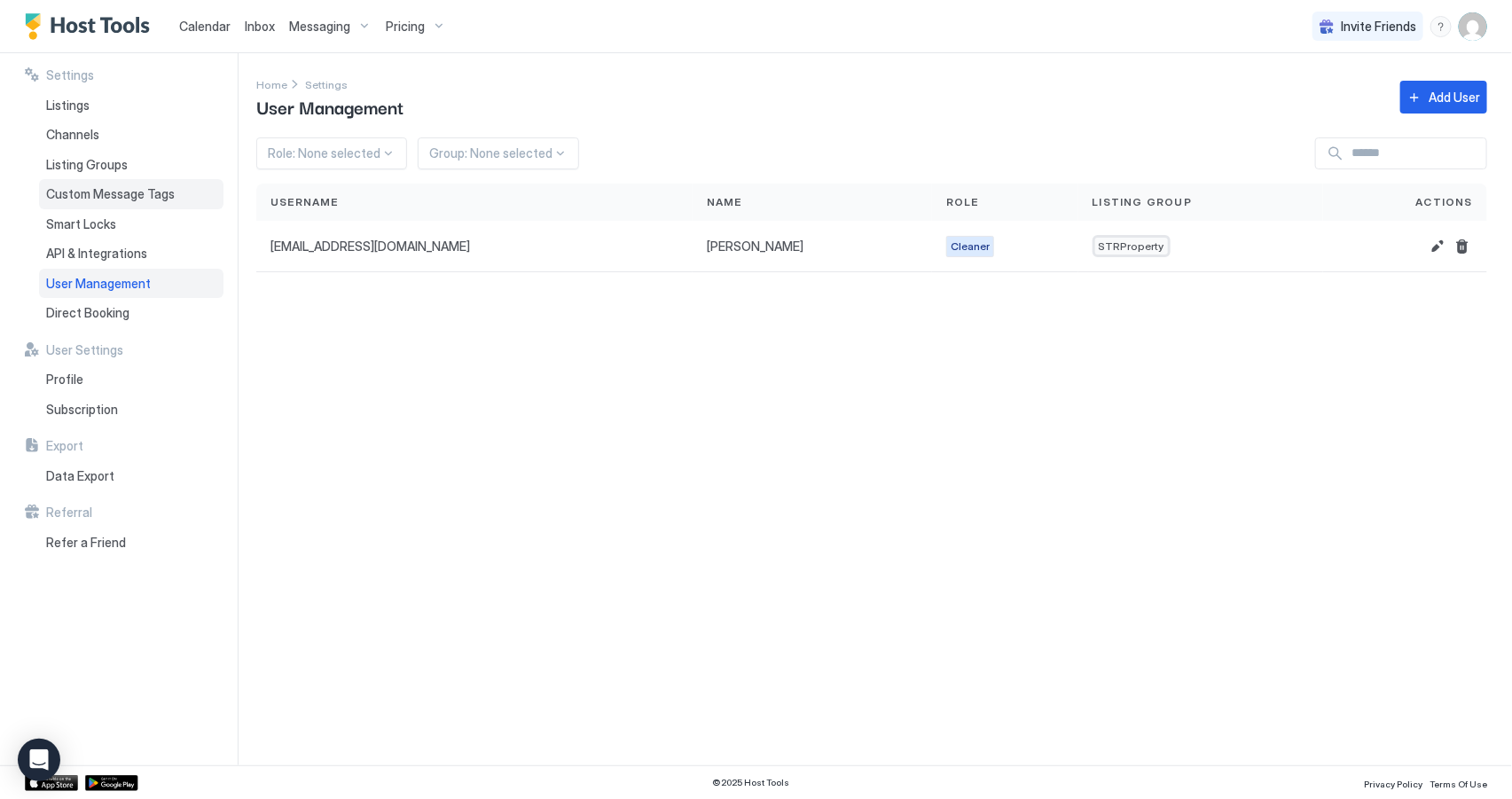 click on "Custom Message Tags" at bounding box center [110, 194] 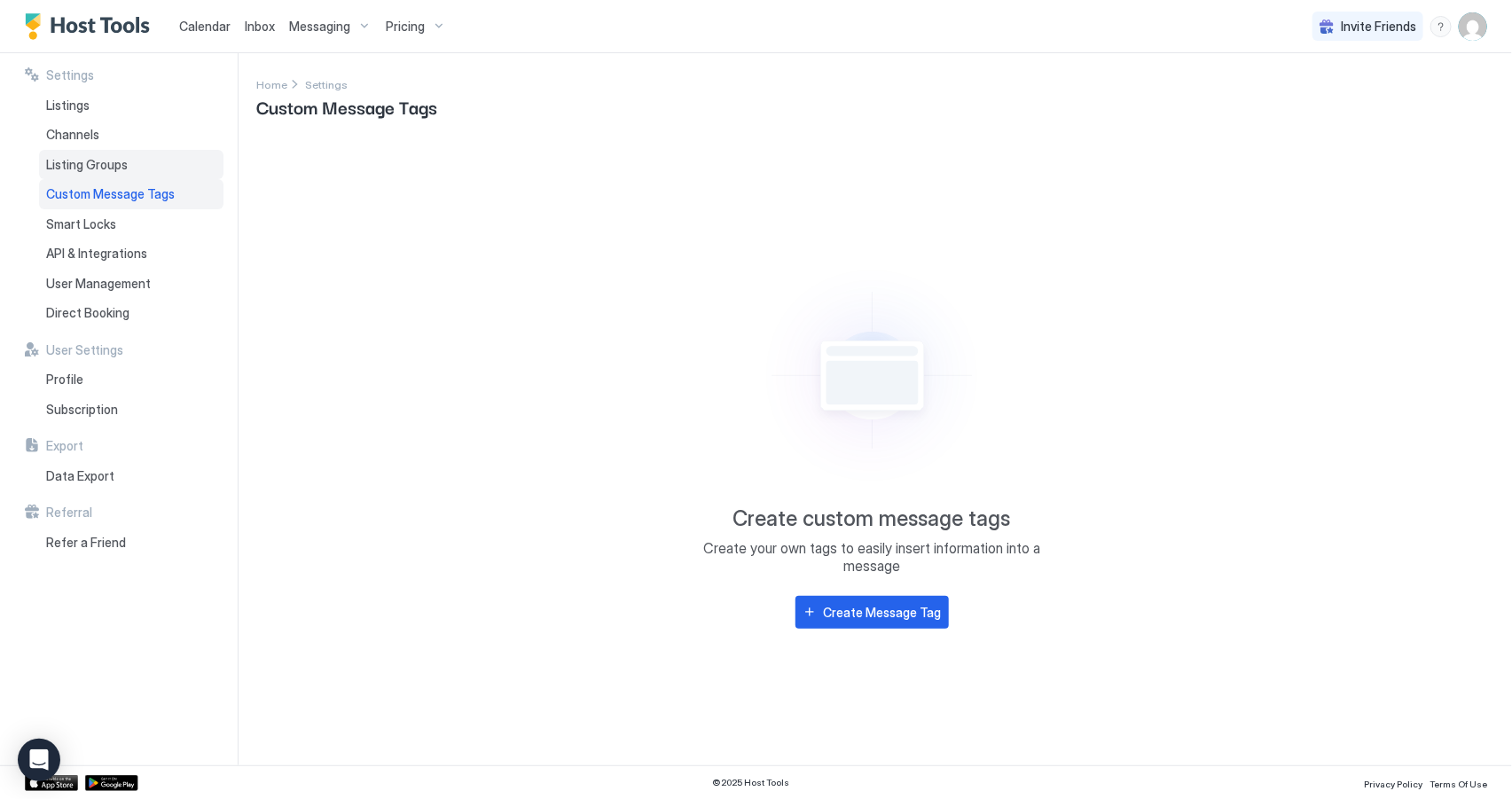 click on "Listing Groups" at bounding box center [131, 165] 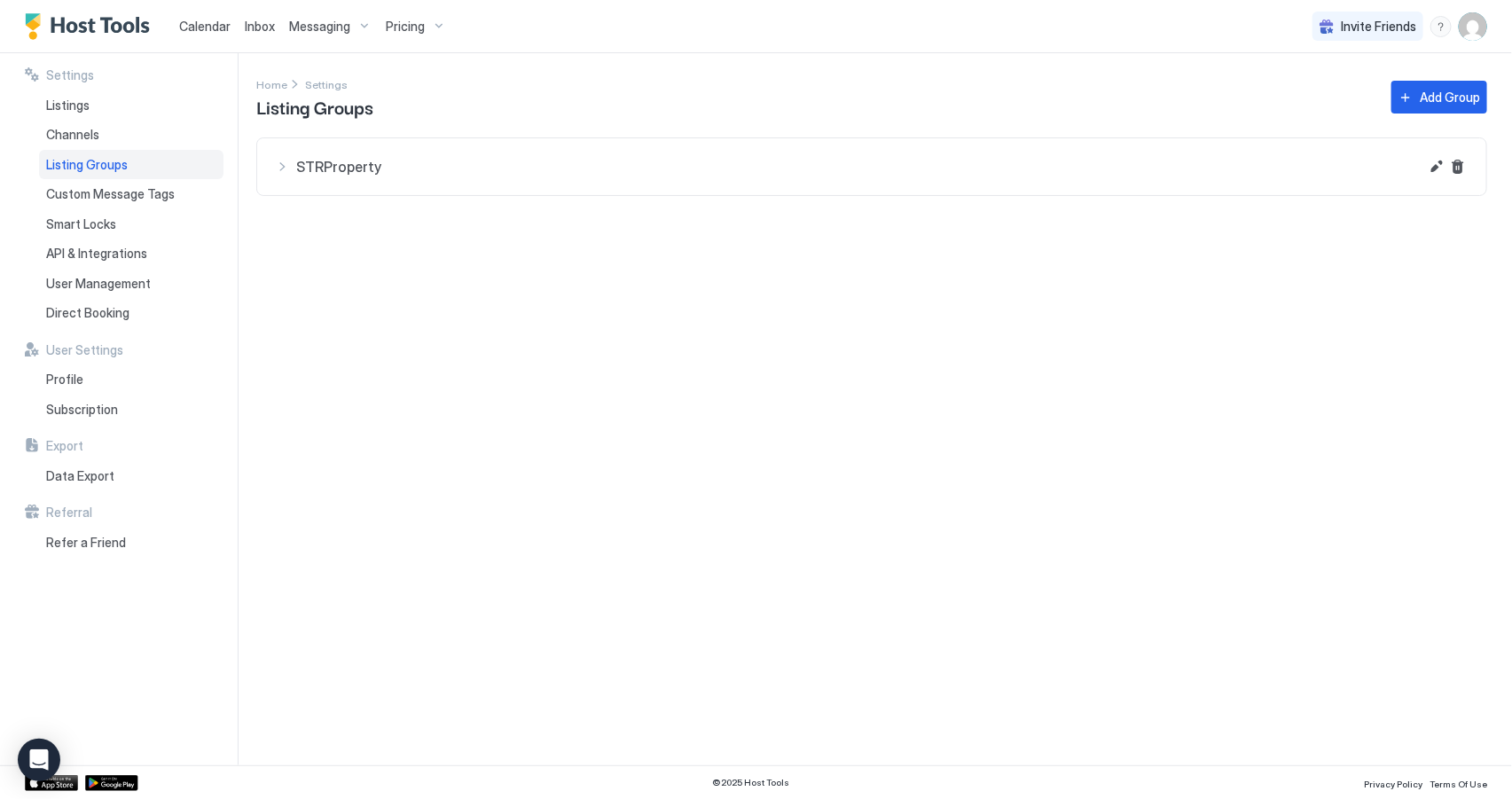 click on "STRProperty" at bounding box center [872, 167] 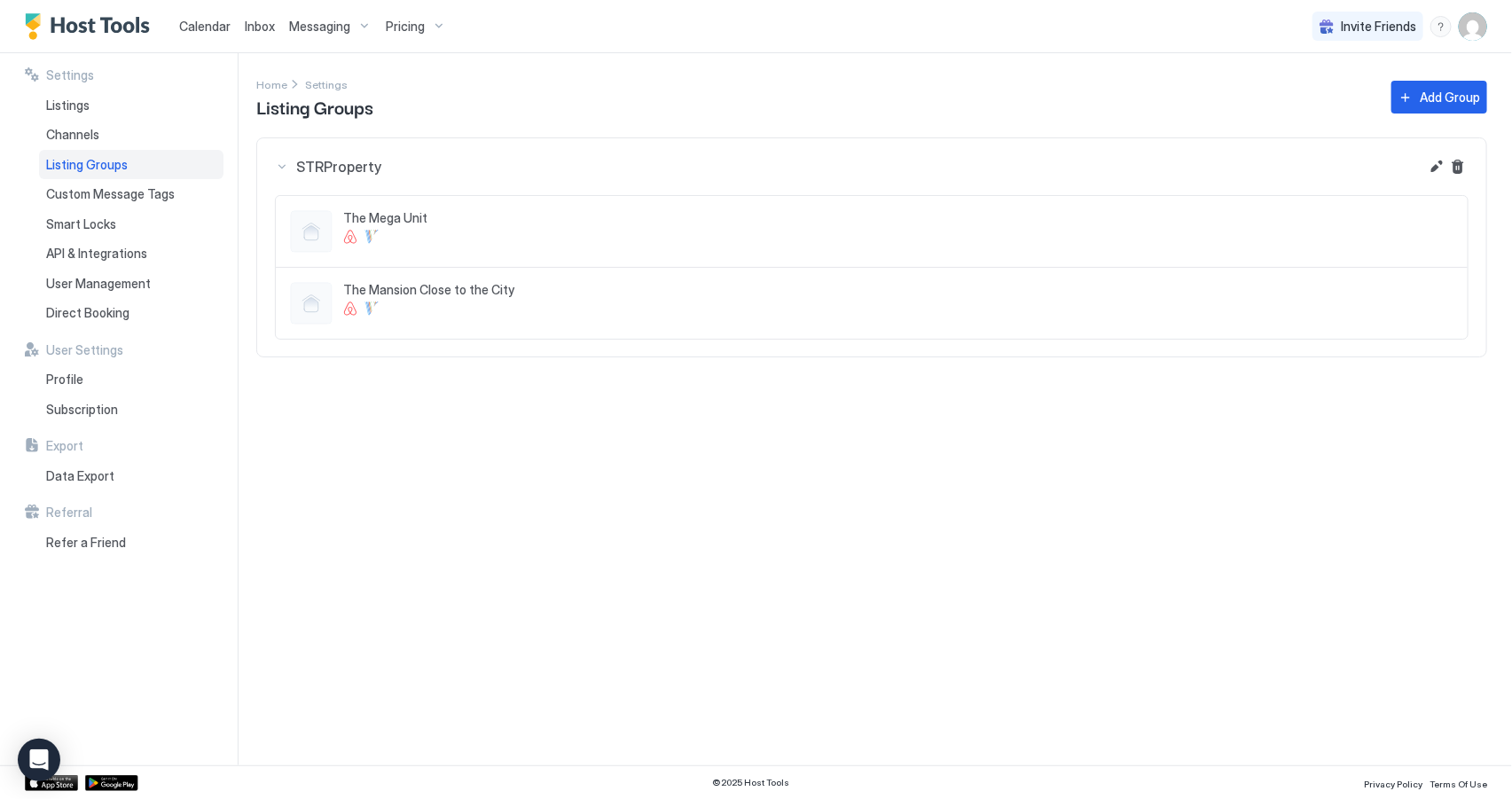 click on "The Mega Unit" at bounding box center [898, 218] 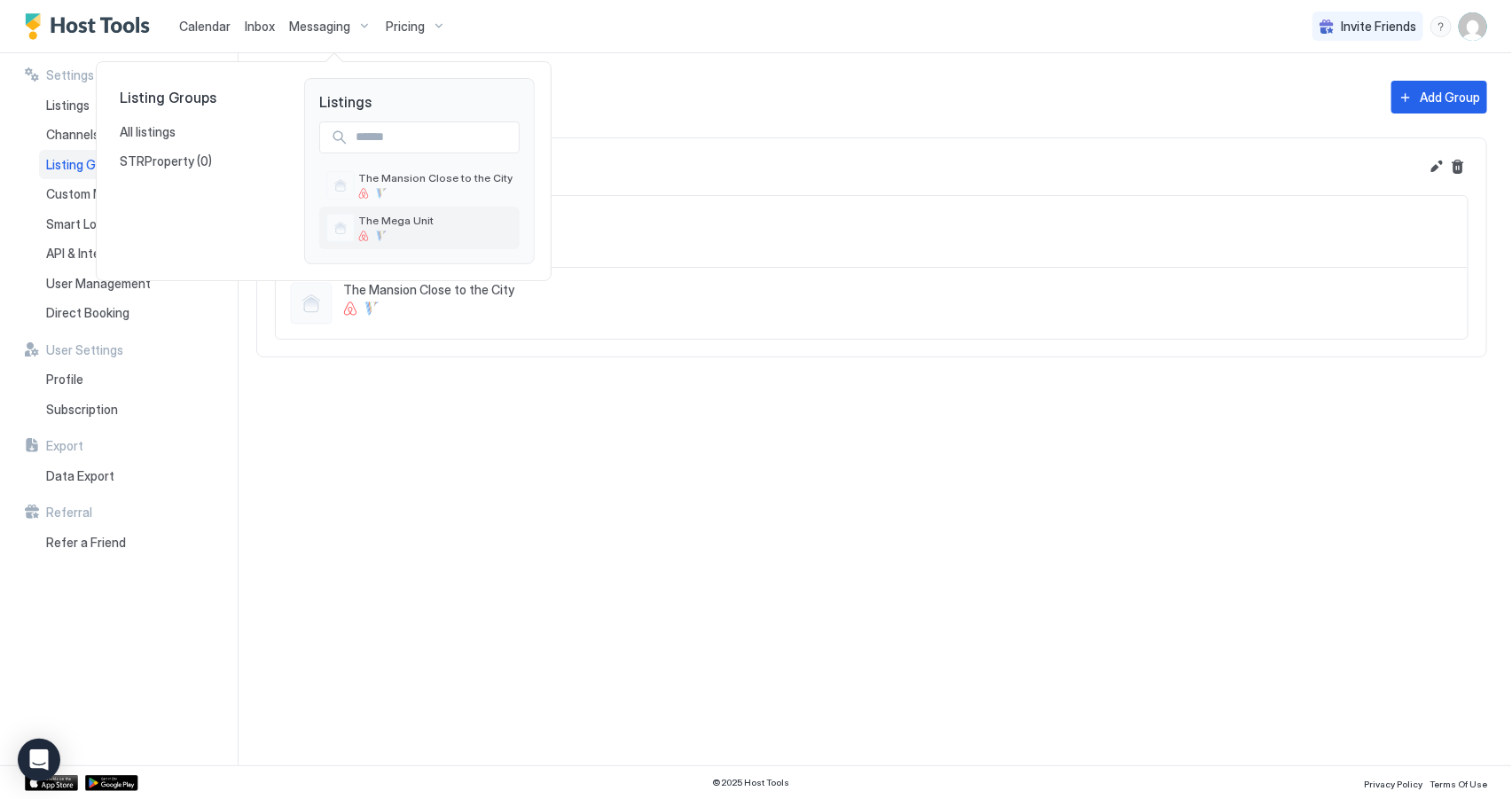 click on "The Mega Unit" at bounding box center [419, 228] 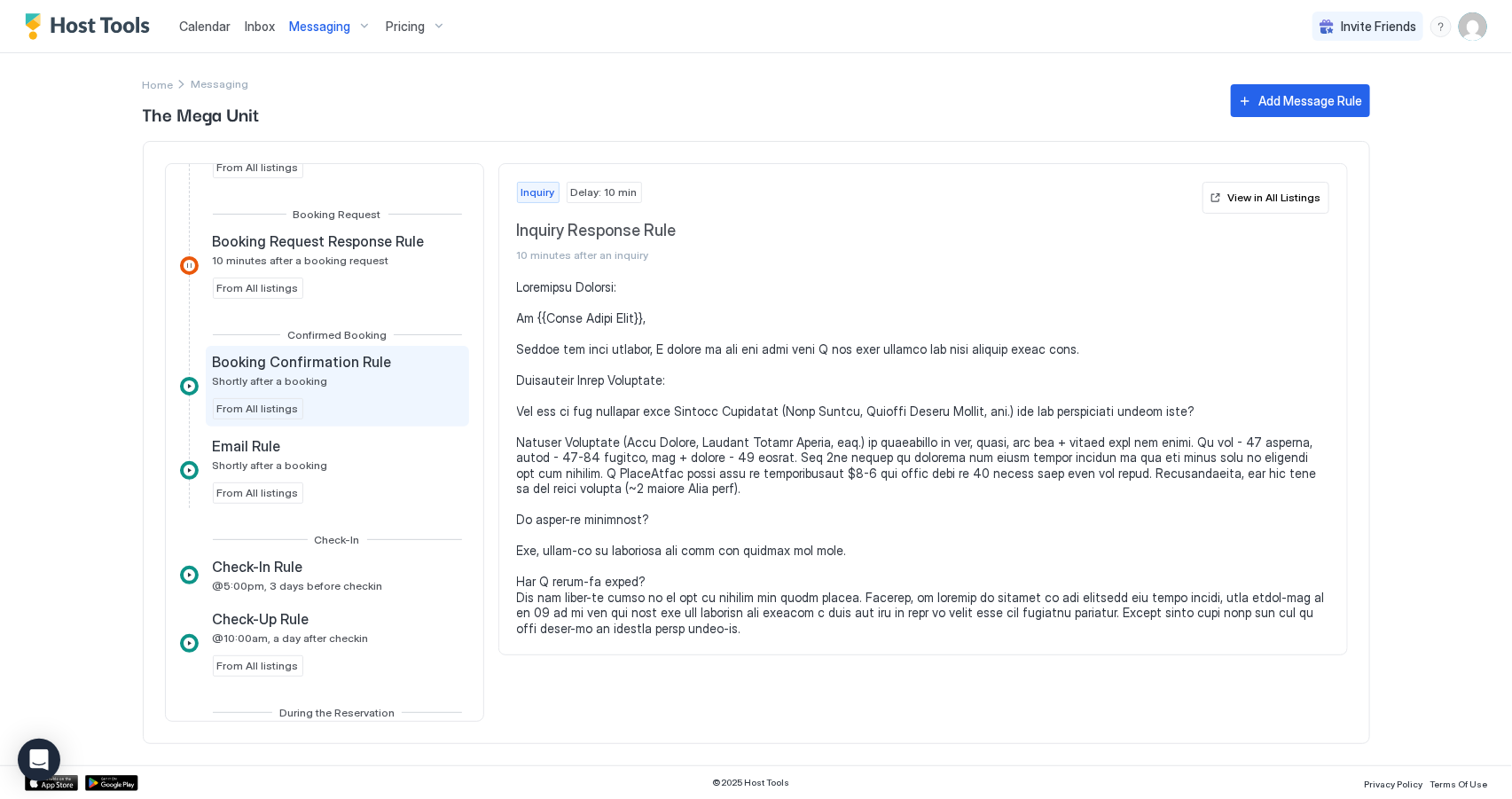 scroll, scrollTop: 241, scrollLeft: 0, axis: vertical 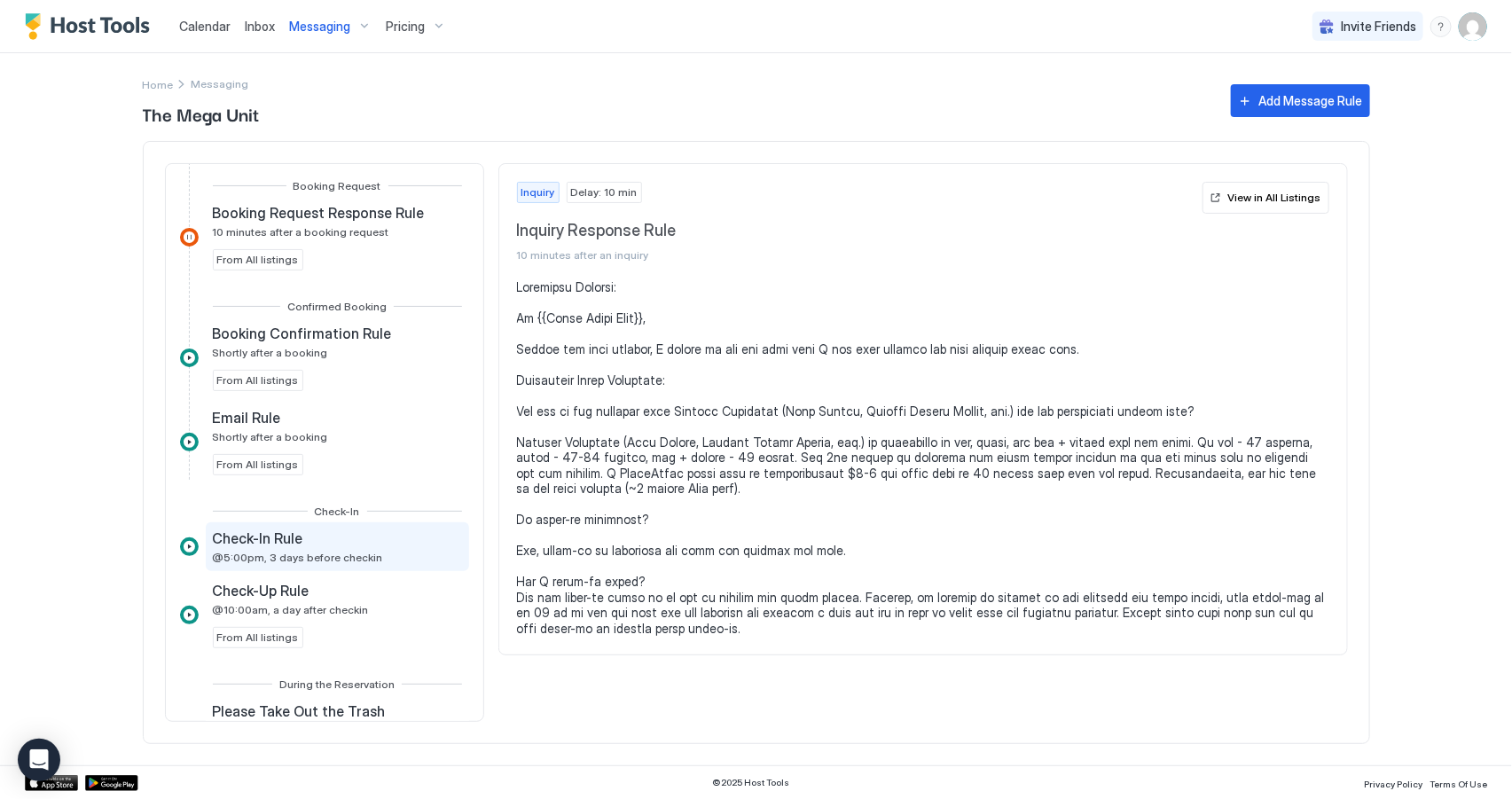 click on "@5:00pm, 3 days before checkin" at bounding box center [298, 557] 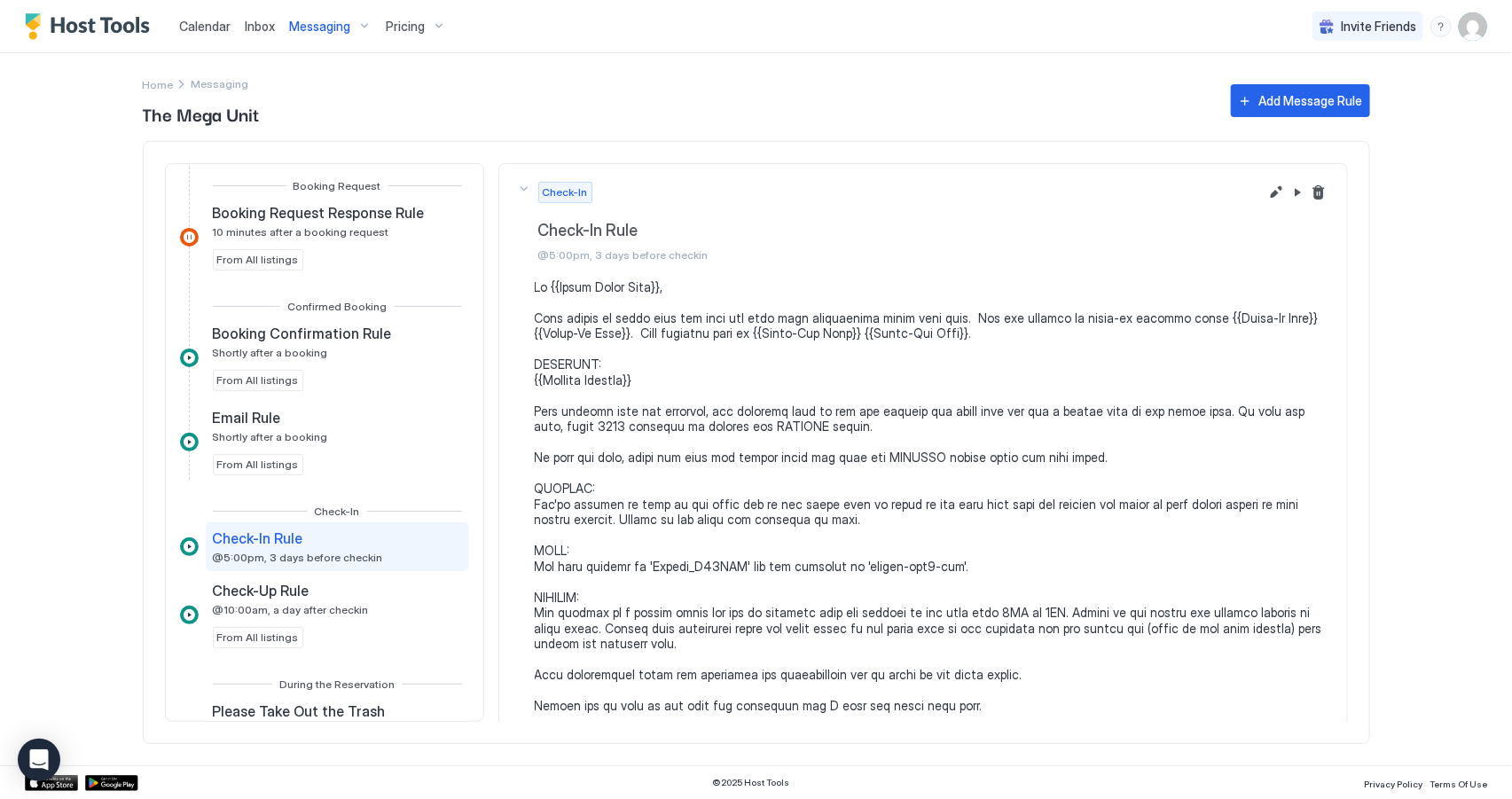 click at bounding box center (932, 497) 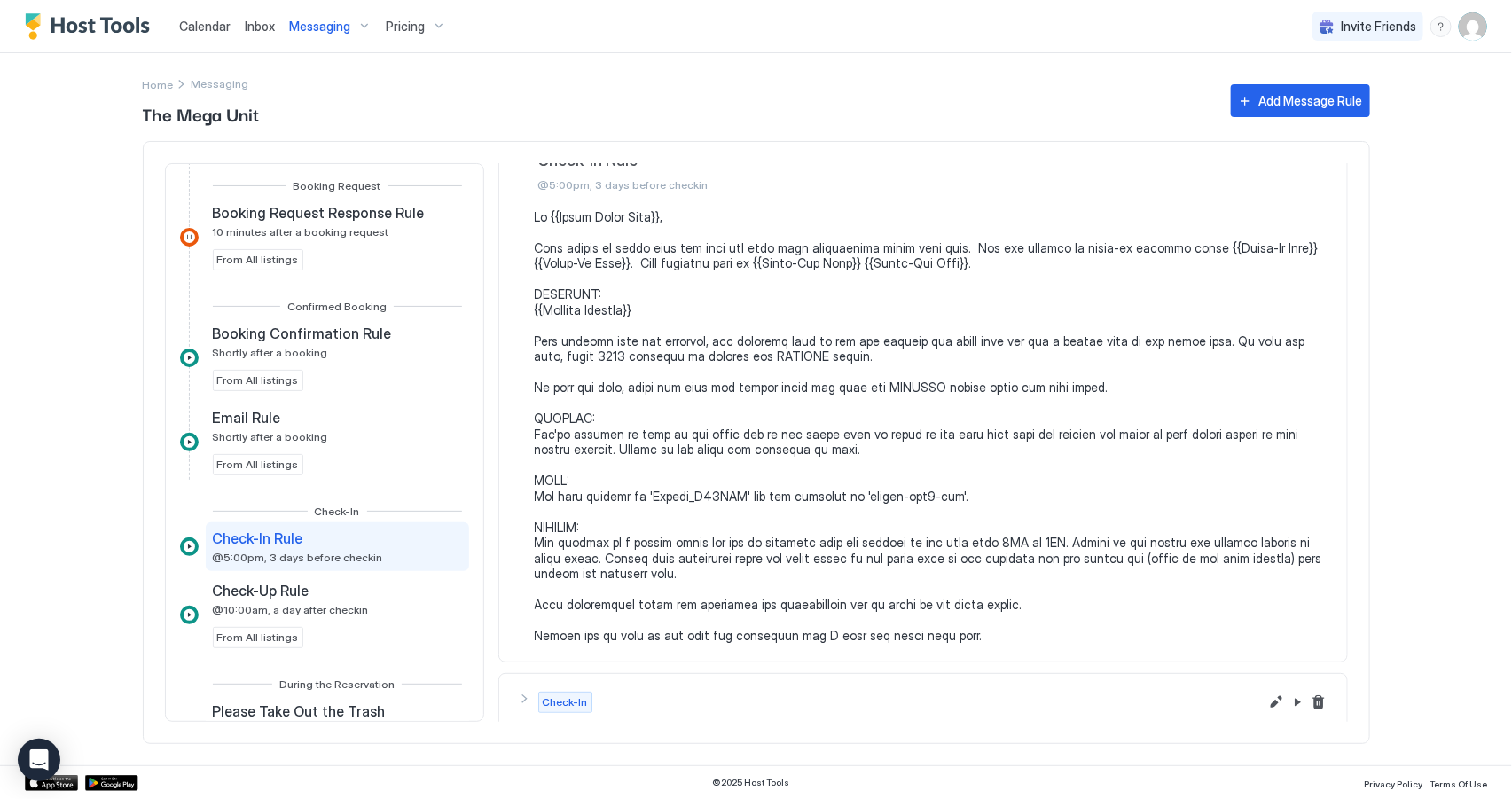 scroll, scrollTop: 0, scrollLeft: 0, axis: both 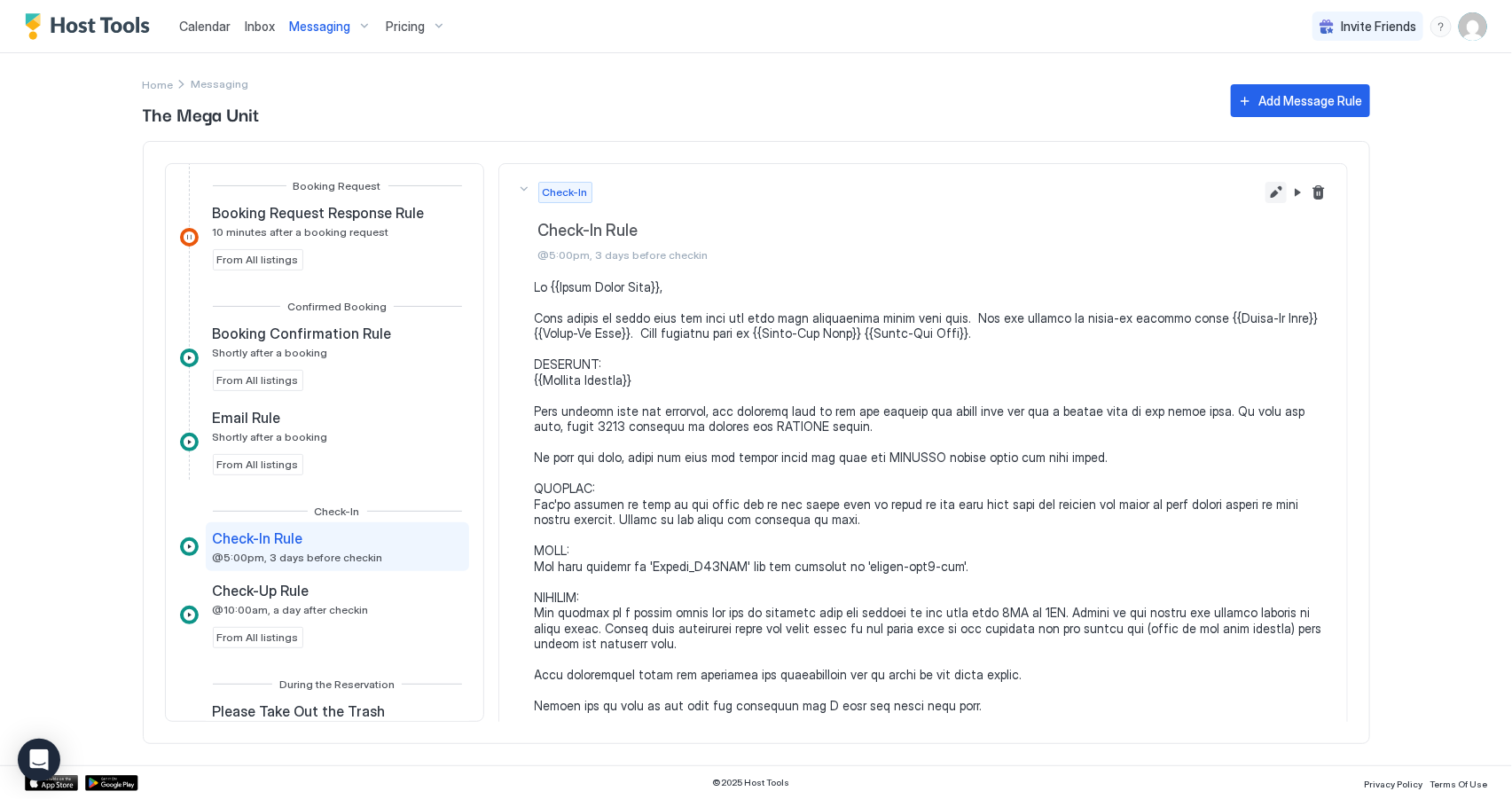 click at bounding box center [1276, 192] 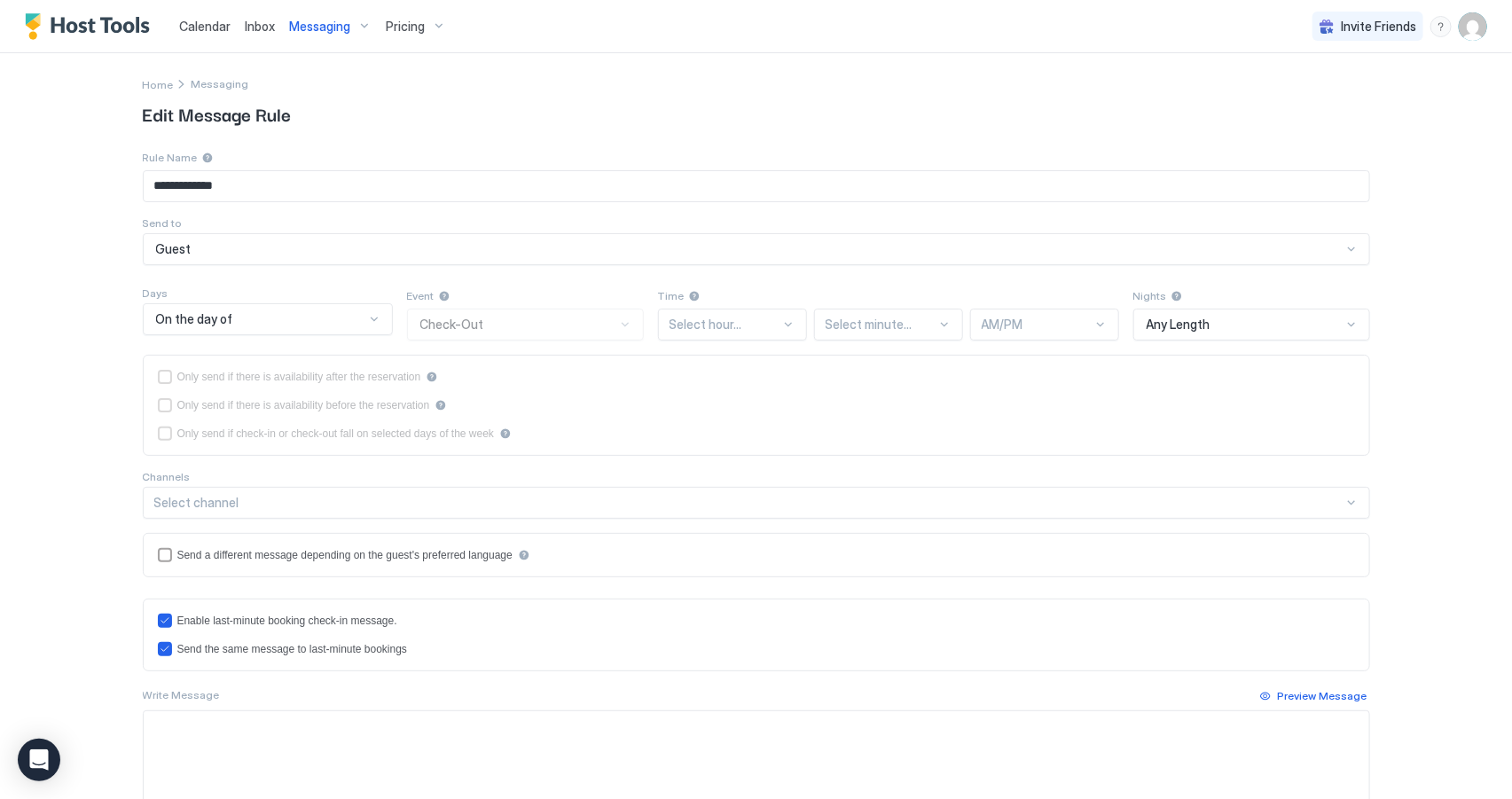 type on "**********" 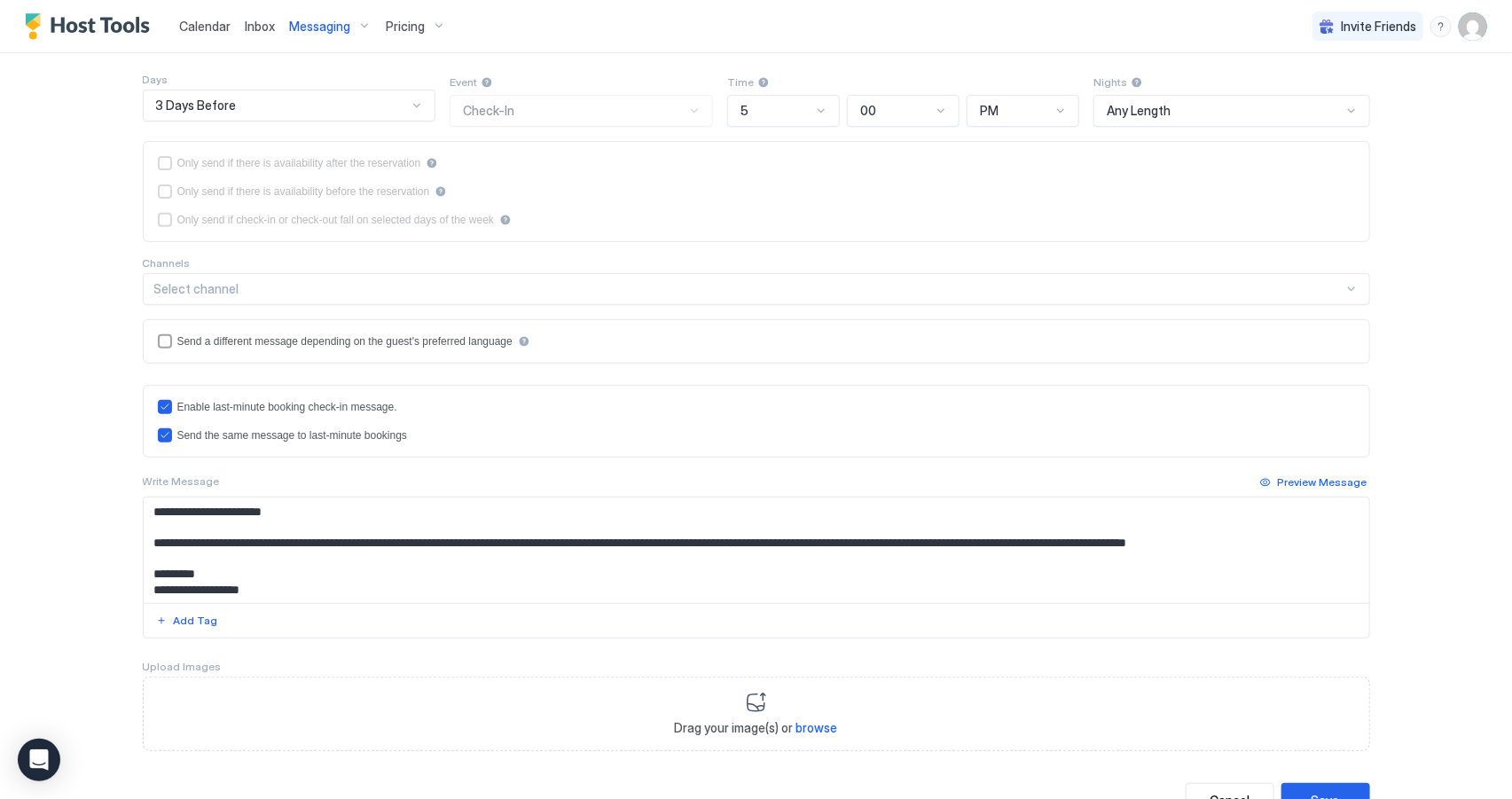 scroll, scrollTop: 280, scrollLeft: 0, axis: vertical 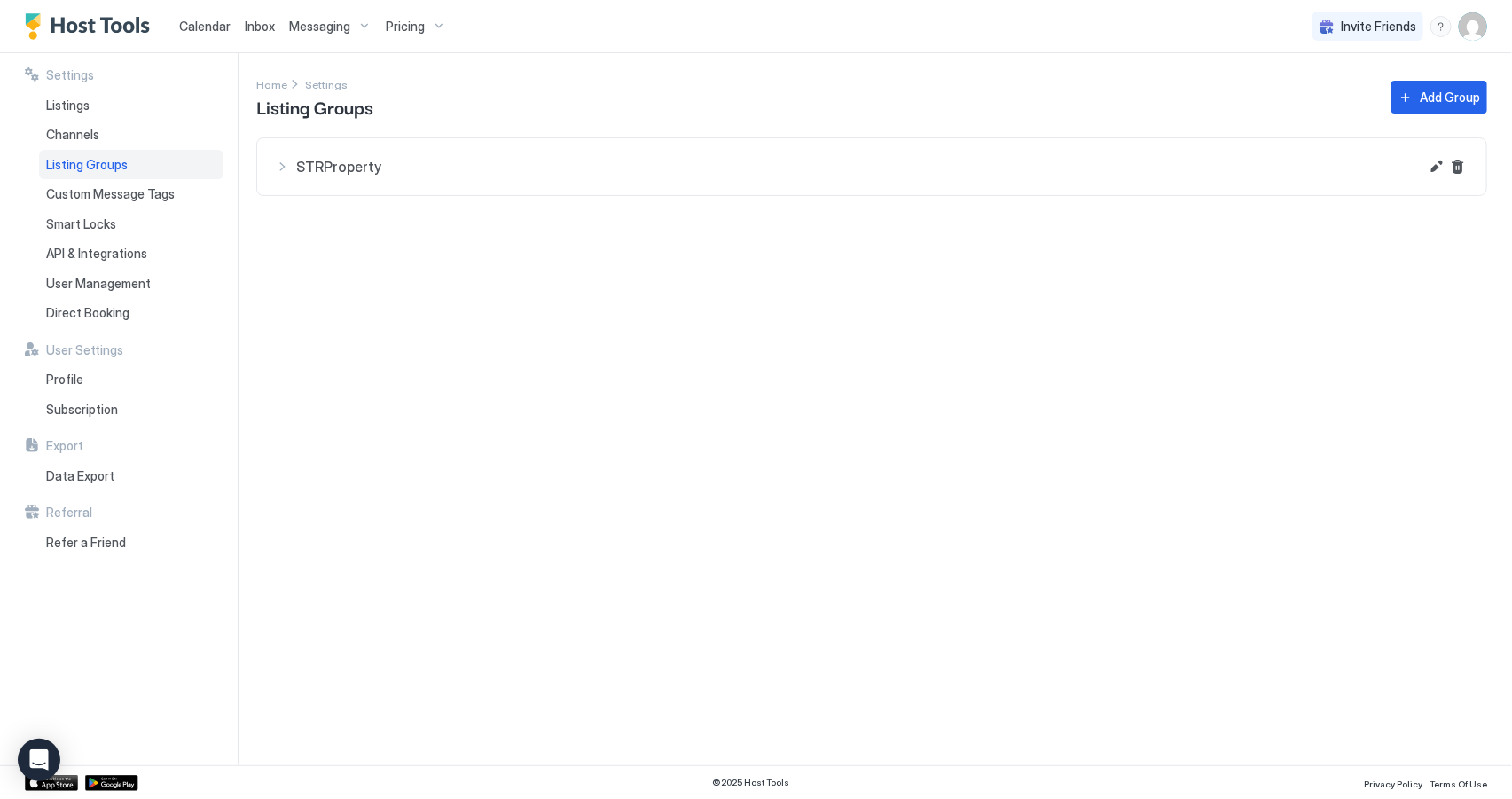 click on "Settings Home Settings Listing Groups Add Group STRProperty The Mega Unit The Mansion Close to the City" at bounding box center (884, 409) 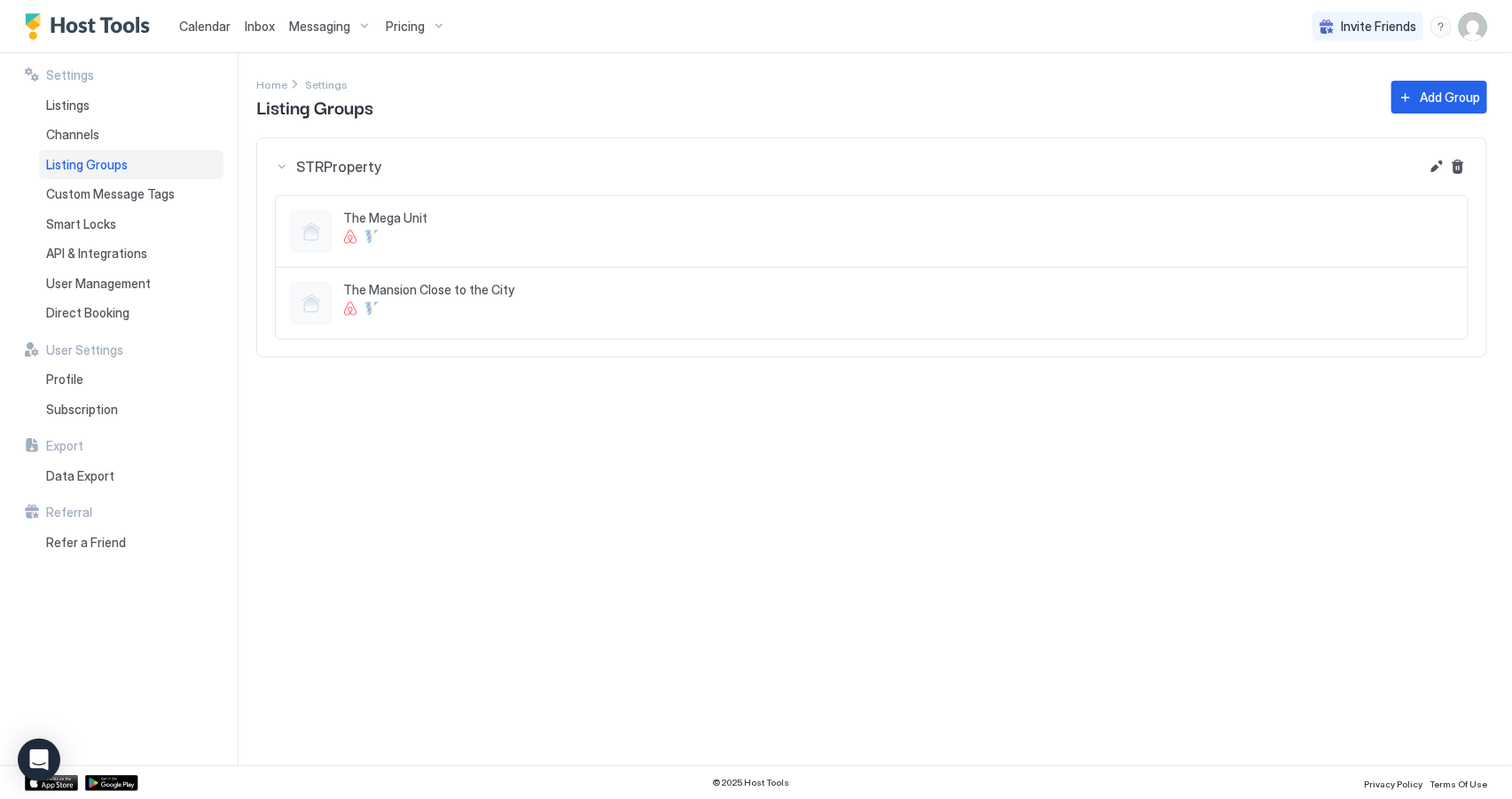 click on "The Mega Unit" at bounding box center [898, 218] 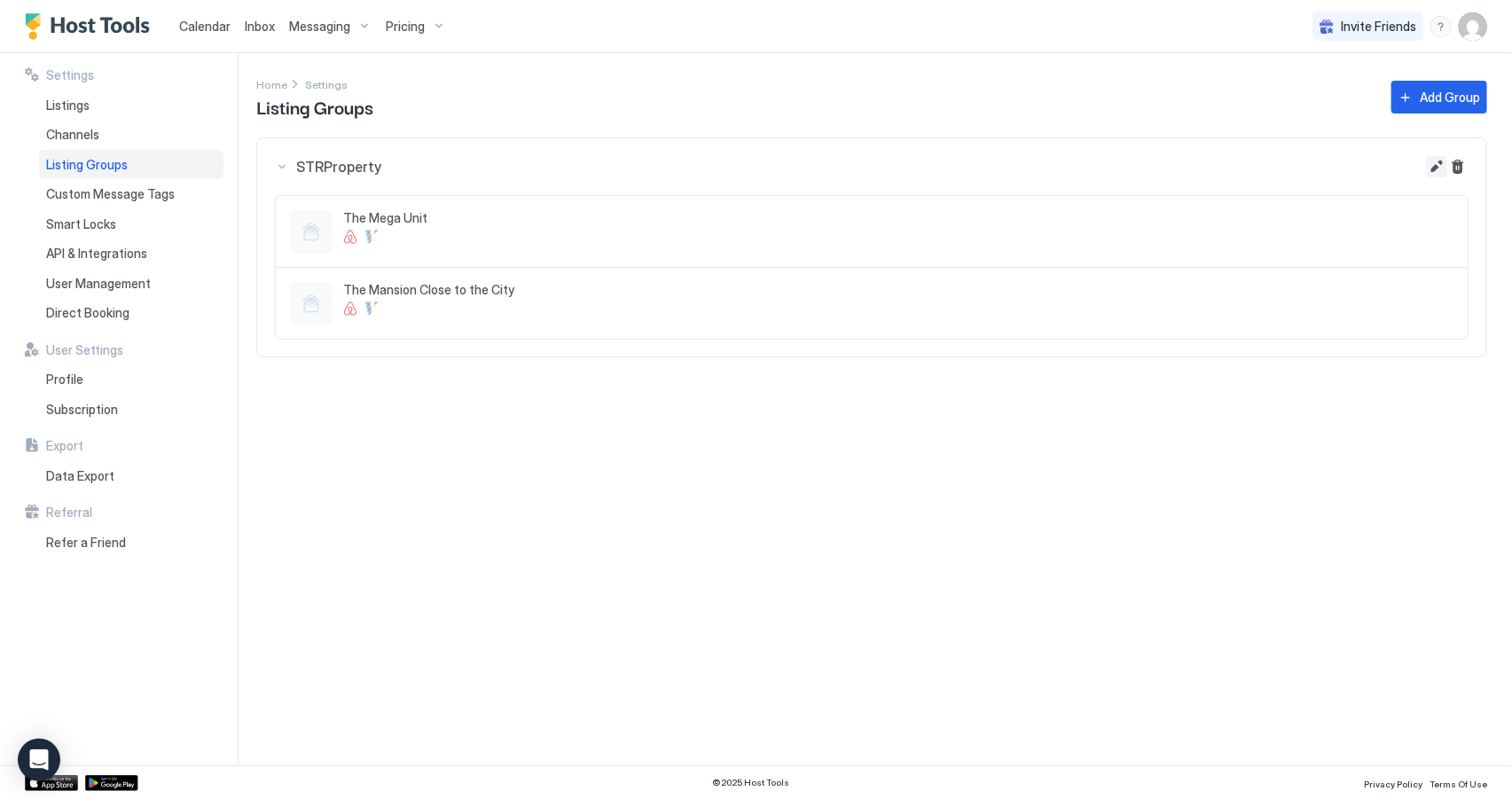 click at bounding box center [1437, 167] 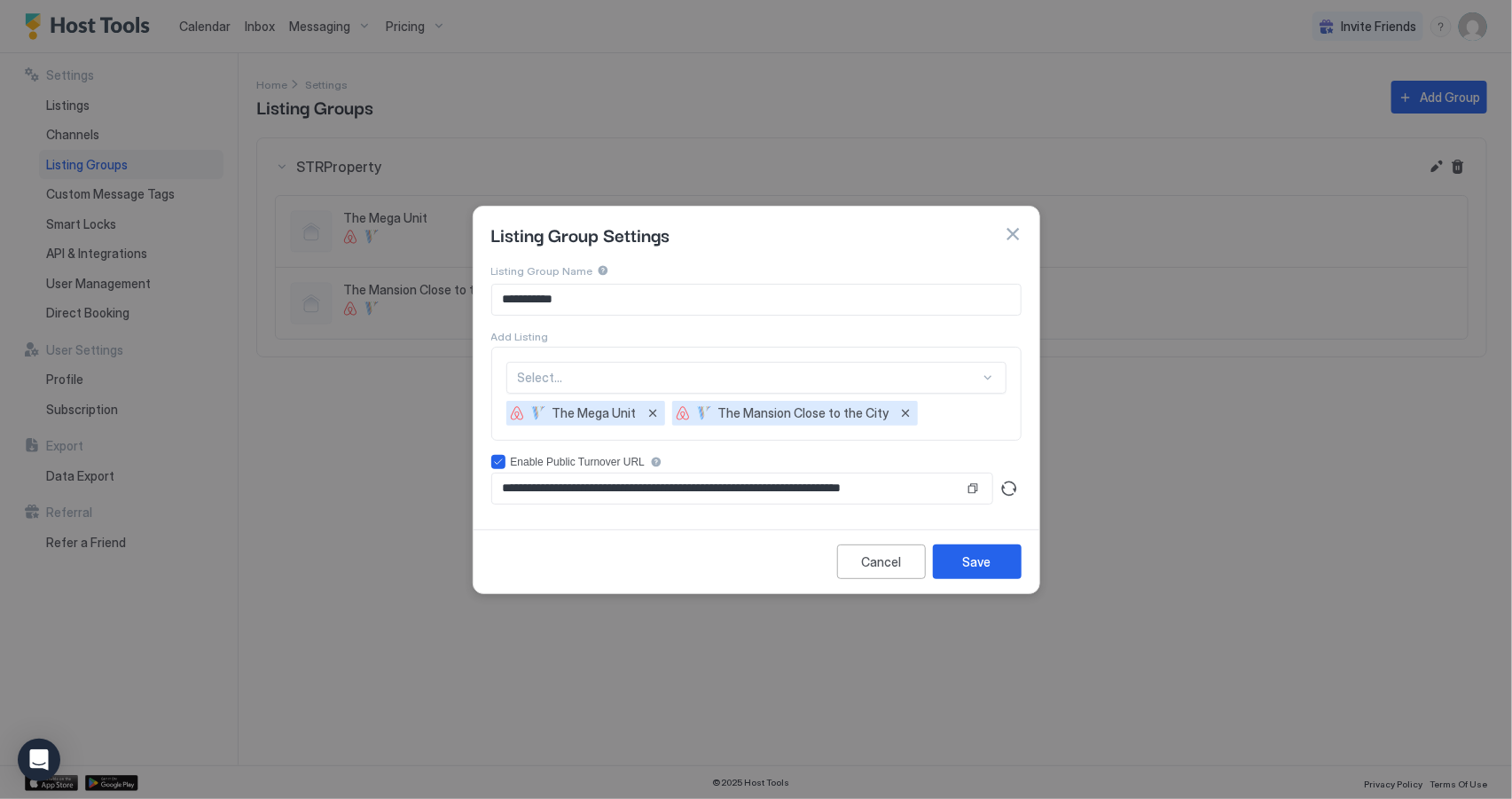 click at bounding box center (1013, 234) 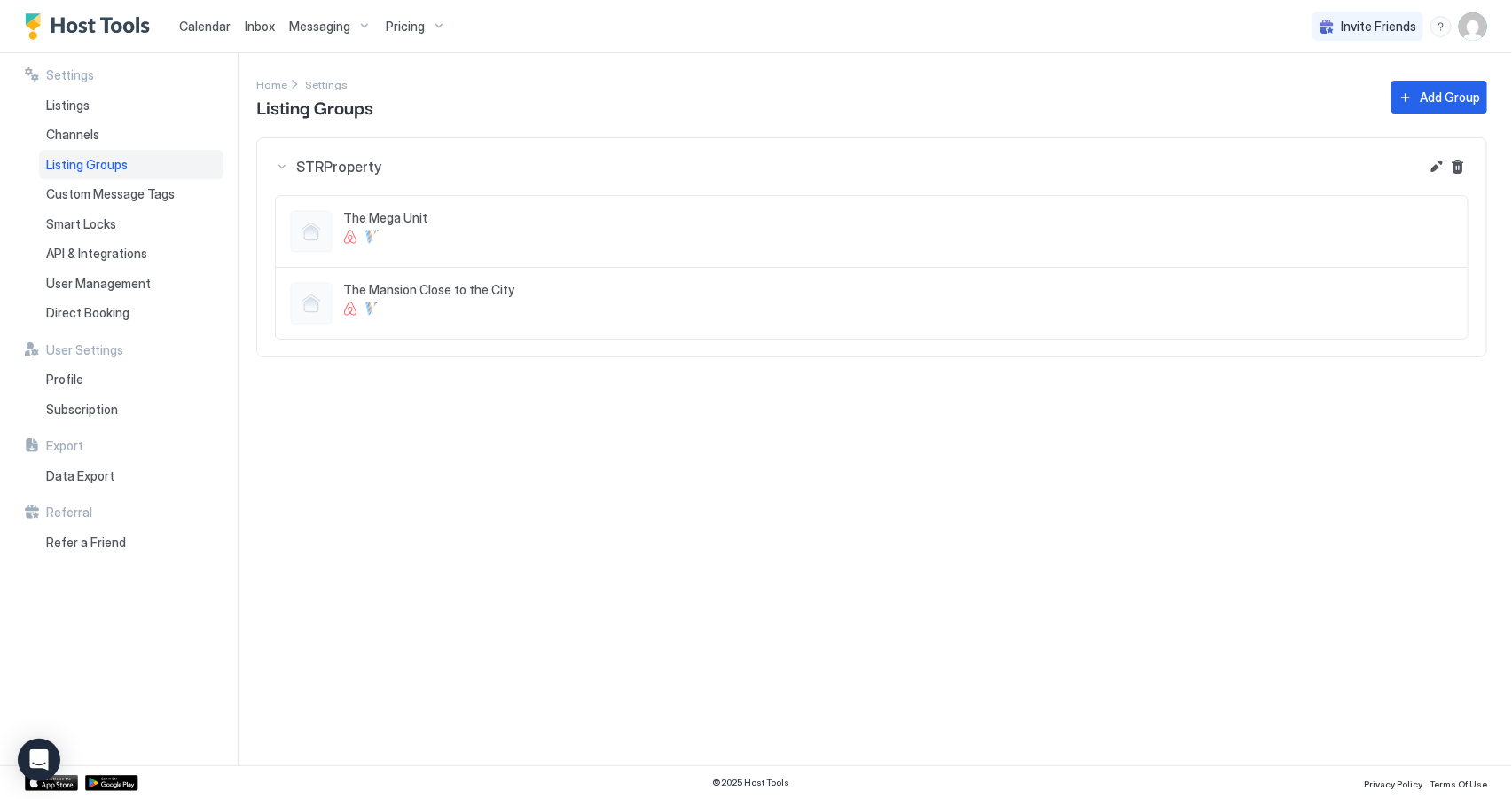 click on "The Mansion Close to the City" at bounding box center [898, 290] 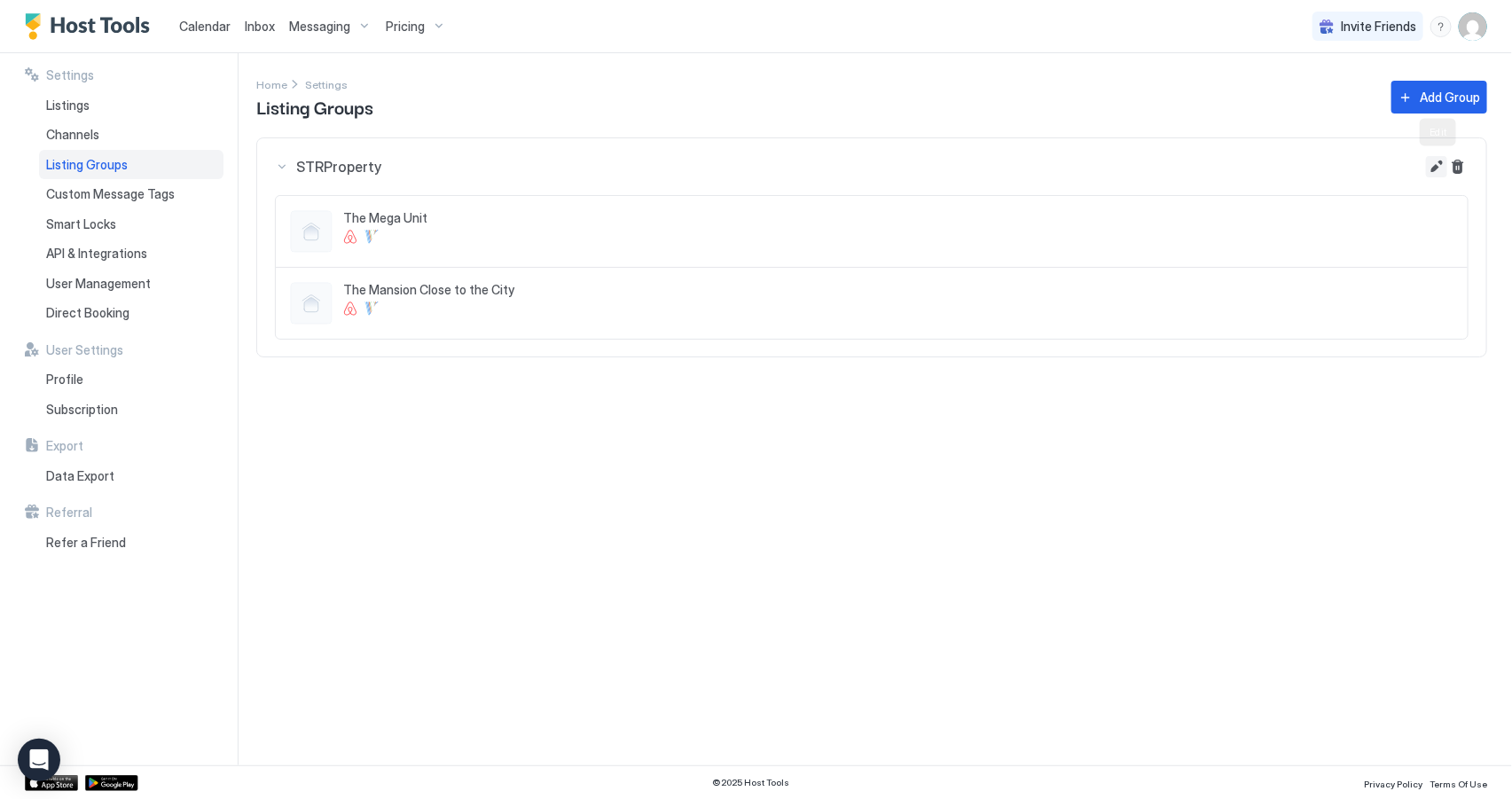 click at bounding box center (1437, 167) 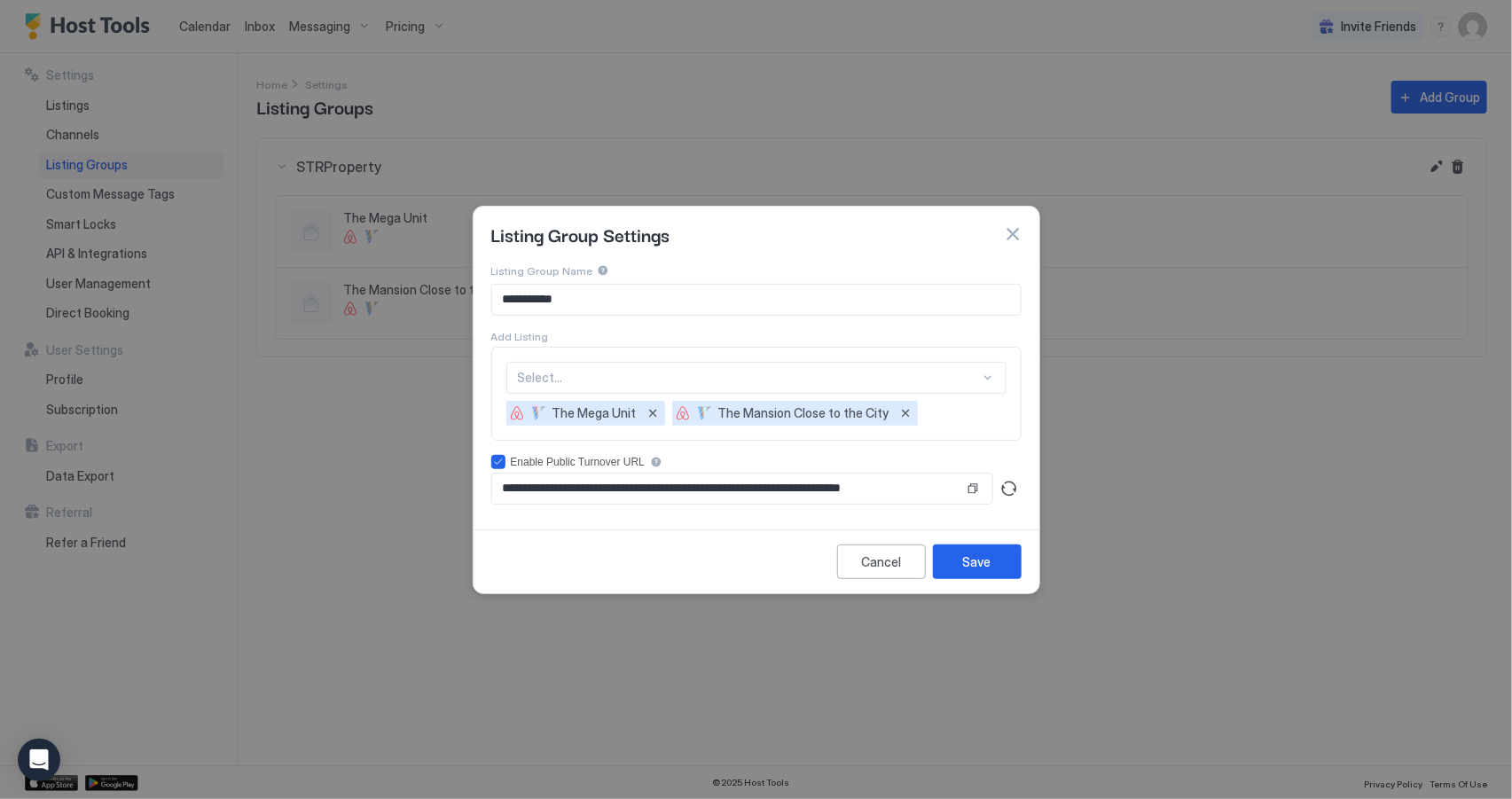 click at bounding box center [1013, 234] 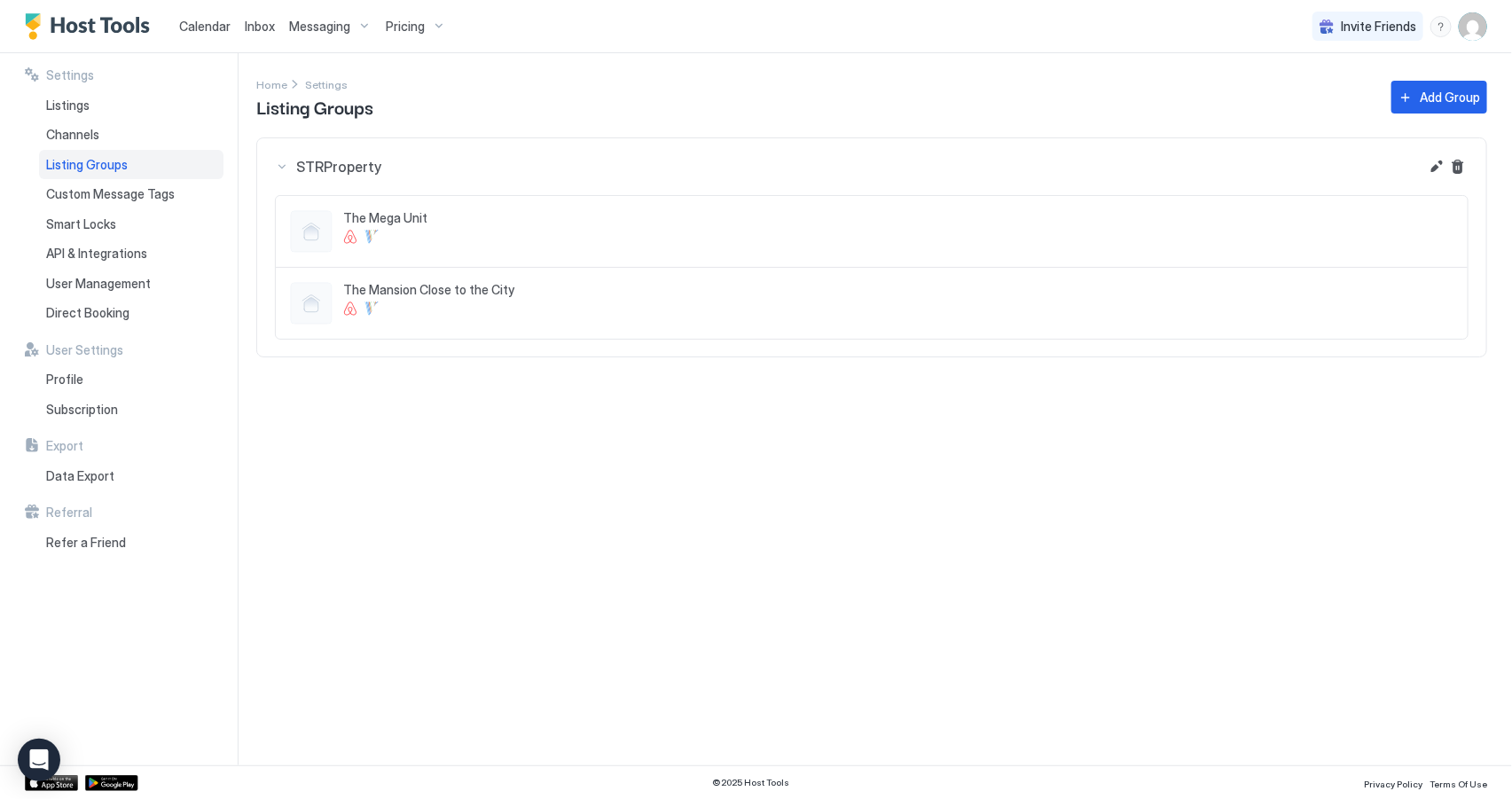 click on "Messaging" at bounding box center (319, 27) 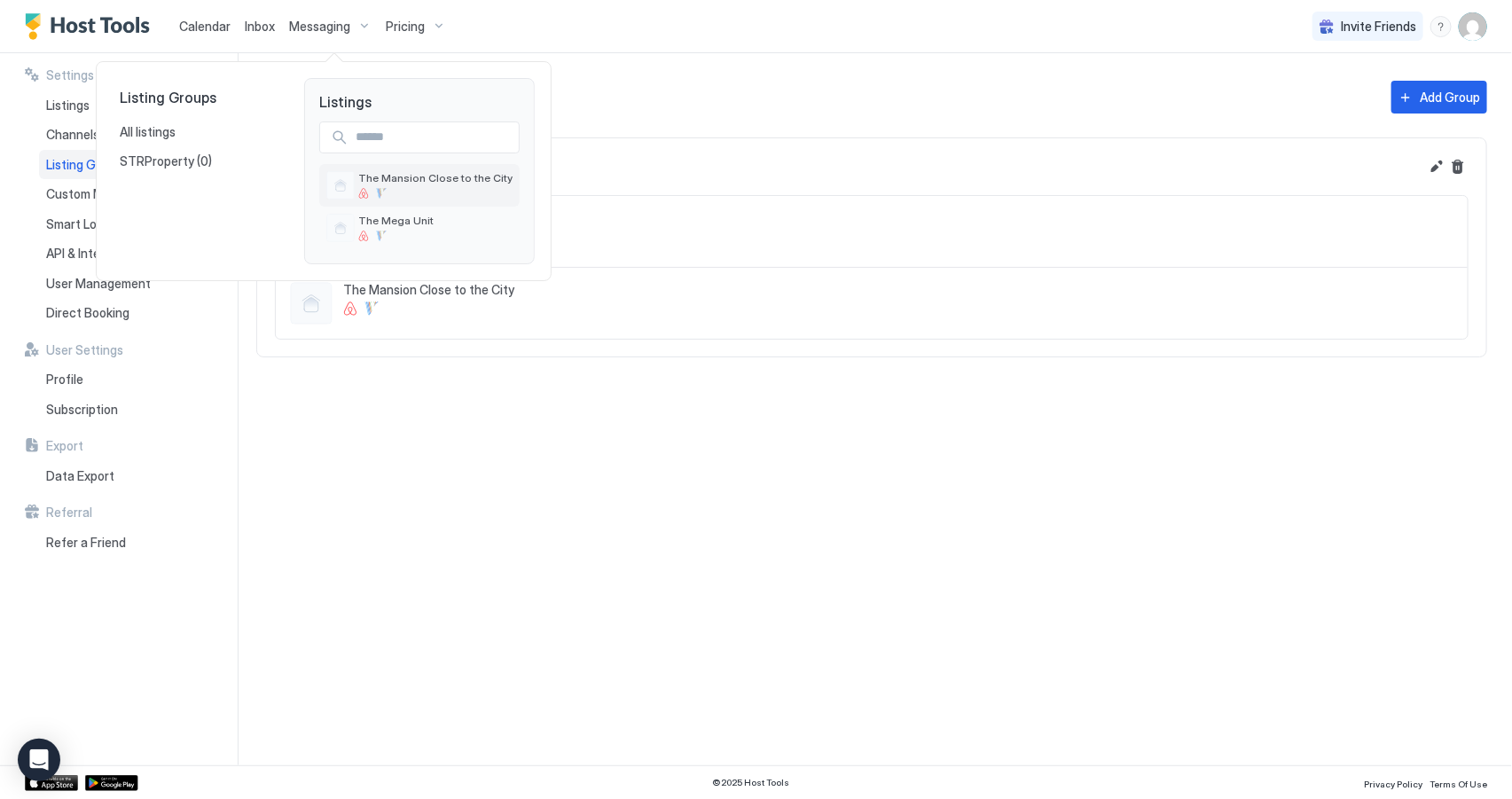 click at bounding box center [435, 193] 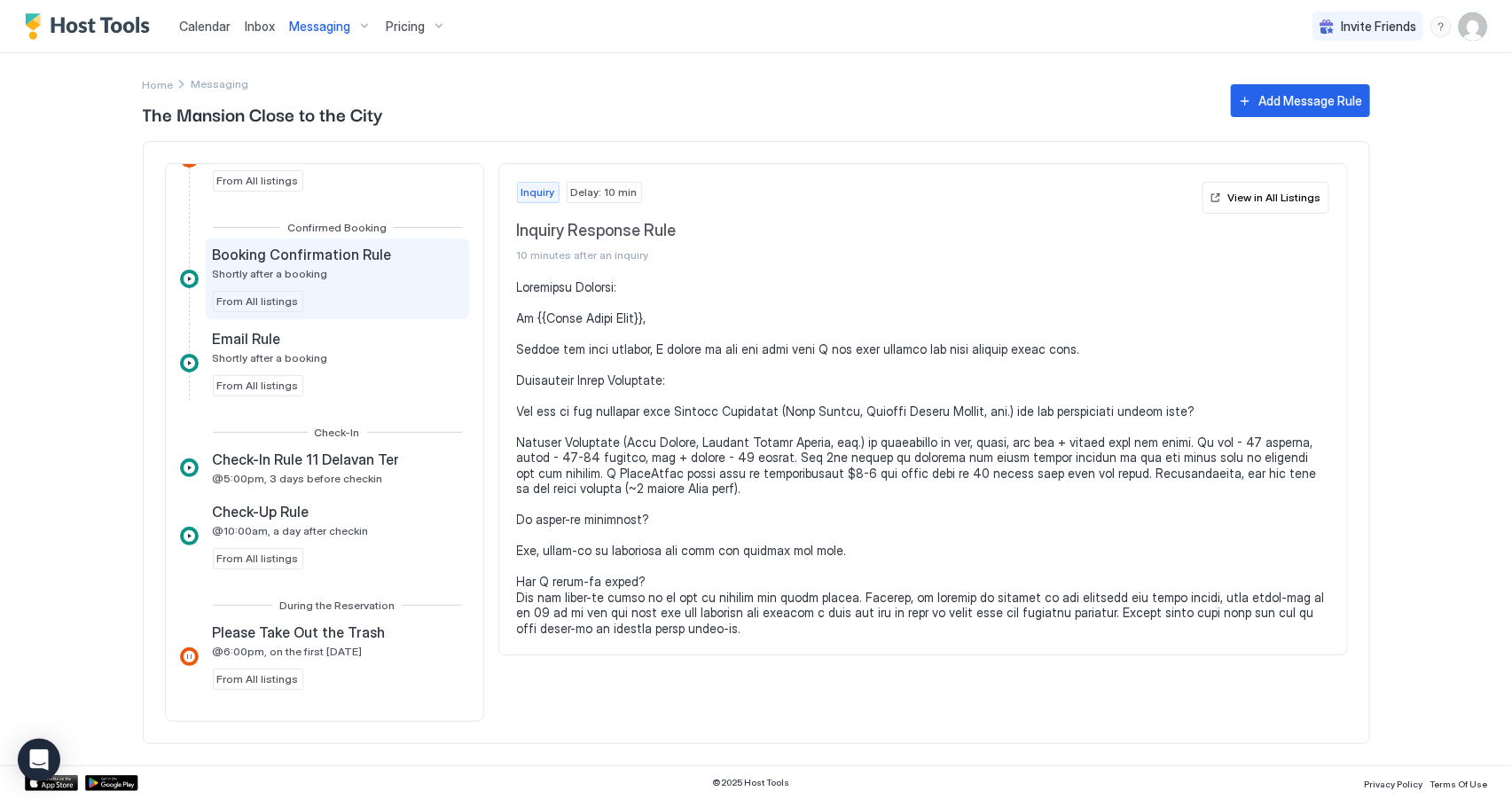 scroll, scrollTop: 322, scrollLeft: 0, axis: vertical 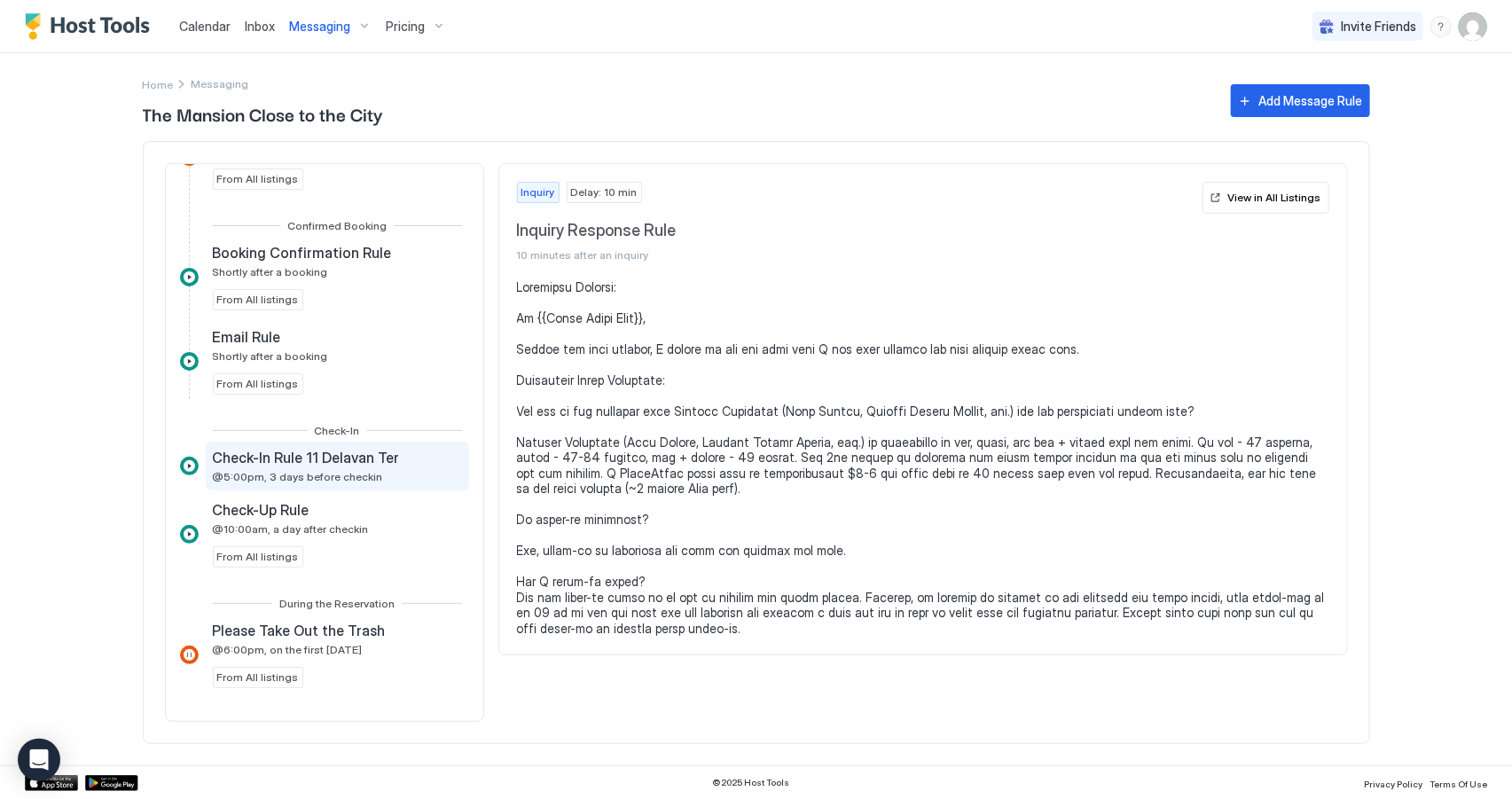 click on "@5:00pm, 3 days before checkin" at bounding box center (298, 476) 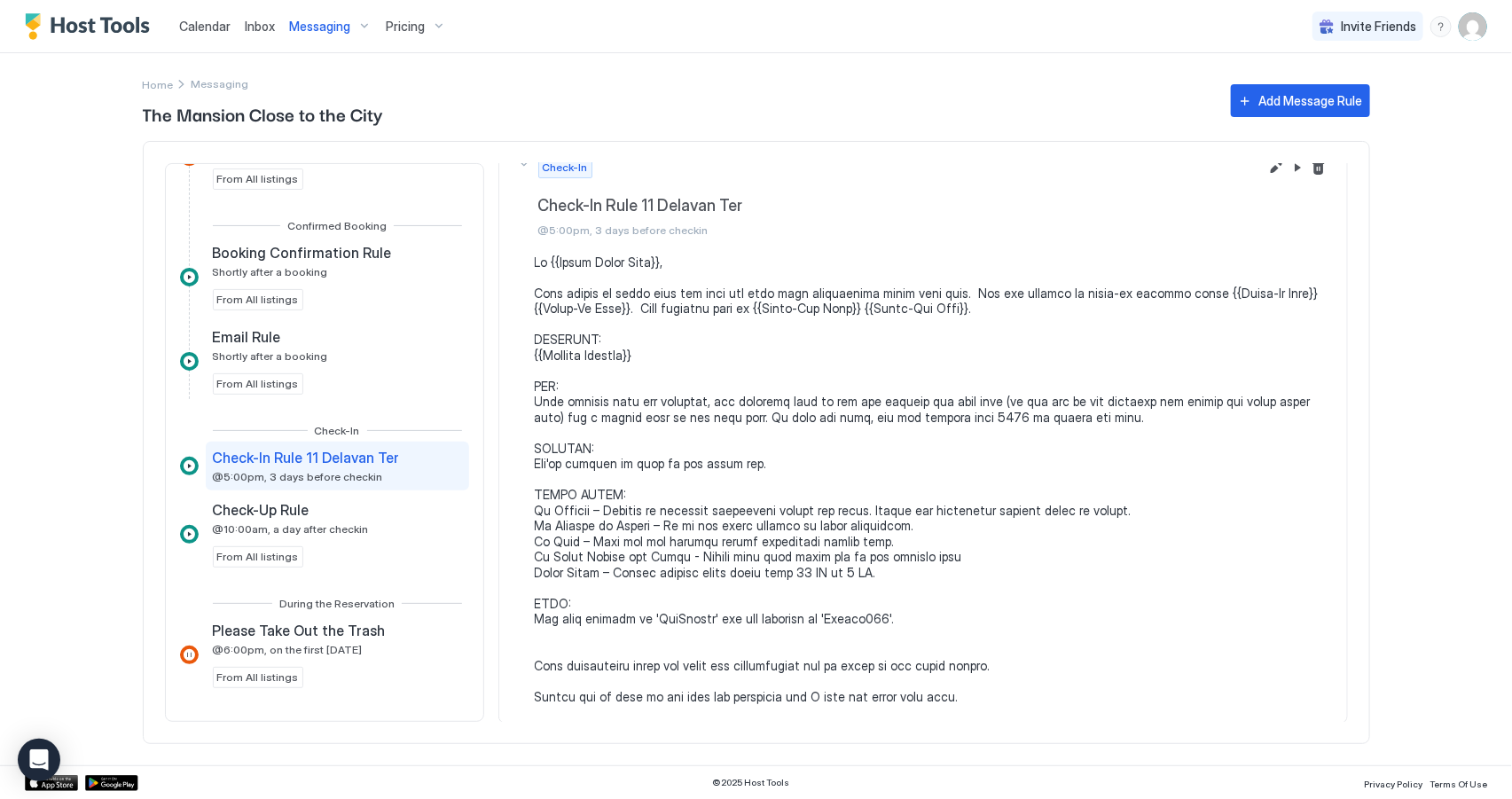 scroll, scrollTop: 0, scrollLeft: 0, axis: both 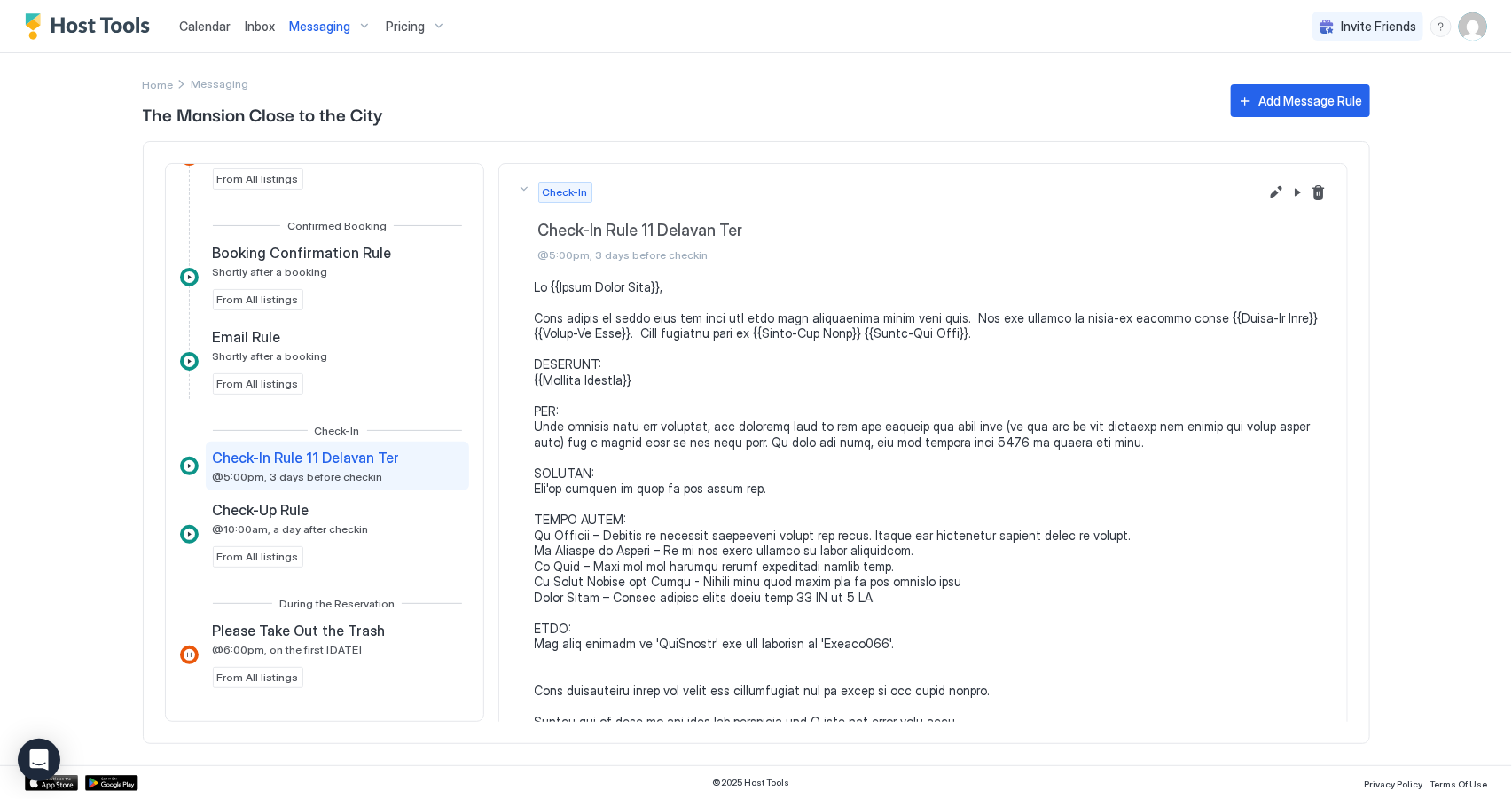click on "Inbox" at bounding box center (260, 26) 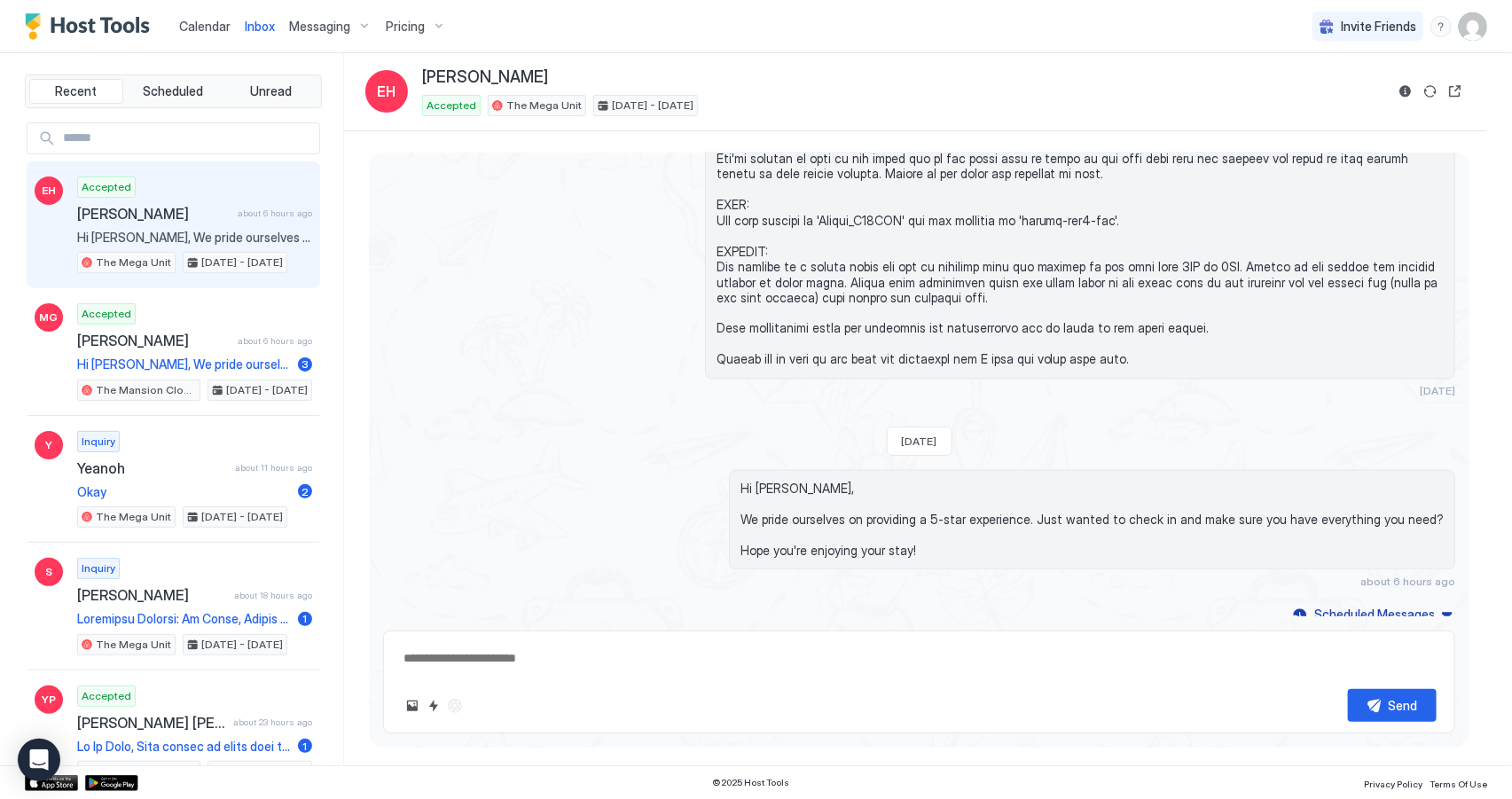 scroll, scrollTop: 1442, scrollLeft: 0, axis: vertical 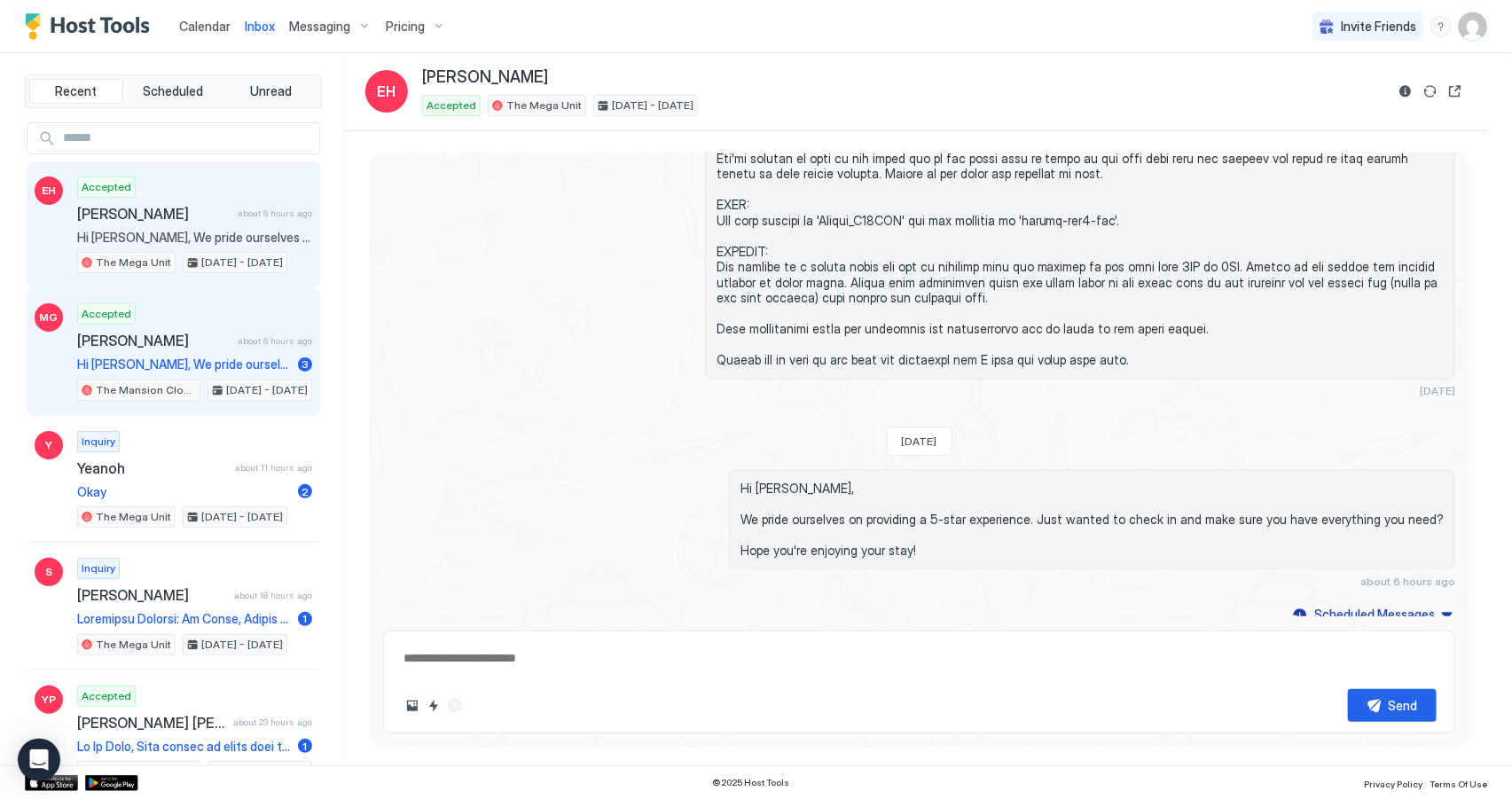 click on "[PERSON_NAME]" at bounding box center (153, 341) 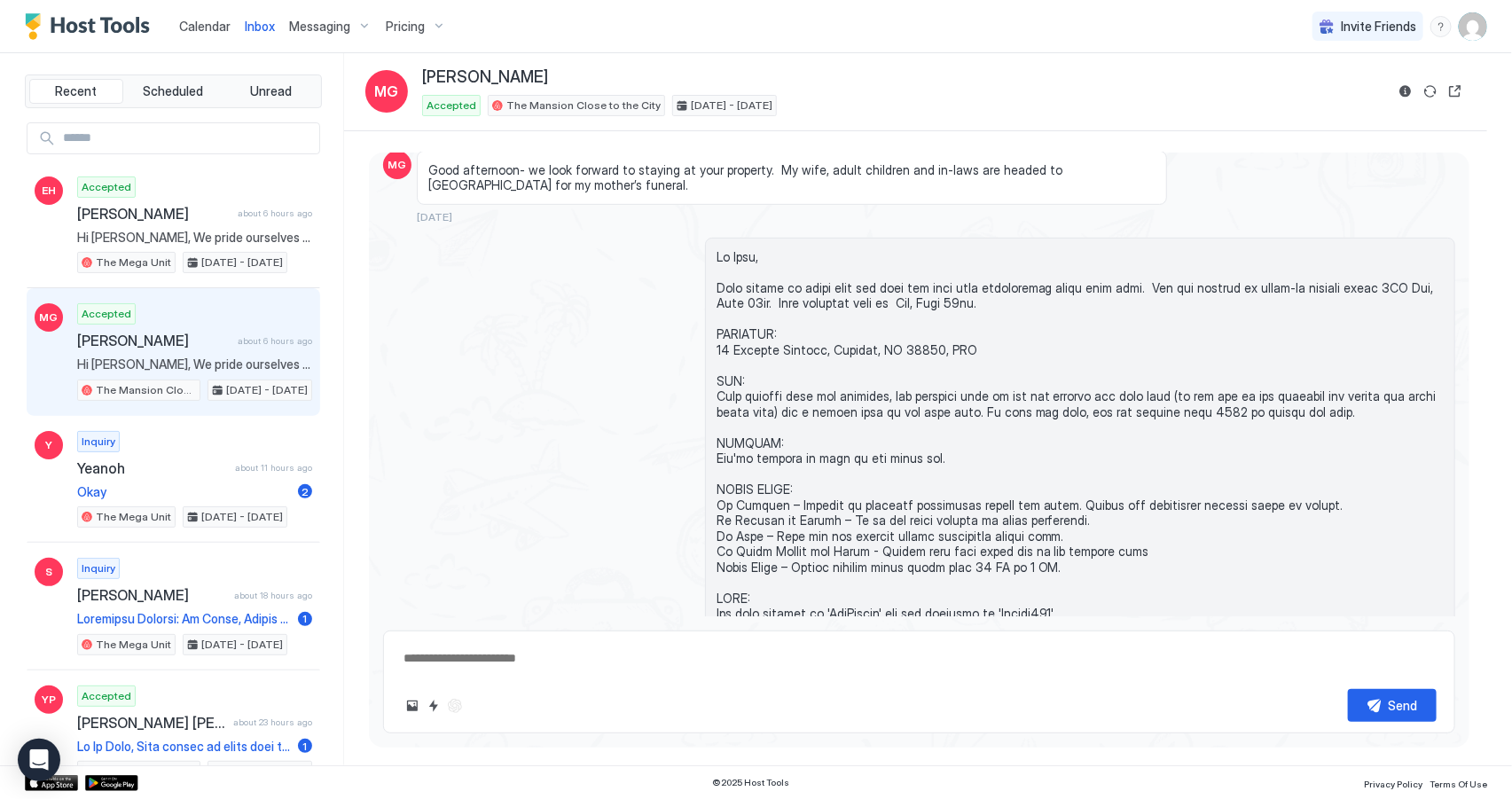 scroll, scrollTop: 348, scrollLeft: 0, axis: vertical 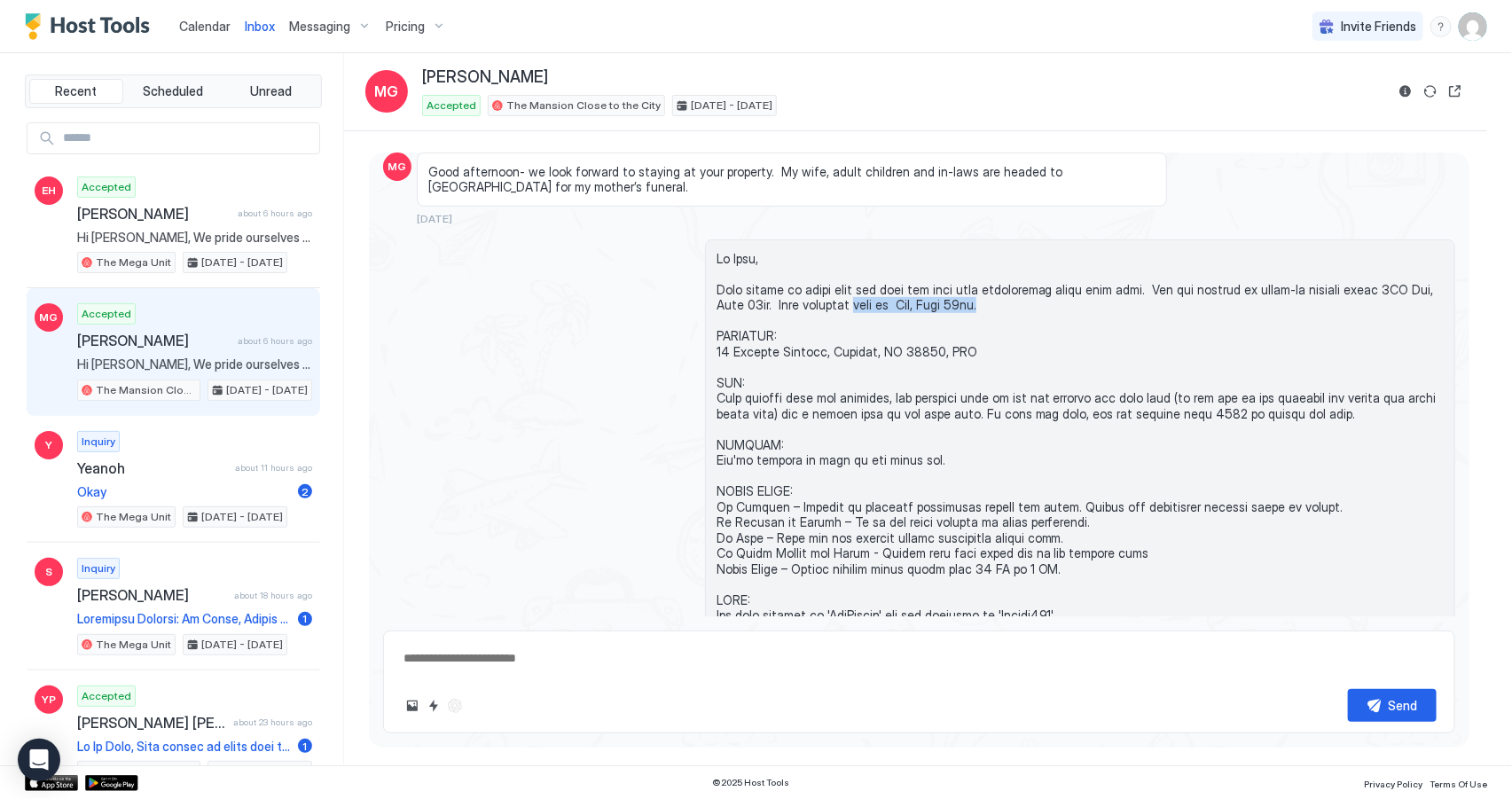 drag, startPoint x: 884, startPoint y: 300, endPoint x: 1000, endPoint y: 296, distance: 116.06895 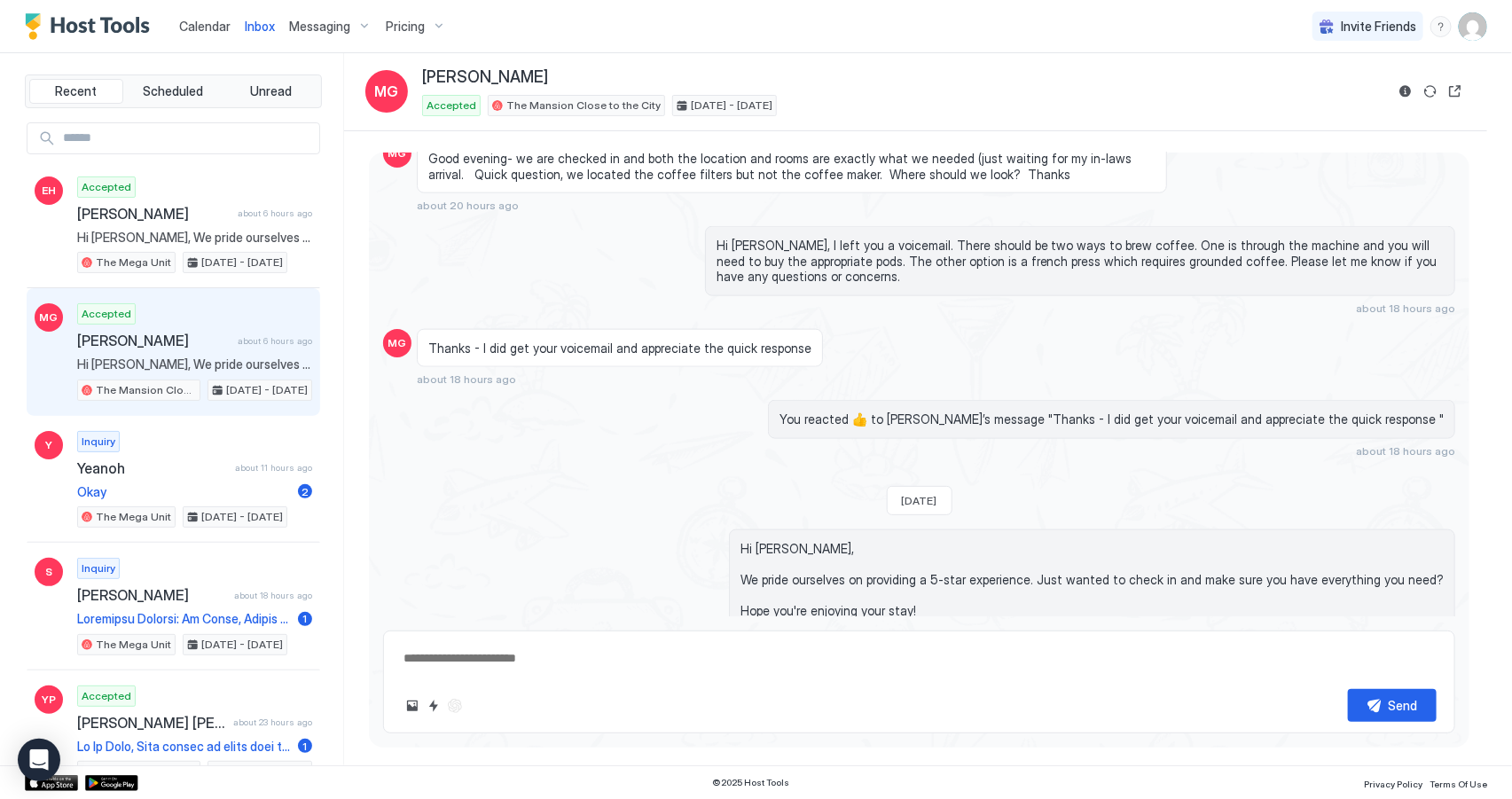 scroll, scrollTop: 1073, scrollLeft: 0, axis: vertical 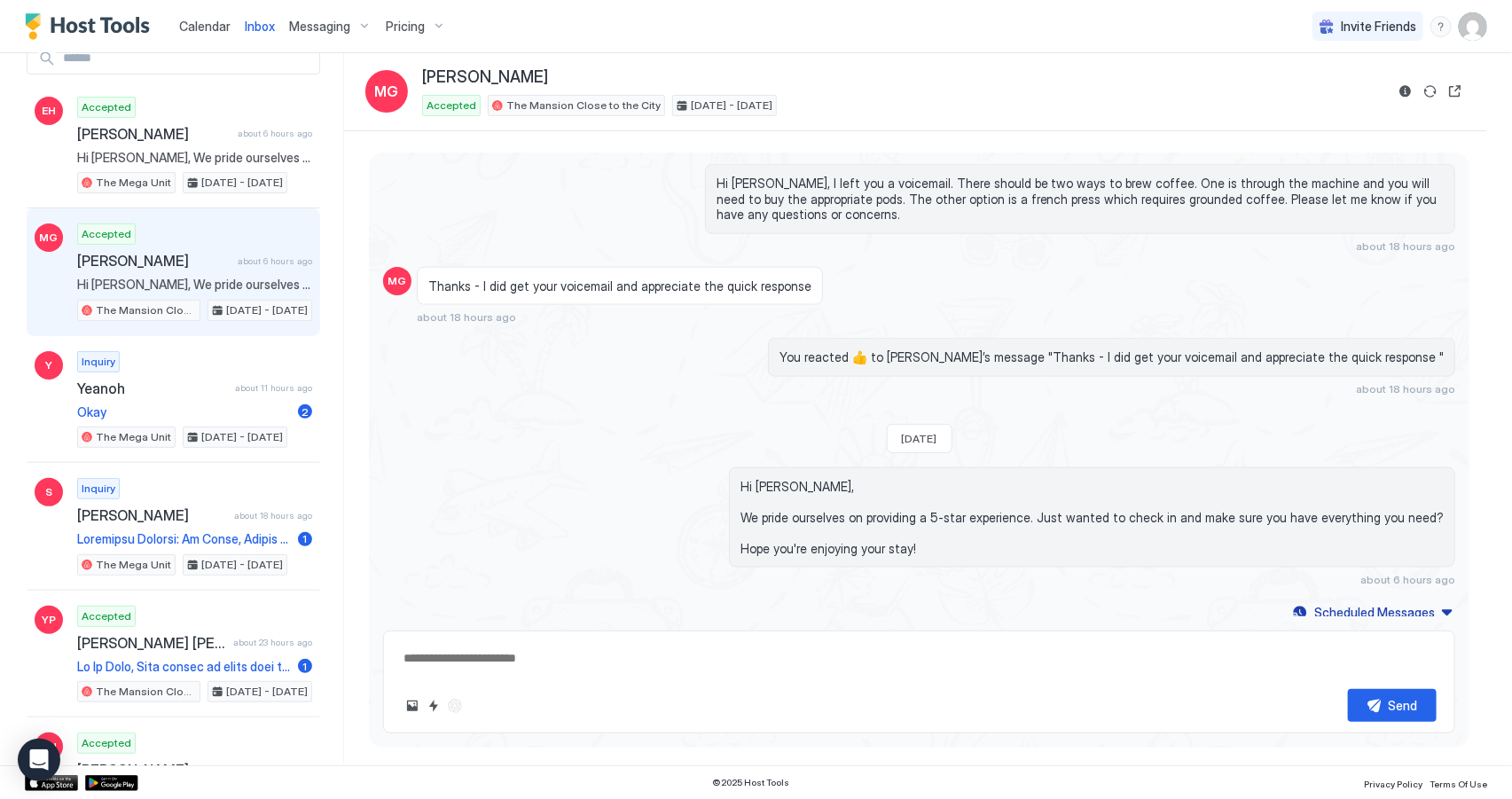 click on "Inbox" at bounding box center [260, 26] 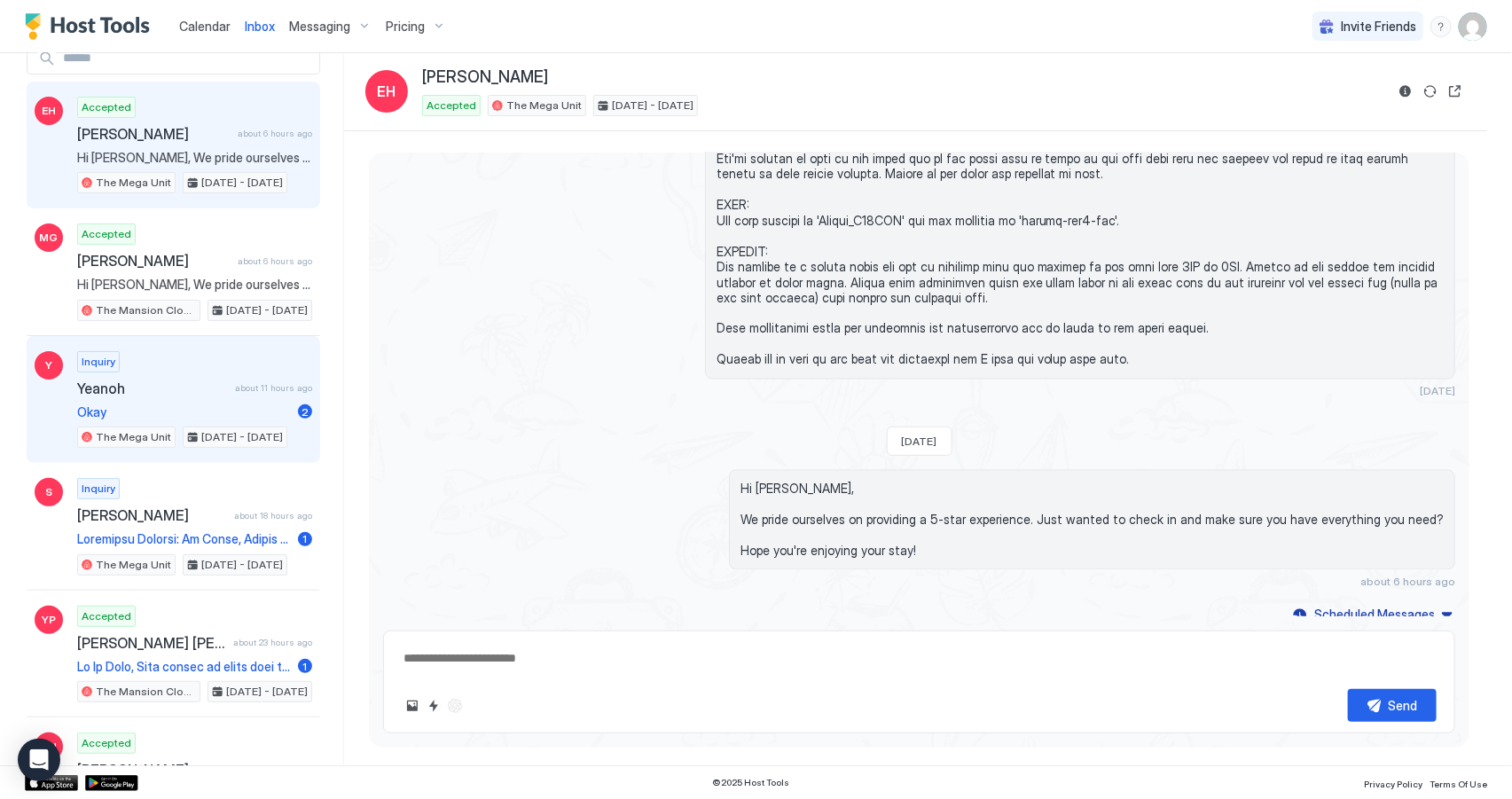 scroll, scrollTop: 1442, scrollLeft: 0, axis: vertical 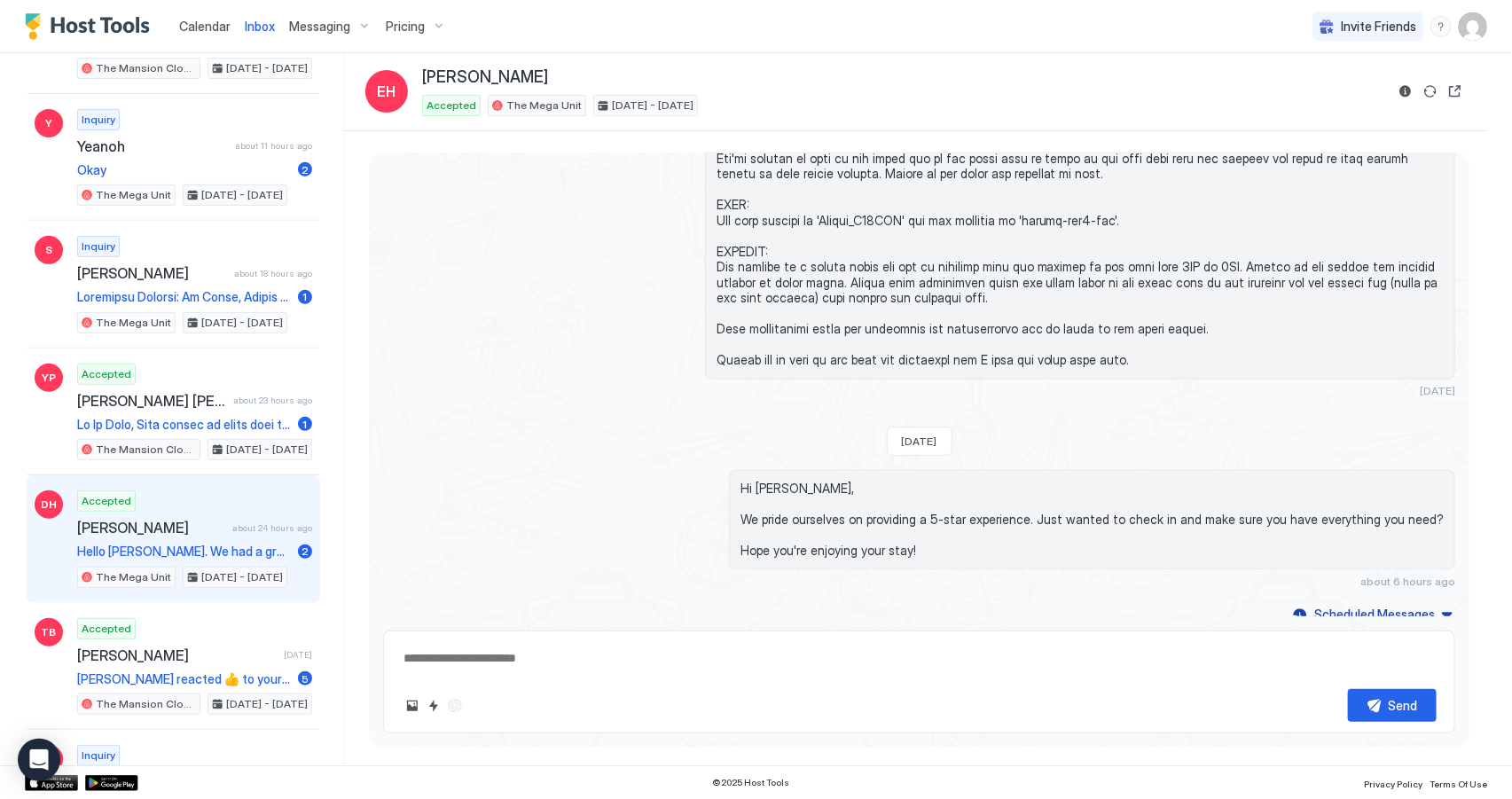 click on "[PERSON_NAME]" at bounding box center [151, 528] 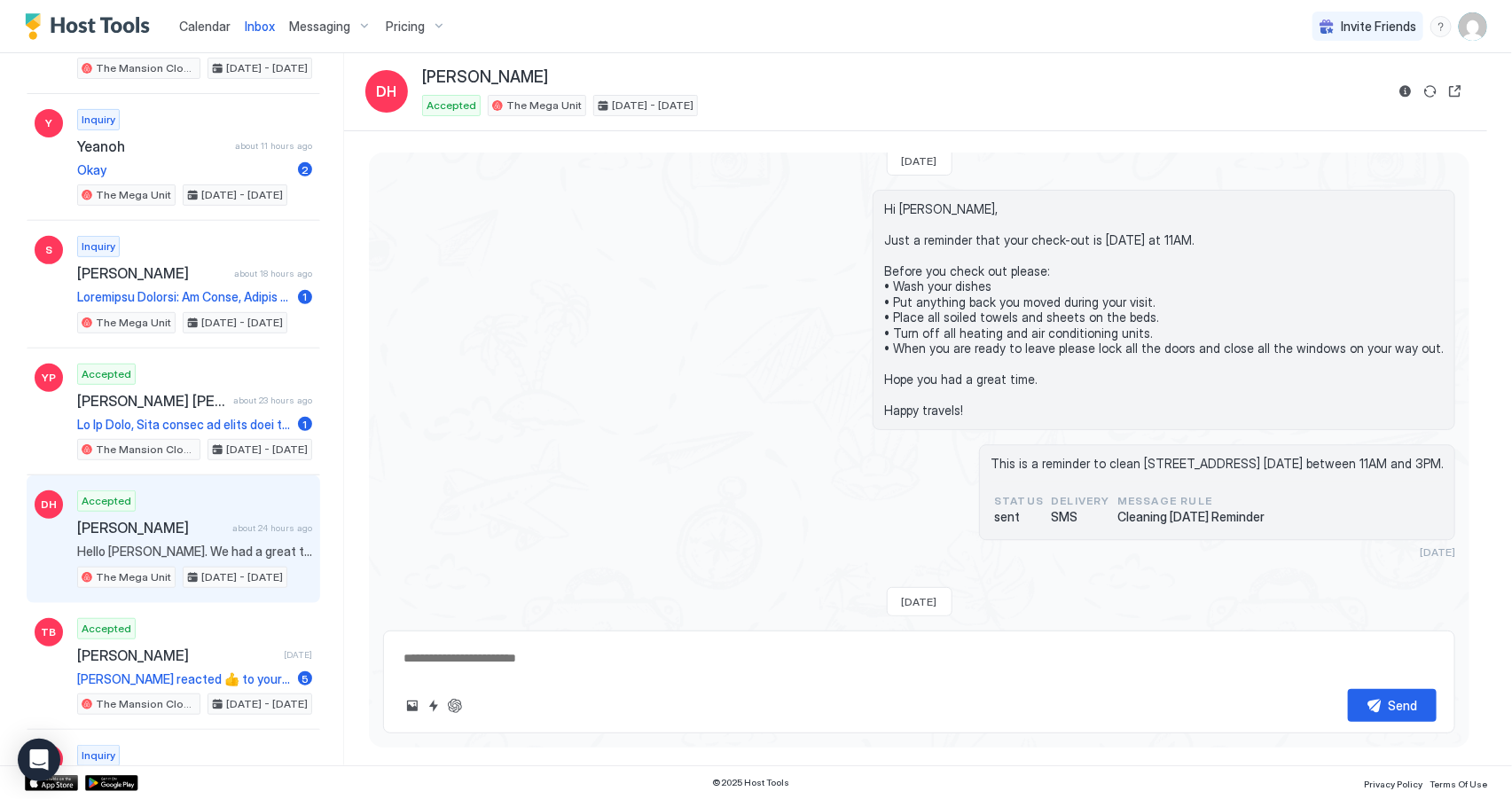 scroll, scrollTop: 2388, scrollLeft: 0, axis: vertical 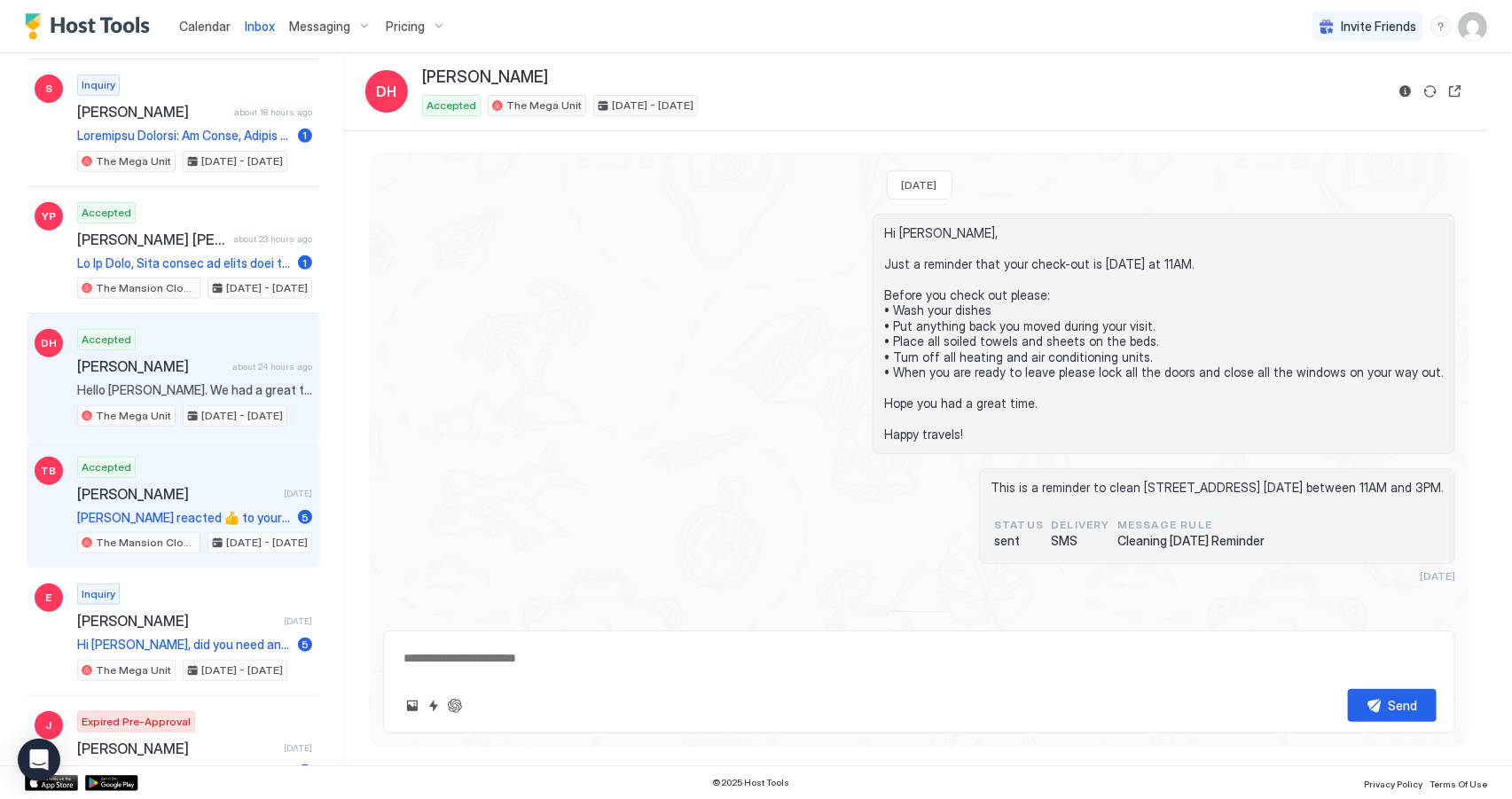 click on "Accepted [PERSON_NAME] [DATE] [PERSON_NAME] reacted 👍 to your message "Hi [PERSON_NAME],
Thanks for being such a great guest and leaving the place so clean.  We left you a 5 star review and if you enjoyed your stay it would be great if you left us a 5 star review as well.  If there is anything that could have made your stay better please send us a message.Thanks again for booking our place.
Hope to see you next time you're in town!" 5 The Mansion Close to the City [DATE] - [DATE]" at bounding box center [194, 505] 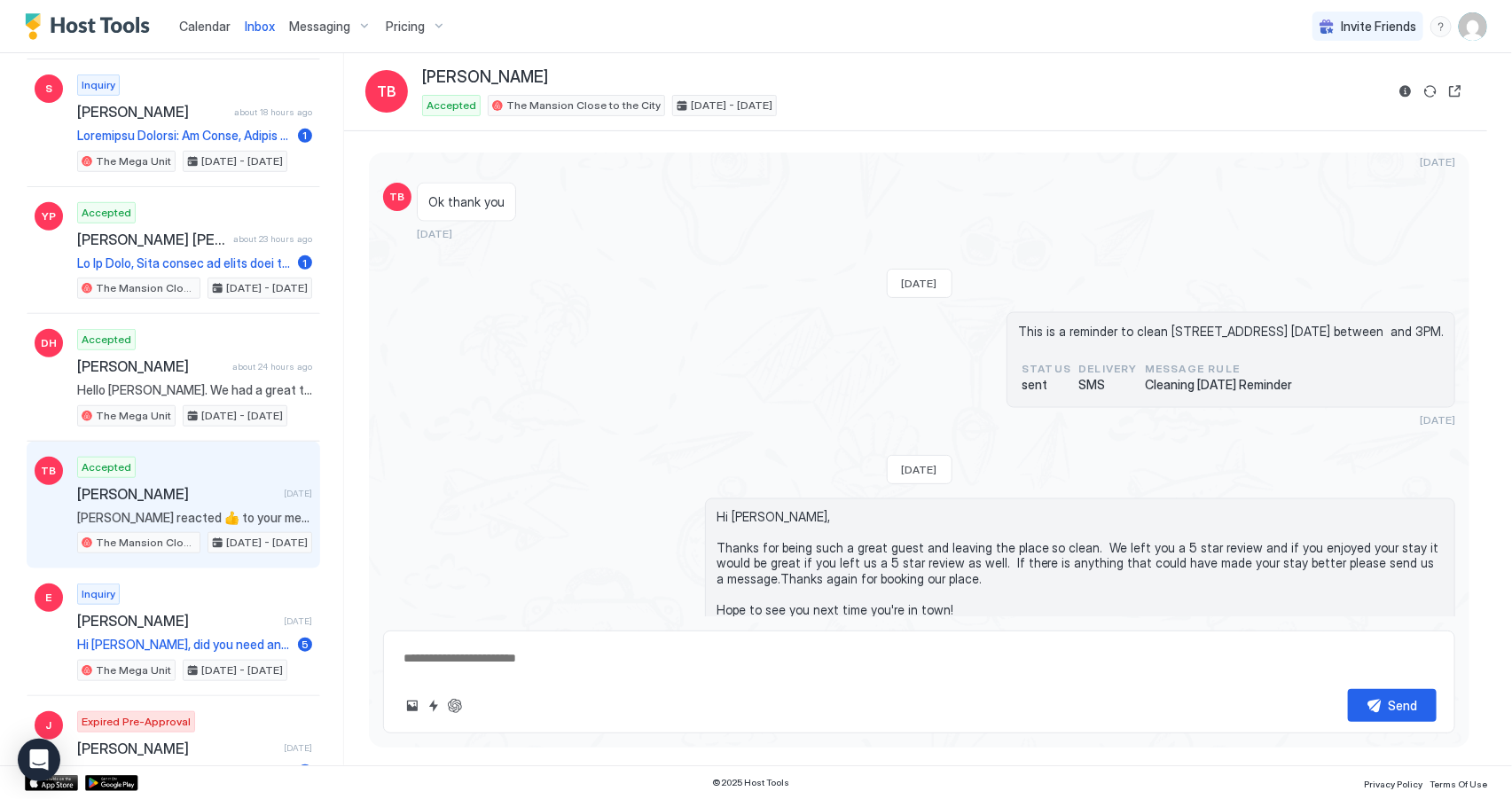 scroll, scrollTop: 1451, scrollLeft: 0, axis: vertical 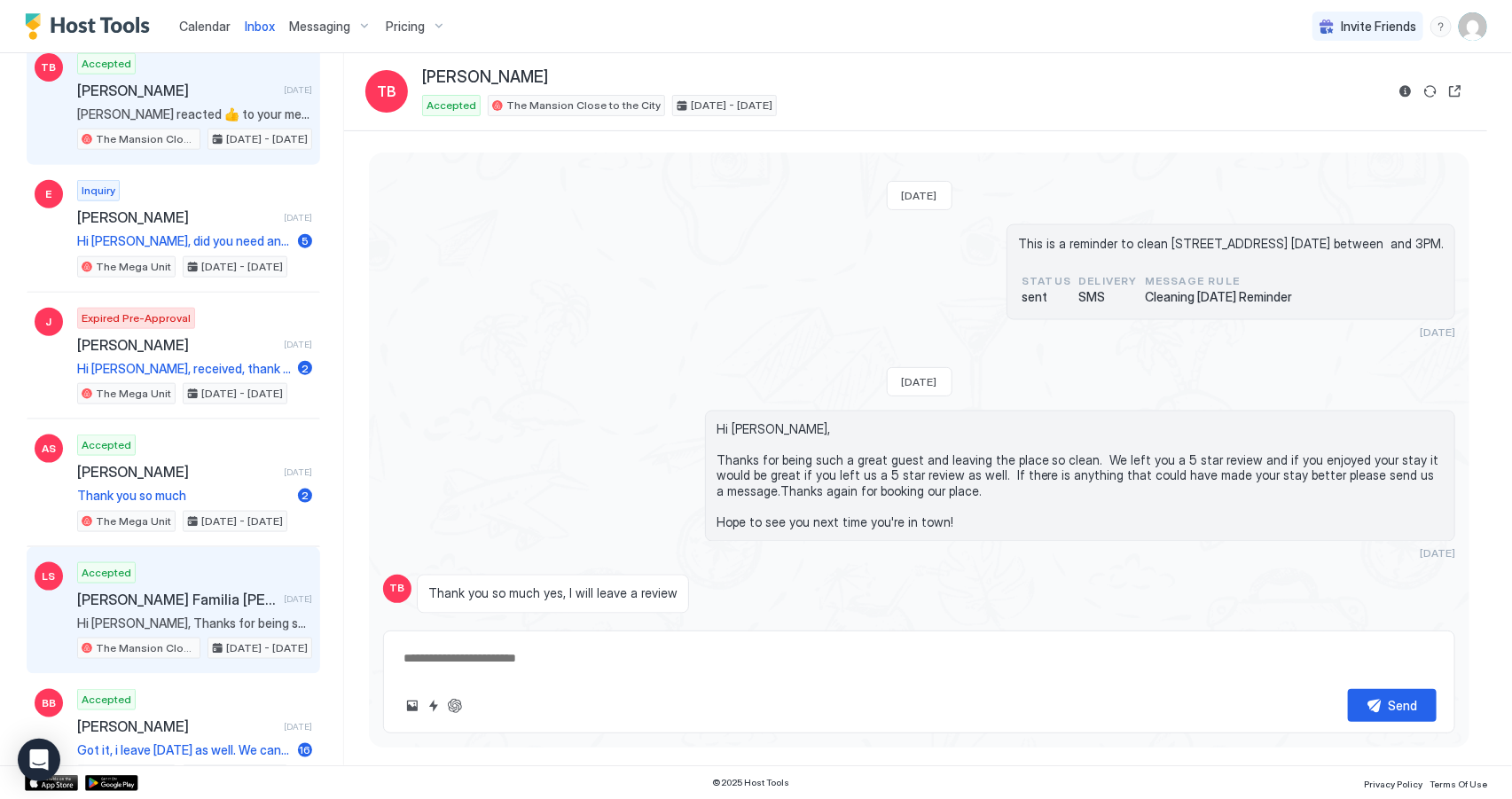 click on "Accepted [PERSON_NAME] Familia [PERSON_NAME] [DATE] Hi [PERSON_NAME],
Thanks for being such a great guest and leaving the place so clean.  We left you a 5 star review and if you enjoyed your stay it would be great if you left us a 5 star review as well.  If there is anything that could have made your stay better please send us a message.Thanks again for booking our place.
Hope to see you next time you're in town! The Mansion Close to the City [DATE] - [DATE]" at bounding box center [194, 611] 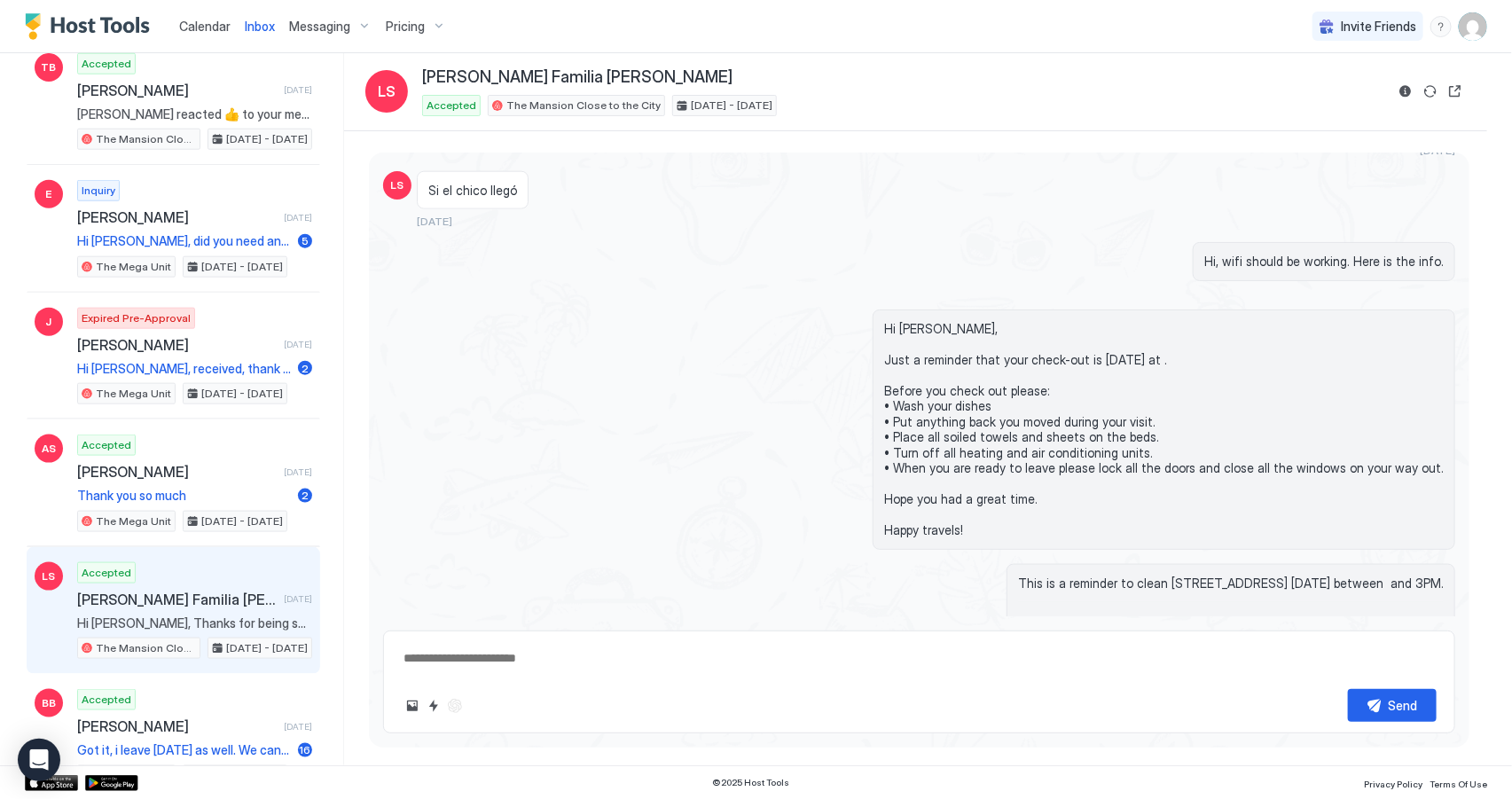 scroll, scrollTop: 1018, scrollLeft: 0, axis: vertical 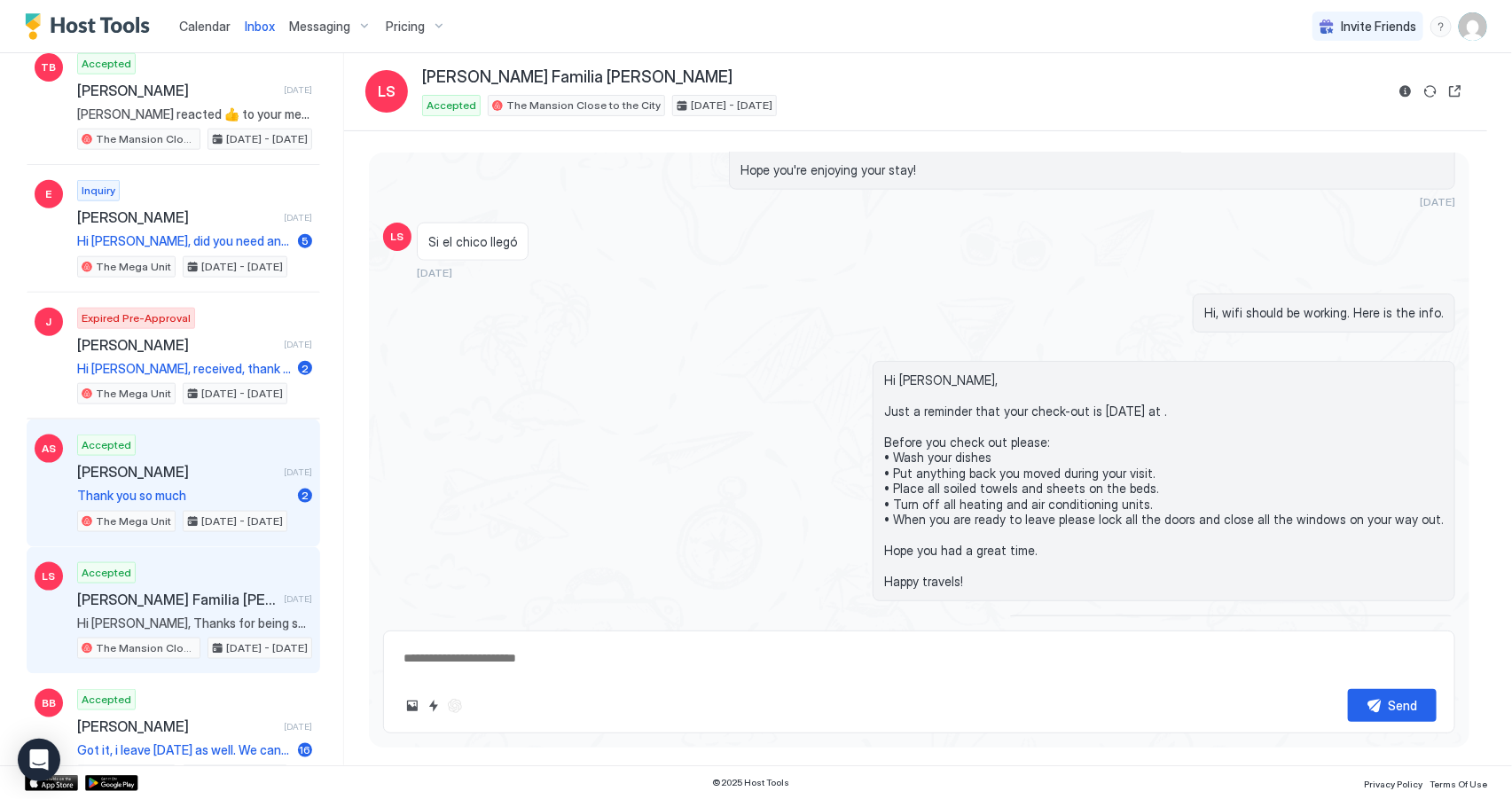 click on "[PERSON_NAME]" at bounding box center (176, 472) 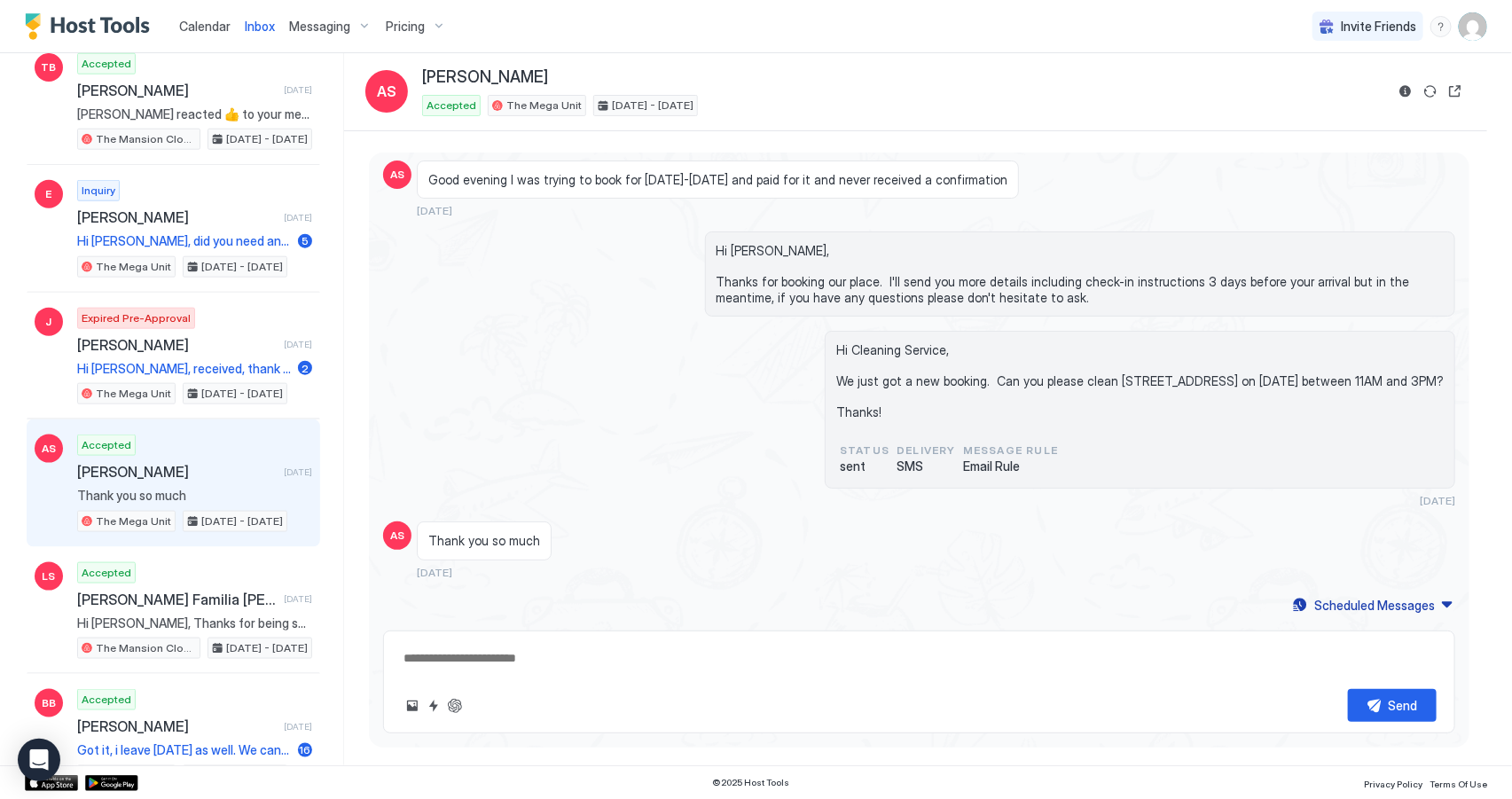 scroll, scrollTop: 61, scrollLeft: 0, axis: vertical 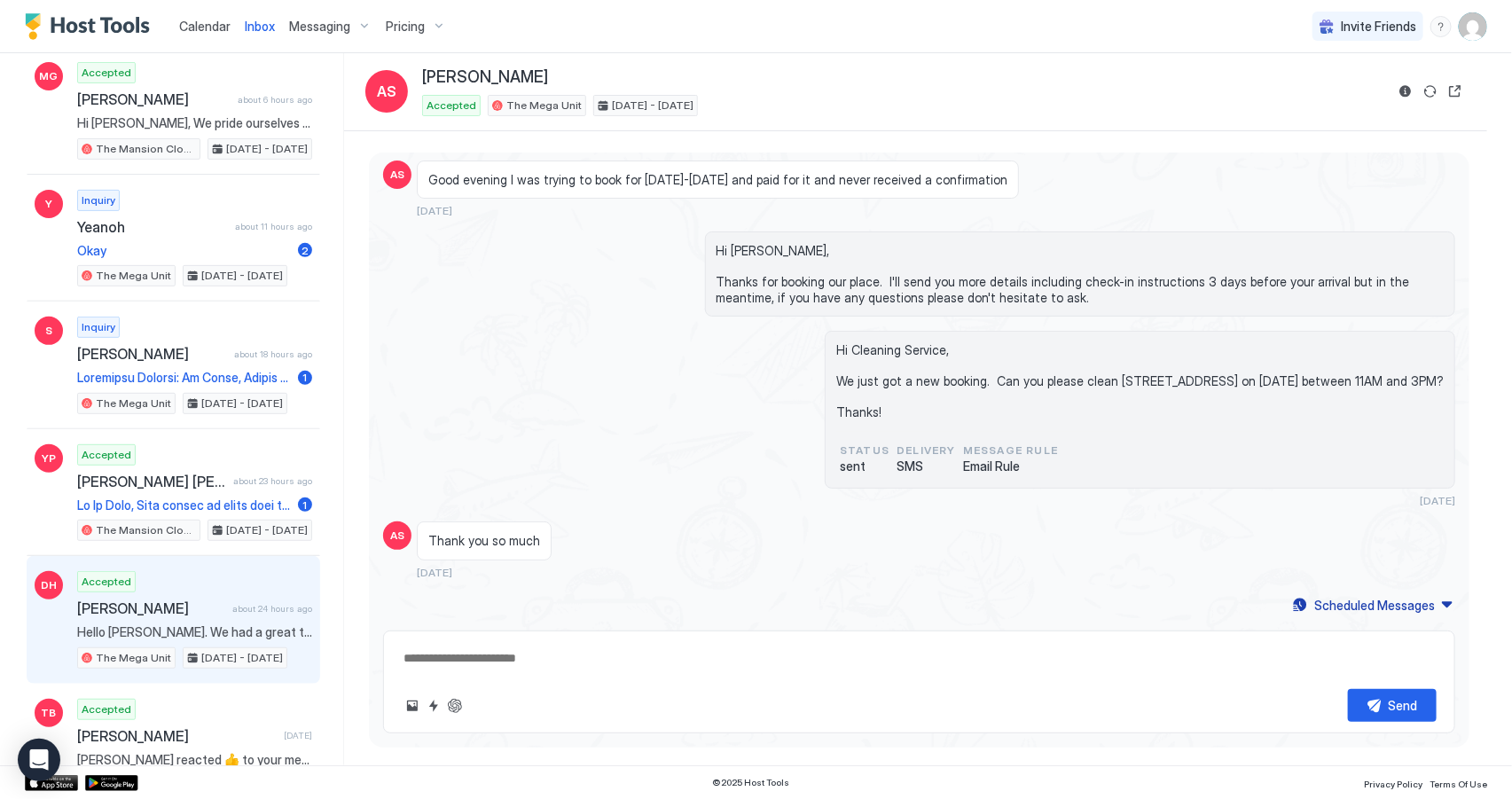 click on "Accepted [PERSON_NAME] about 24 hours ago Hello [PERSON_NAME]. We had a great time this week. Thanks for hosting us. It looks like one of our guys might’ve left a harmonica at the house. Did you guys see that? The Mega Unit [DATE] - [DATE]" at bounding box center [194, 620] 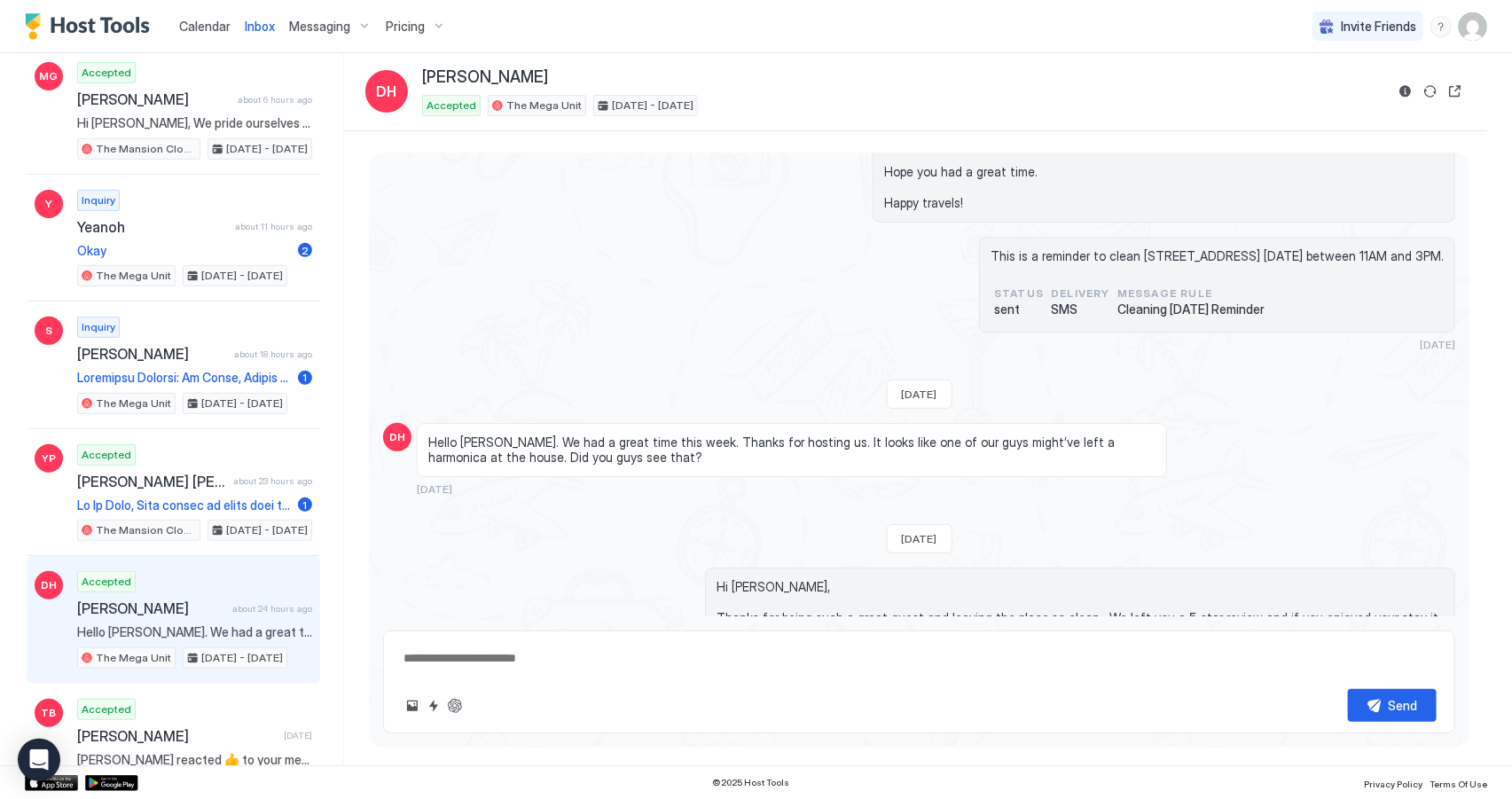 scroll, scrollTop: 2791, scrollLeft: 0, axis: vertical 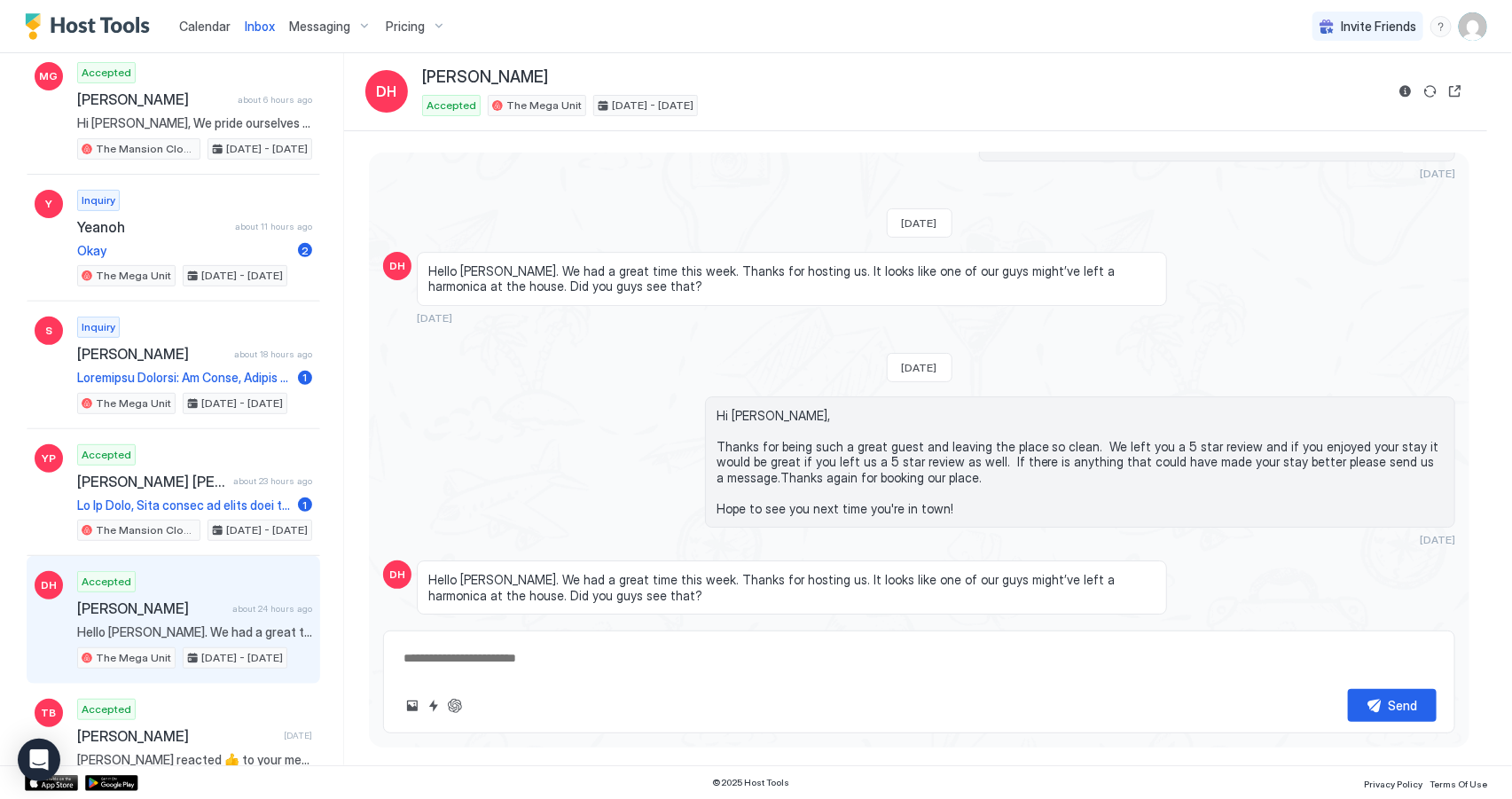 type on "*" 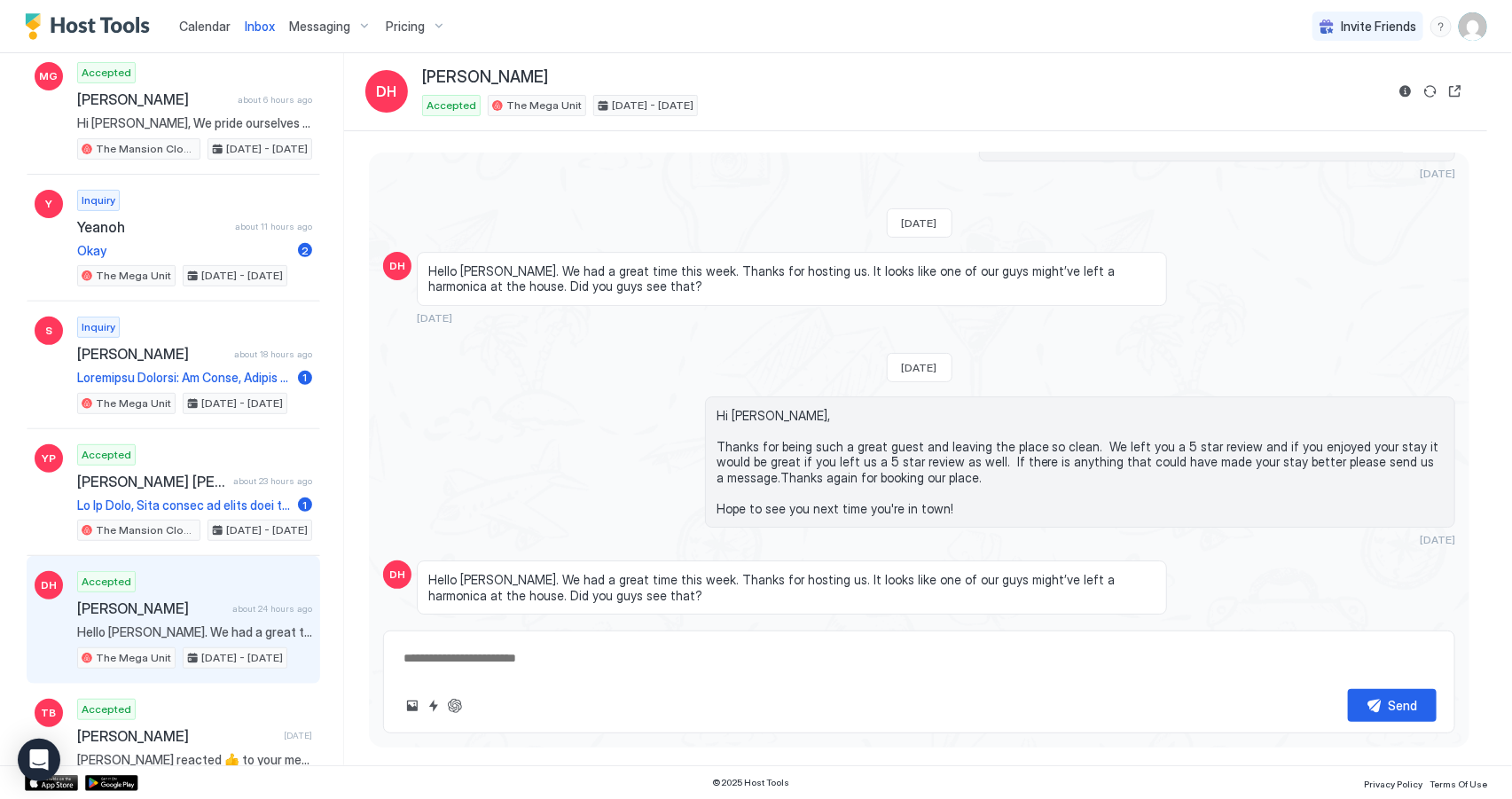 type on "*" 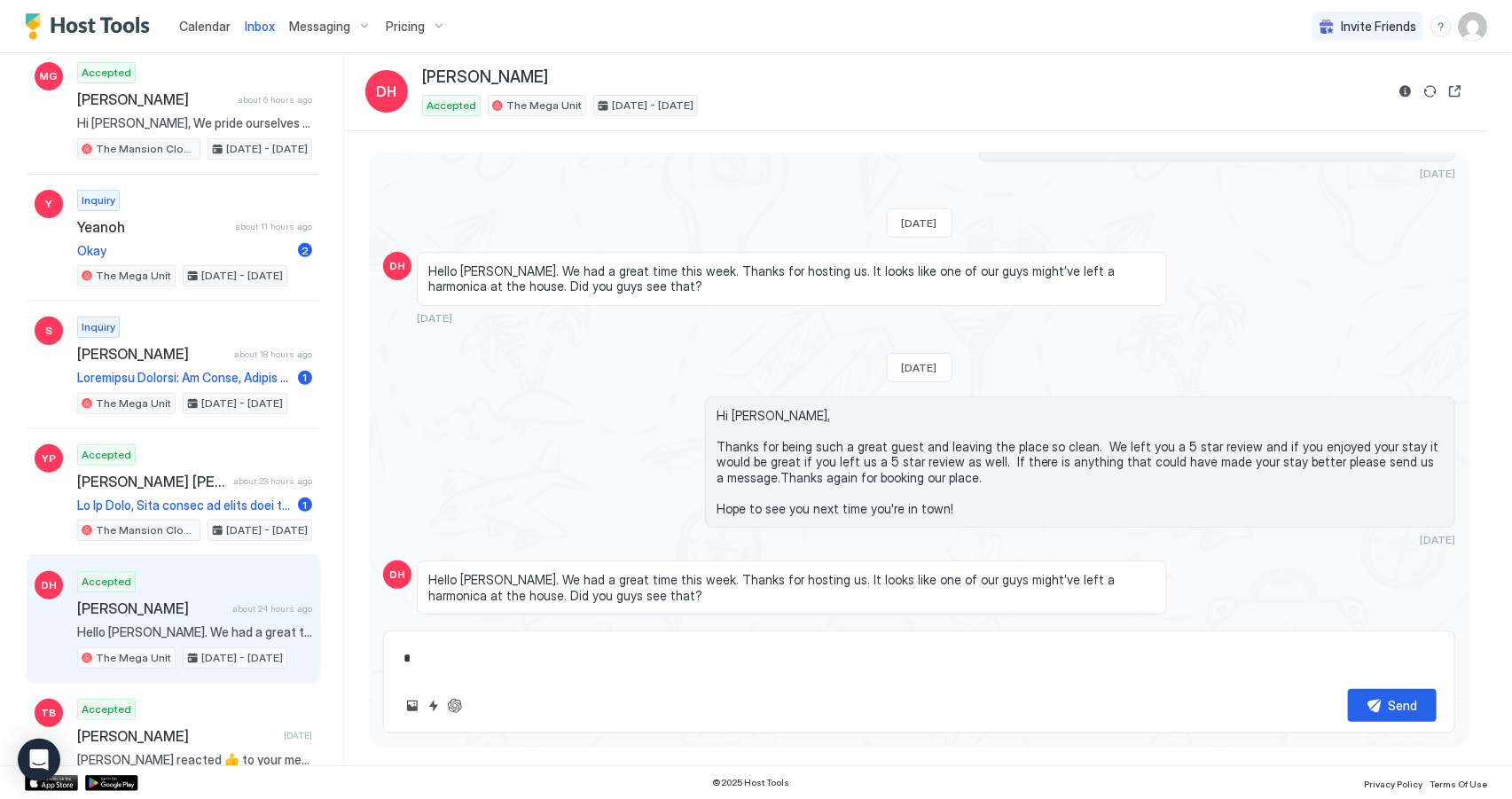 type on "*" 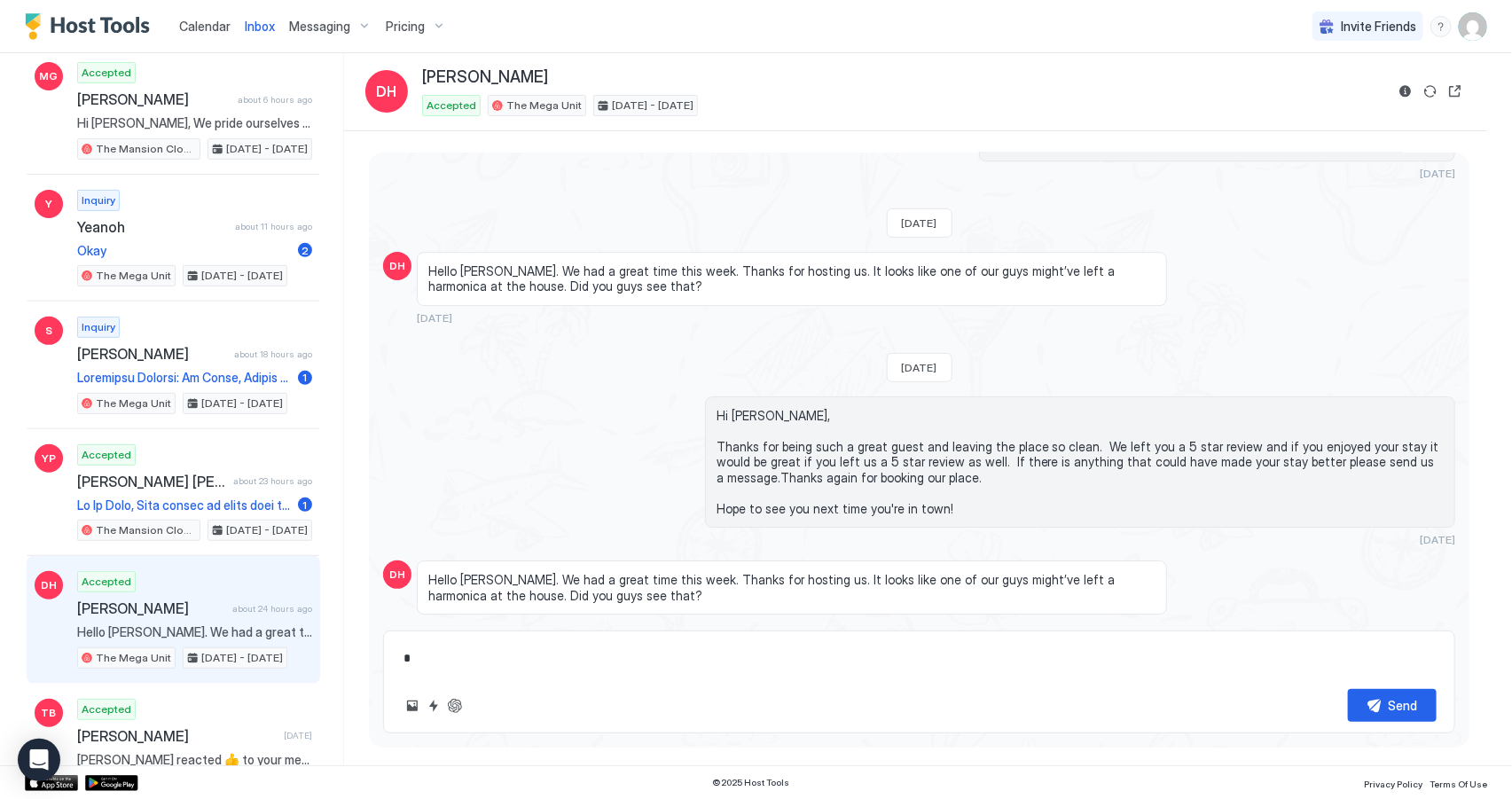 type on "**" 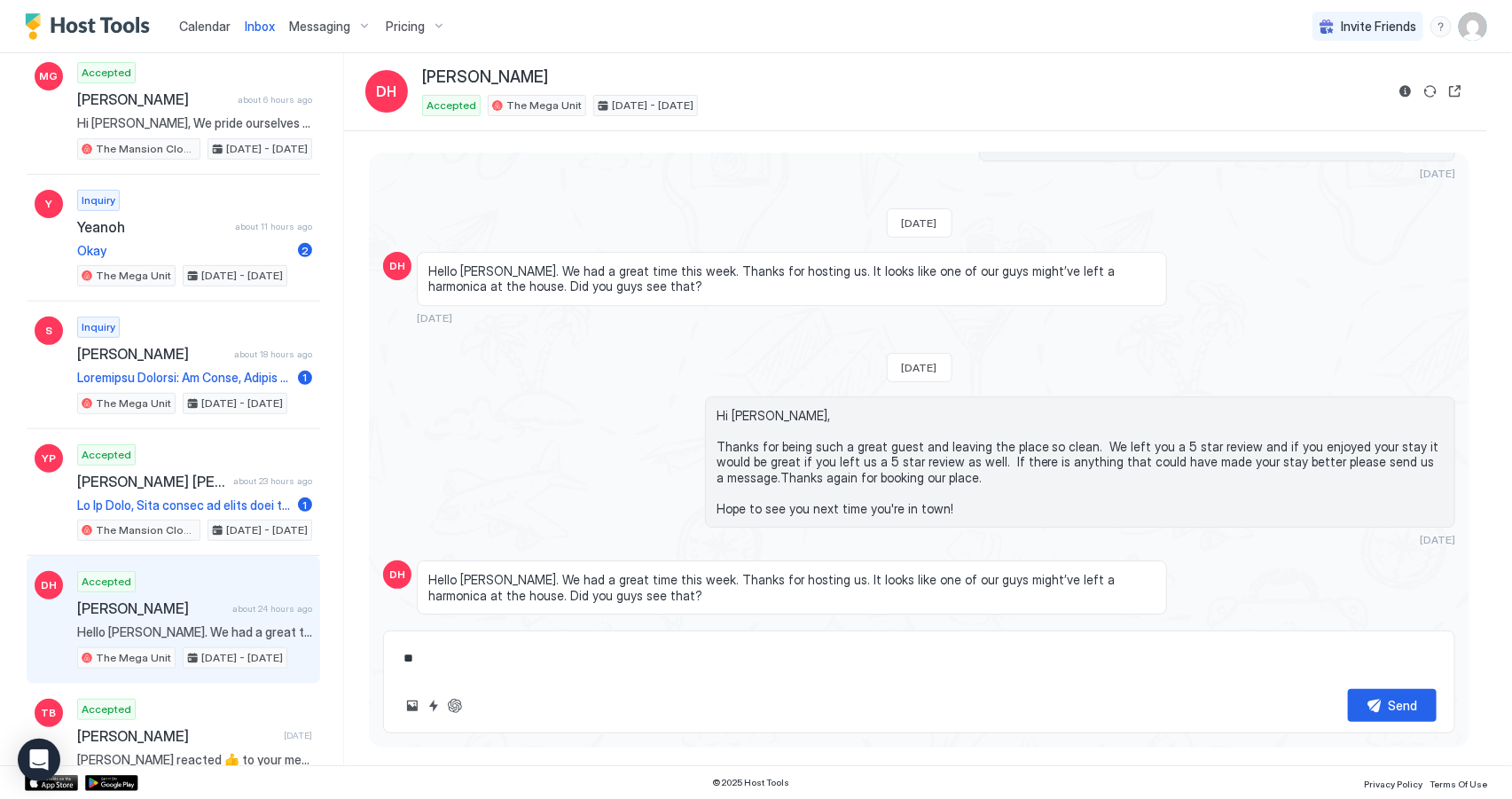 type on "*" 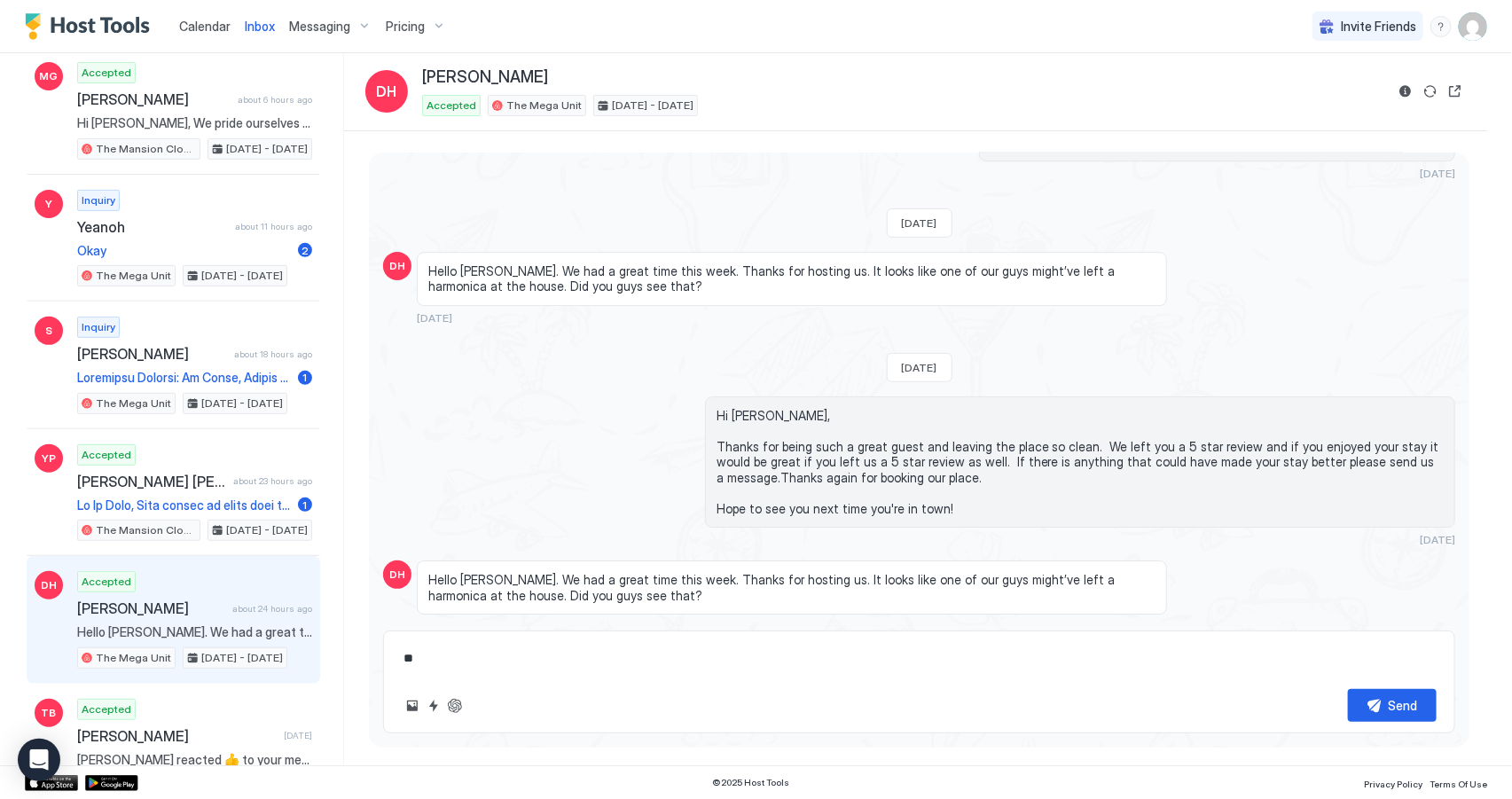 type on "**" 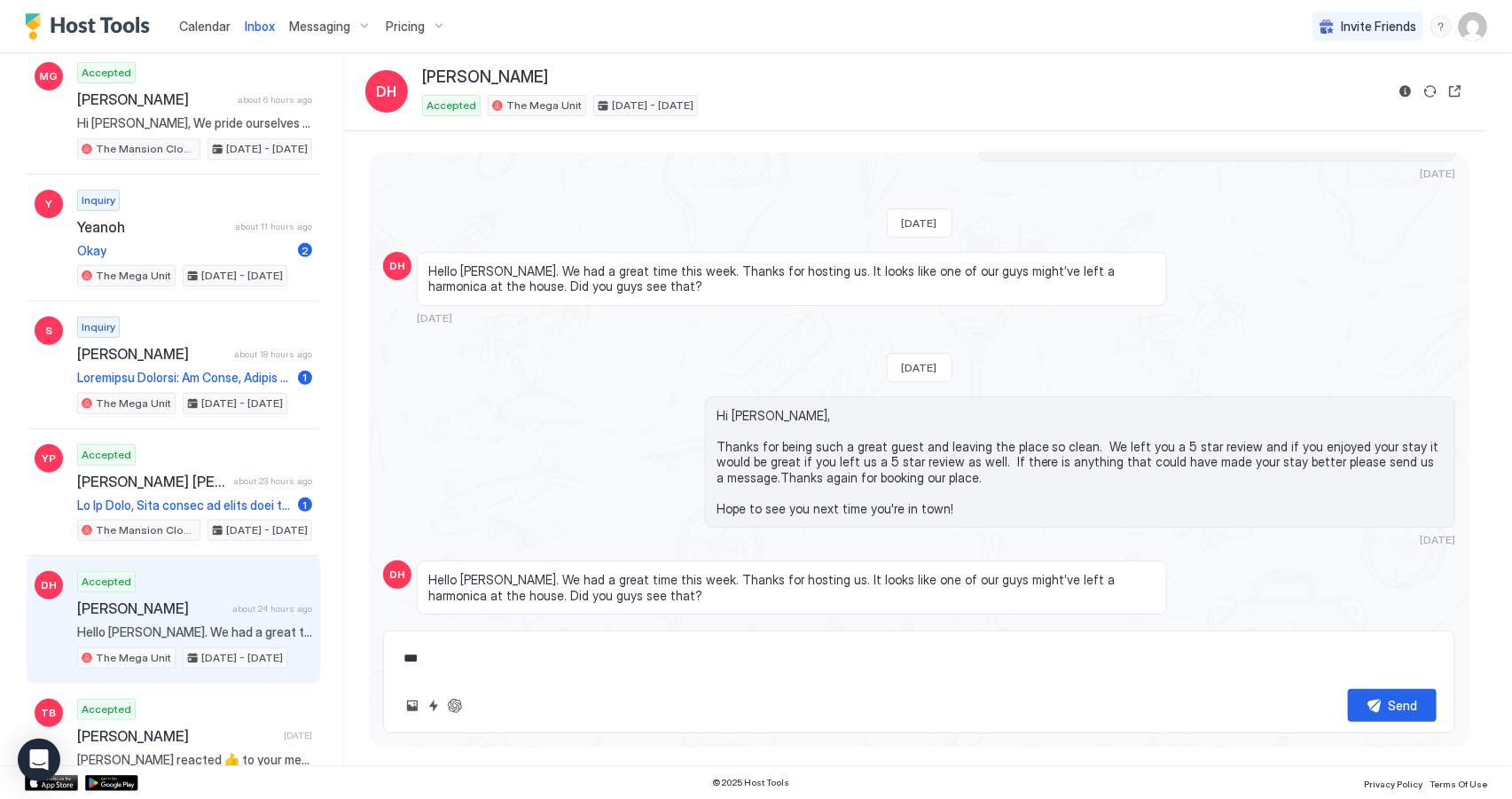 type on "*" 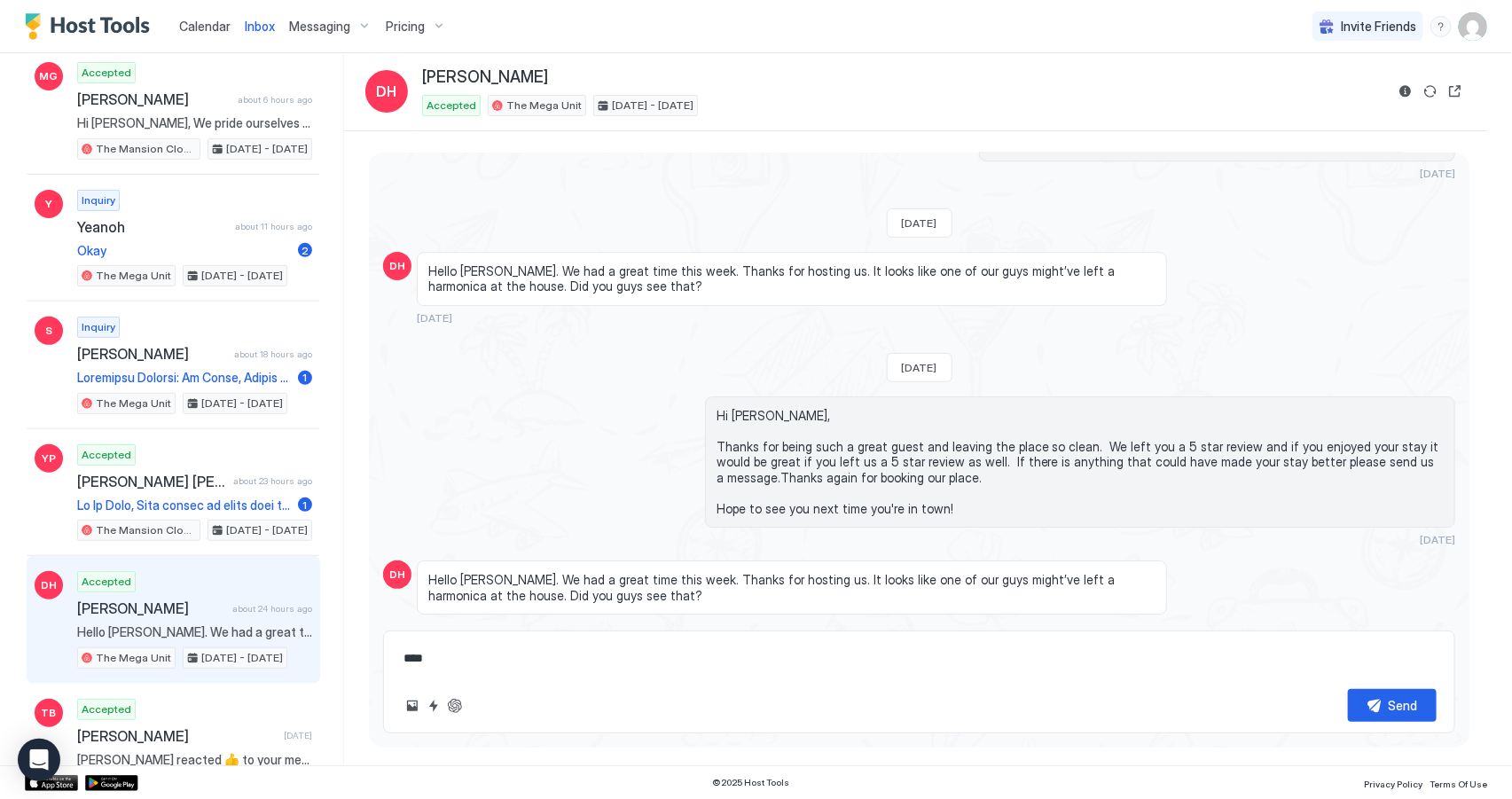type on "*" 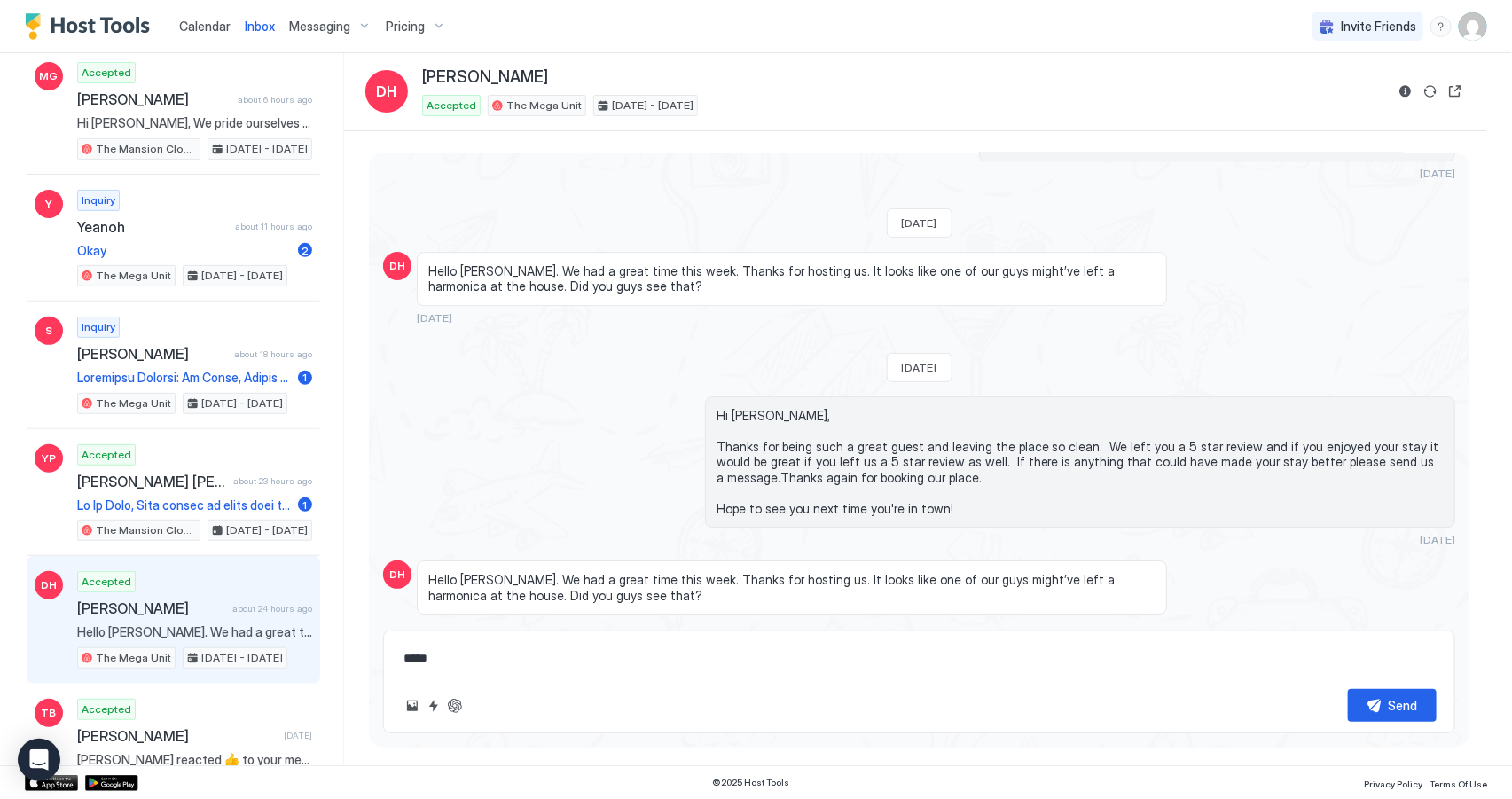 type on "*" 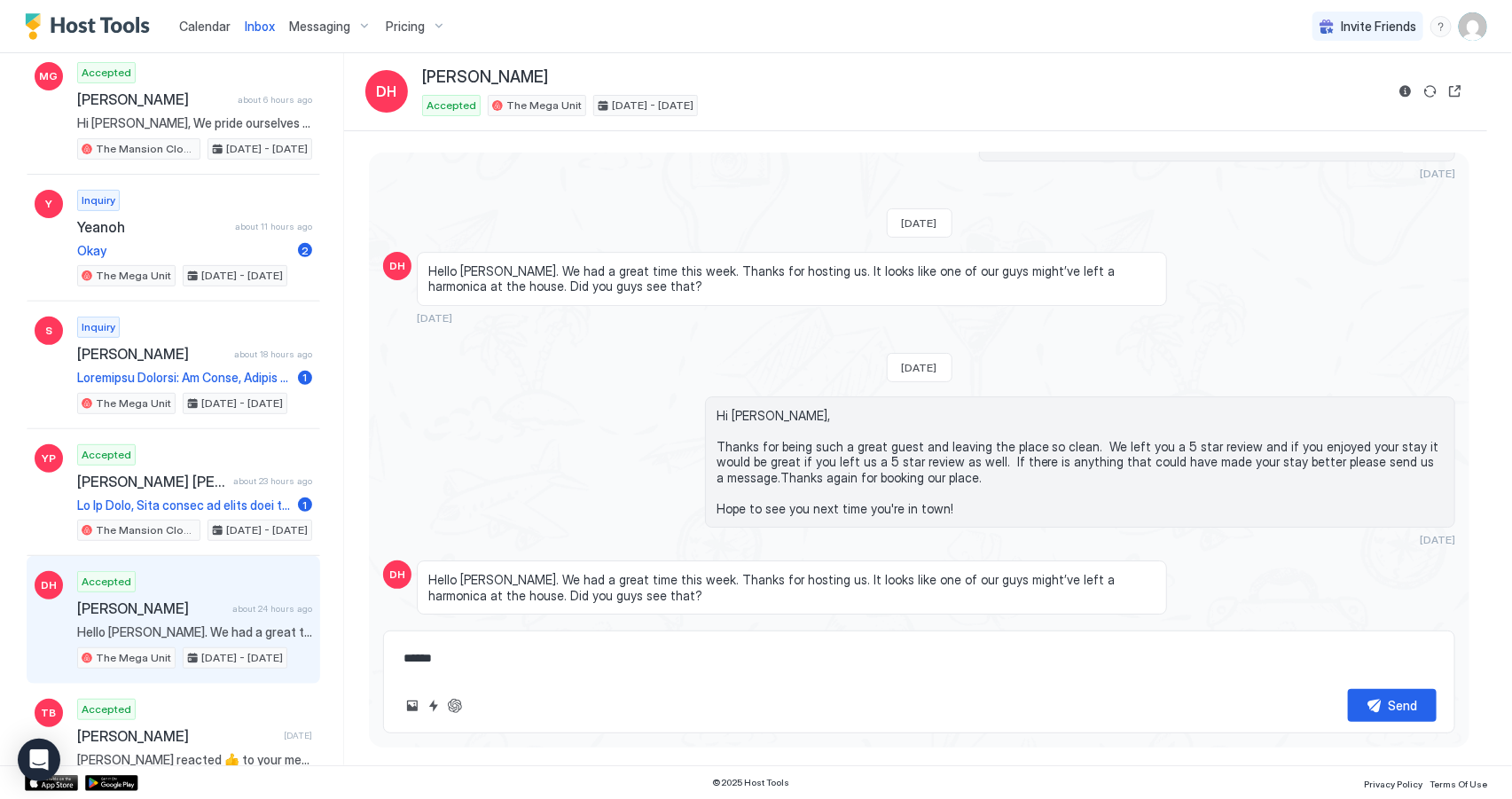 type on "*" 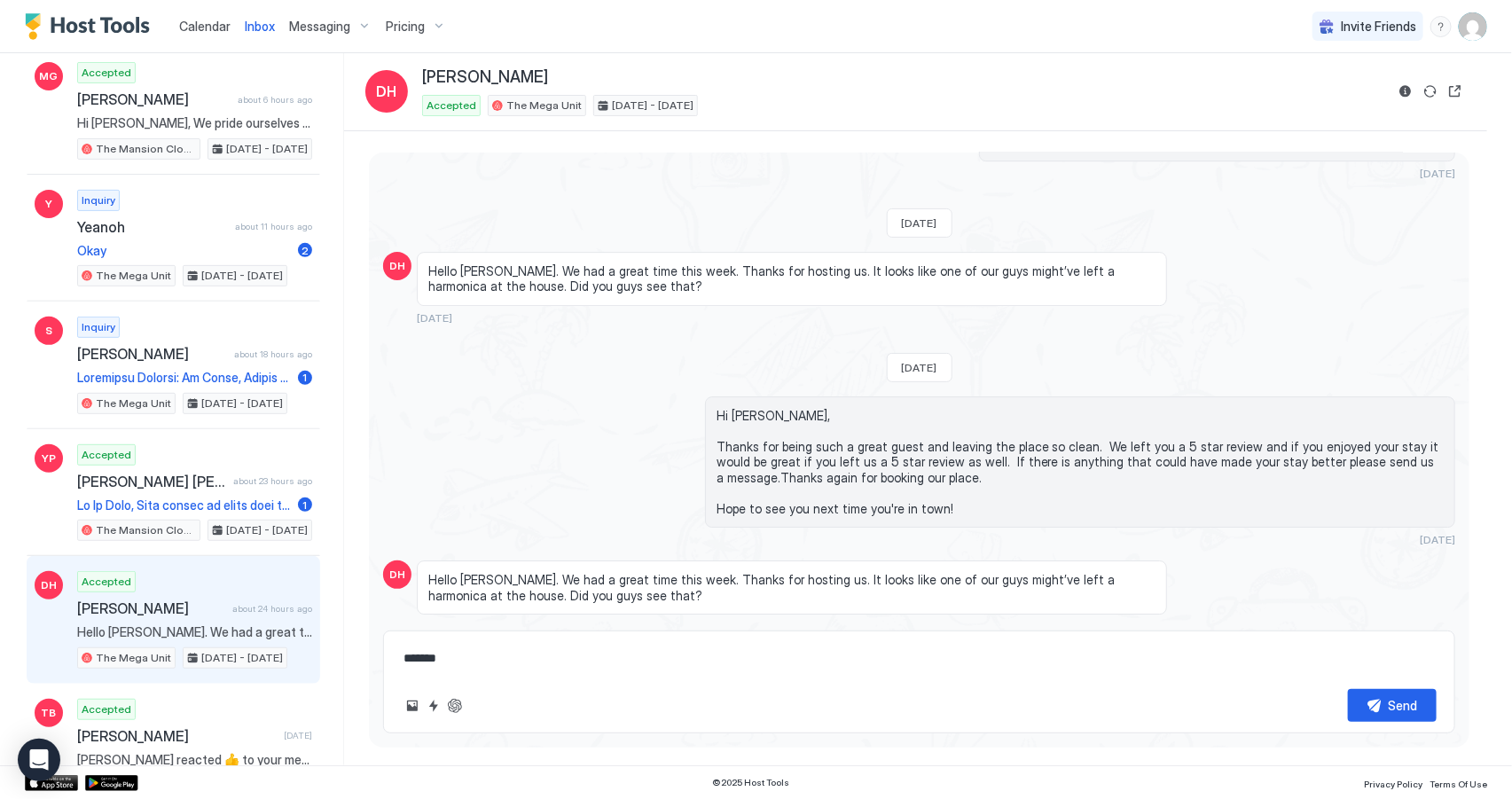 type on "*" 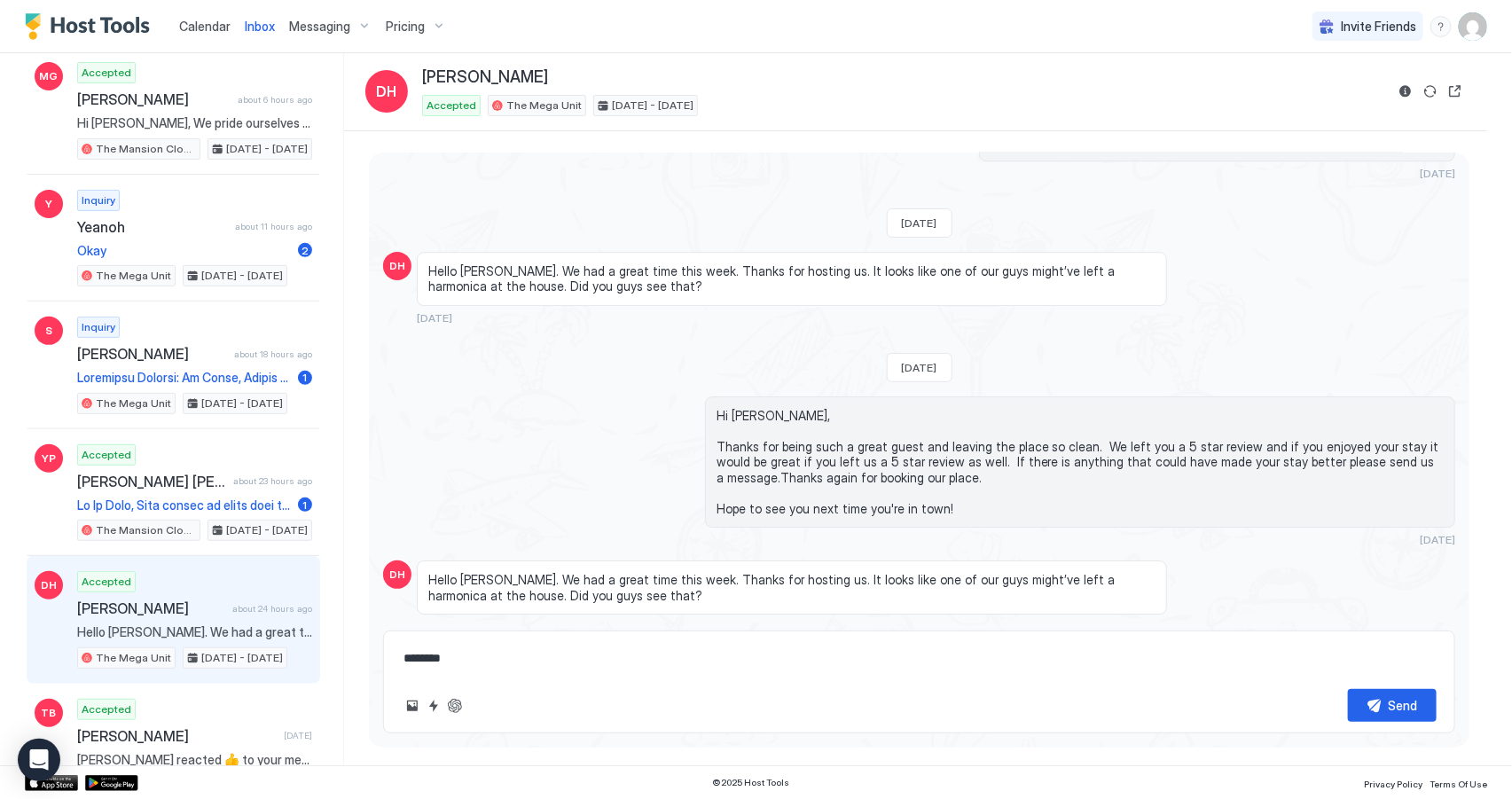 type on "*" 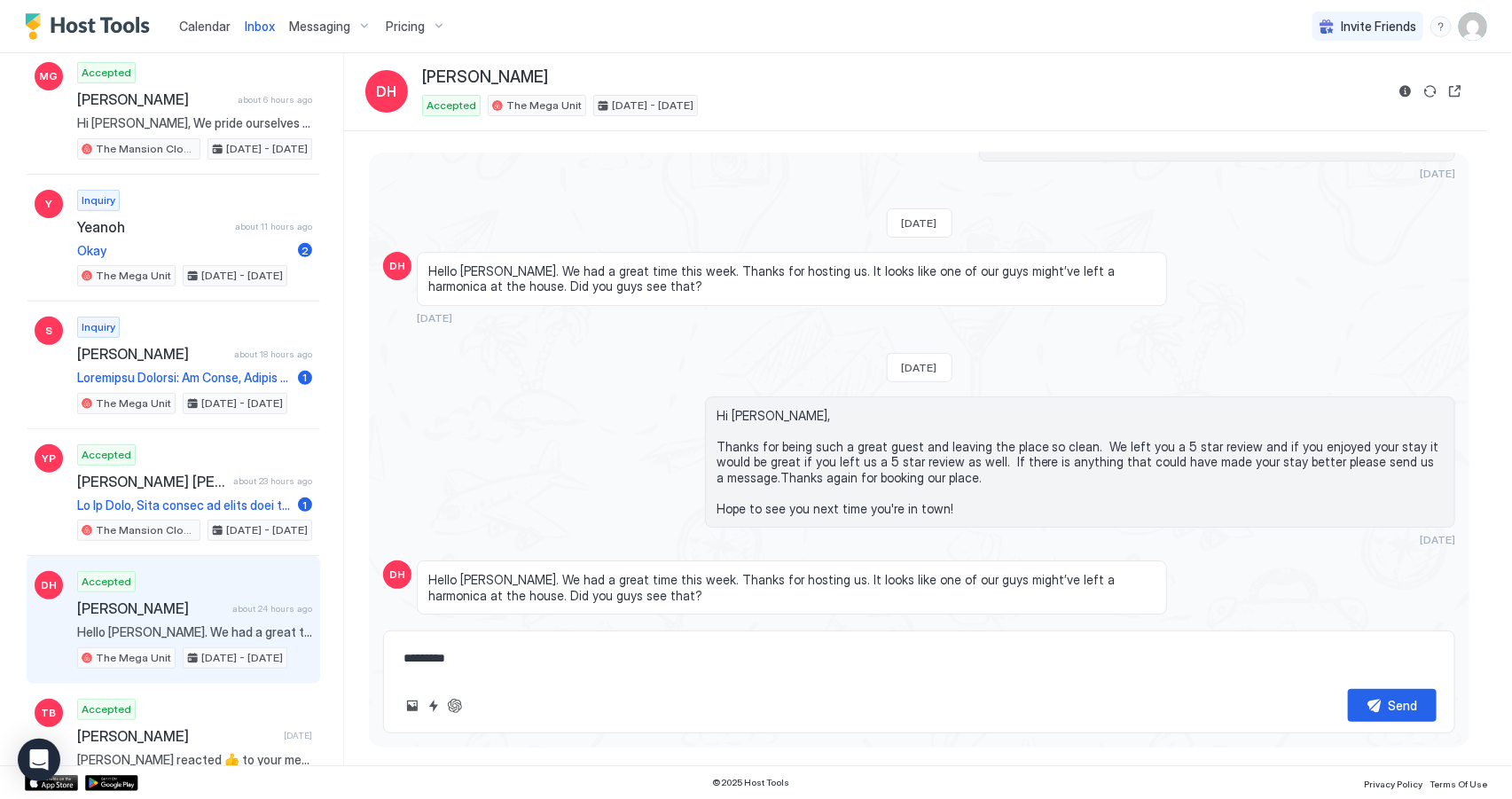 type on "*" 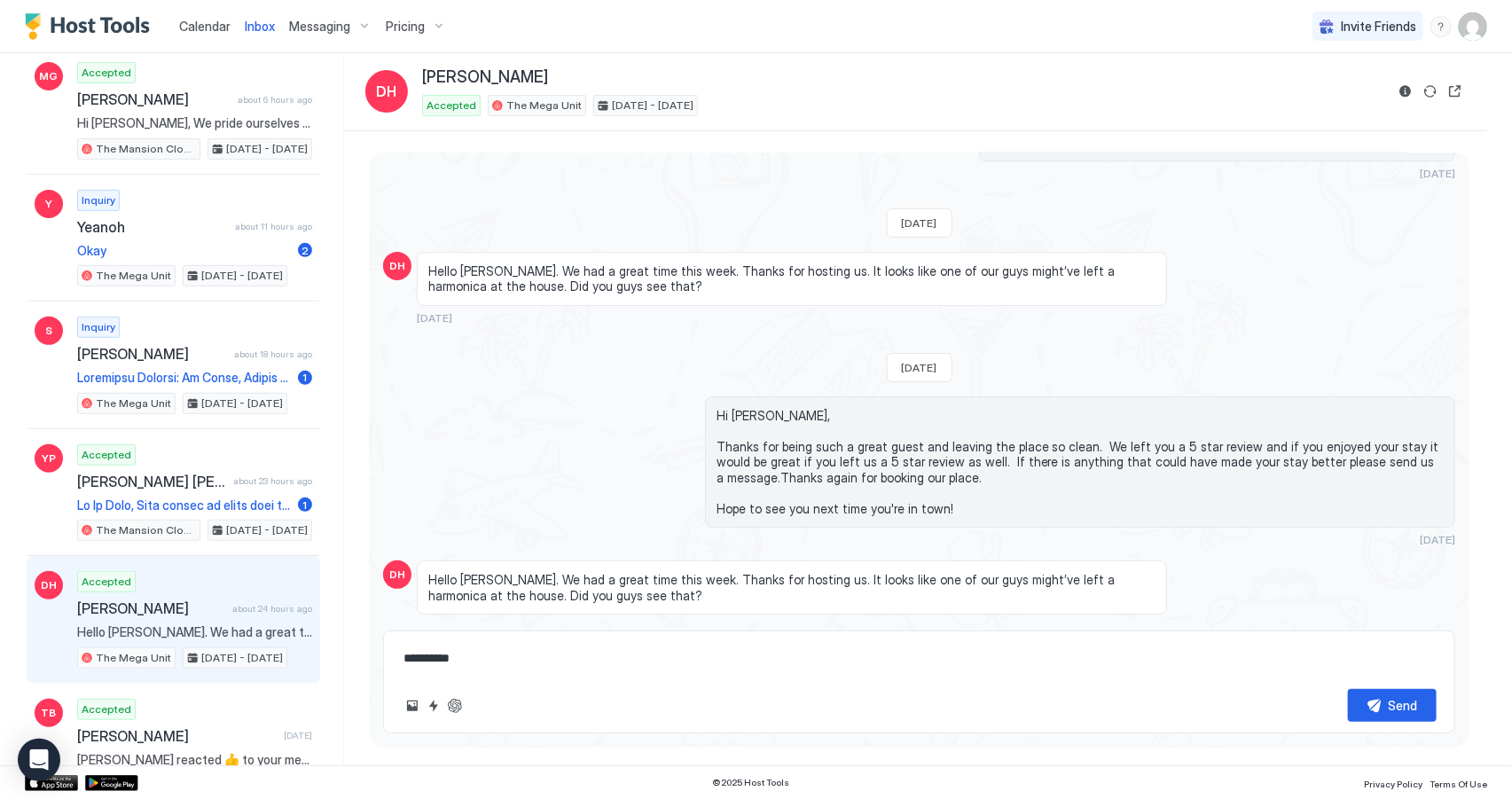 type on "*" 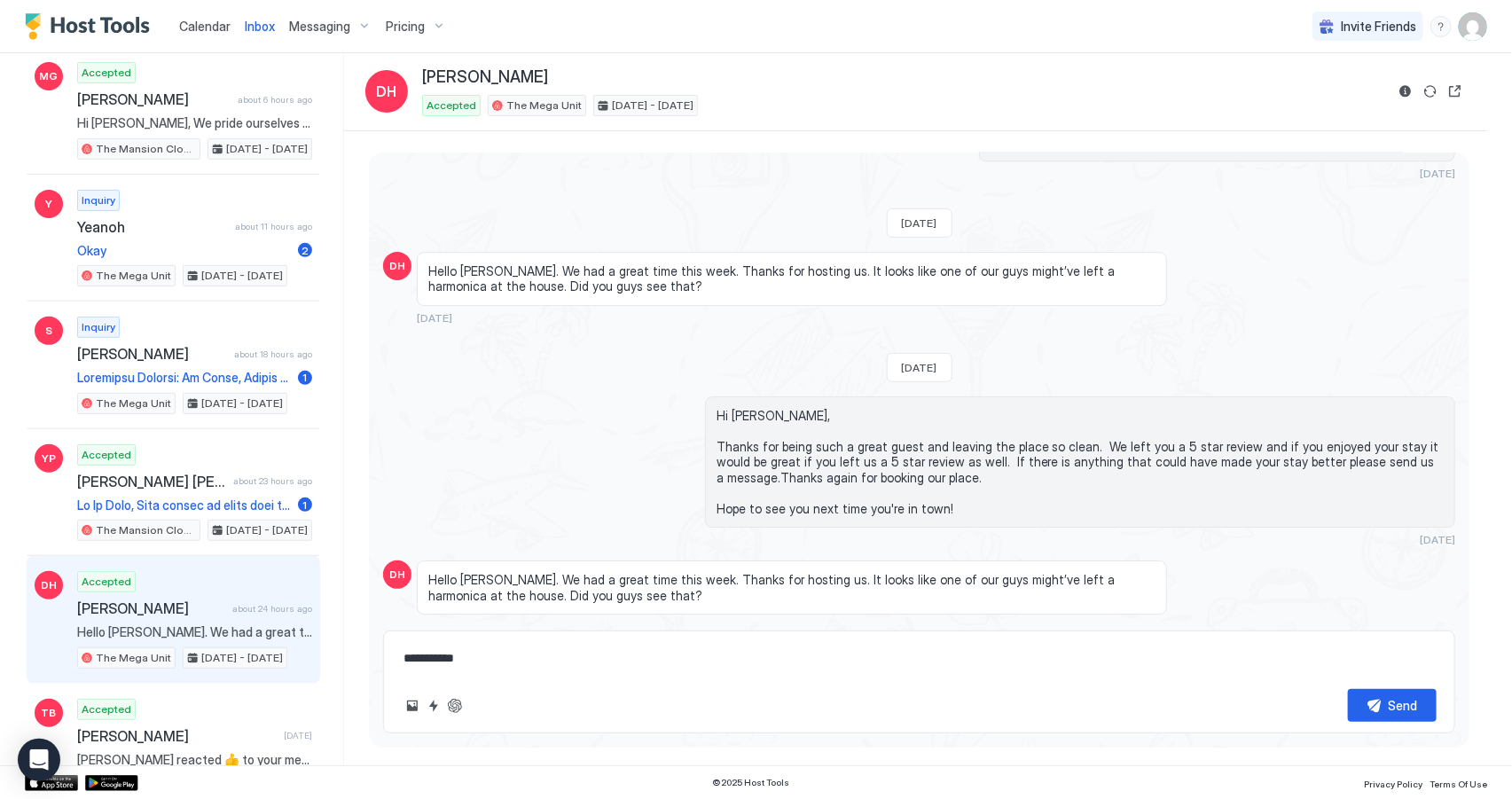 type on "*" 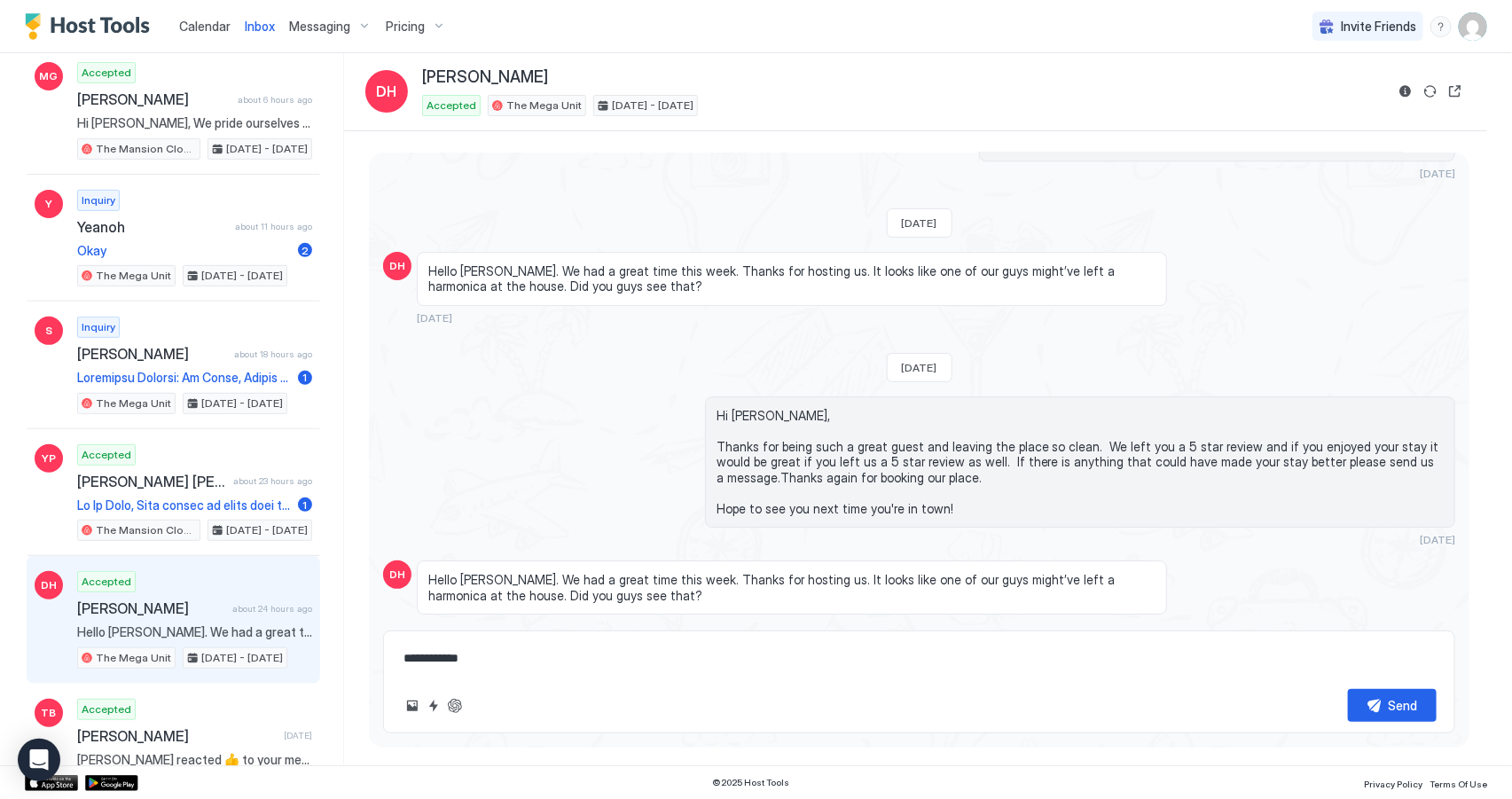 type on "*" 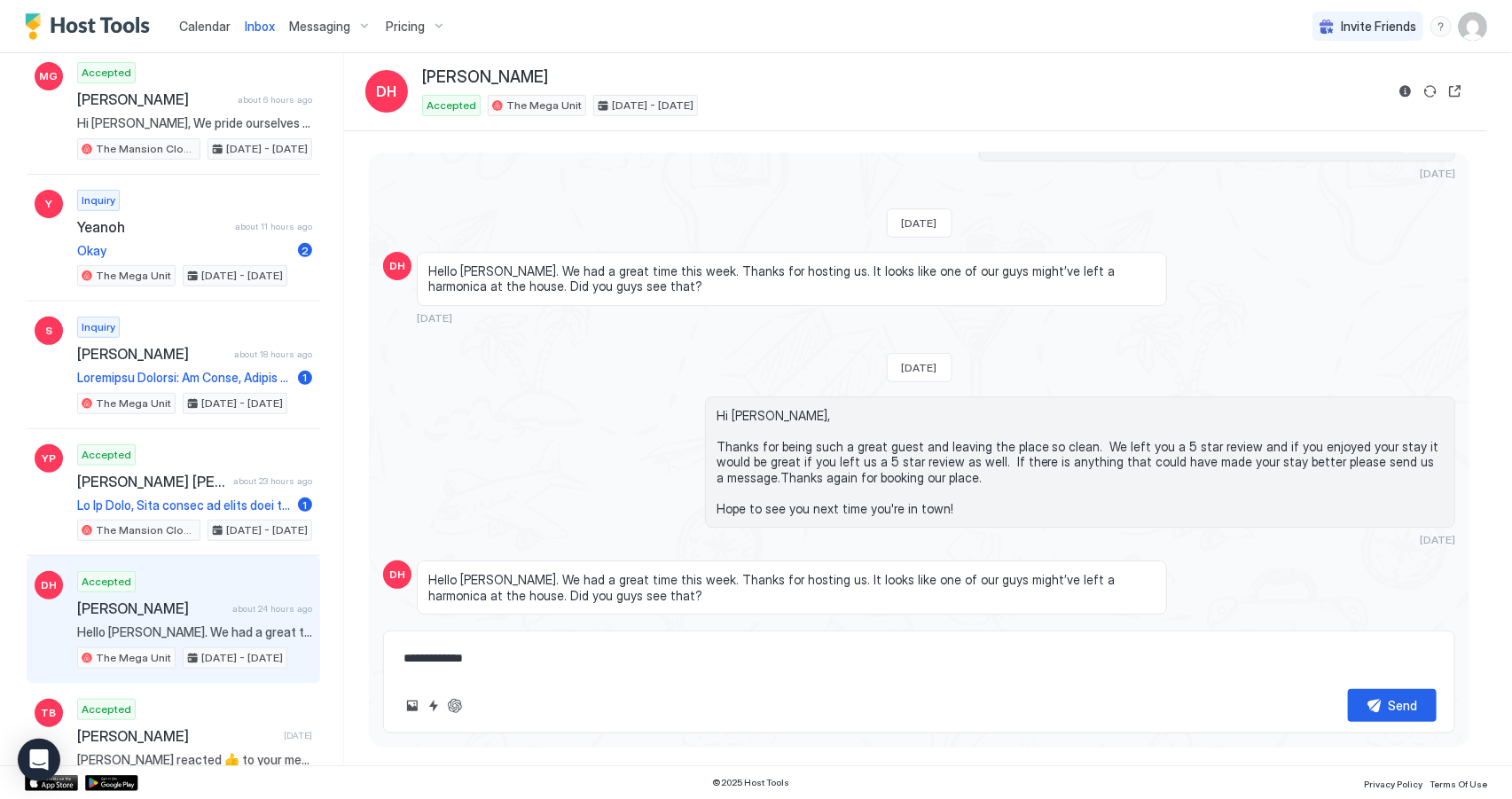 type on "*" 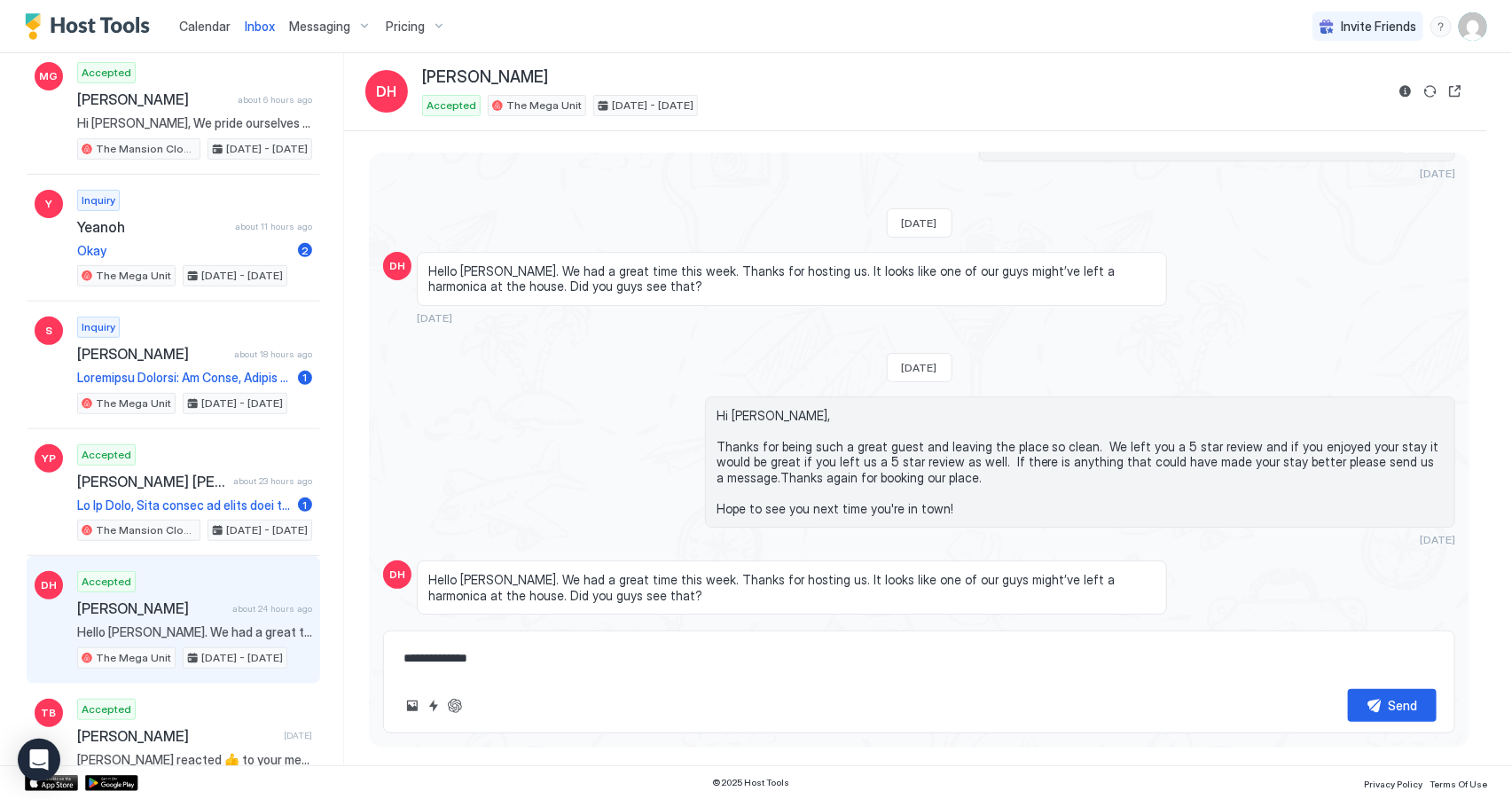 type on "*" 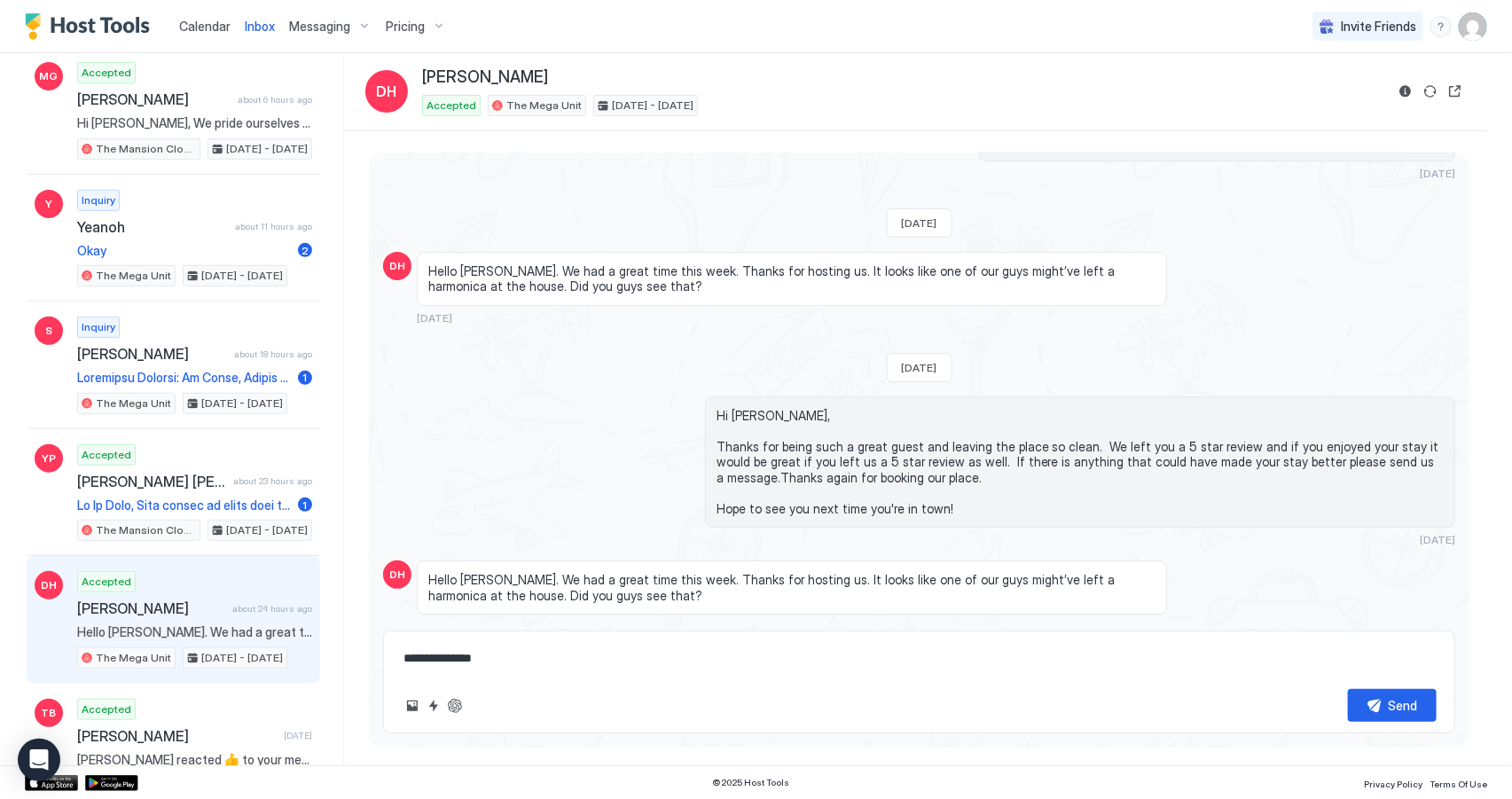 type on "*" 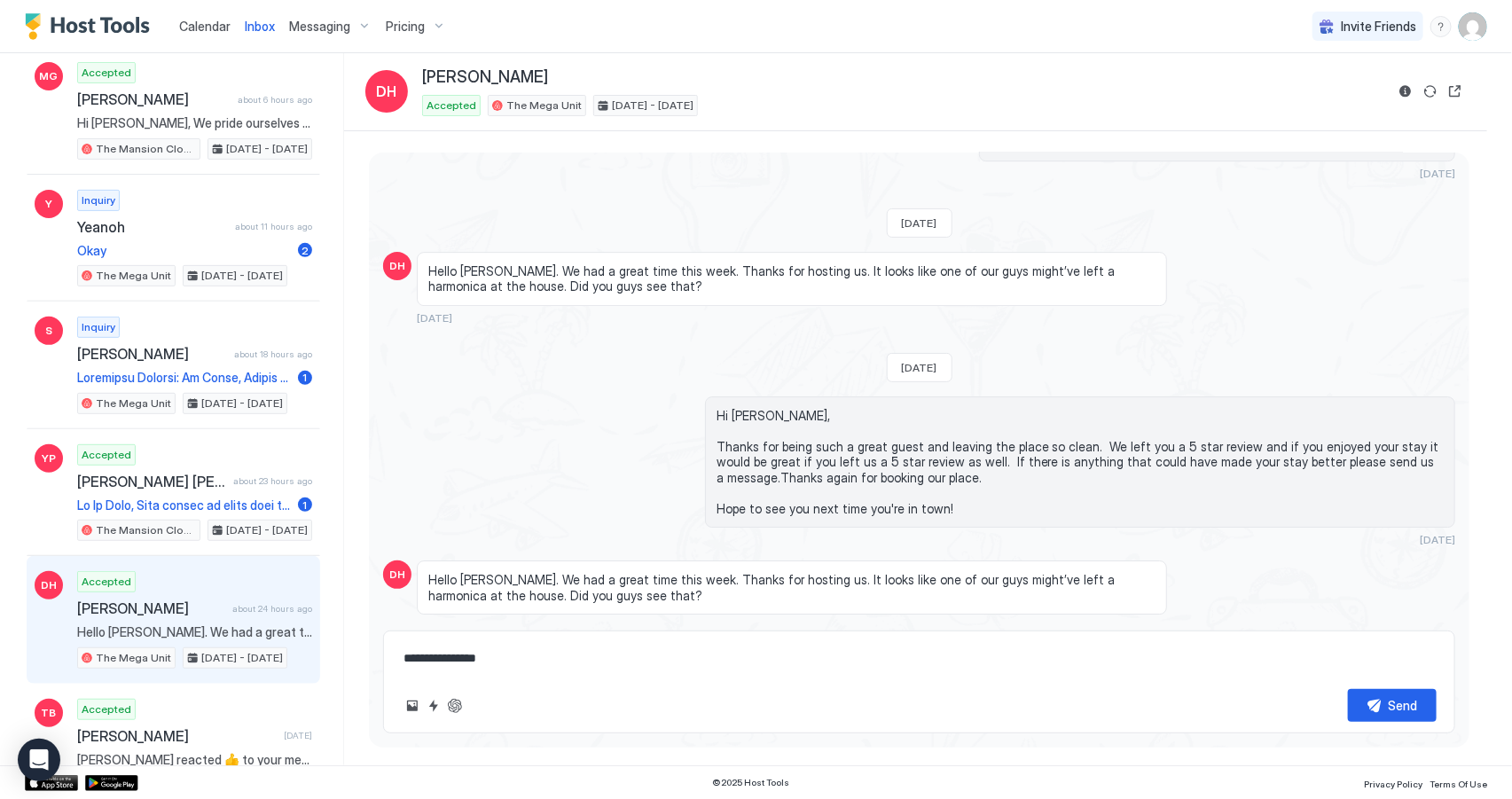 type on "*" 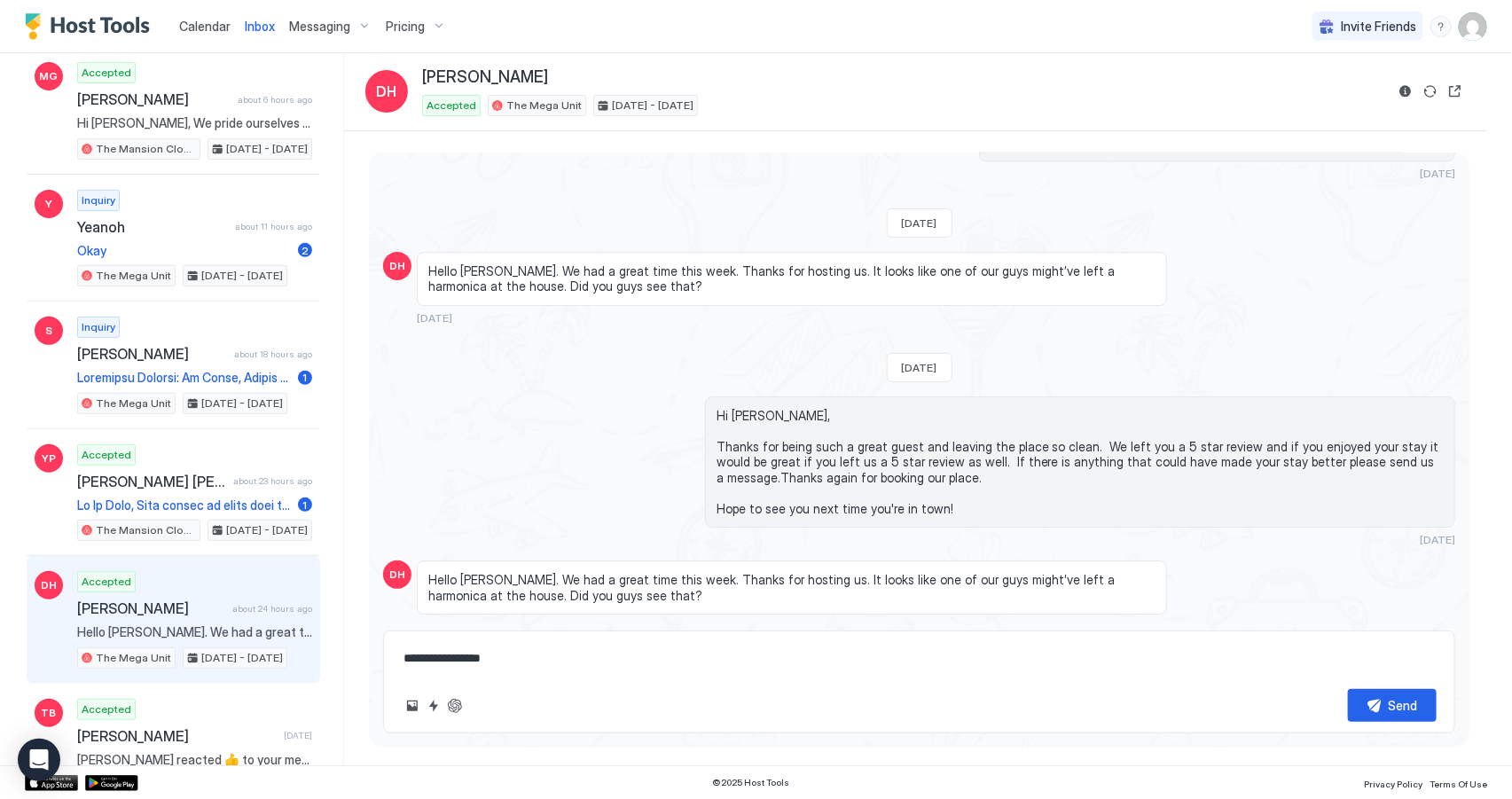 type on "*" 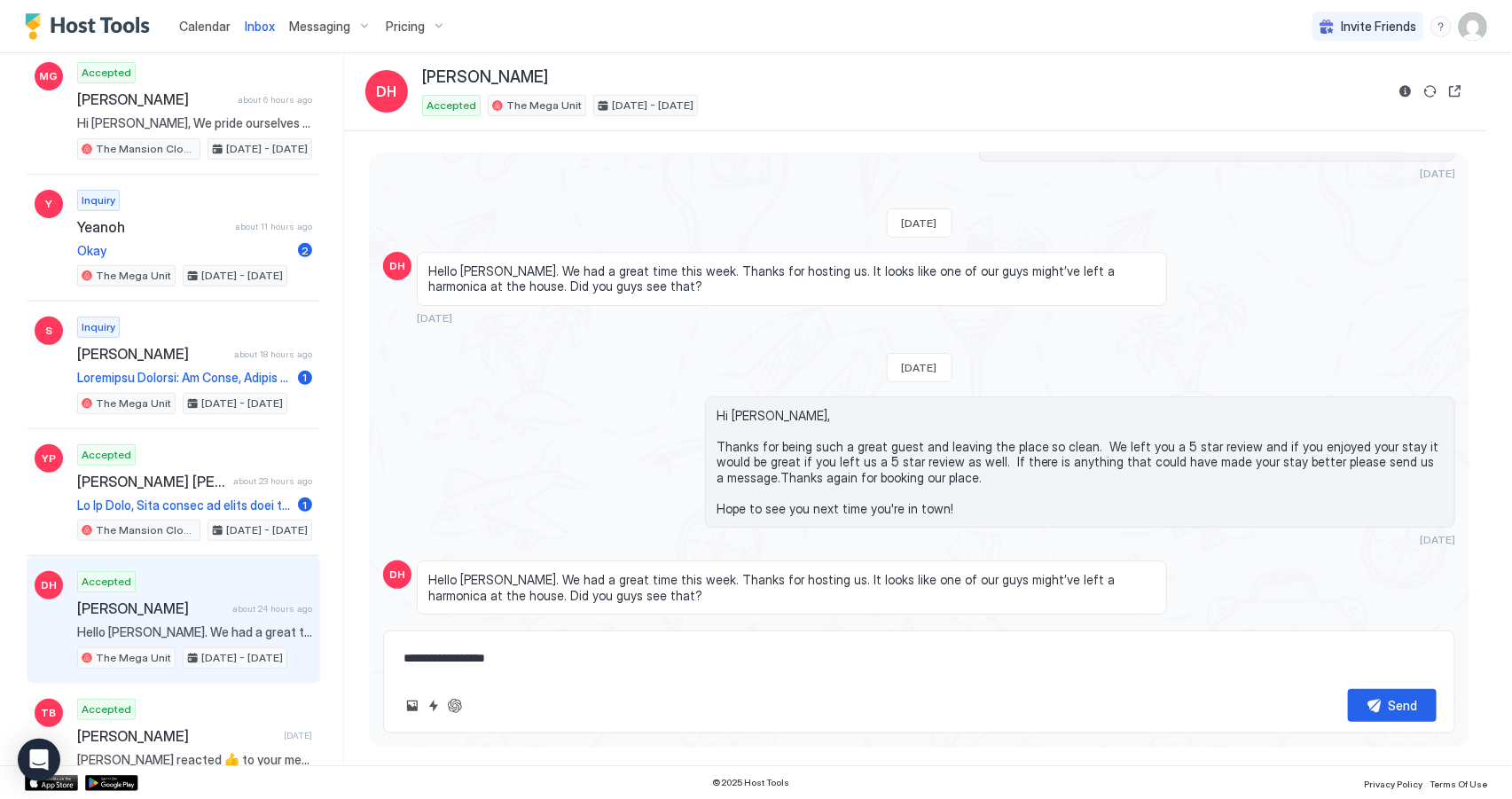 type on "*" 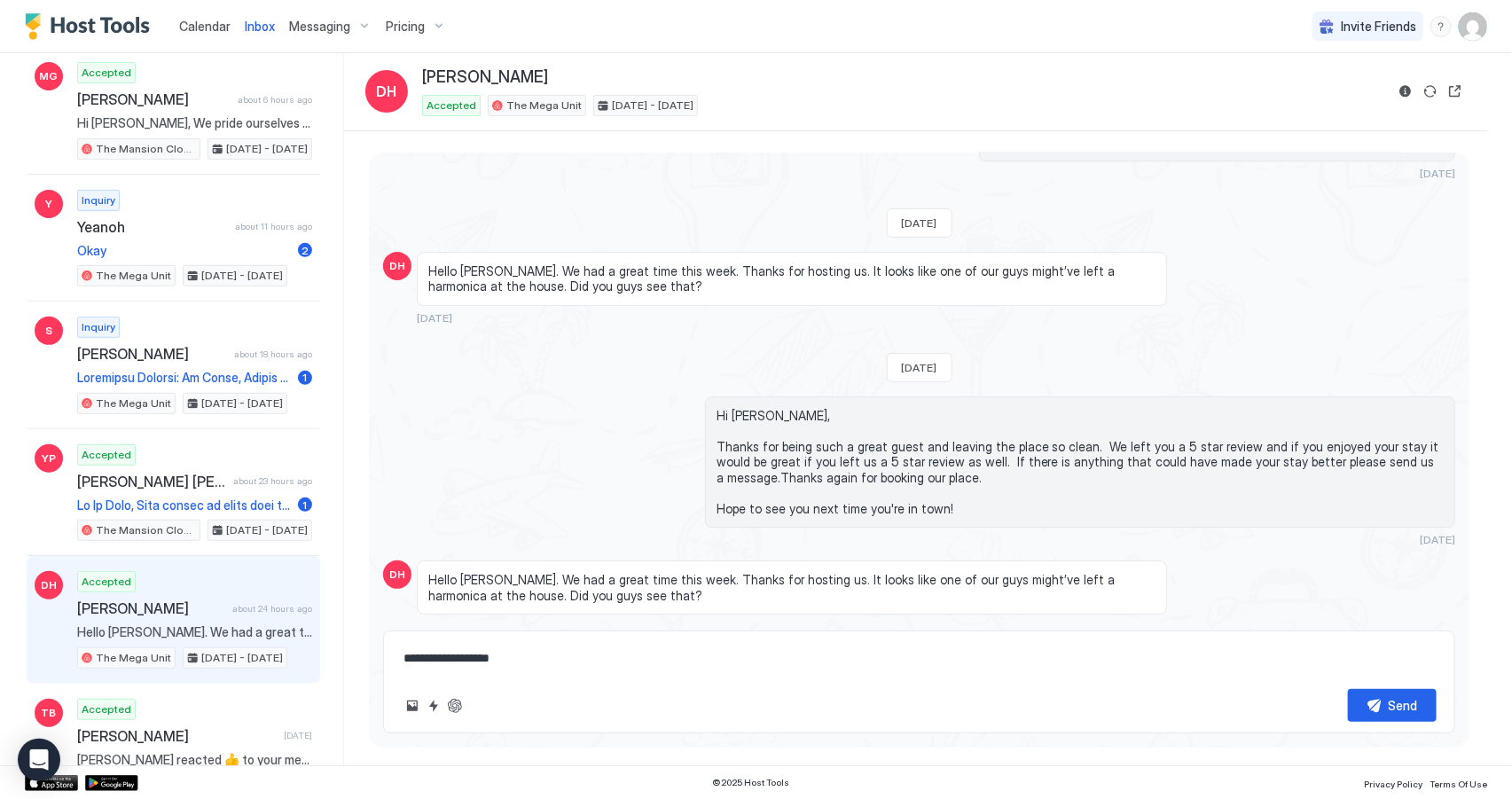 type on "*" 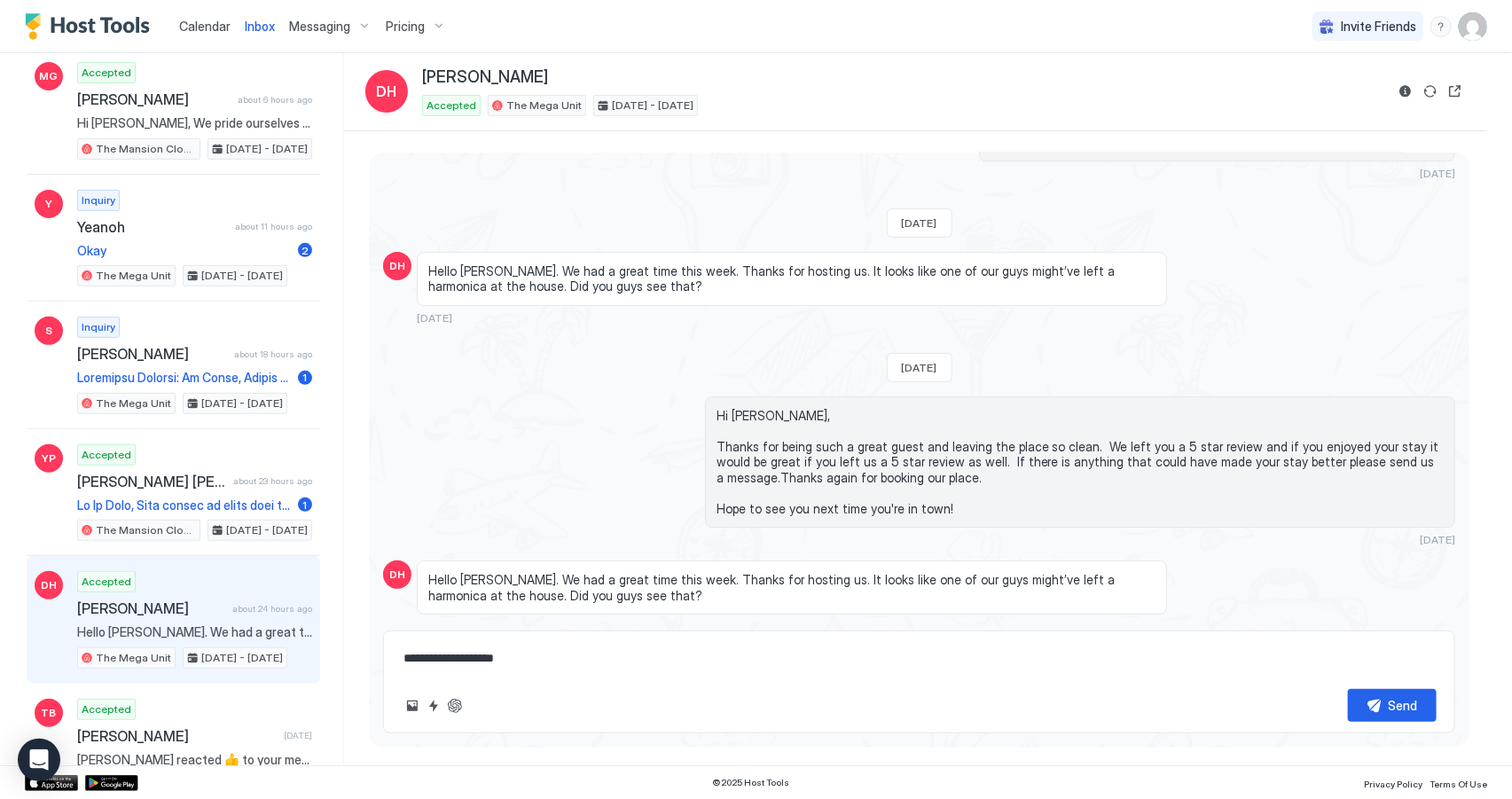 type on "*" 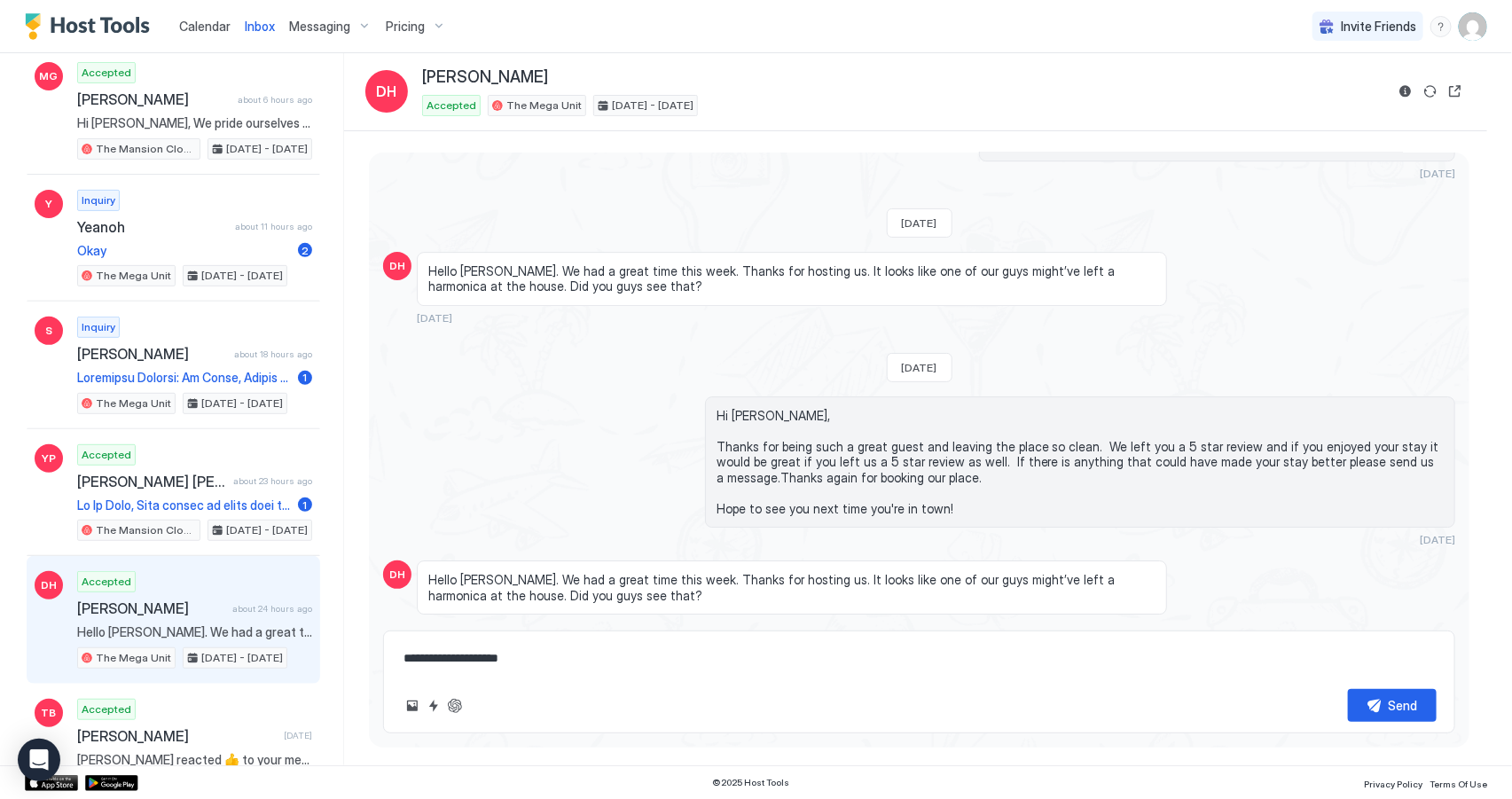 type on "*" 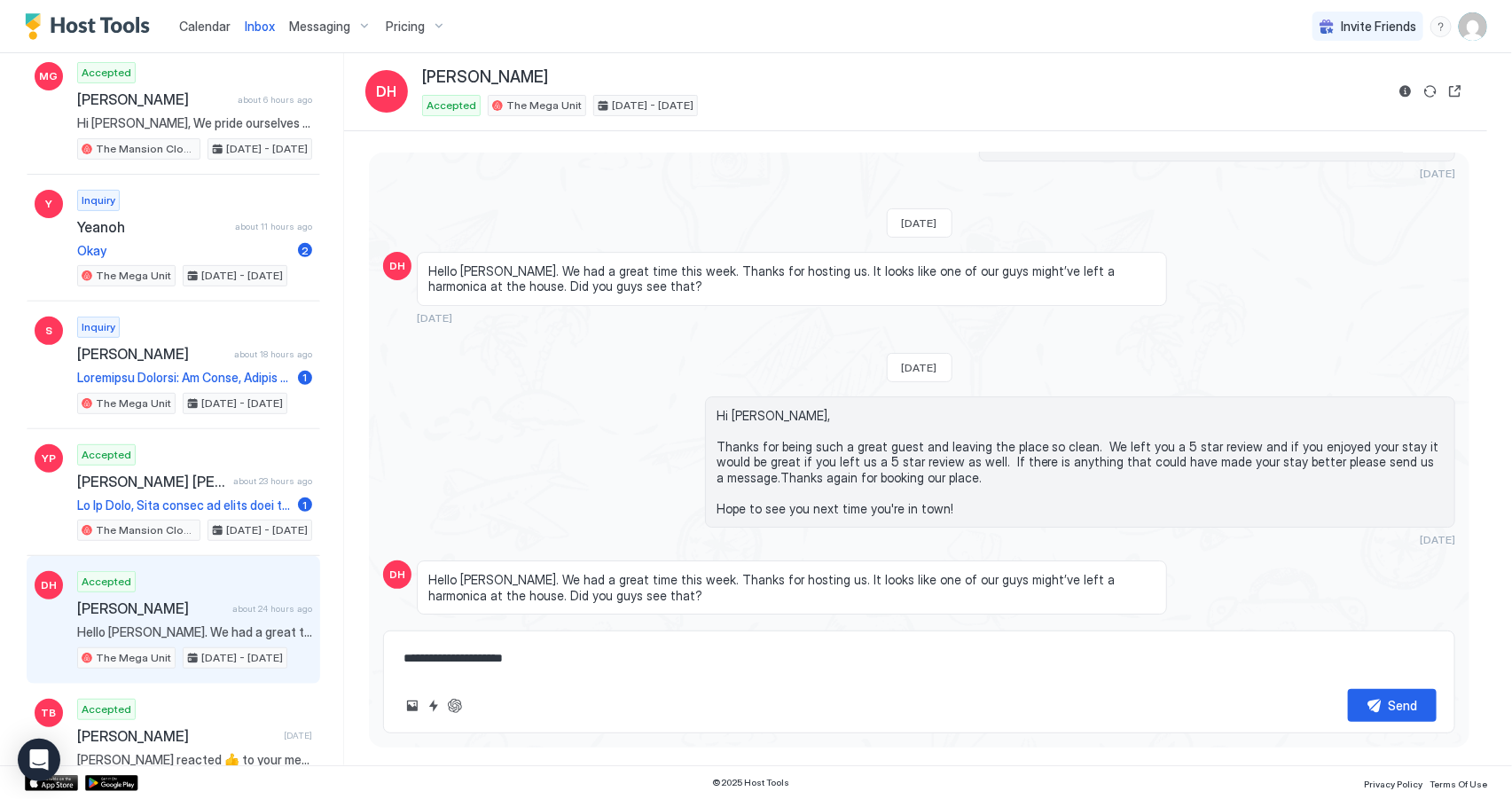 type on "*" 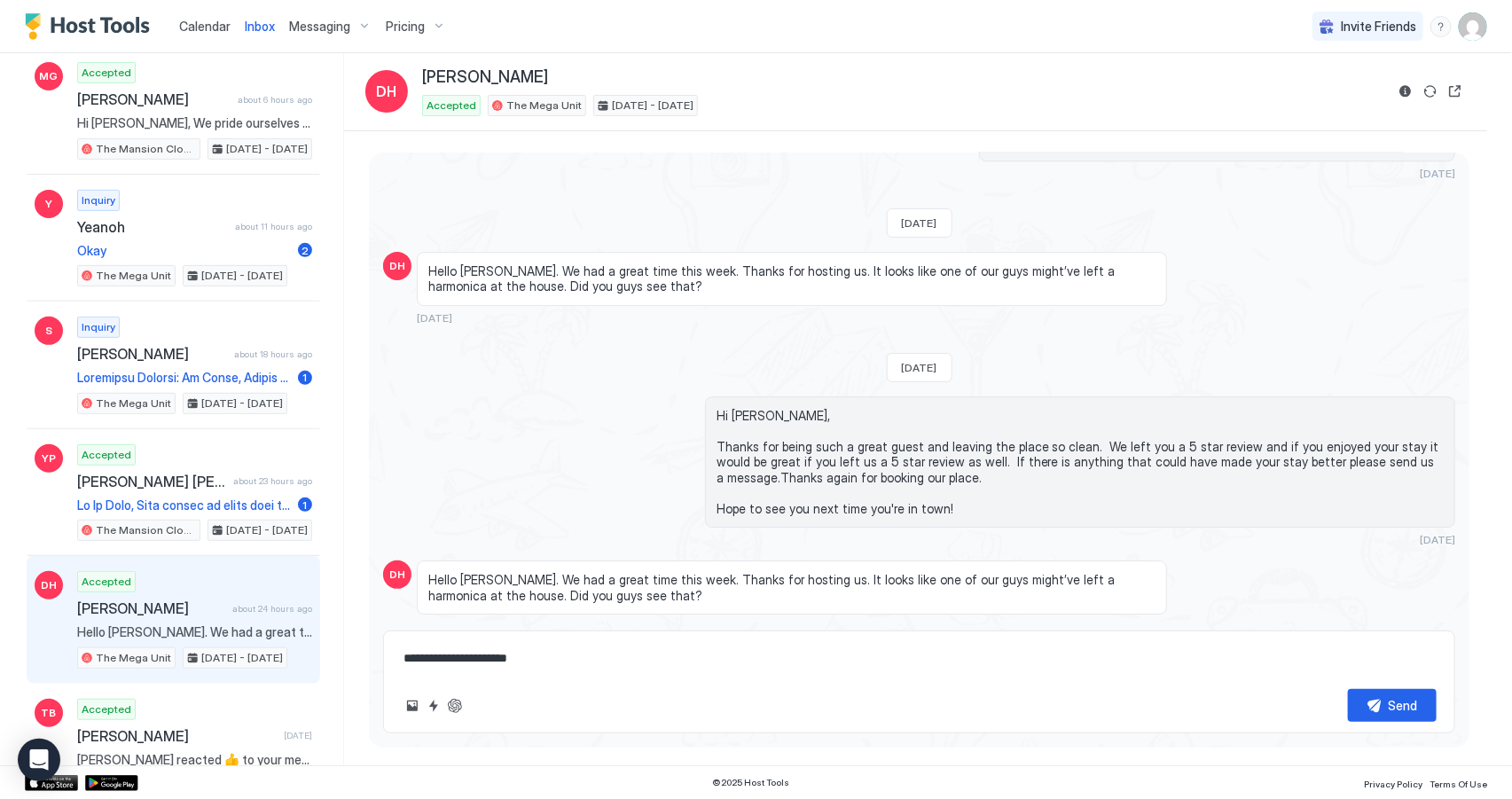 type on "*" 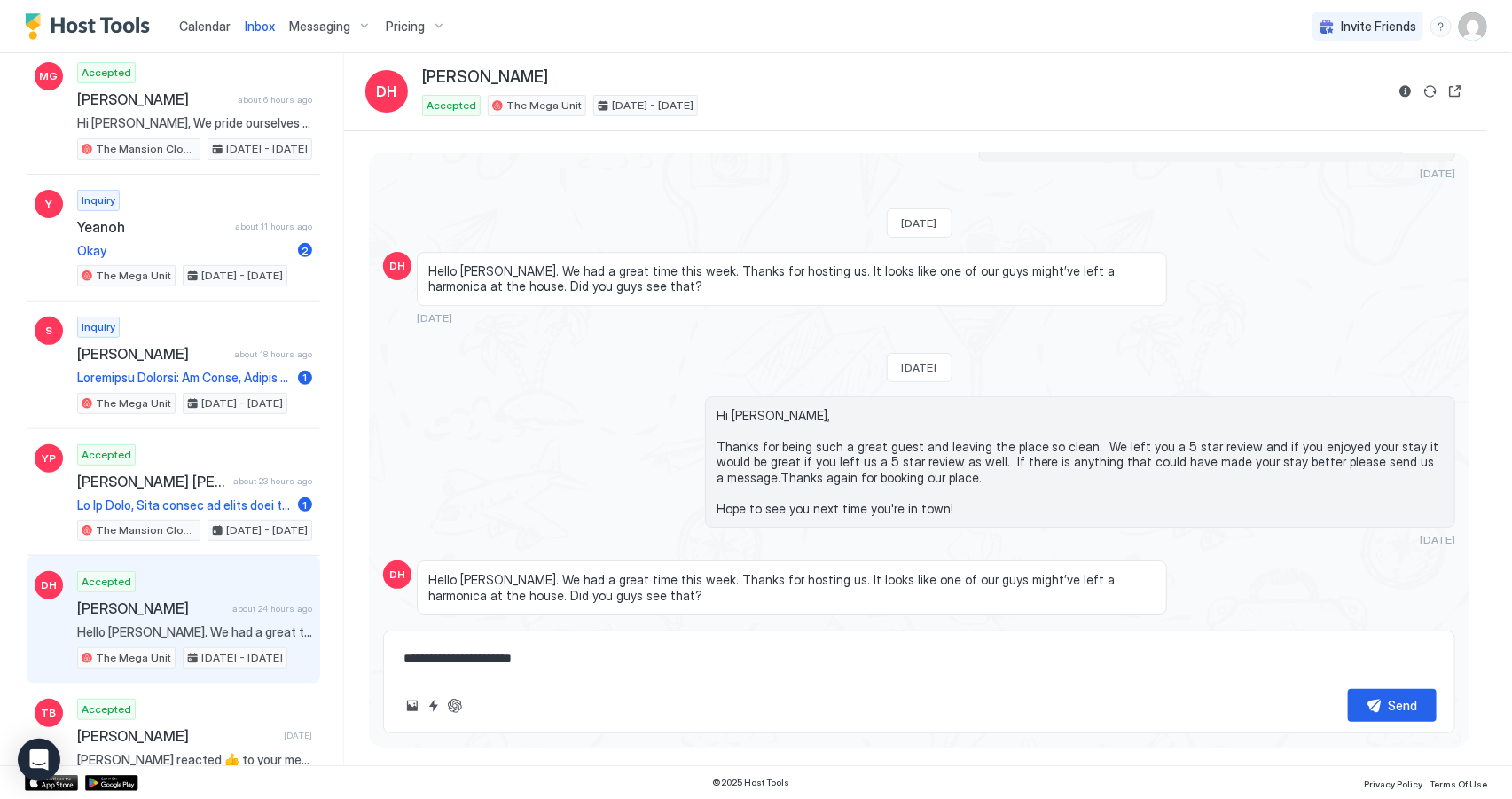 type on "*" 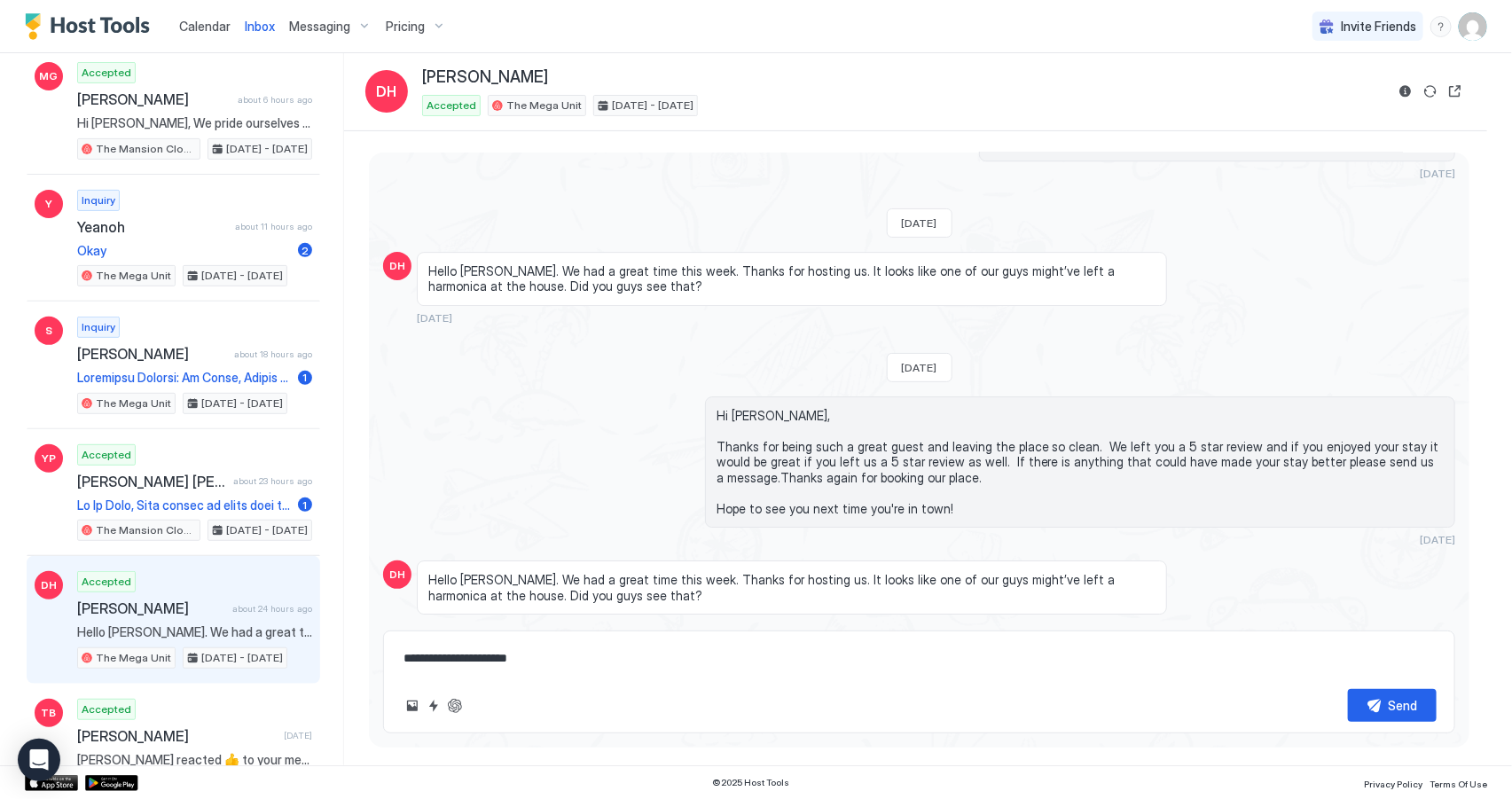 type on "*" 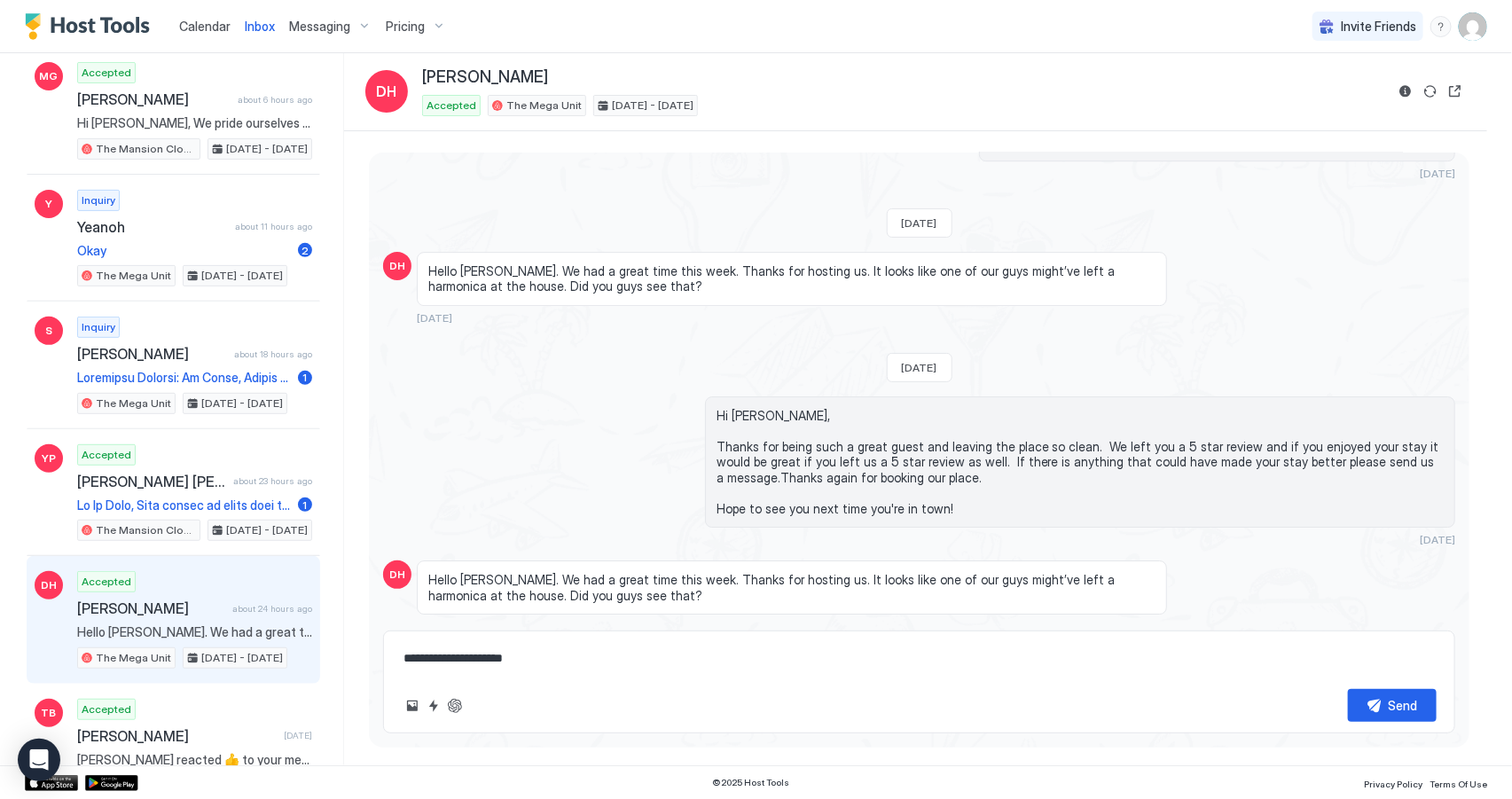 type on "*" 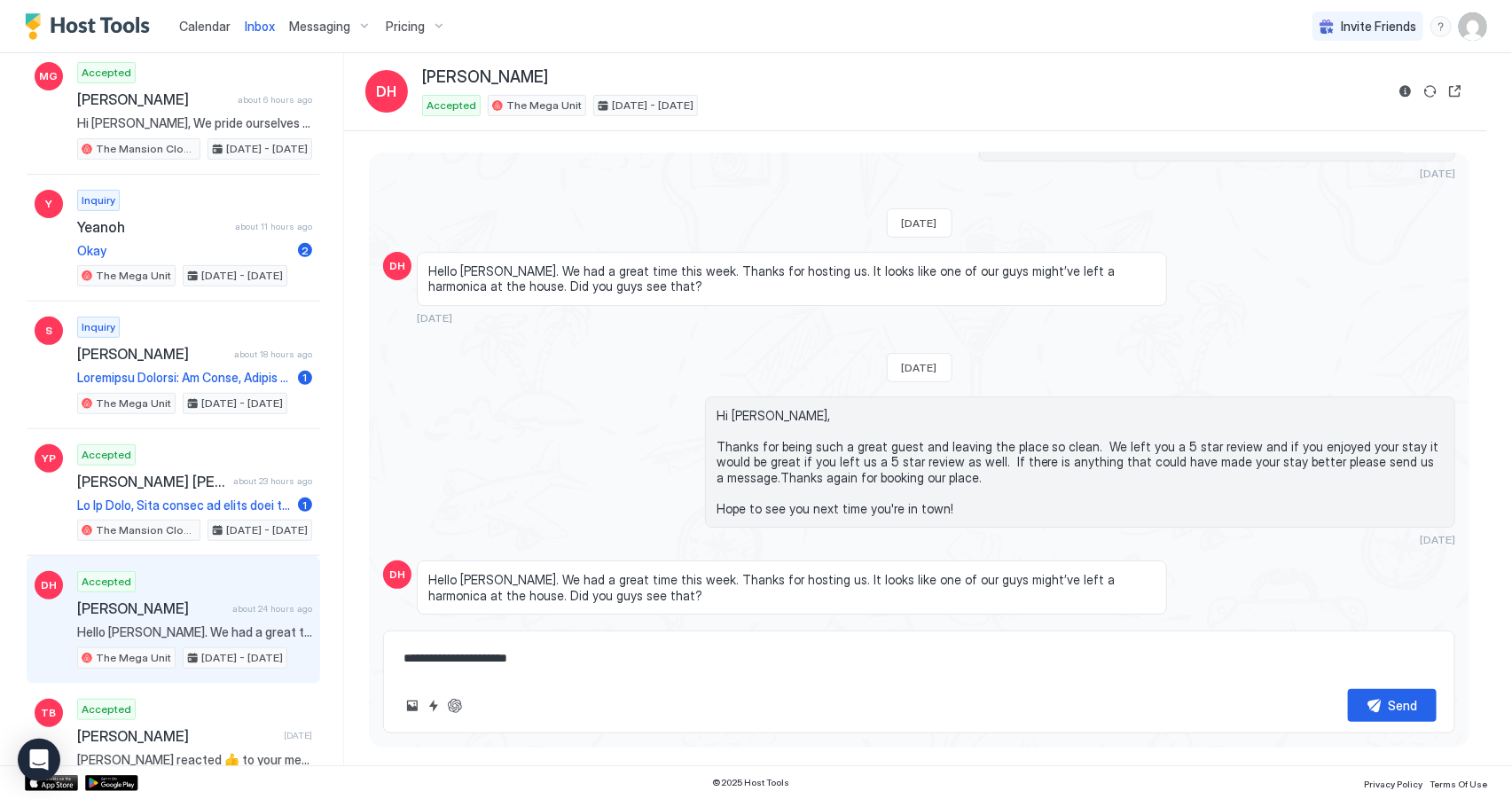 type on "*" 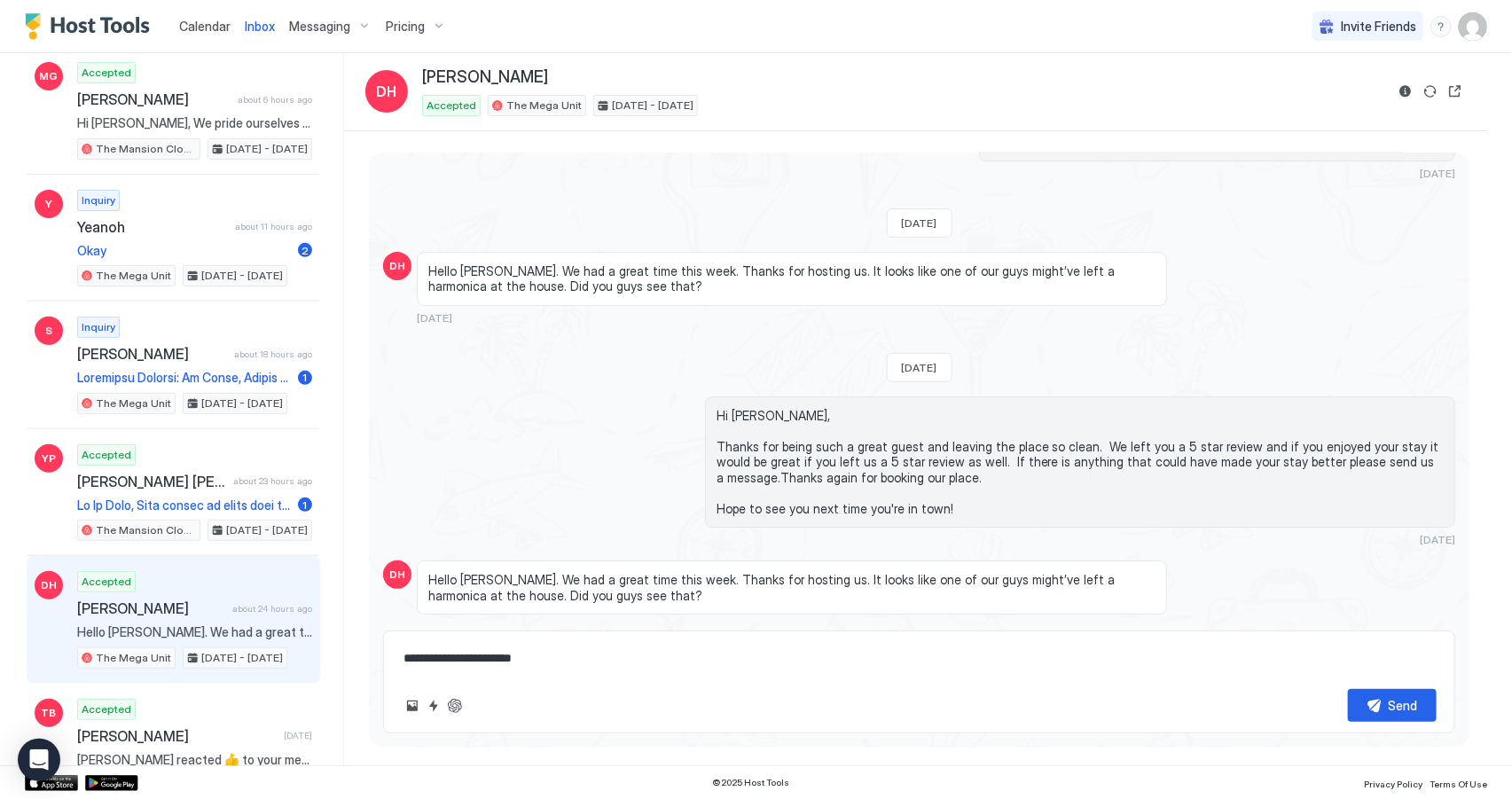 type on "*" 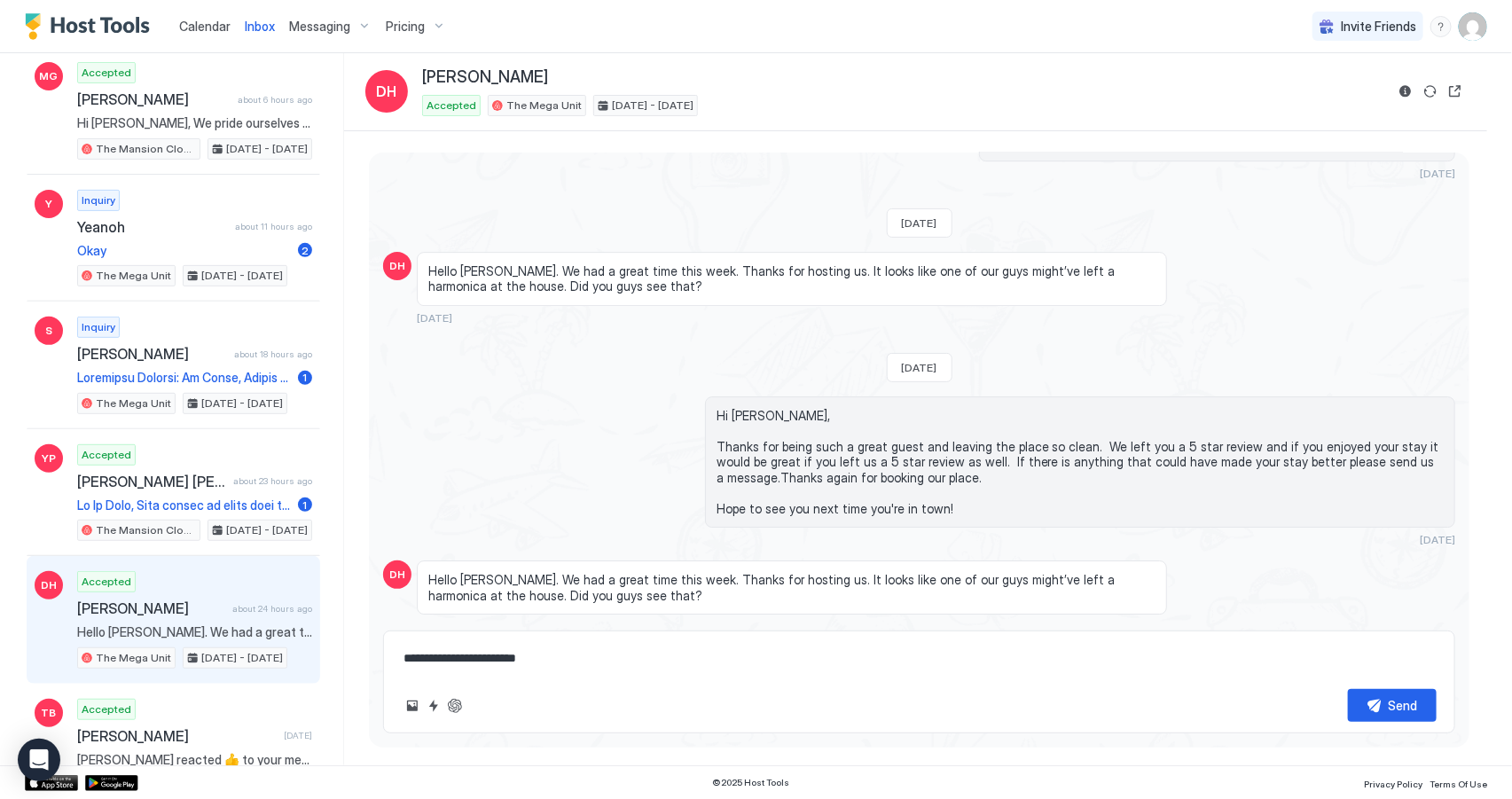 type on "*" 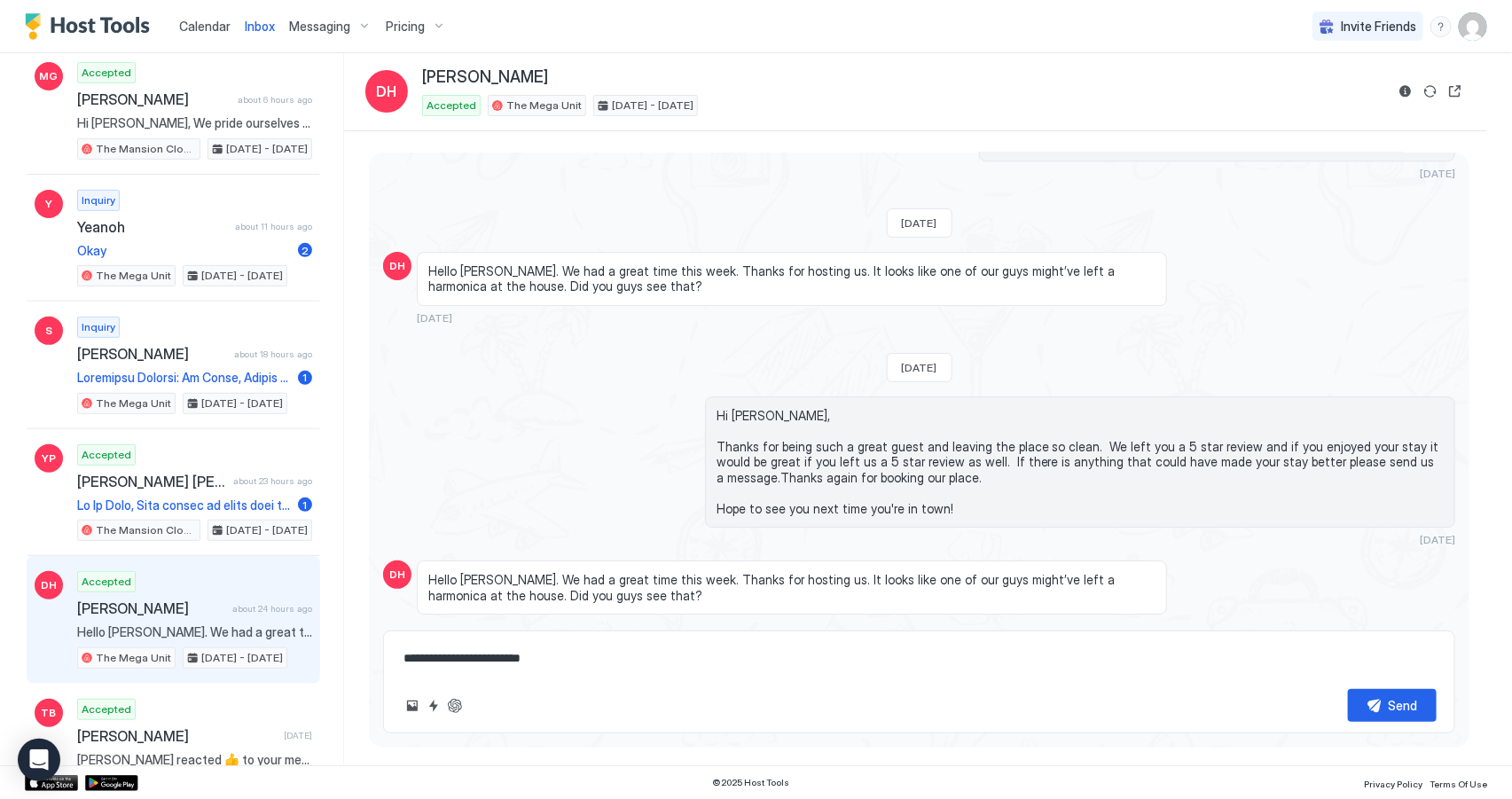 type on "*" 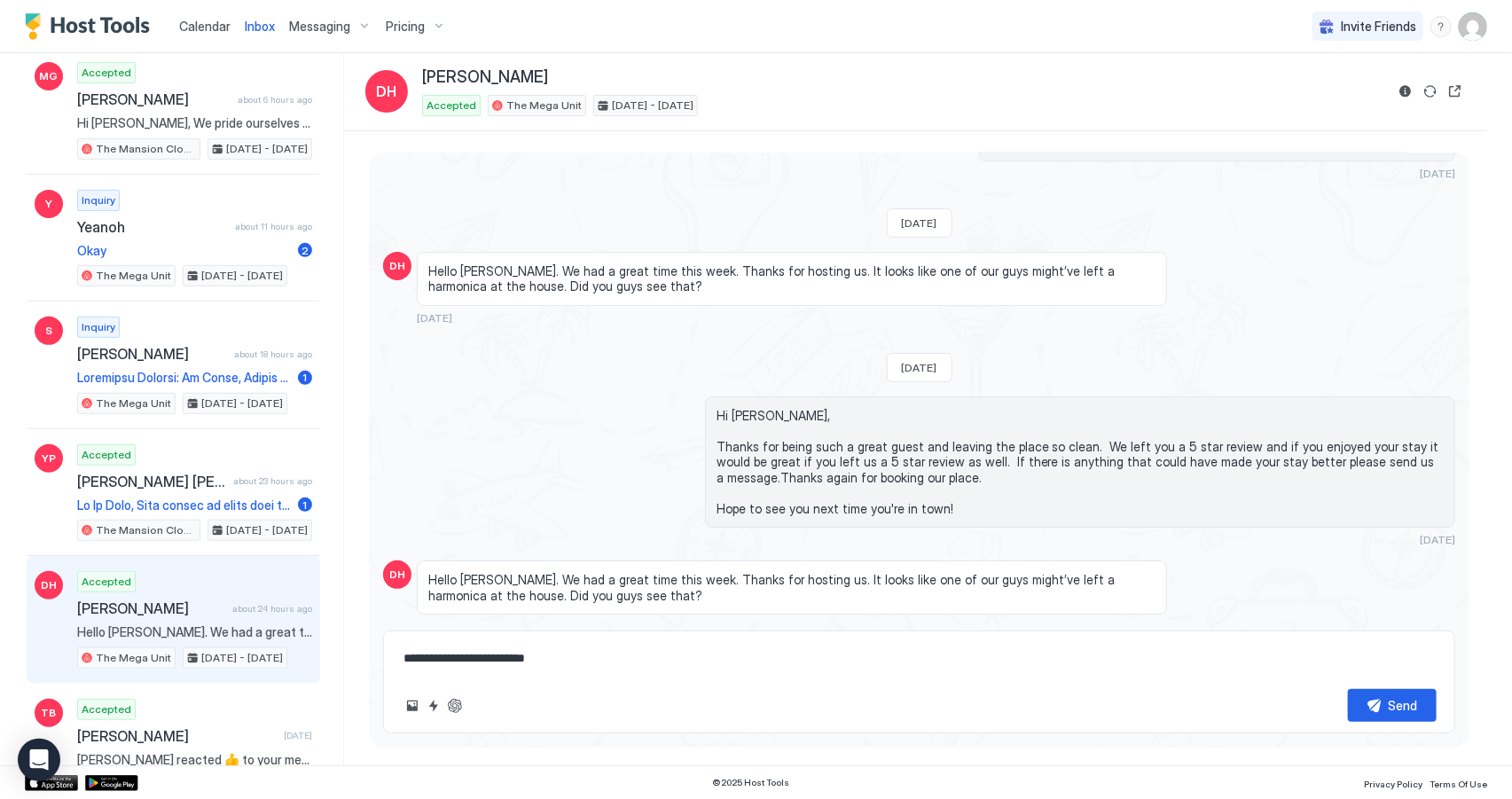 type on "*" 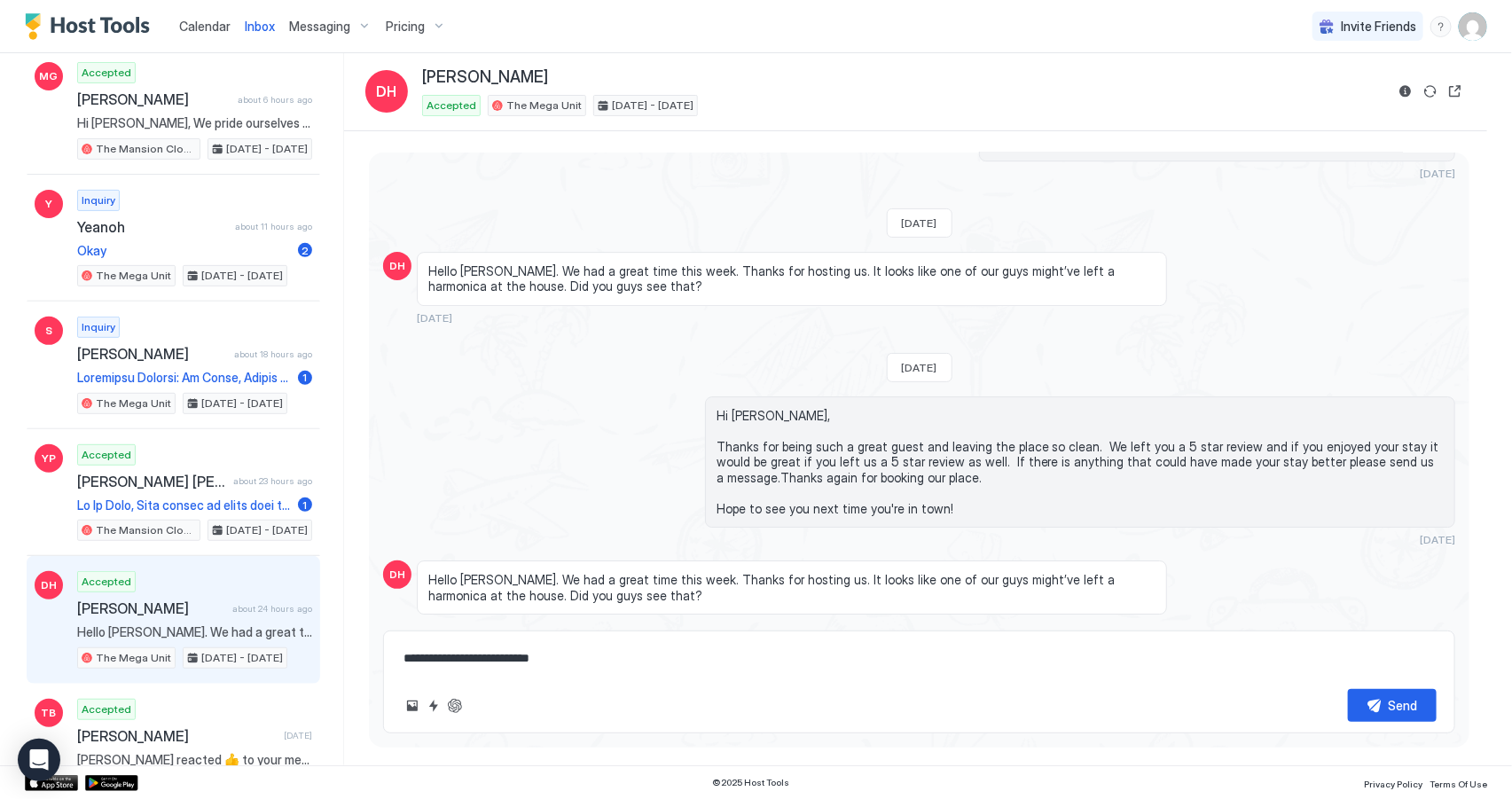 type on "*" 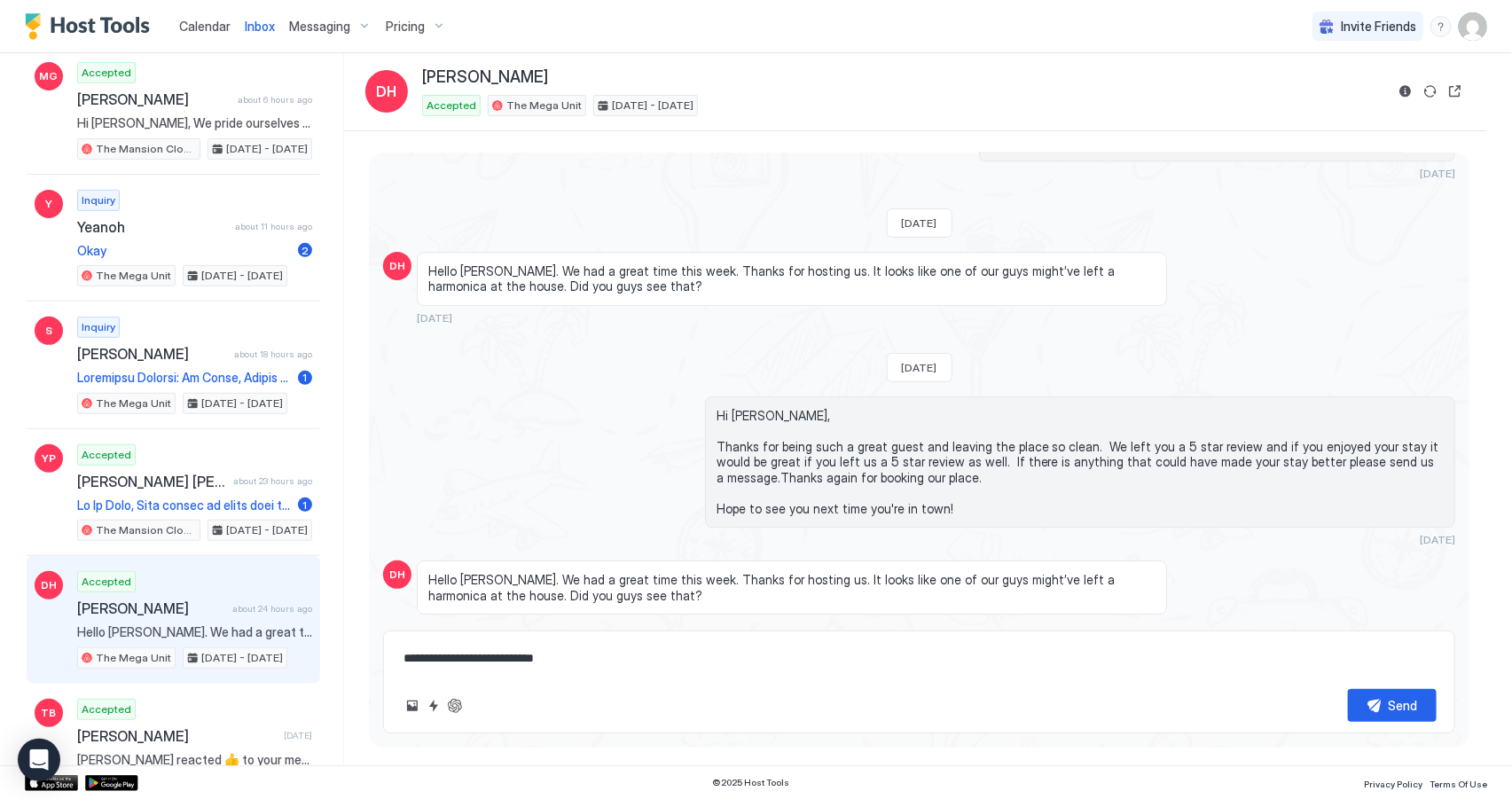 type on "**********" 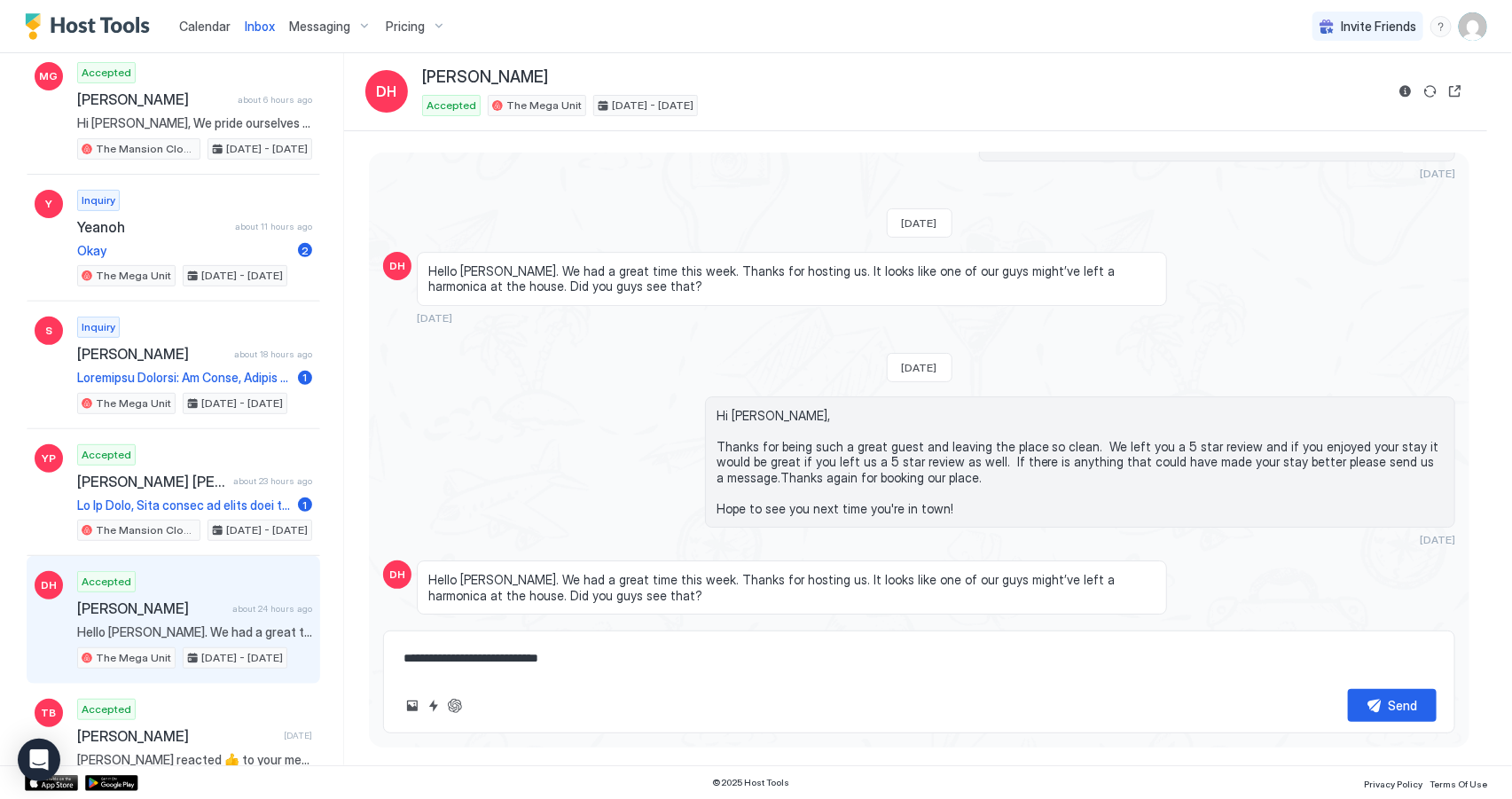 type on "*" 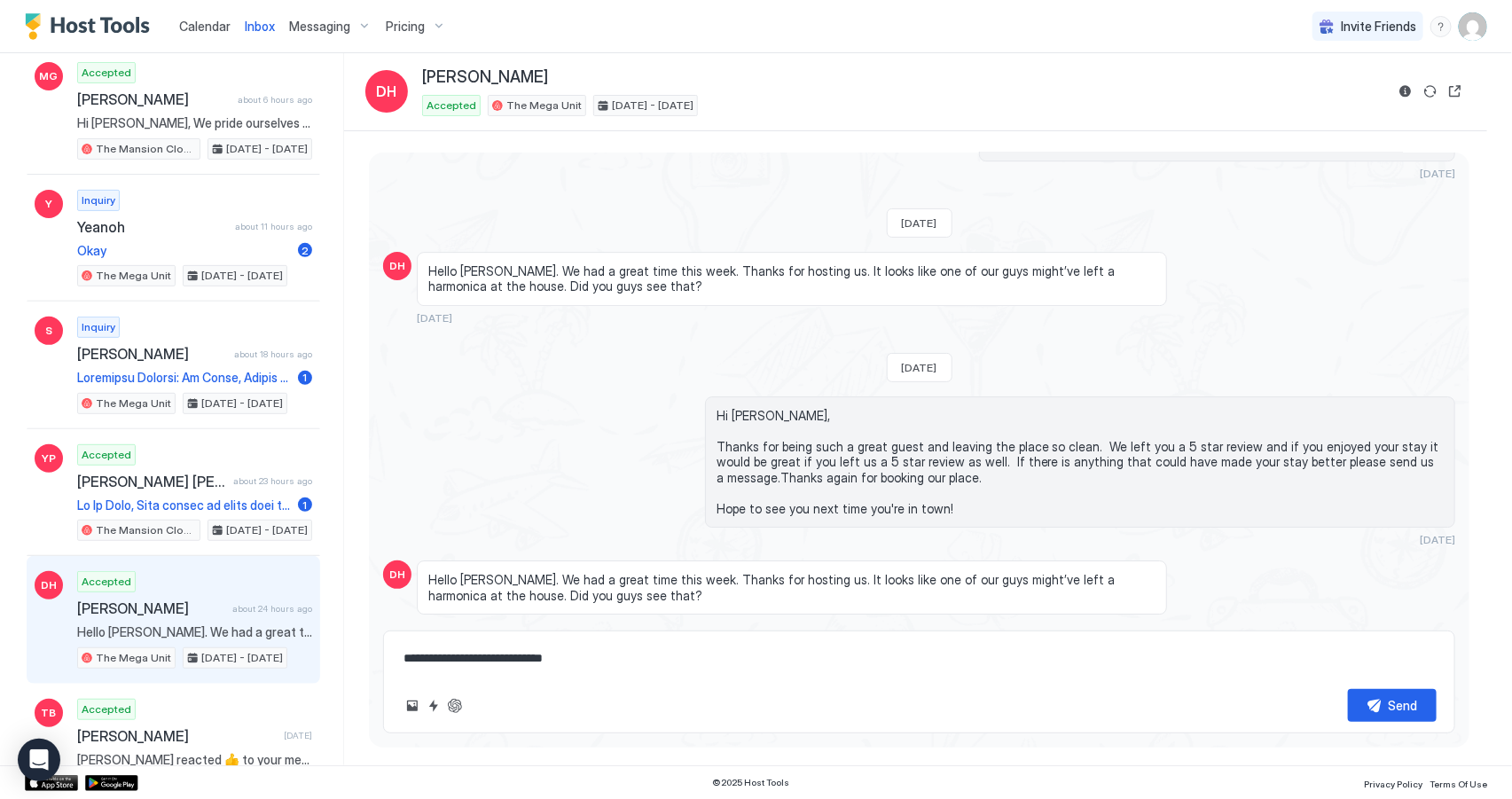 type on "**********" 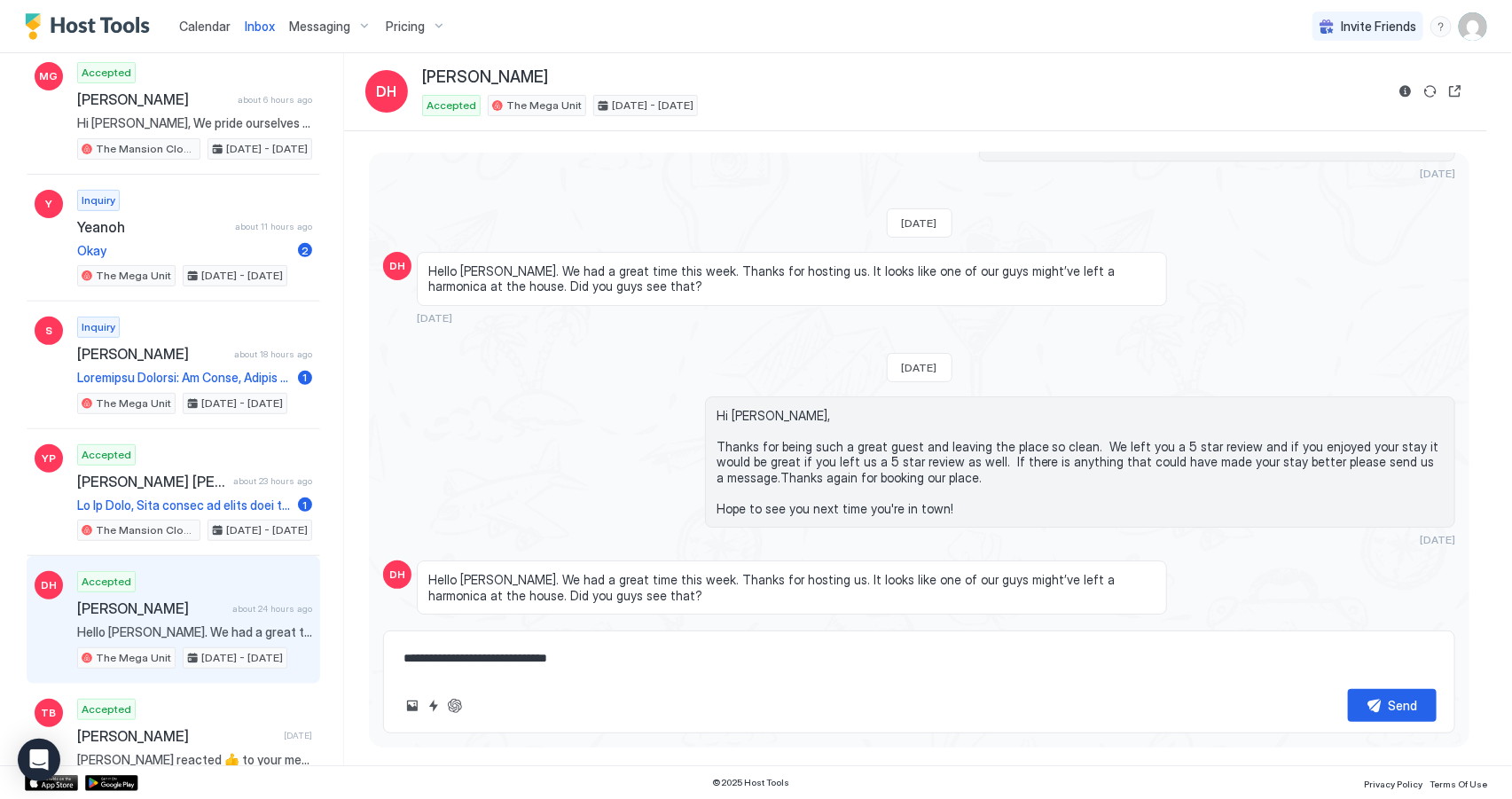 type on "*" 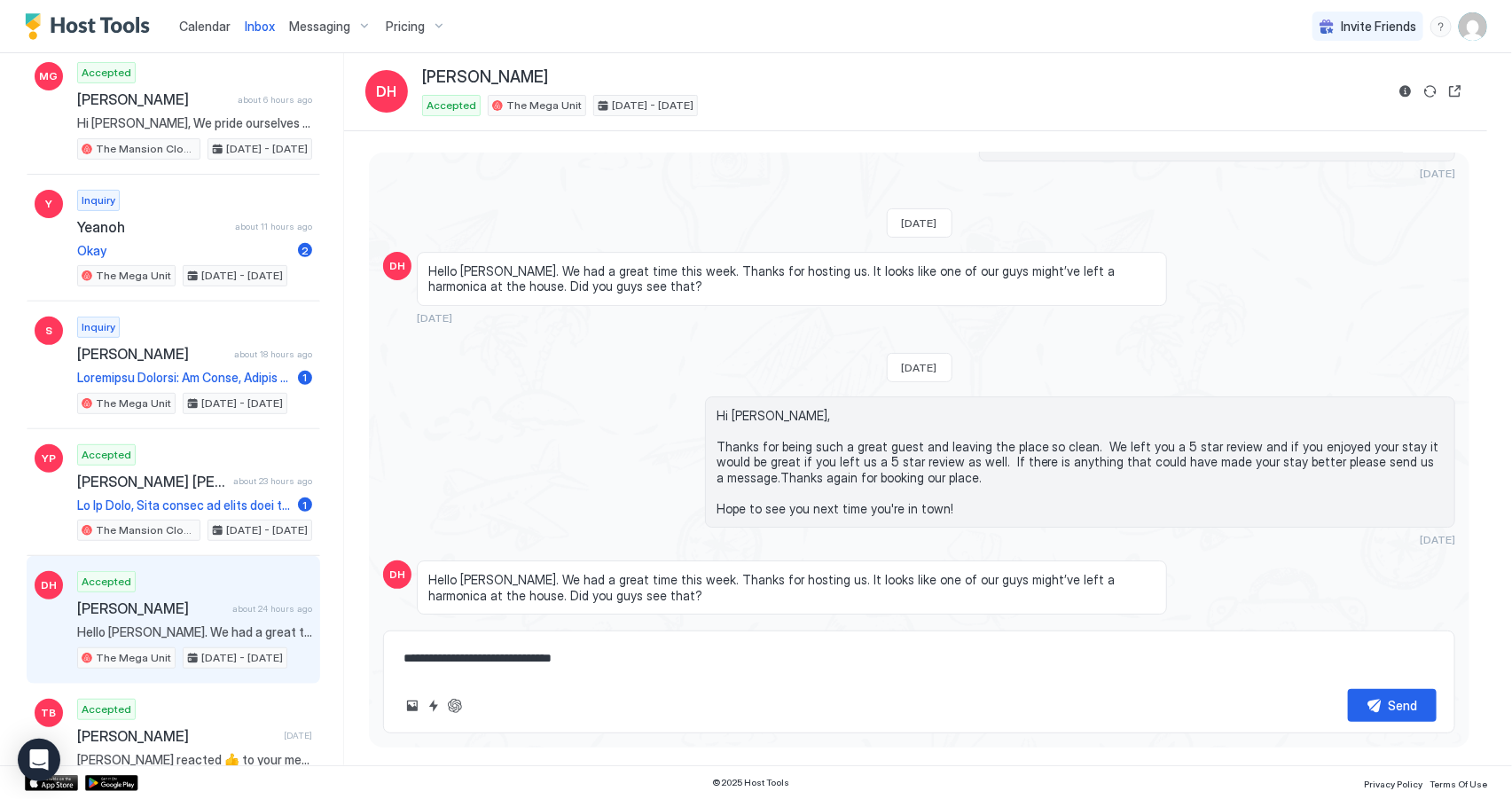 type on "*" 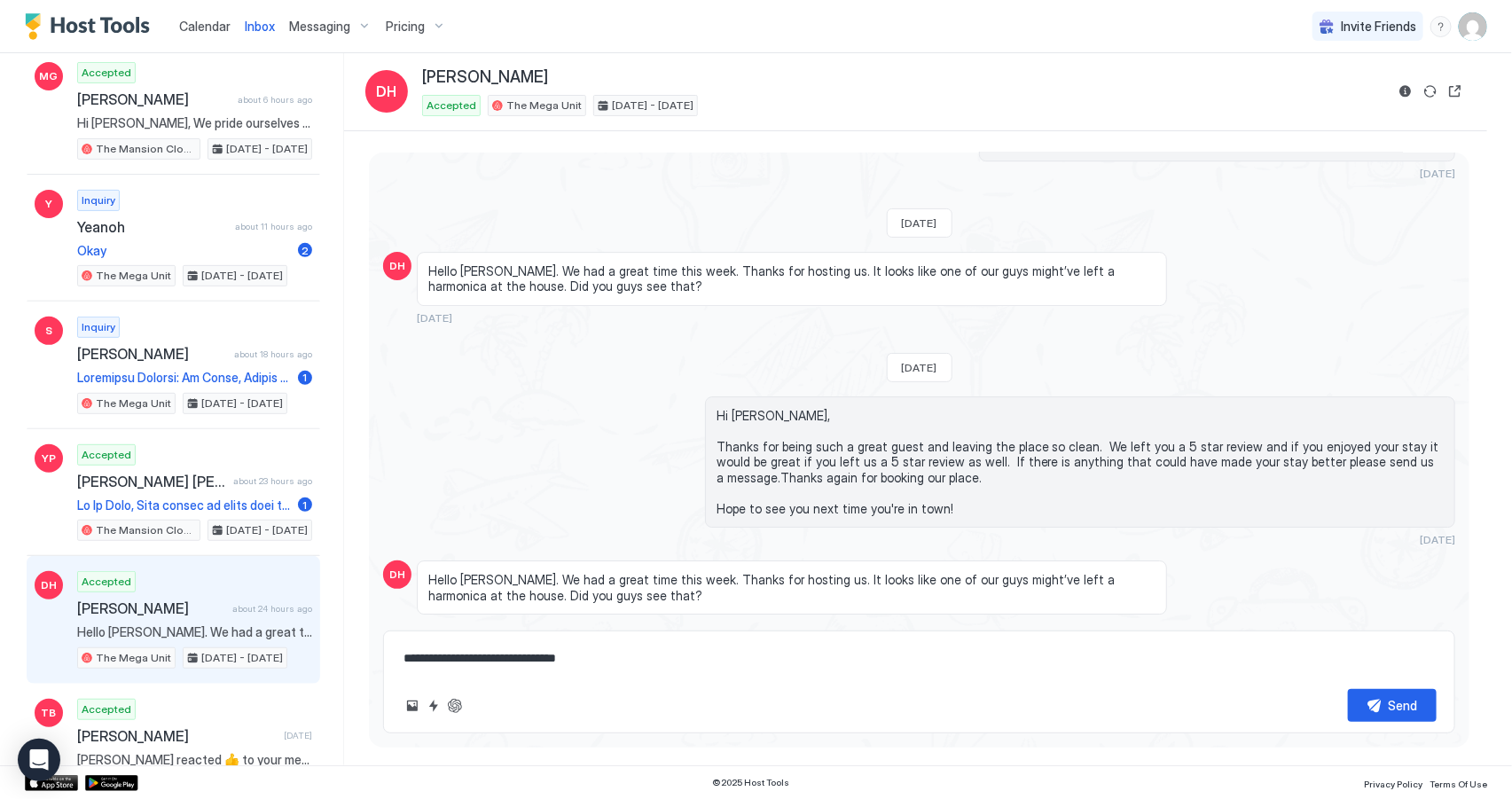 type on "*" 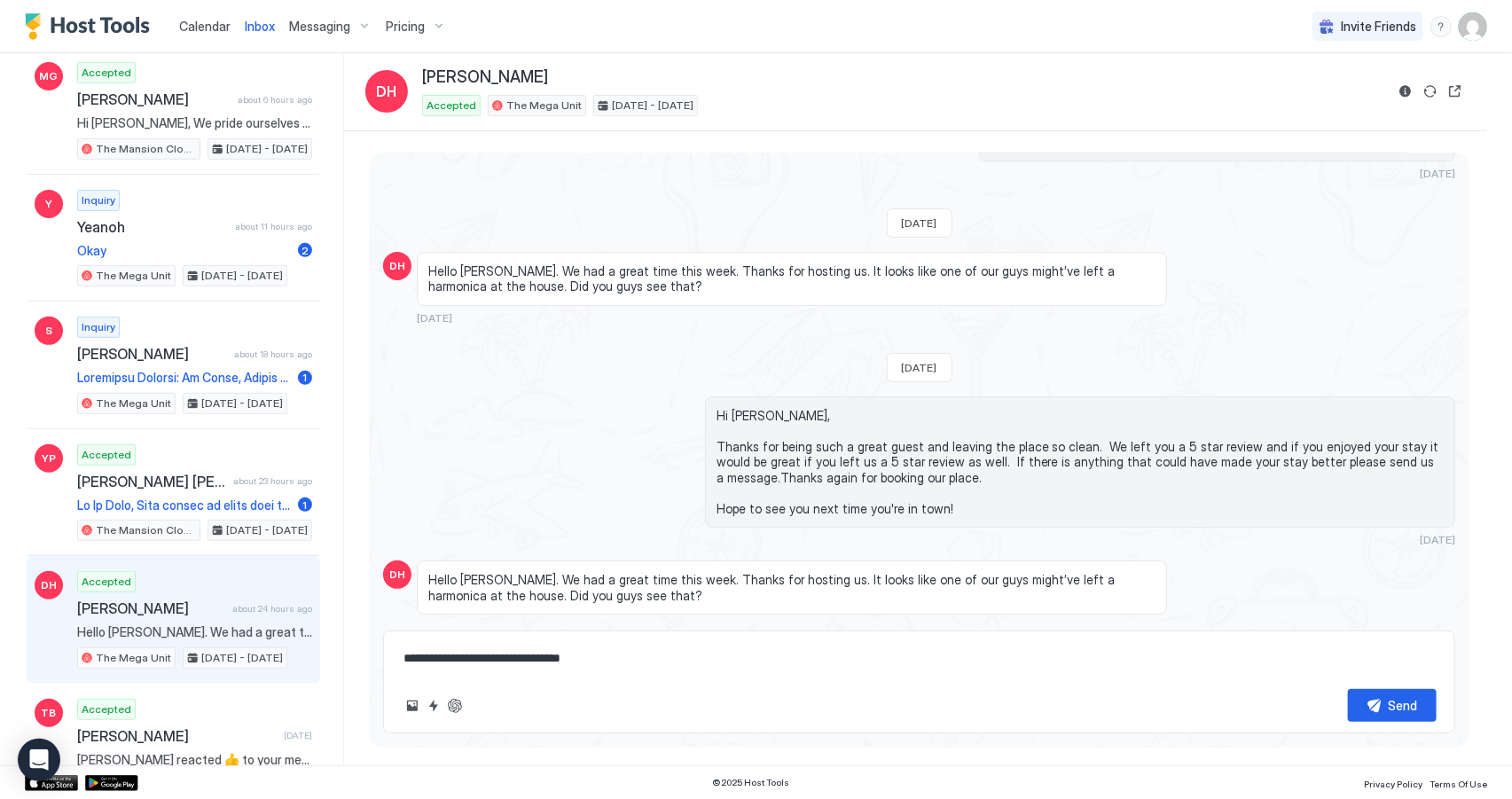type on "*" 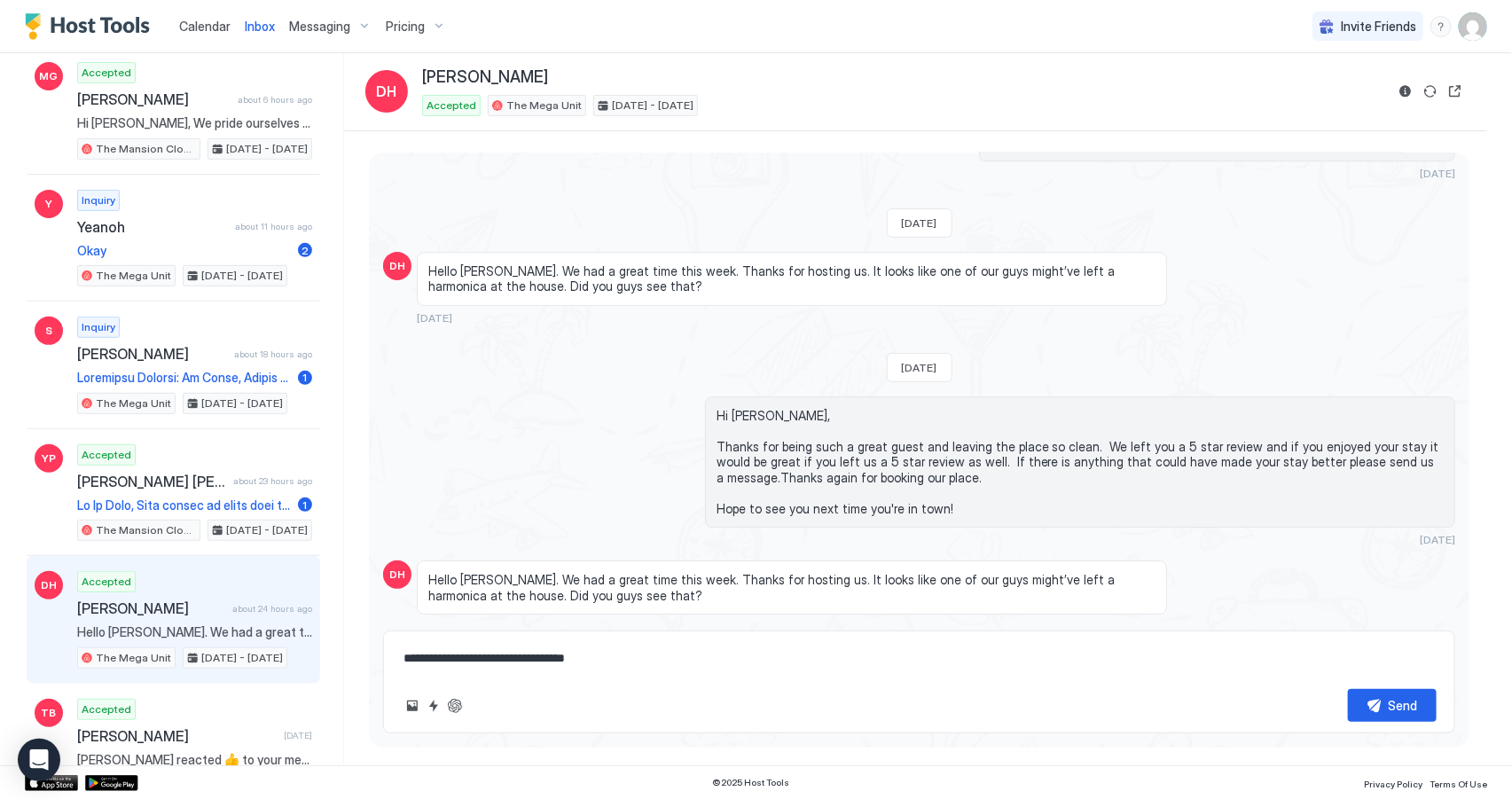 type on "*" 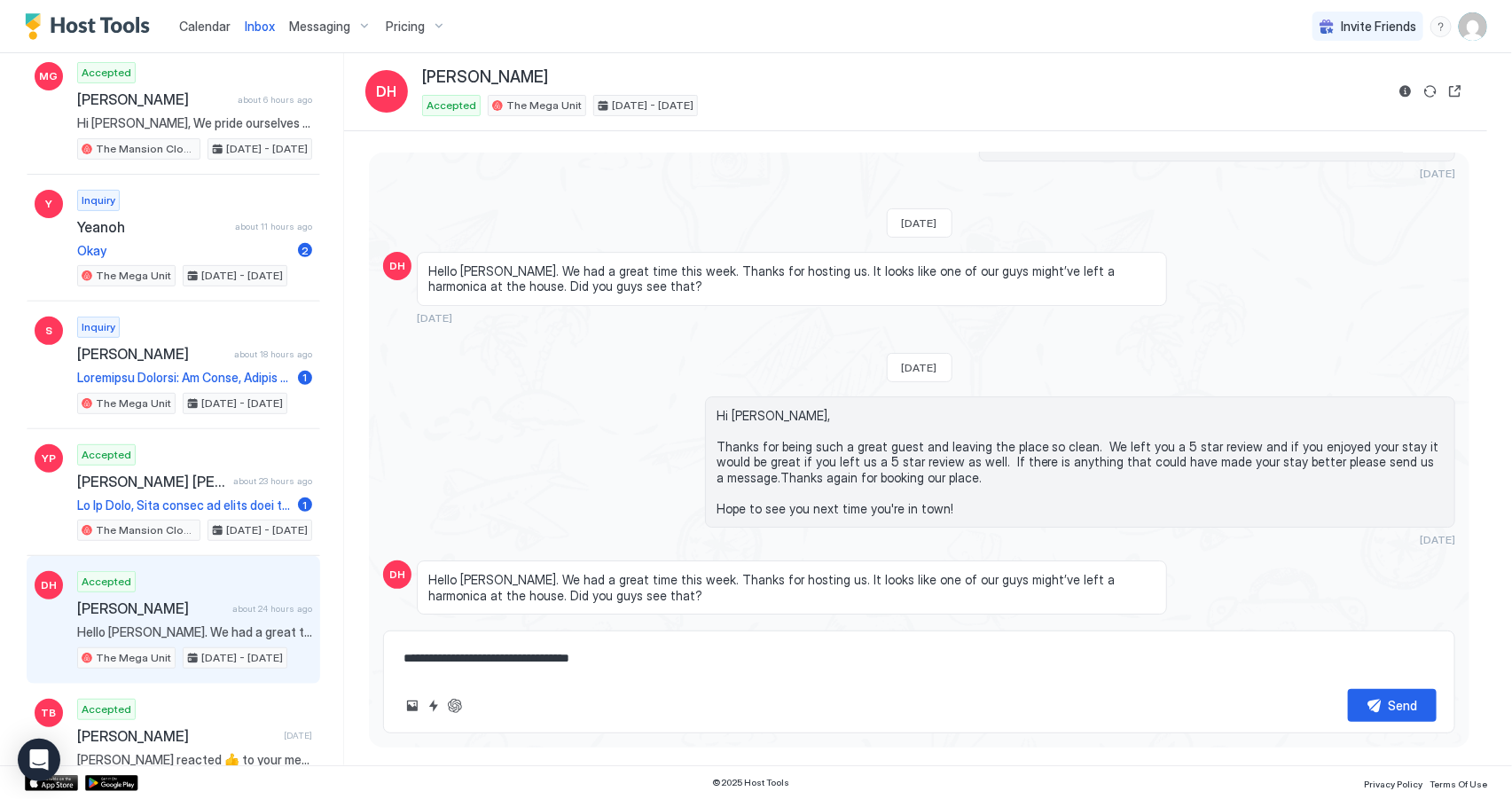 type on "*" 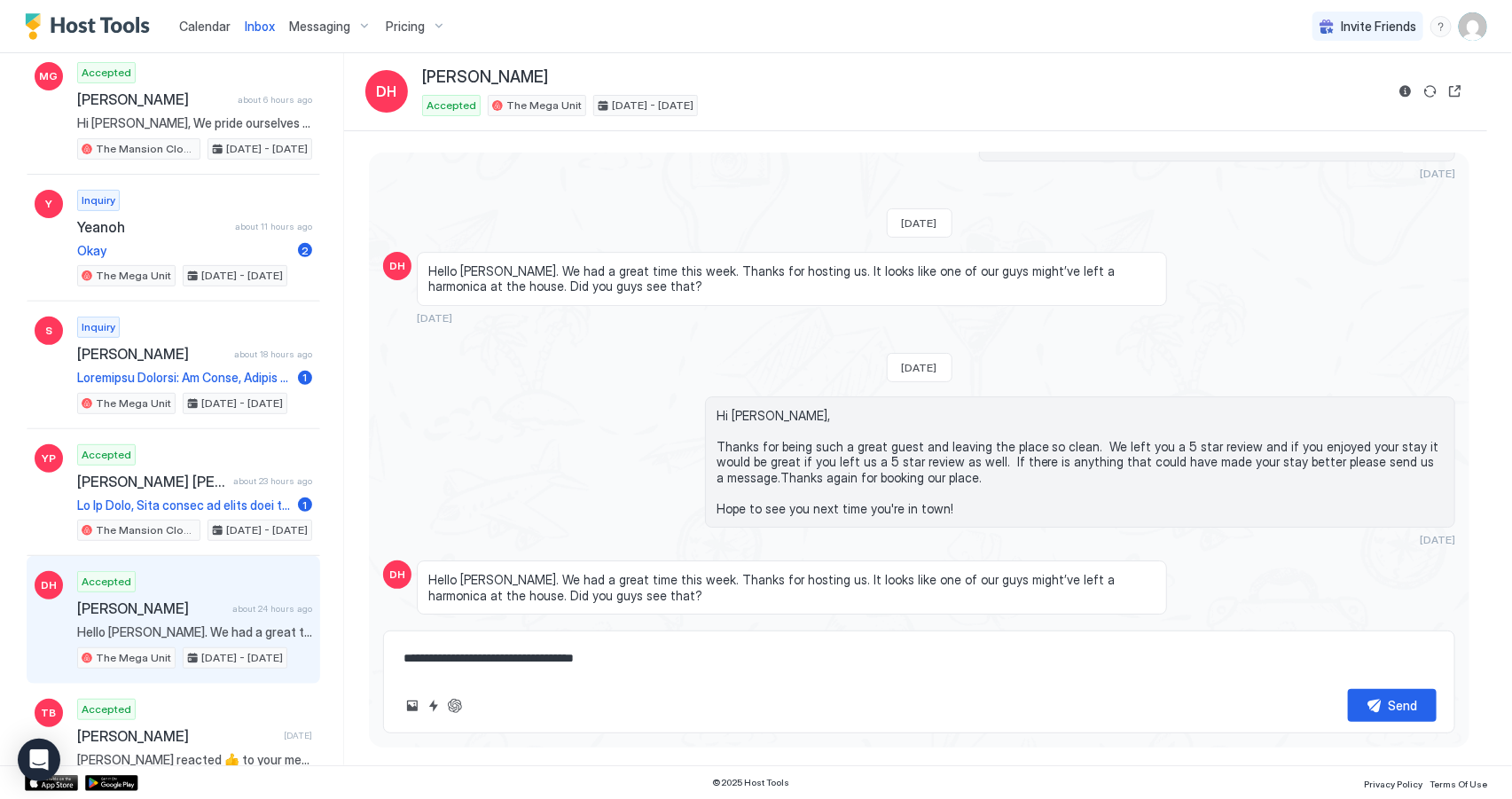 type on "*" 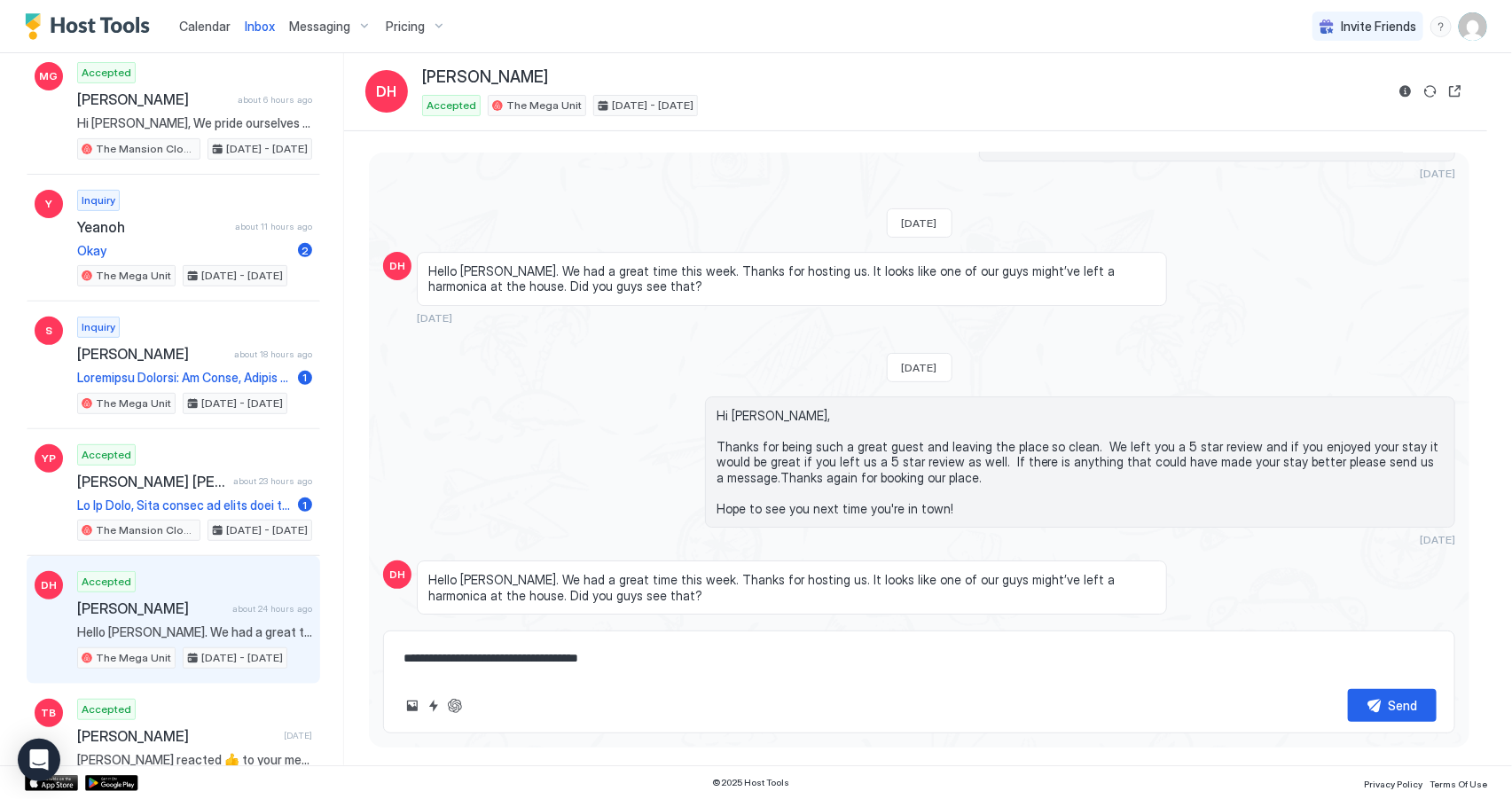 type on "*" 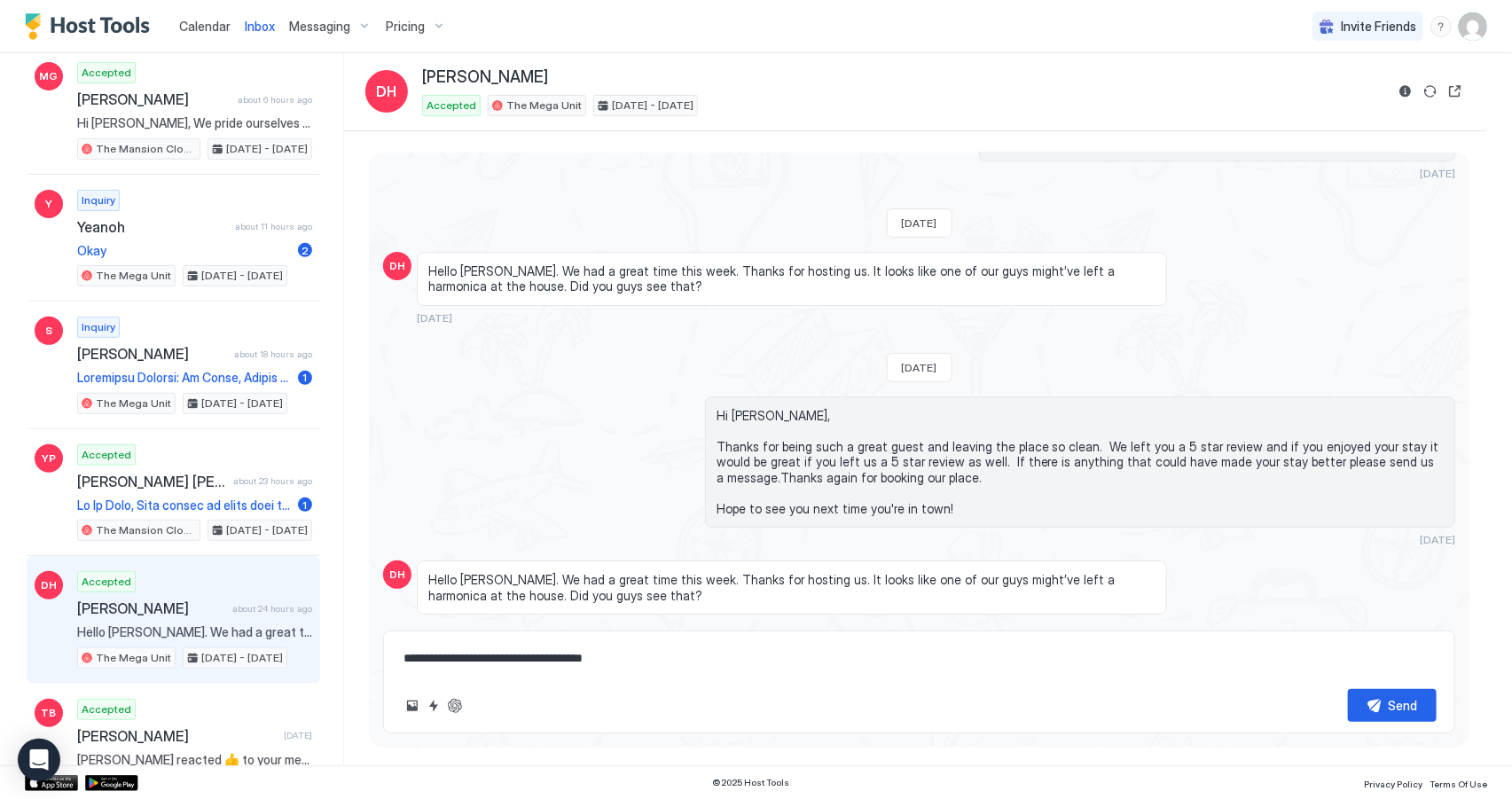 type on "*" 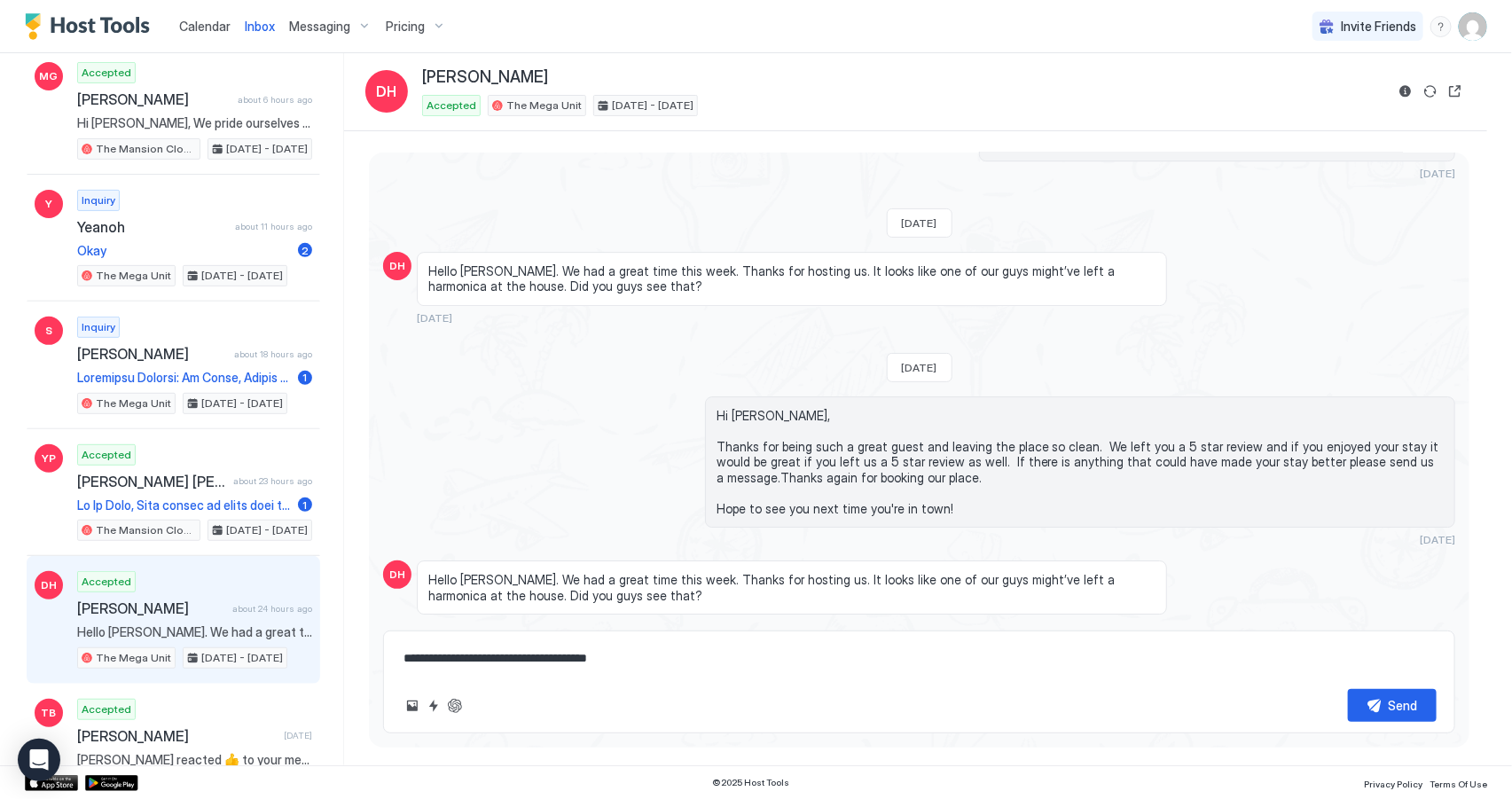 type on "*" 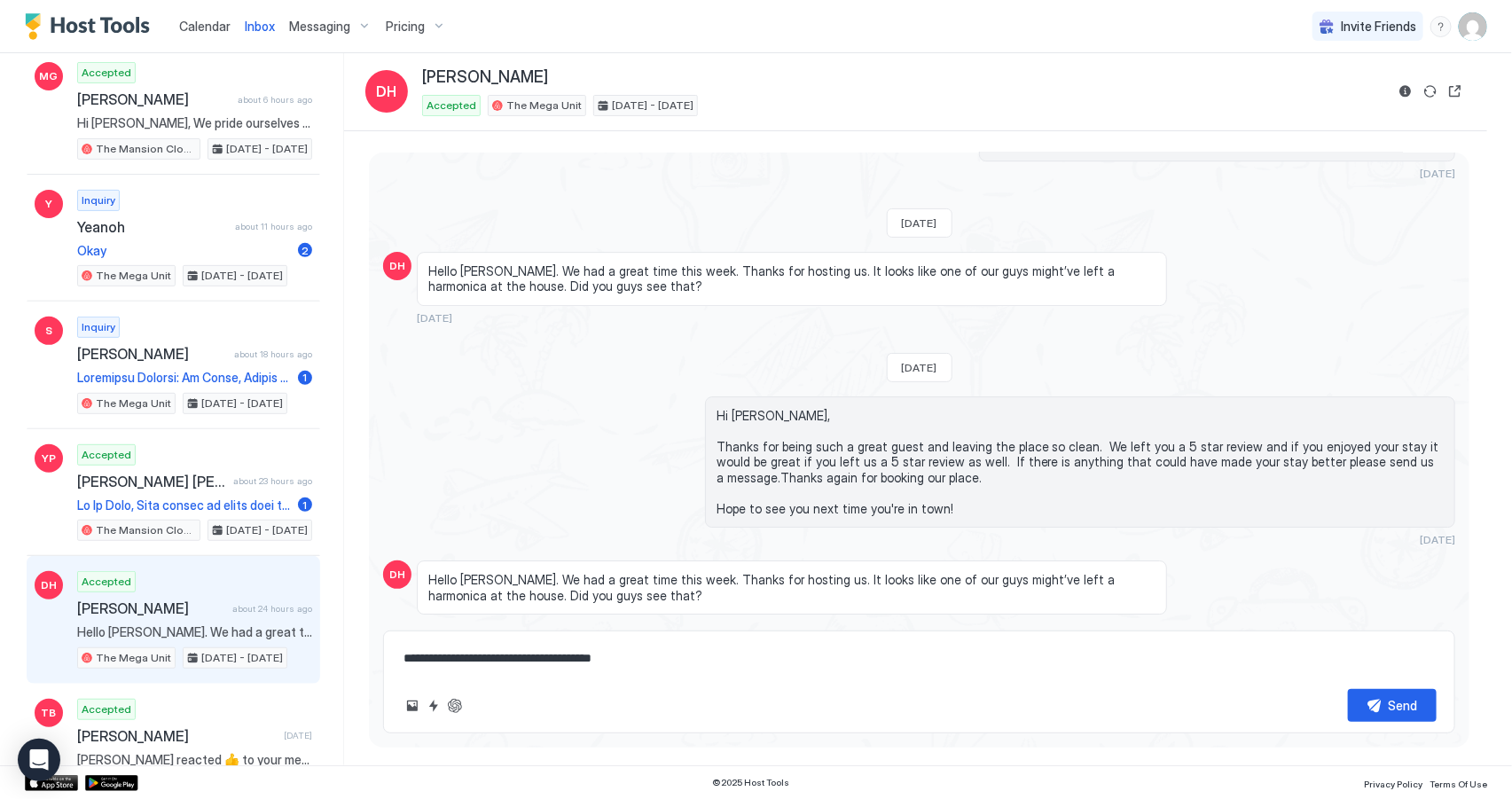 type on "*" 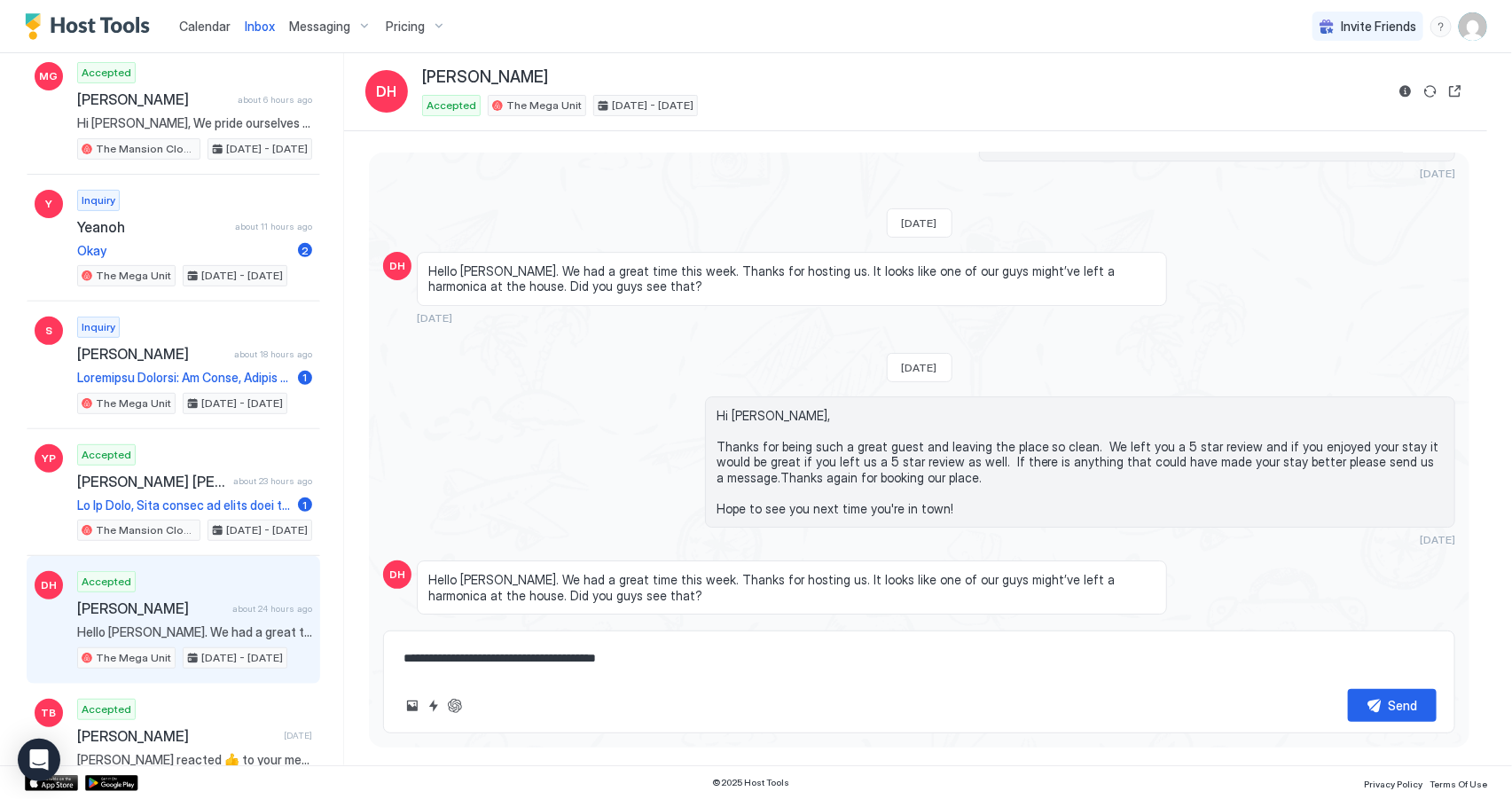 type on "*" 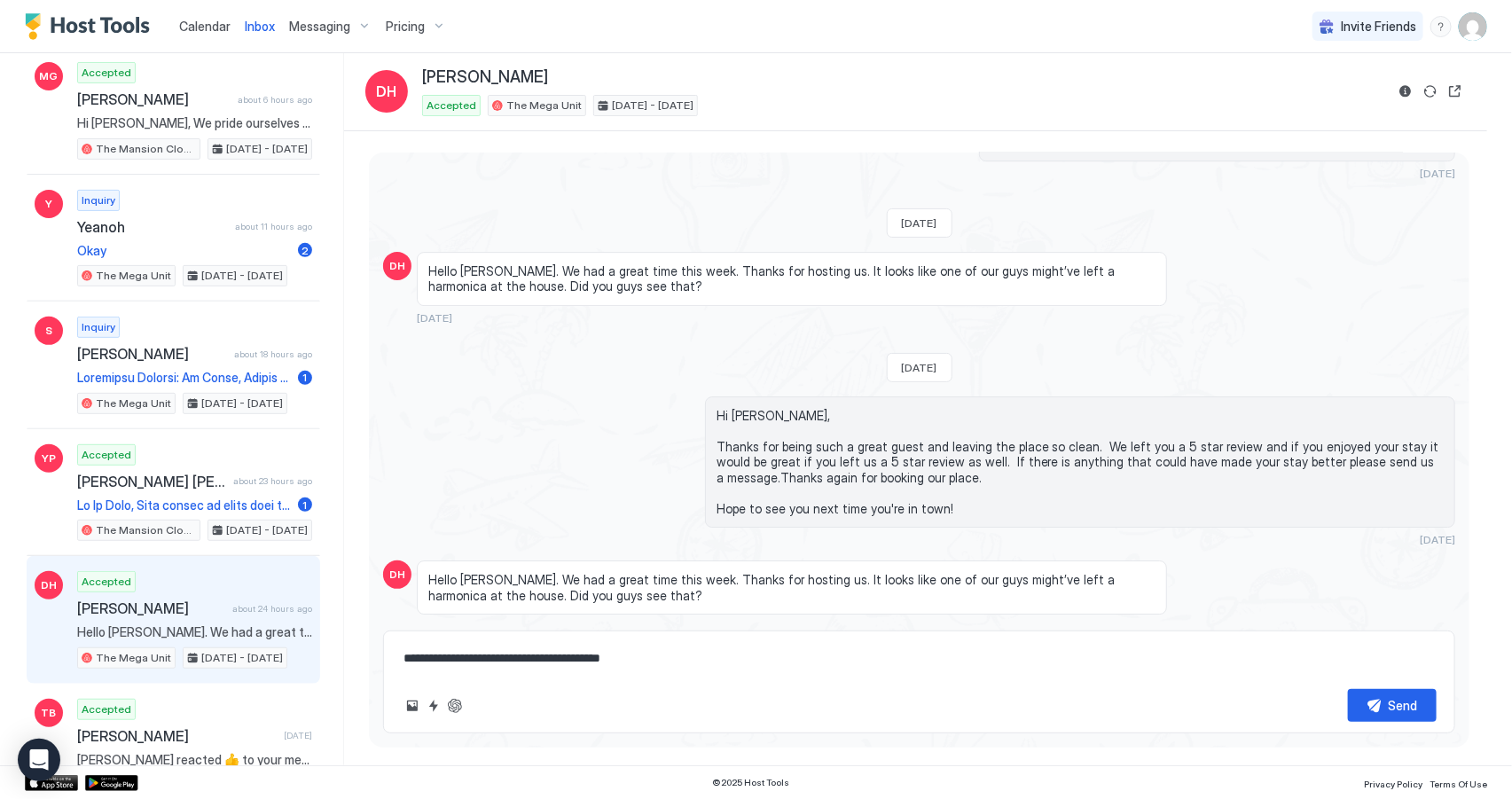 type on "*" 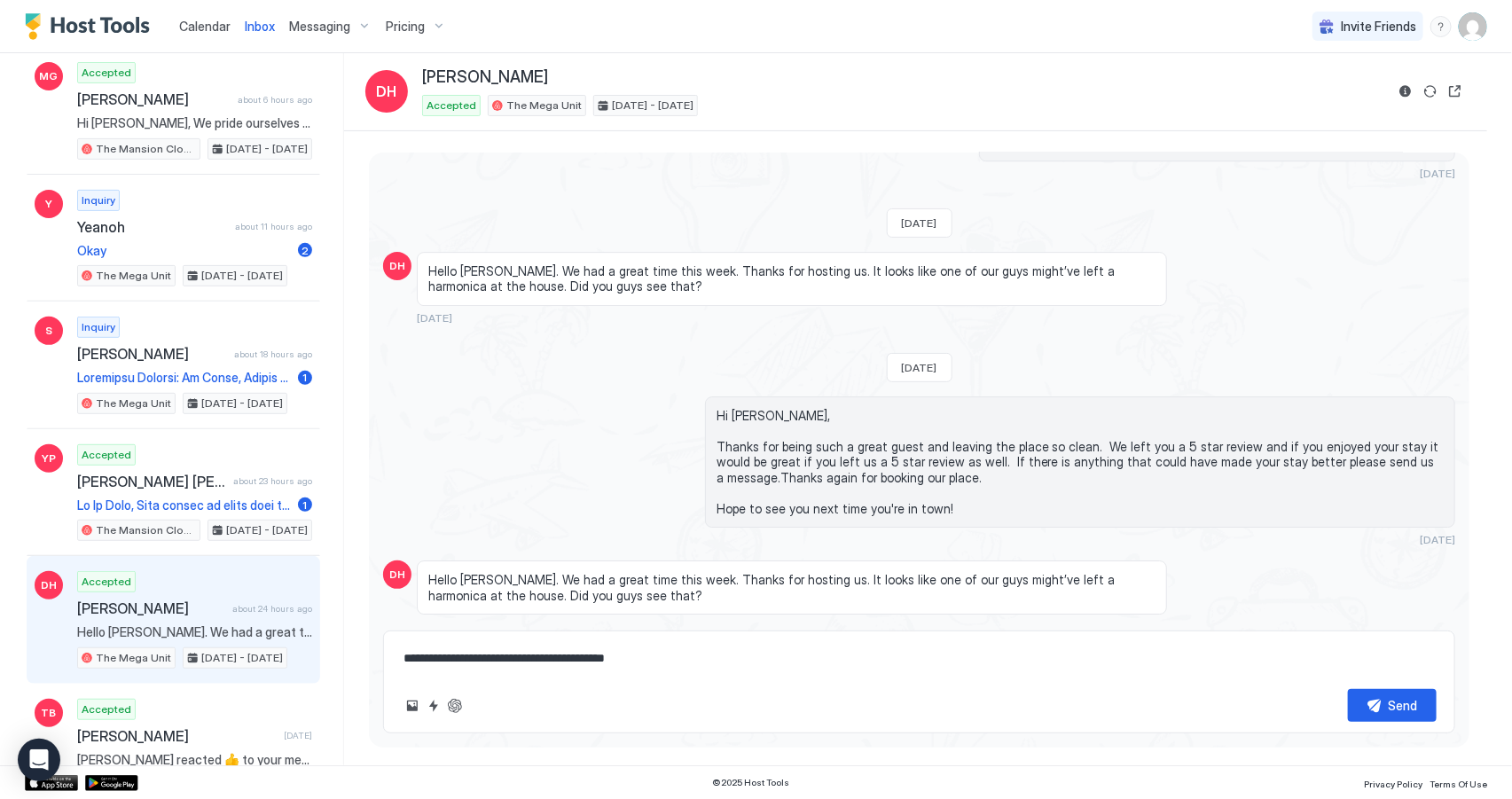 type on "*" 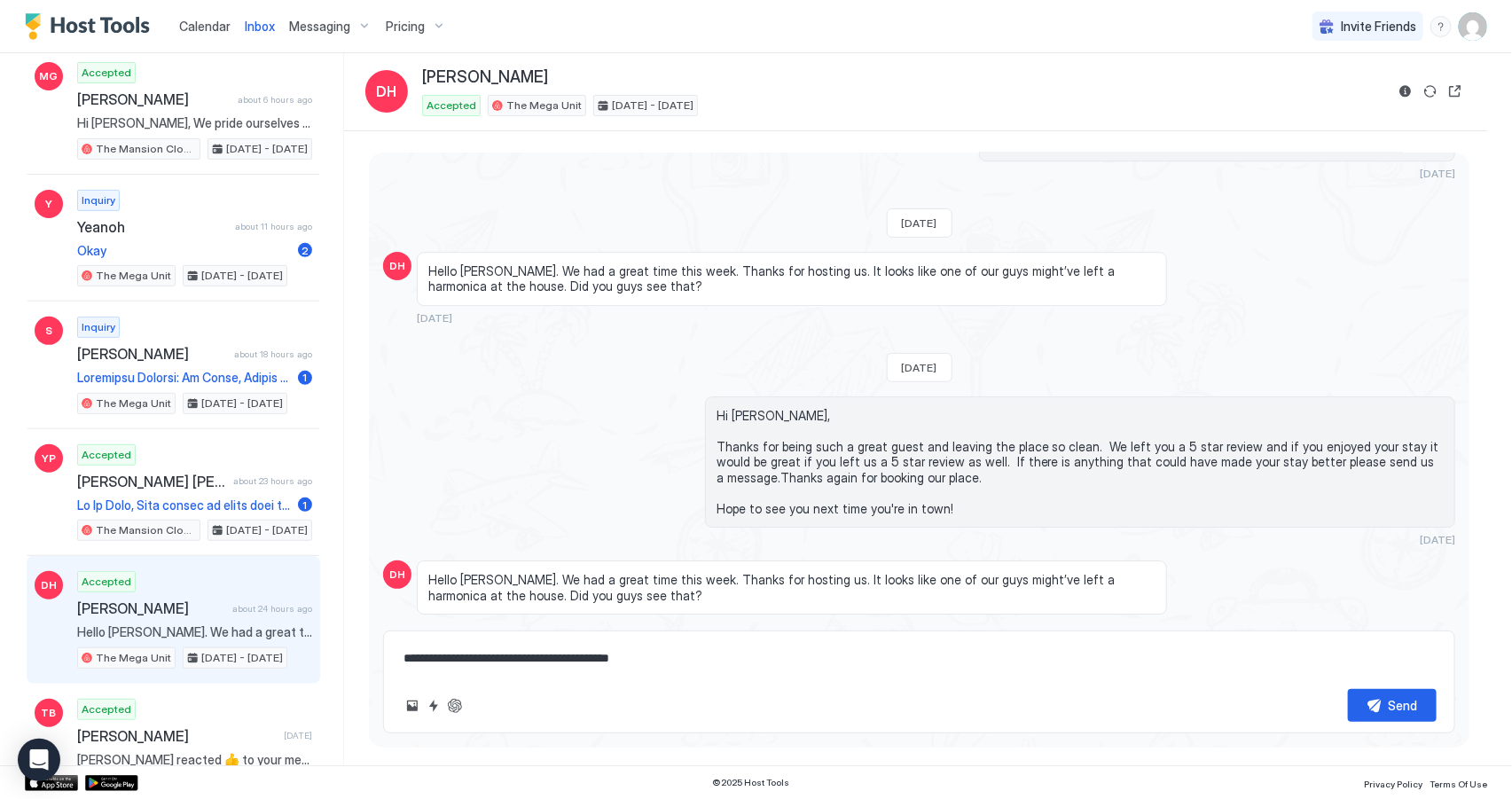 type on "*" 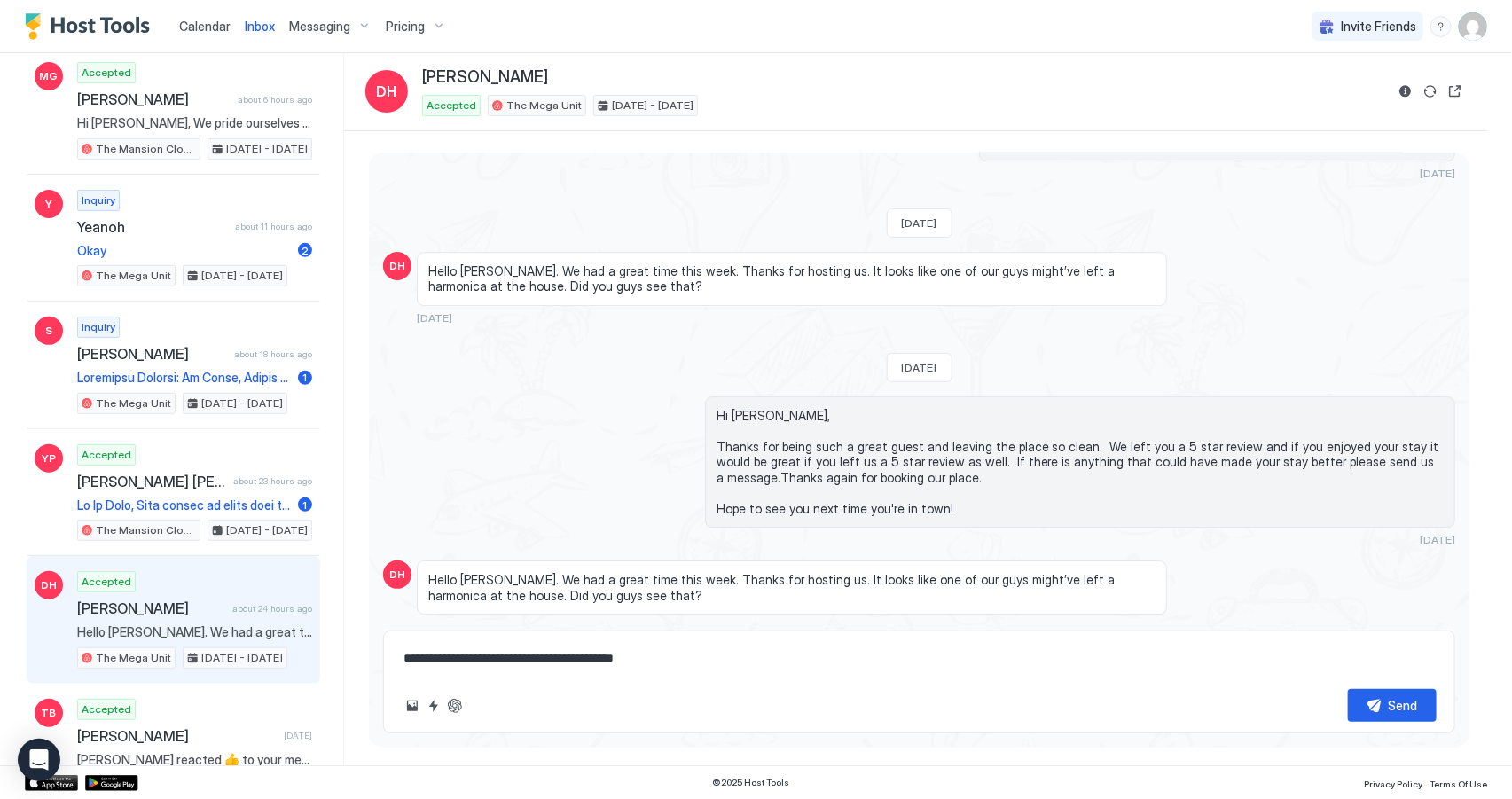 type on "*" 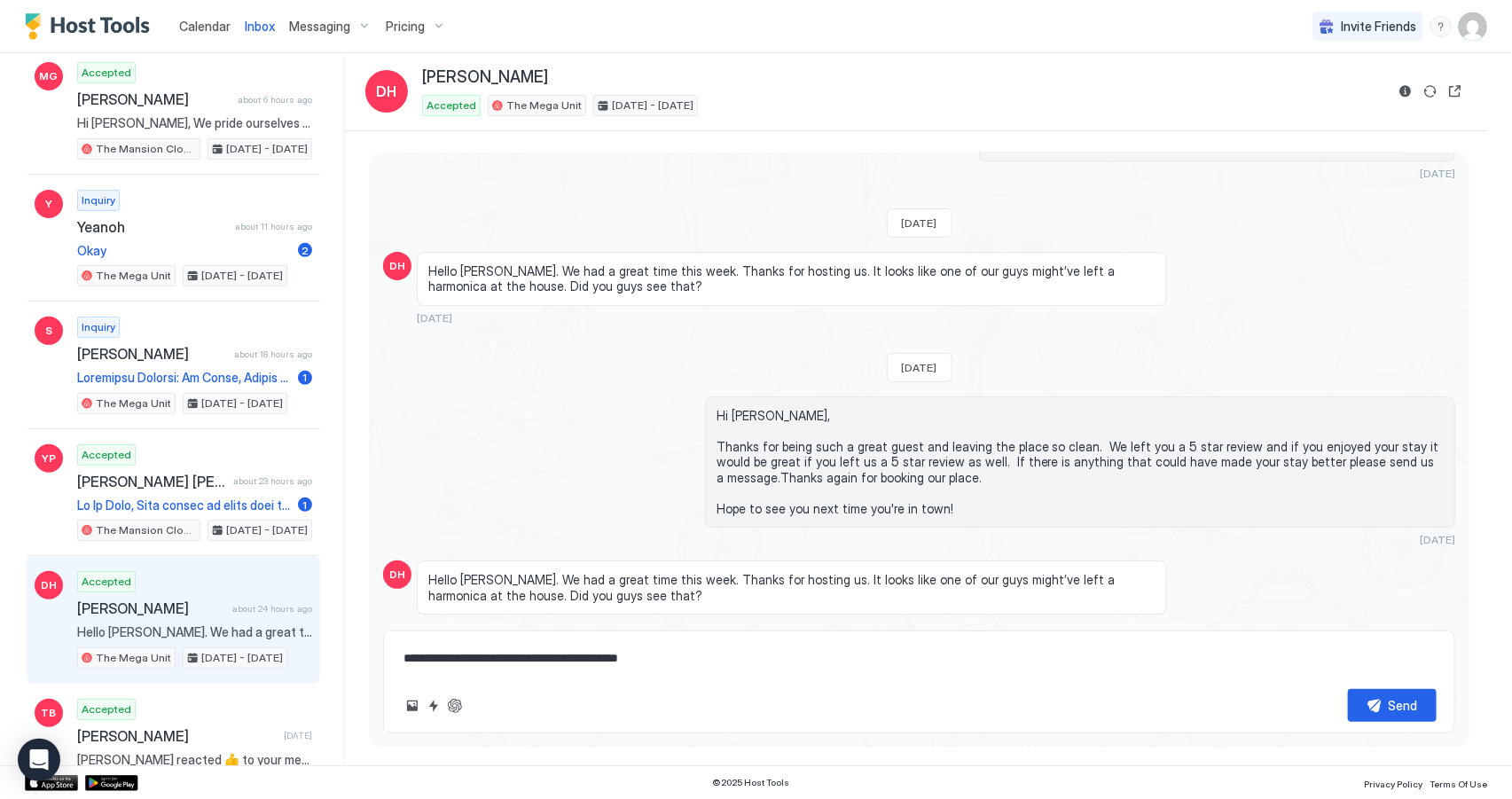 type on "*" 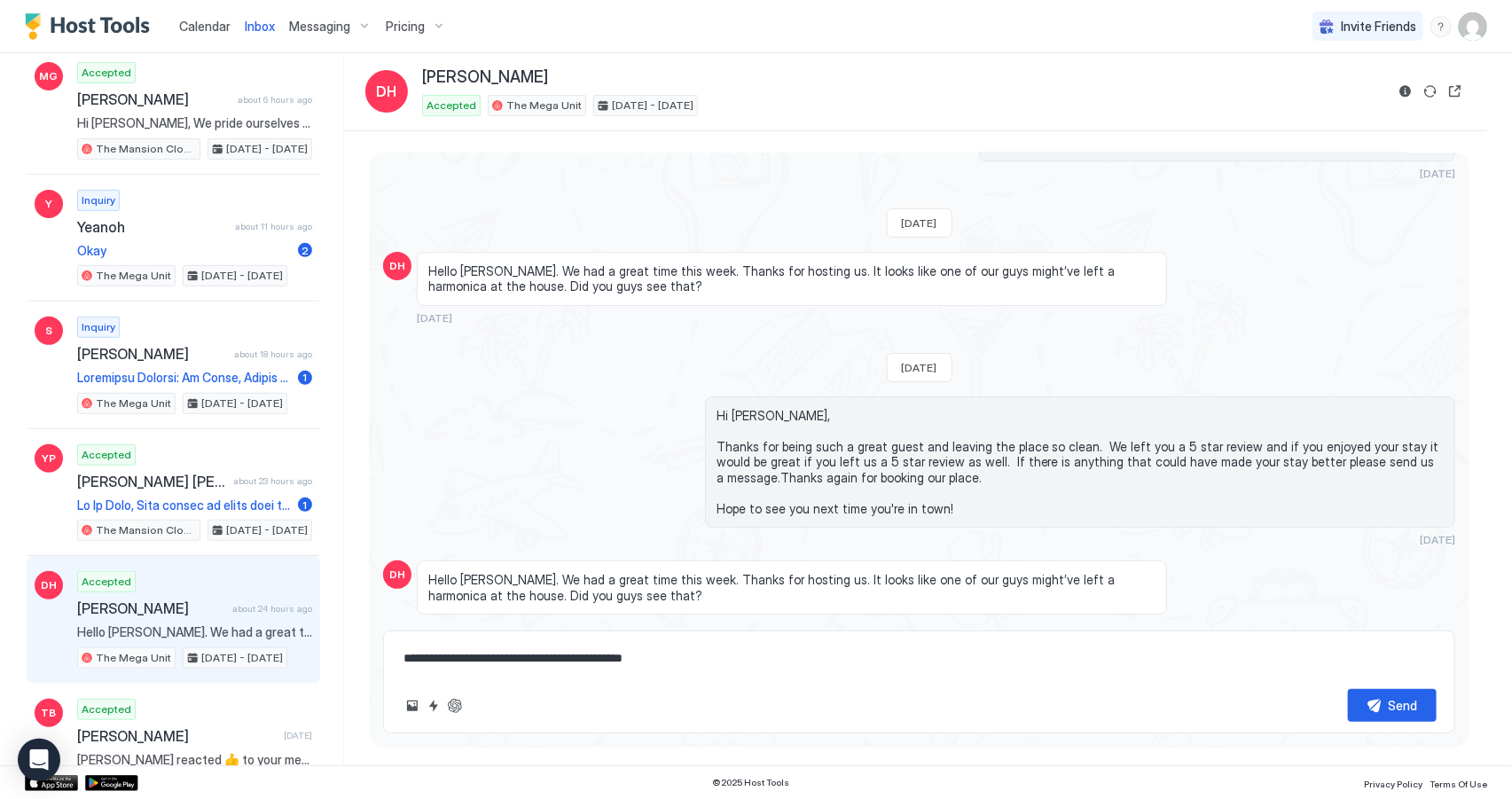 type on "*" 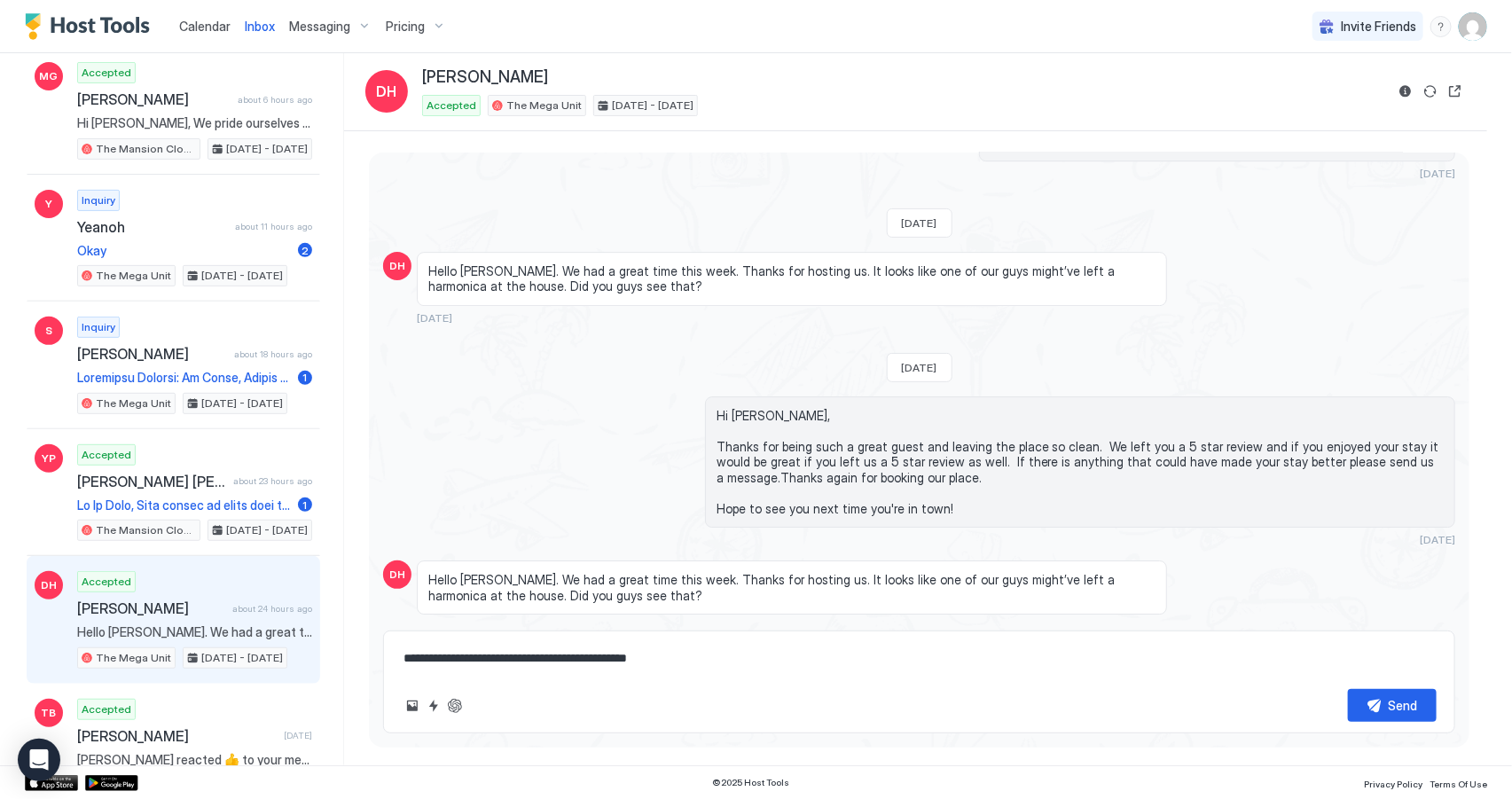 type on "*" 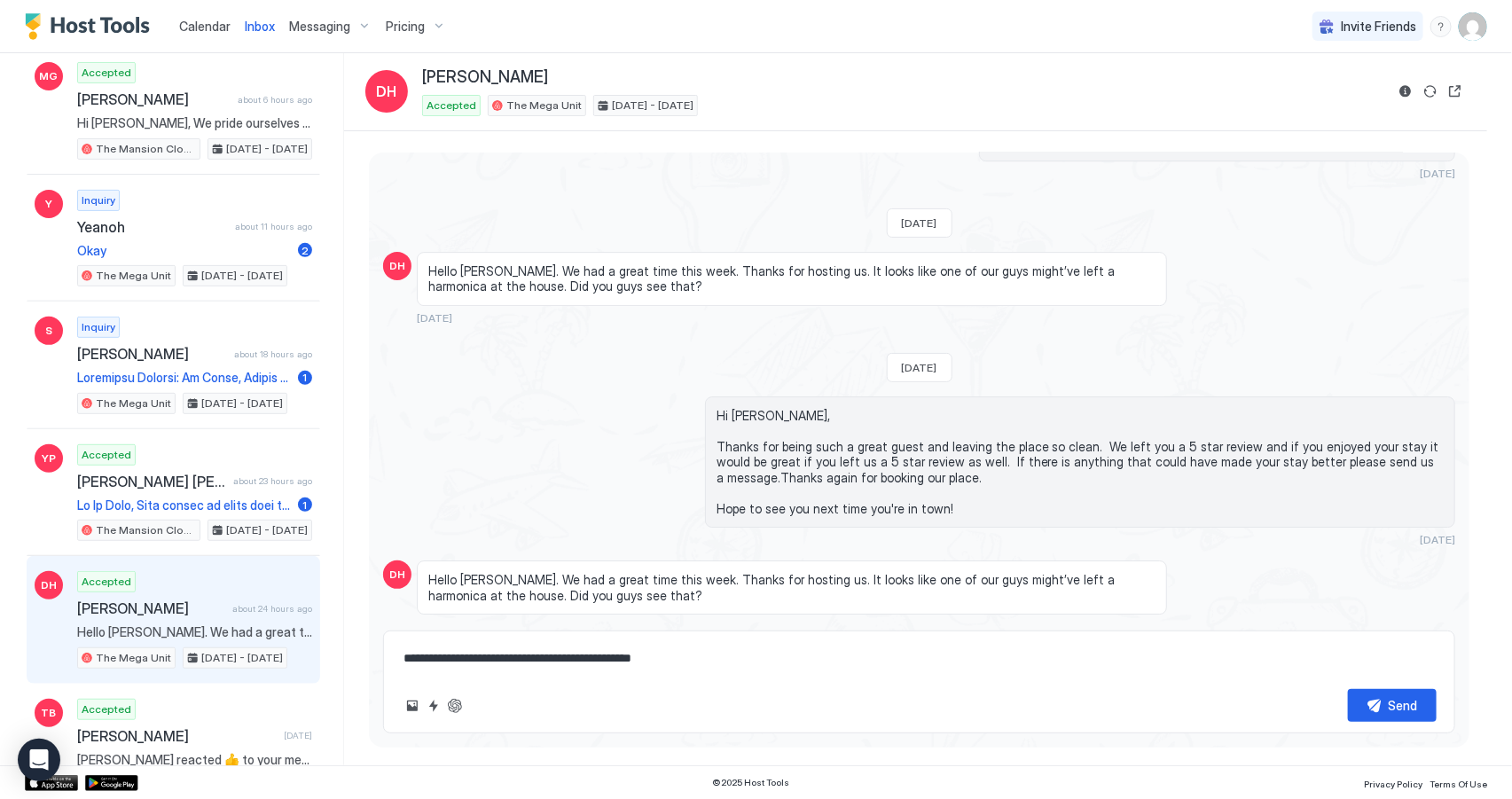 type on "*" 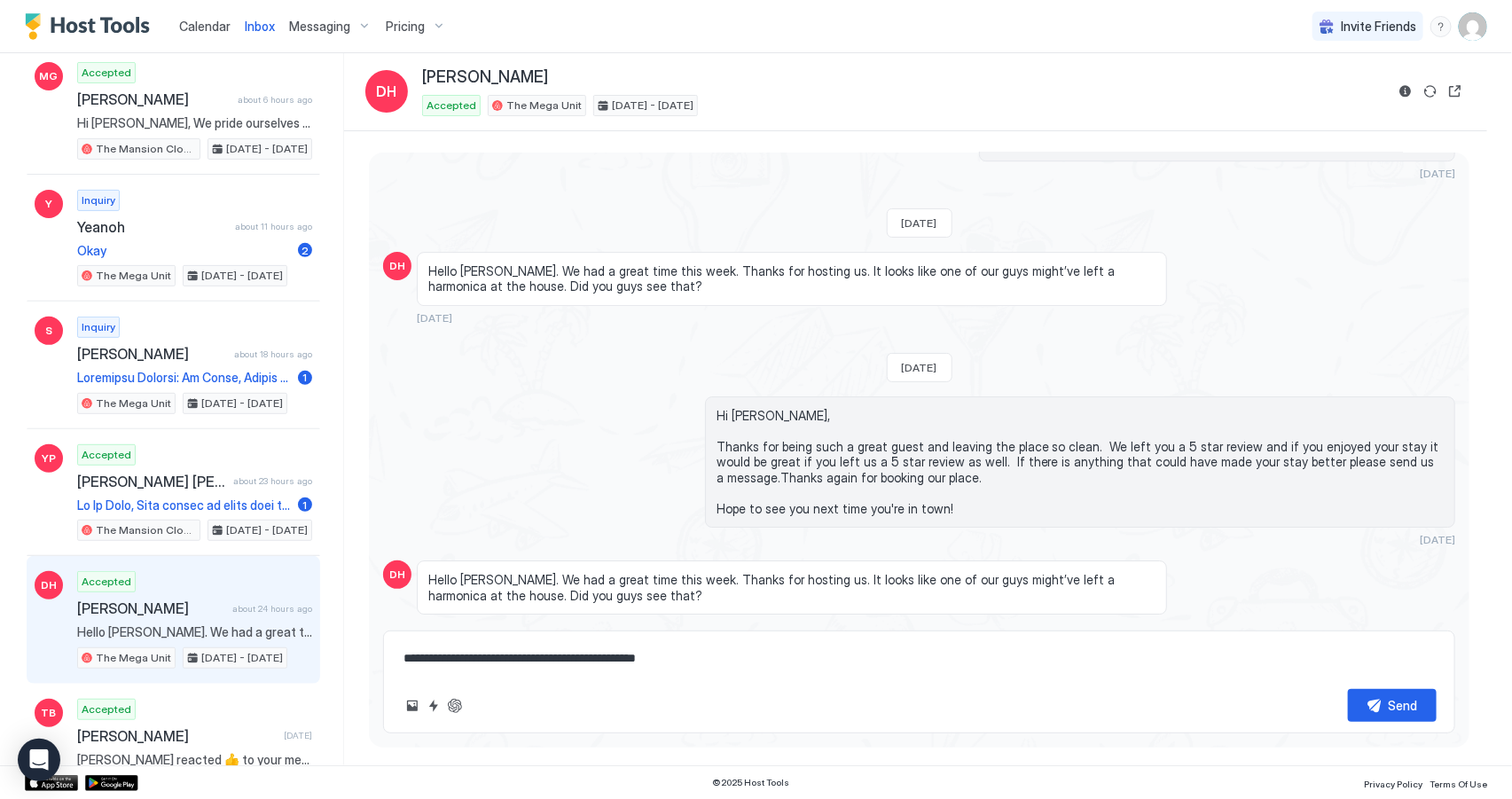 type on "*" 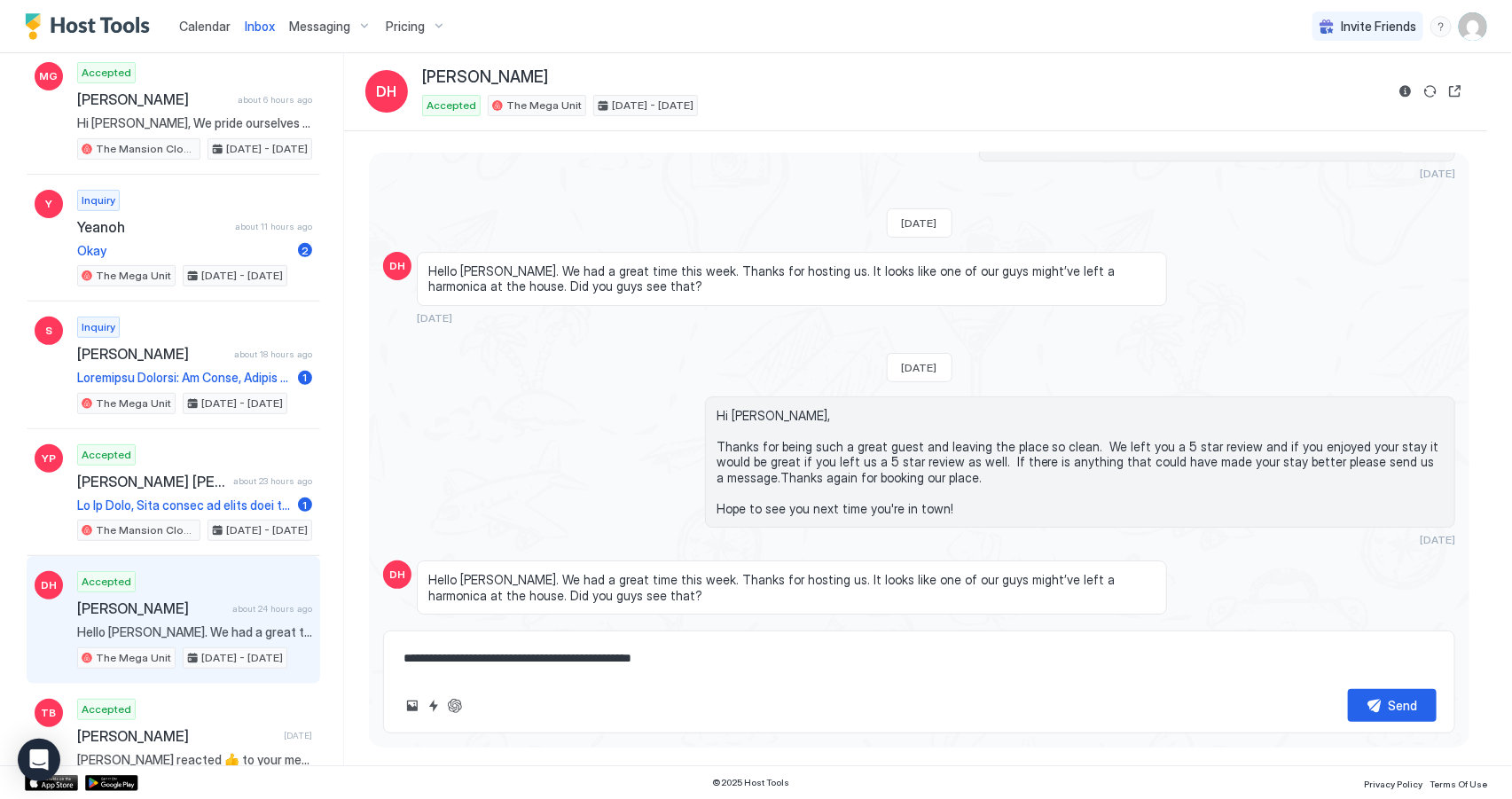 type on "*" 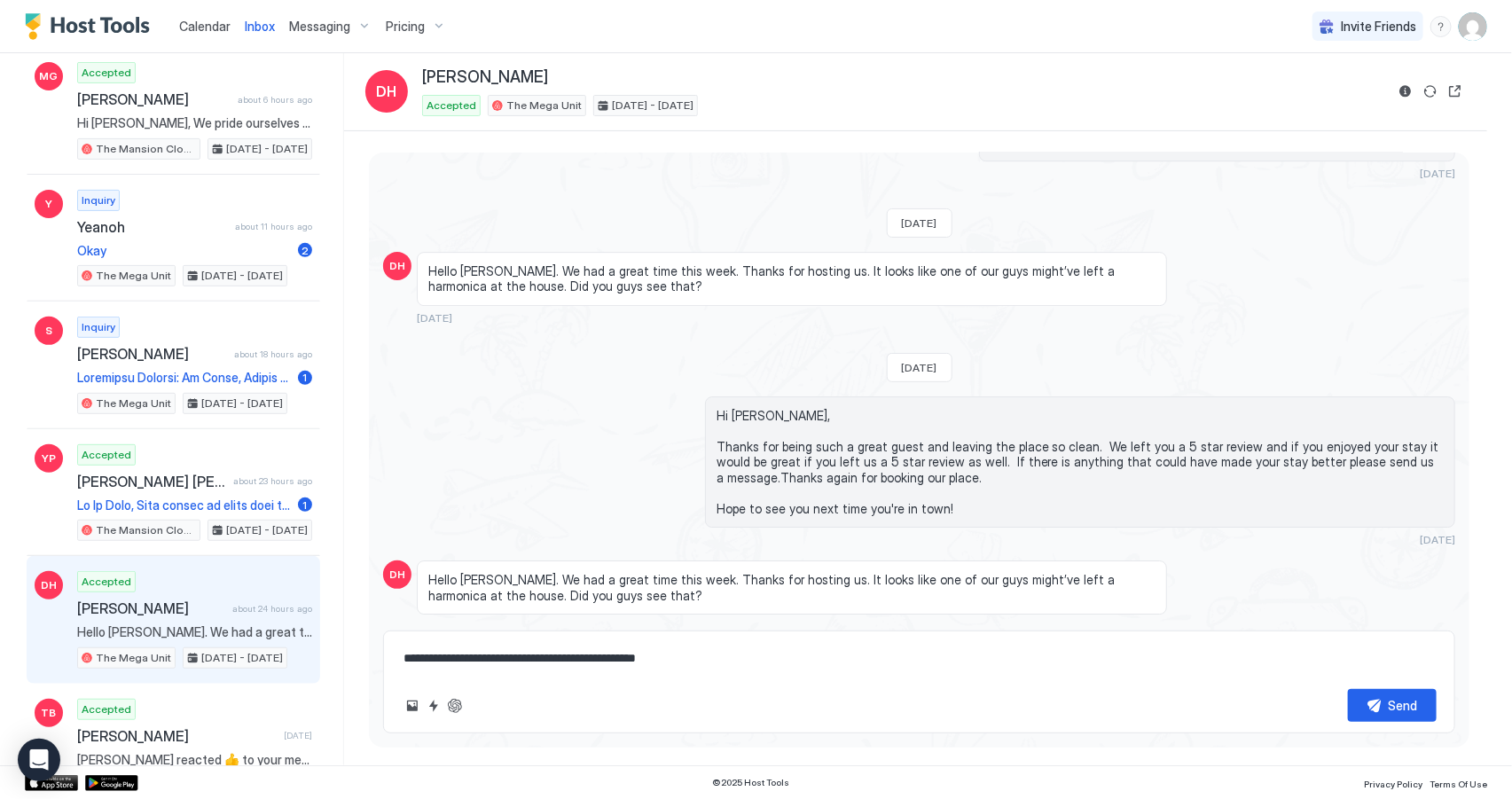 type on "*" 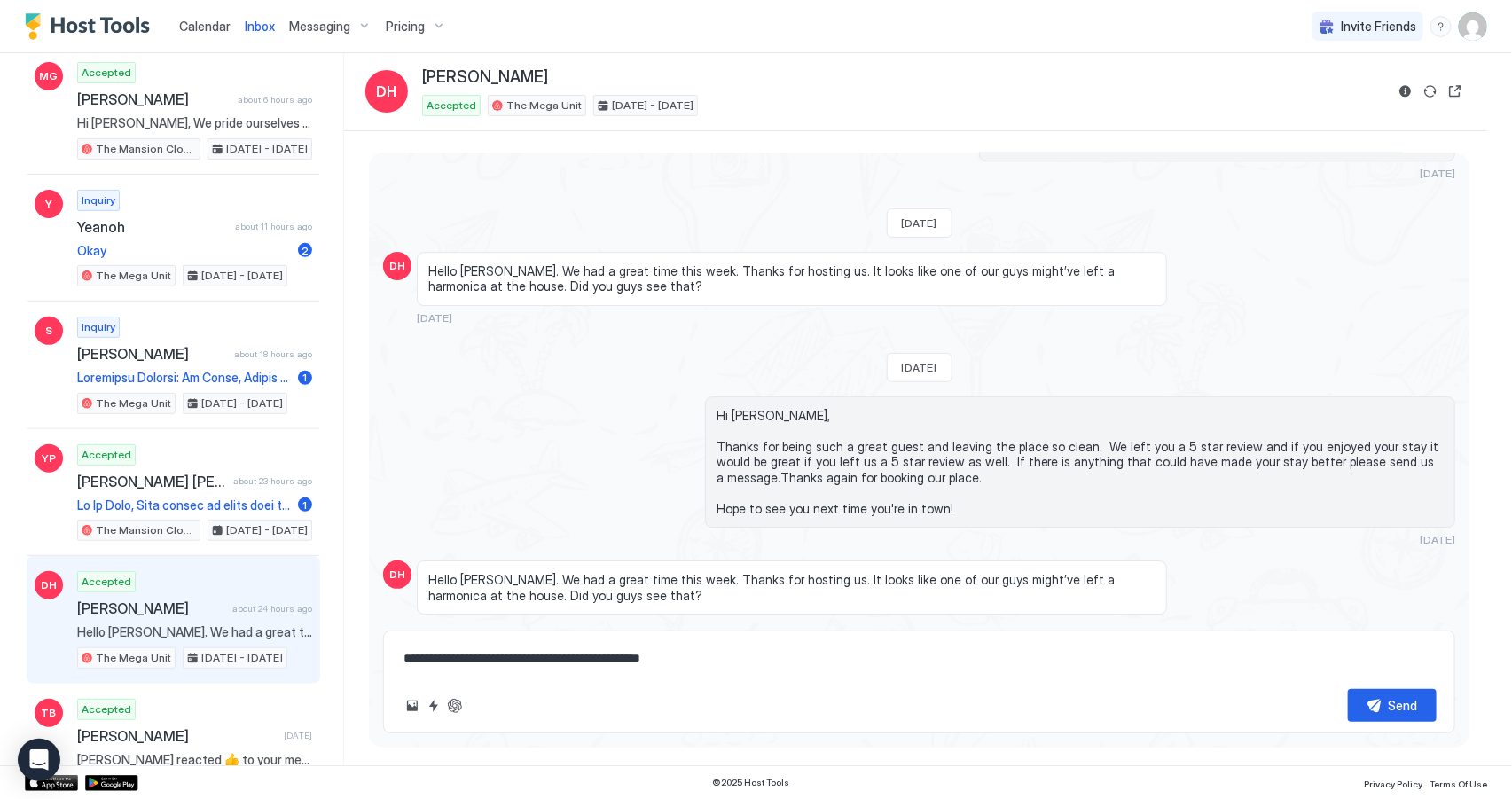 type on "*" 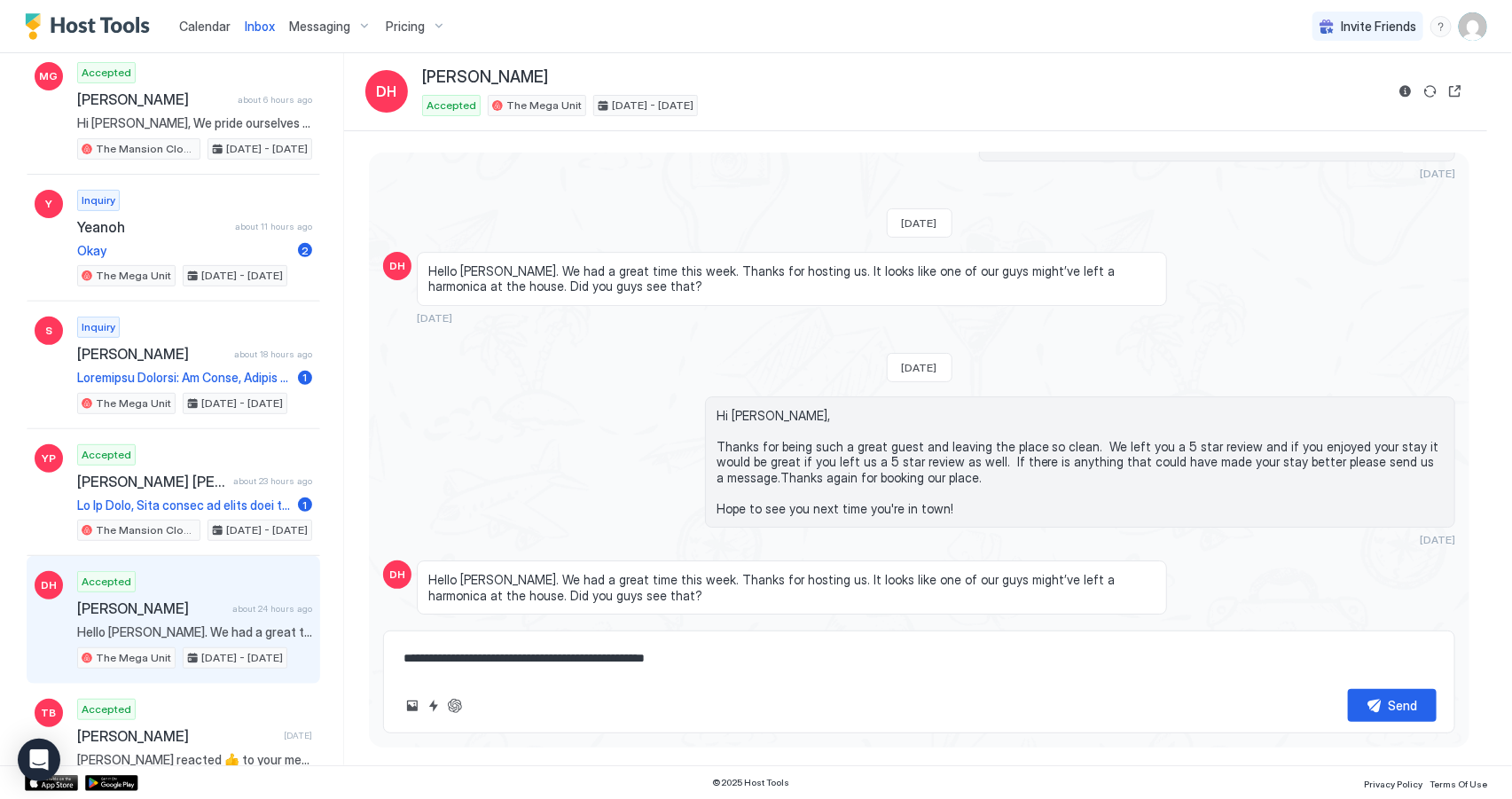 type on "*" 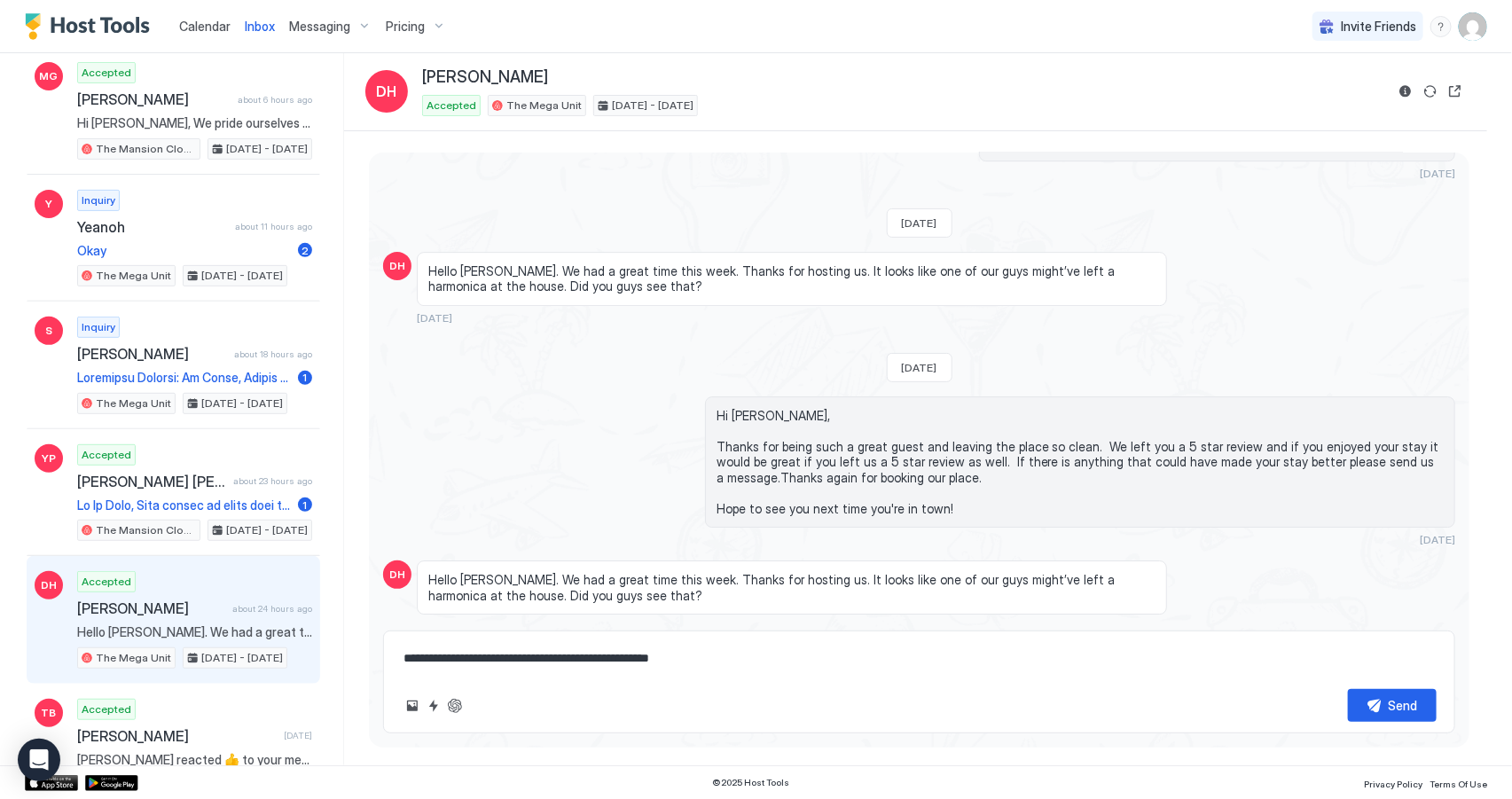 type on "*" 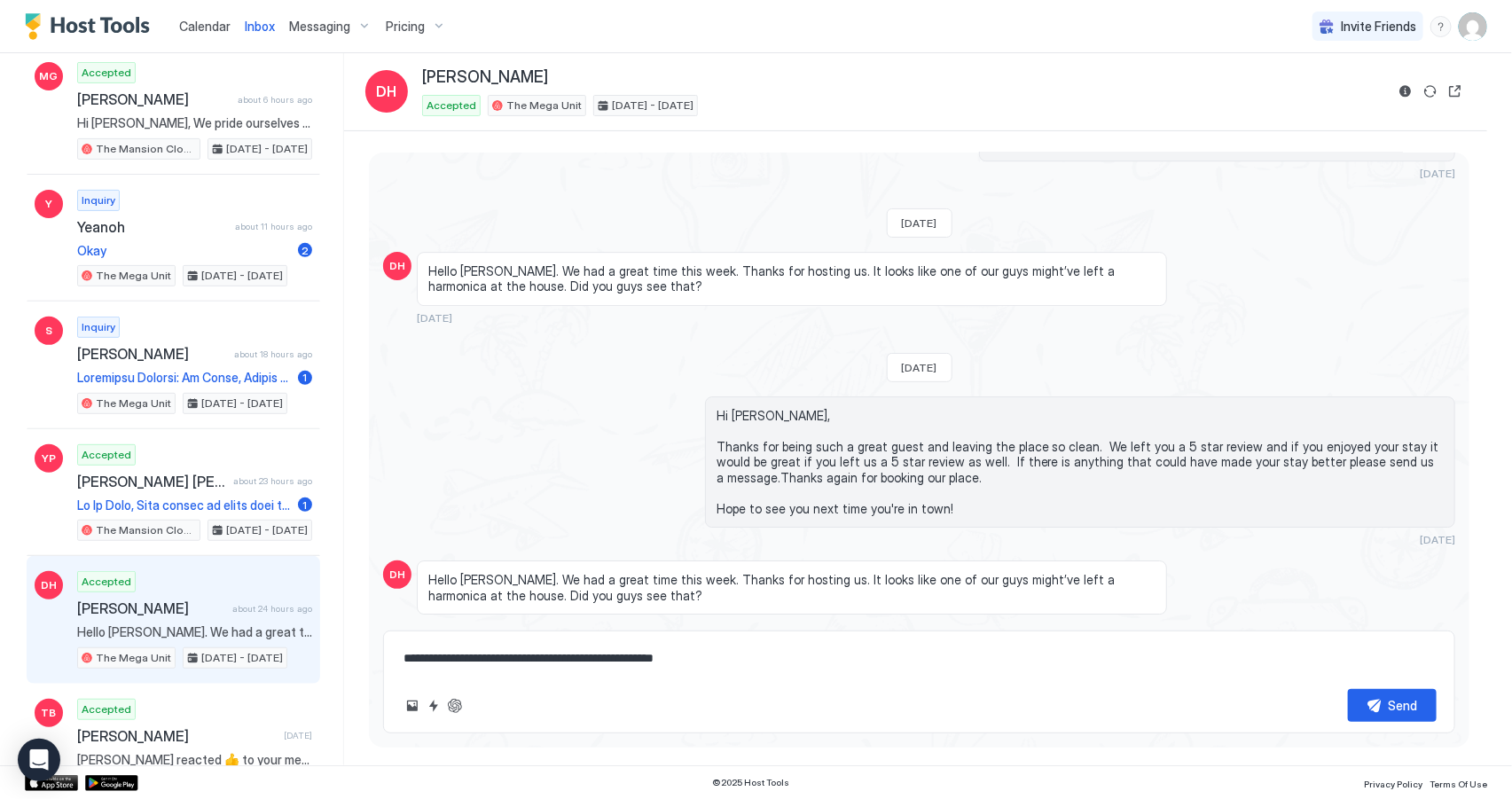 type on "*" 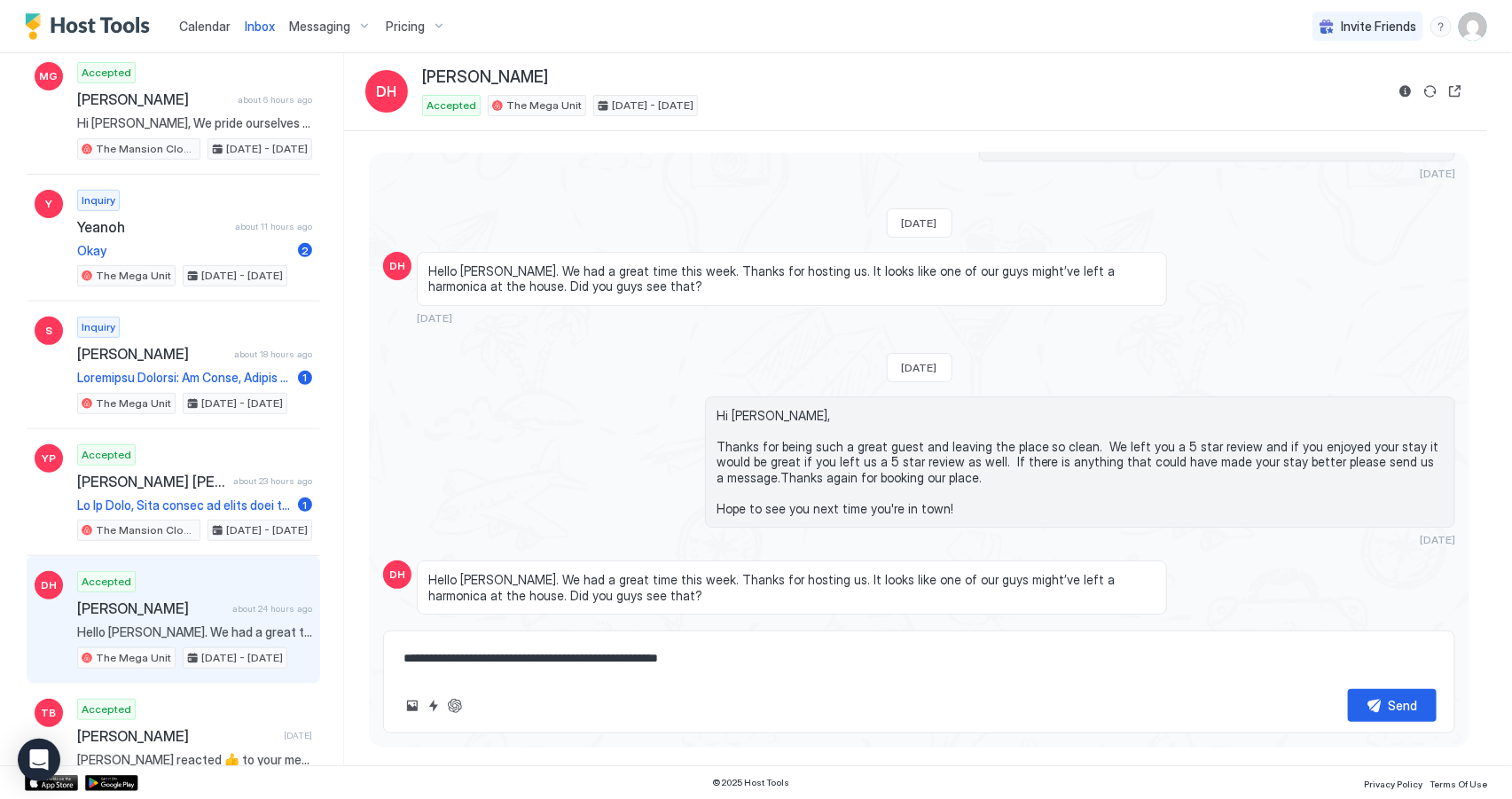 type on "*" 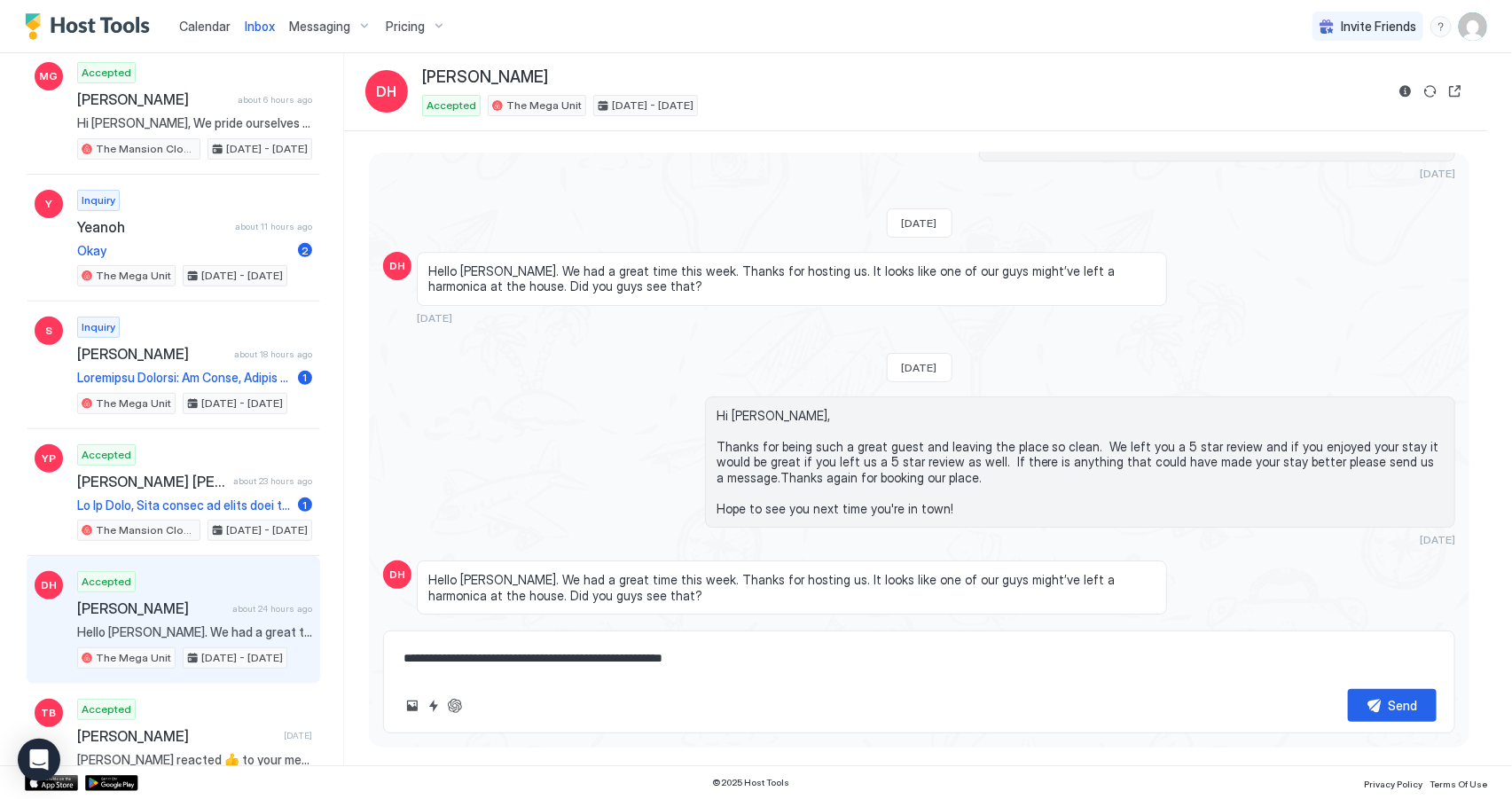 type on "*" 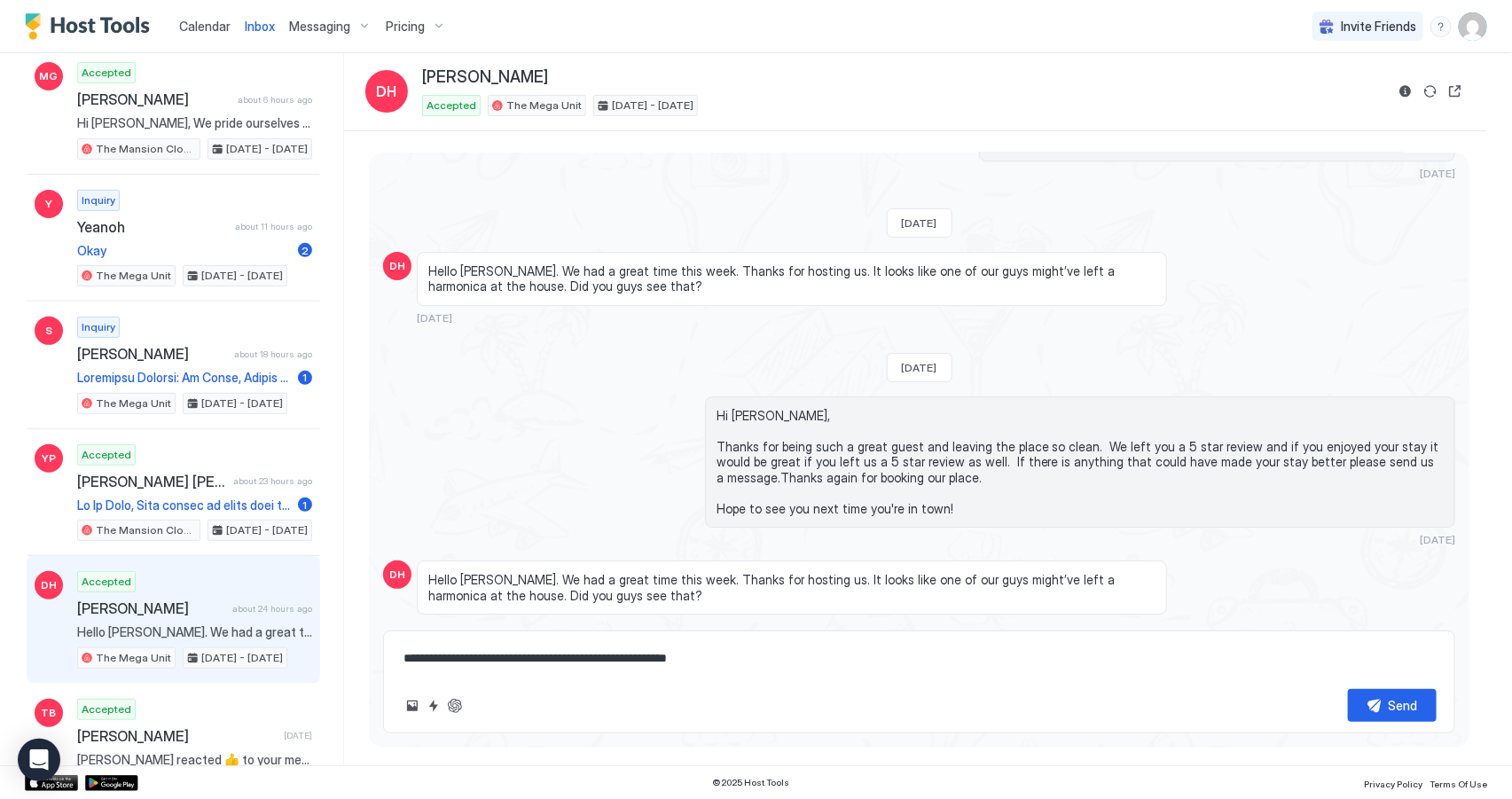 type on "*" 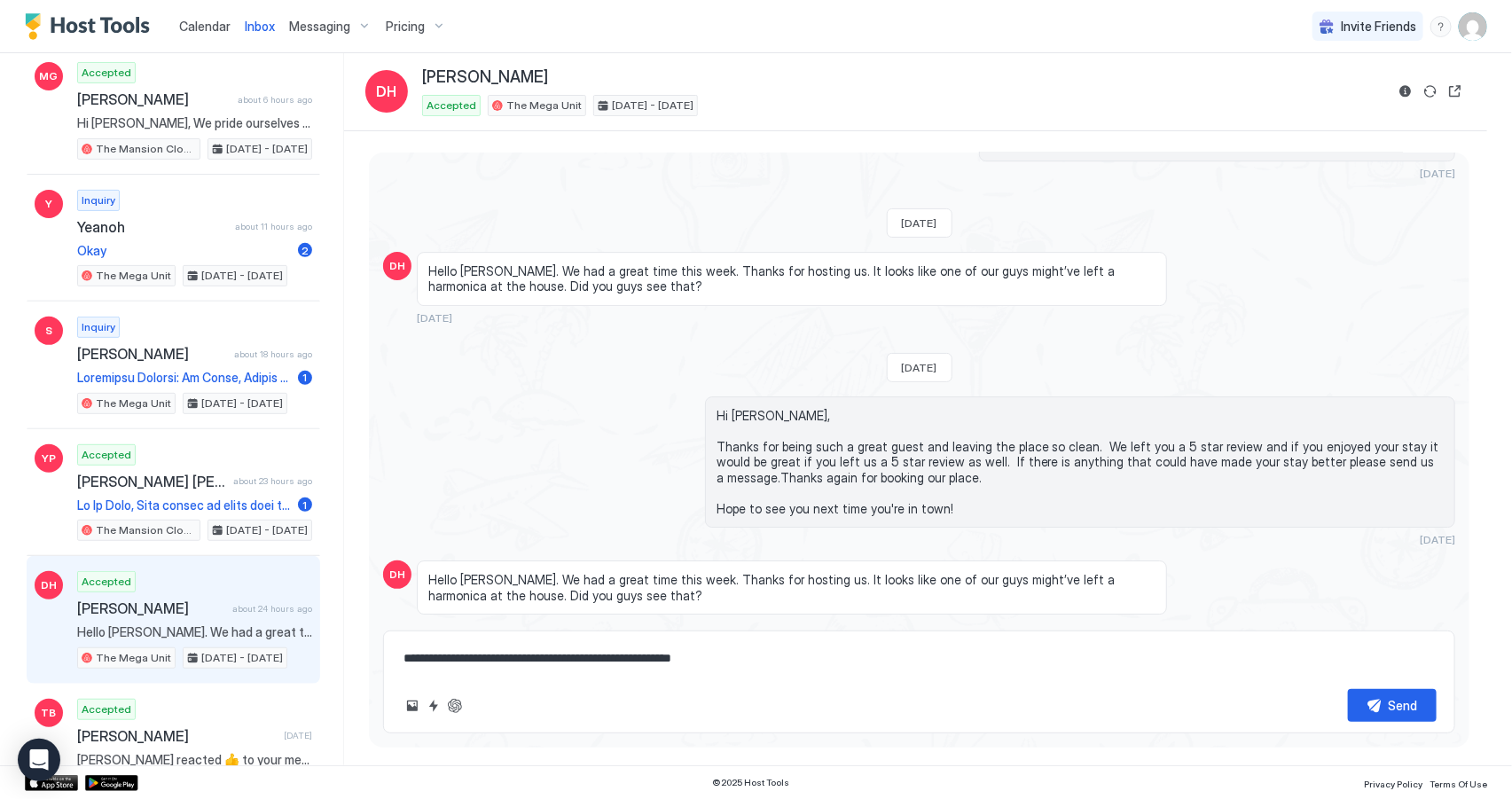 type on "*" 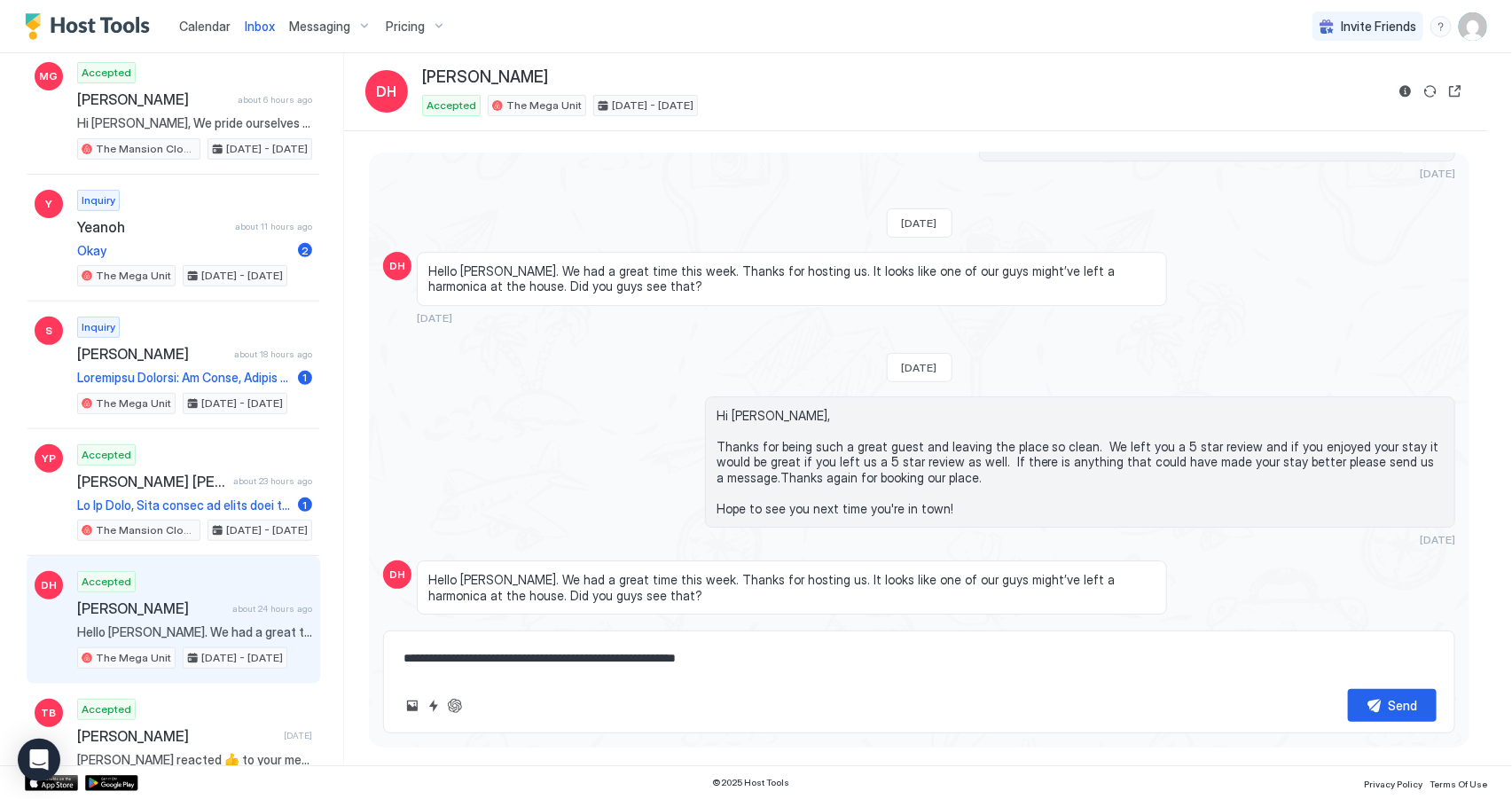 type on "*" 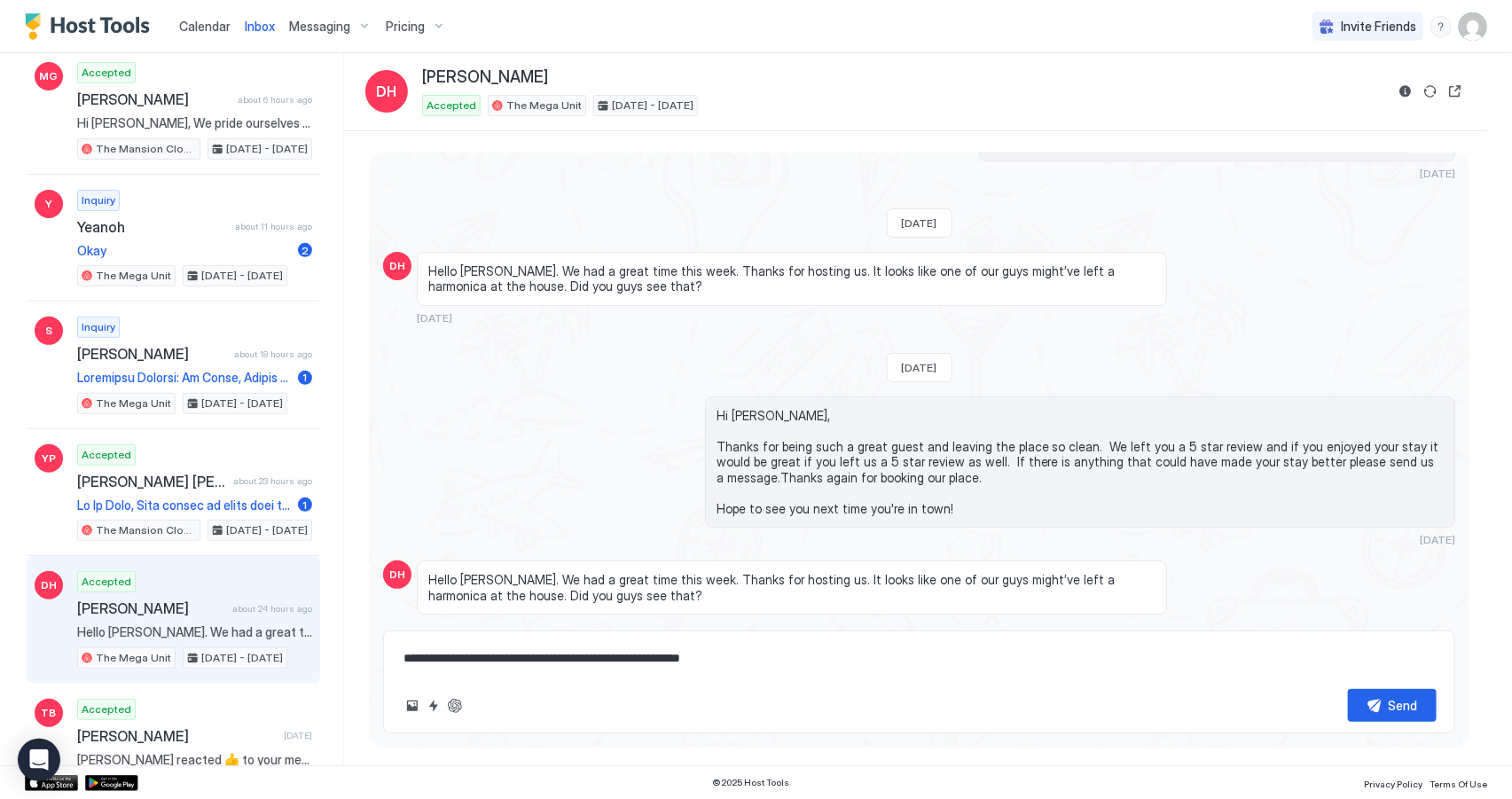 type on "*" 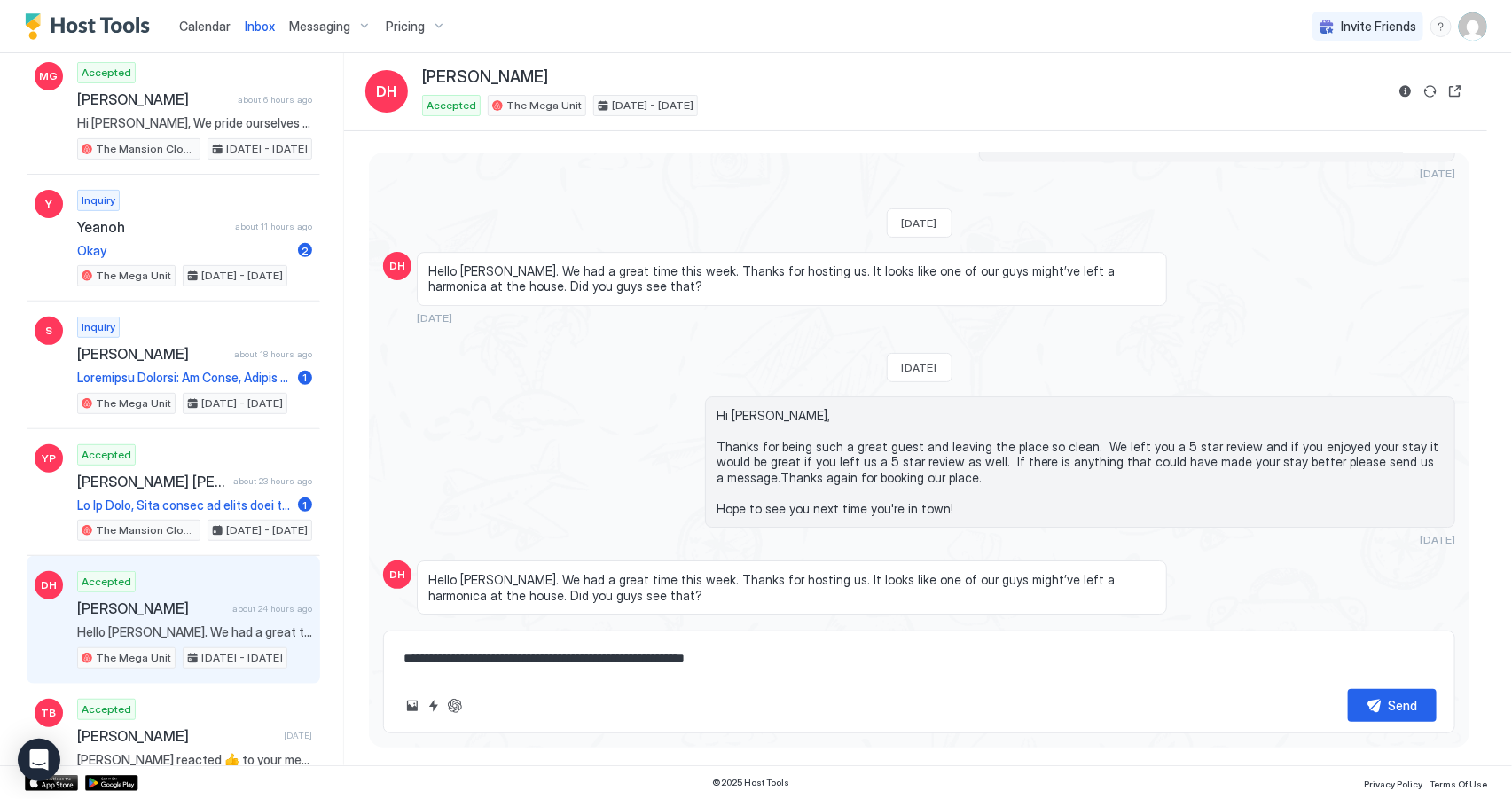 type on "*" 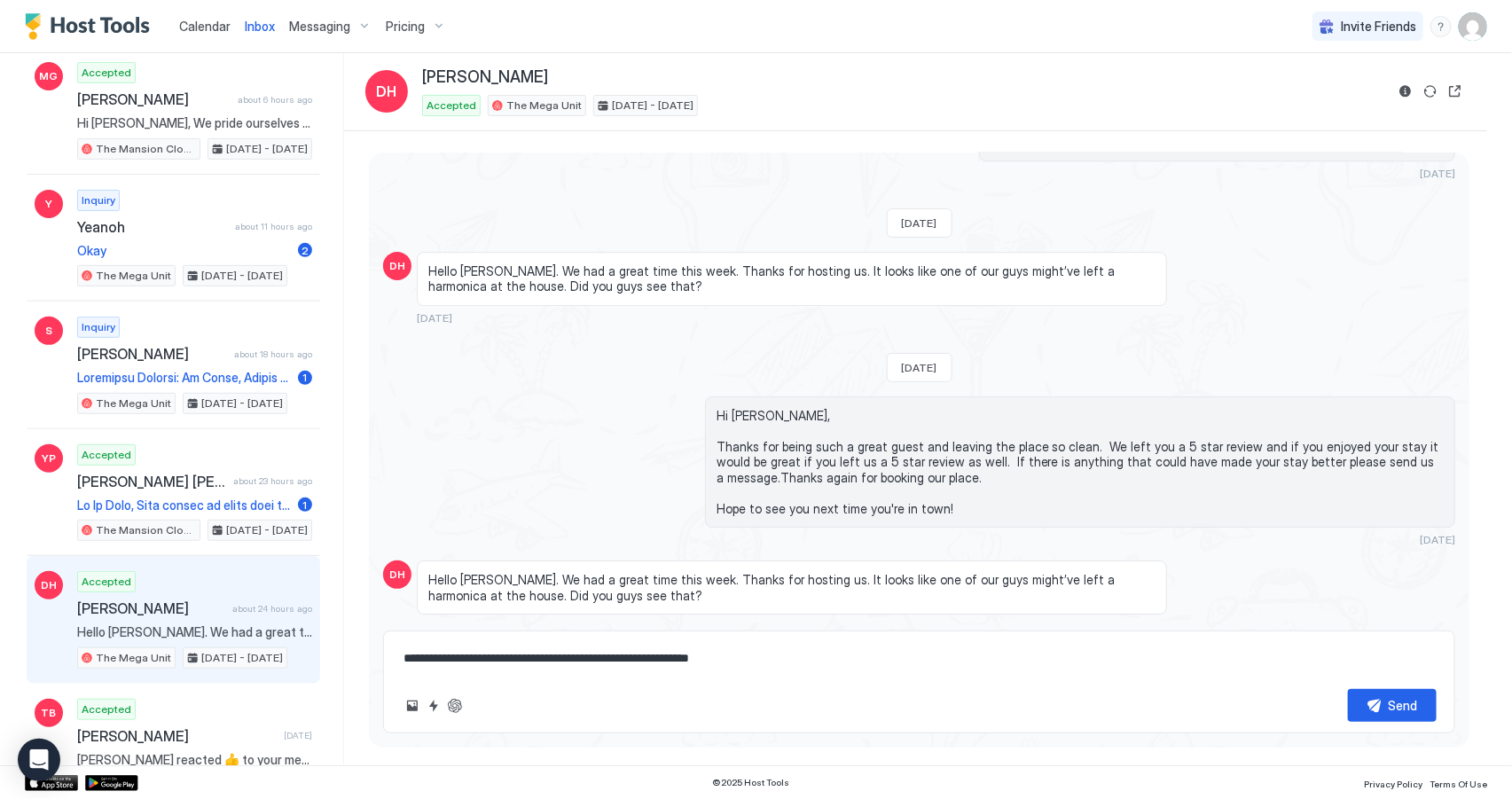 type on "*" 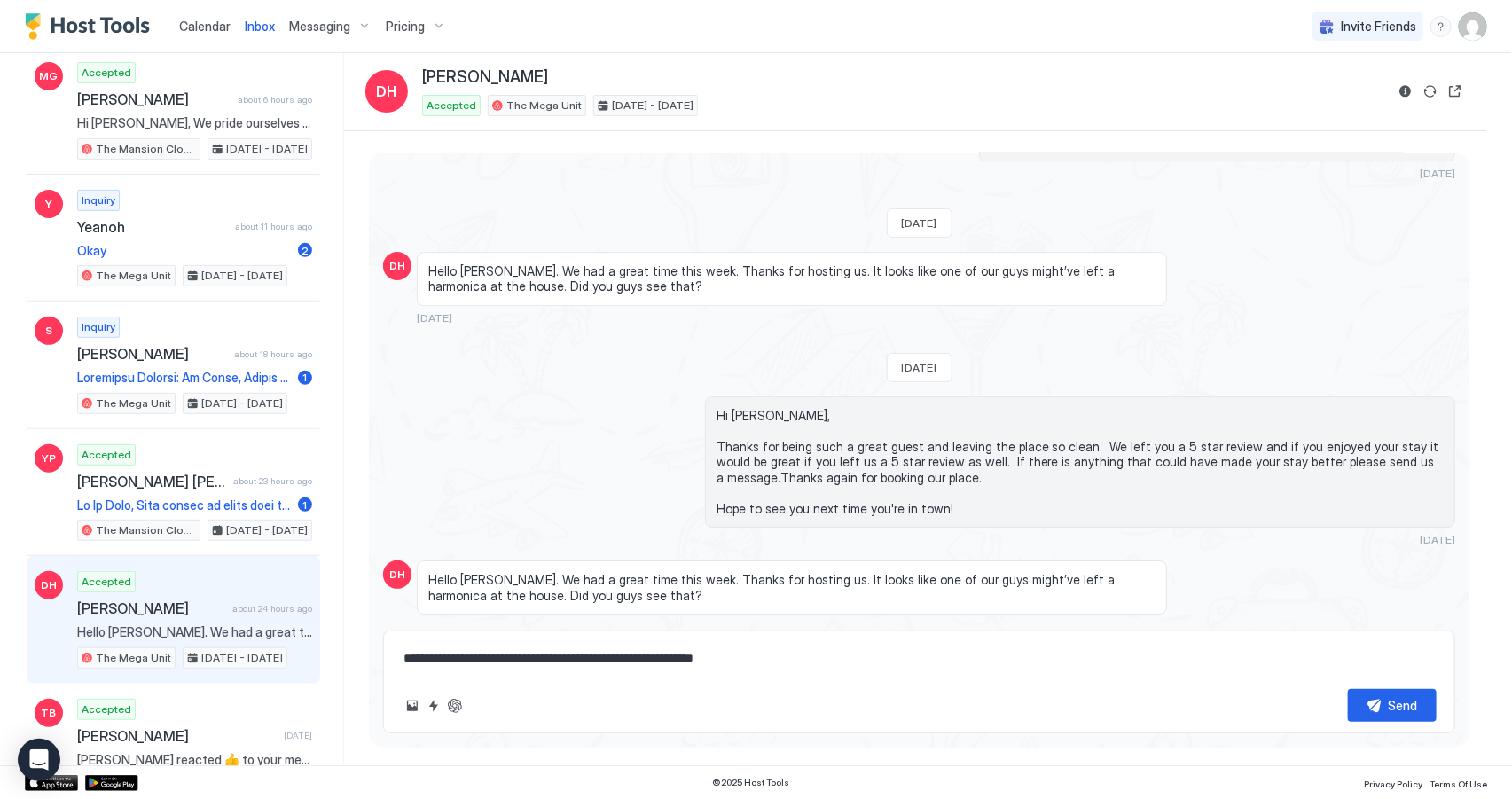type on "**********" 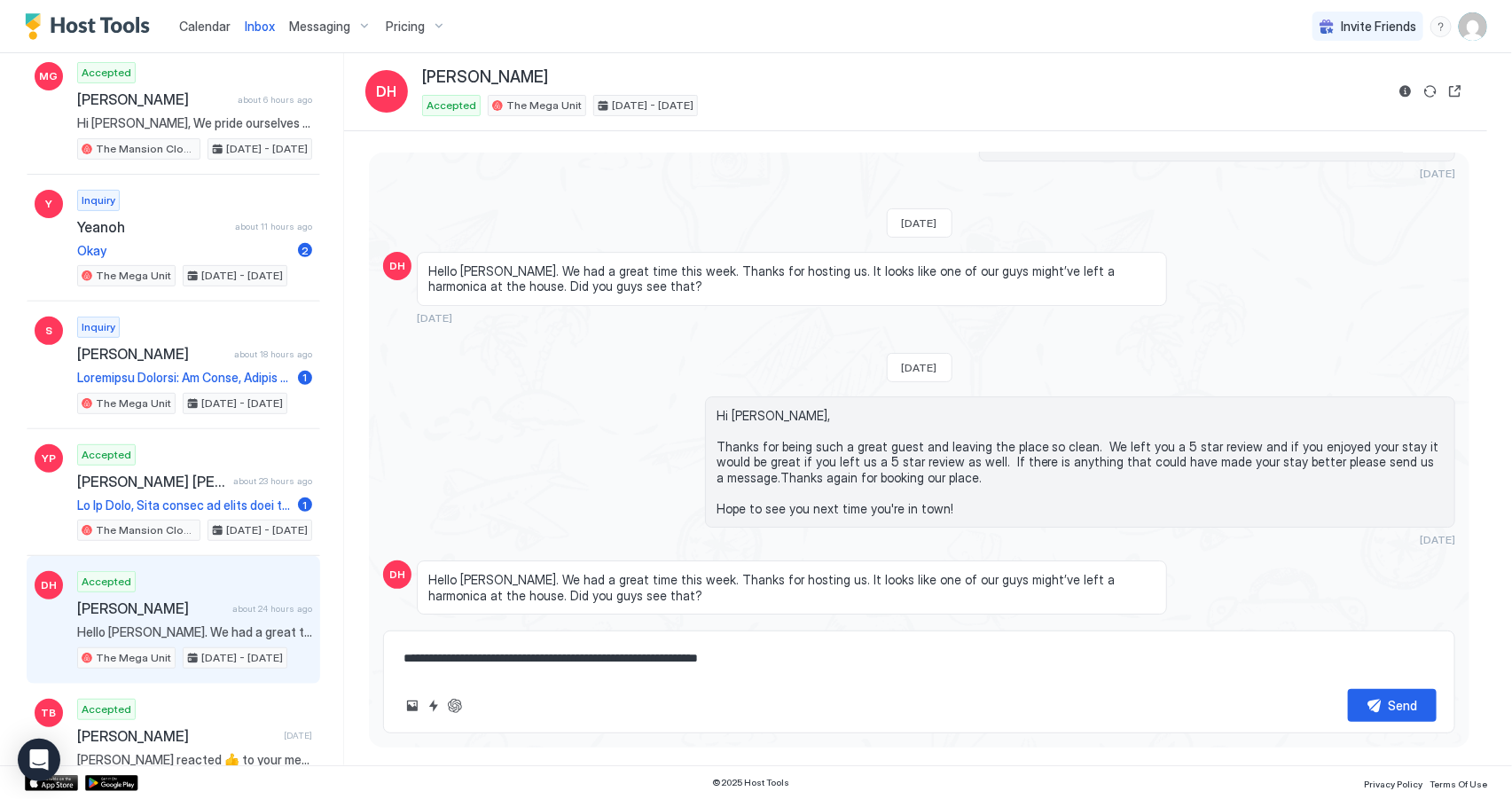 type on "*" 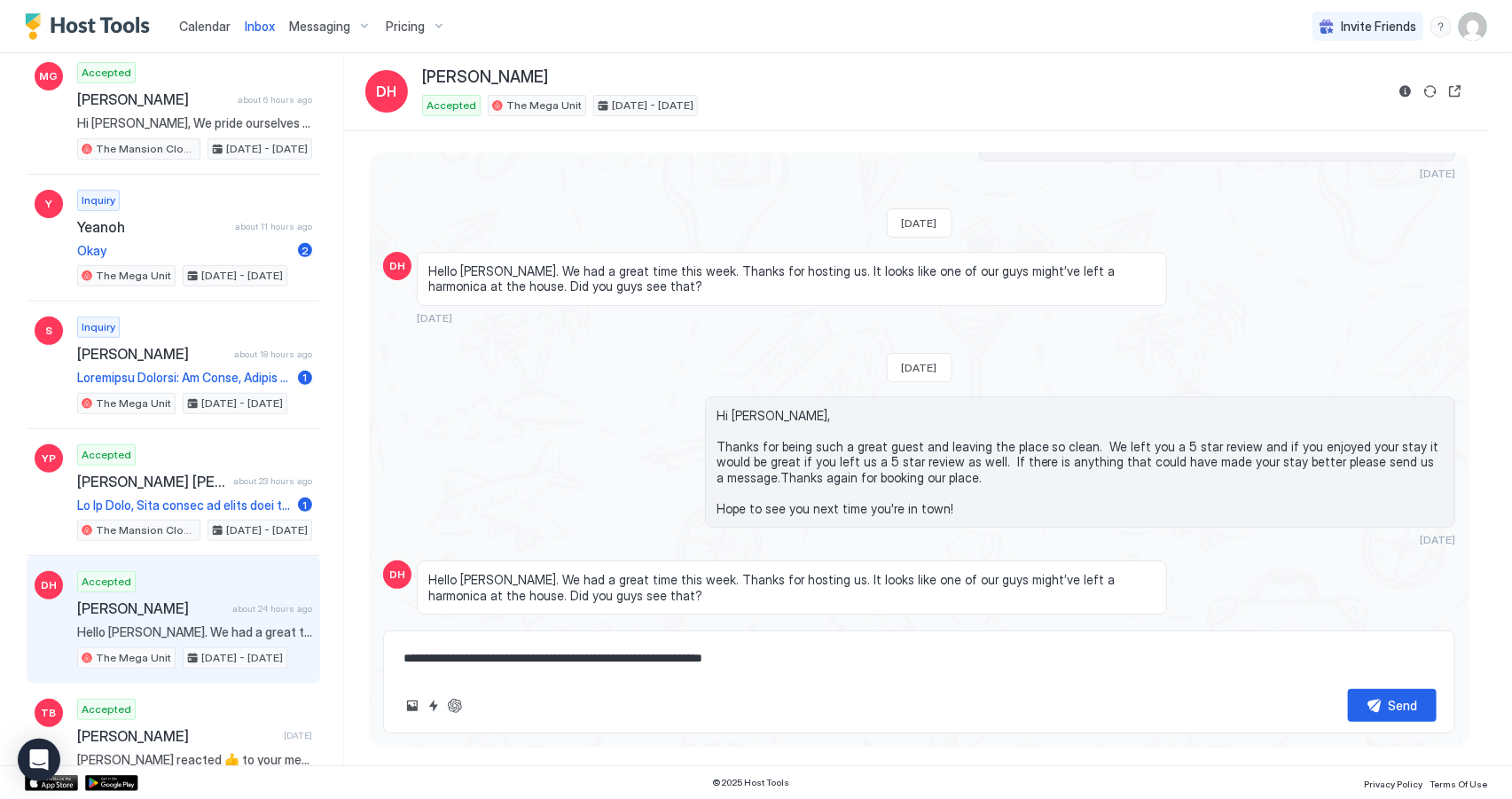 type on "*" 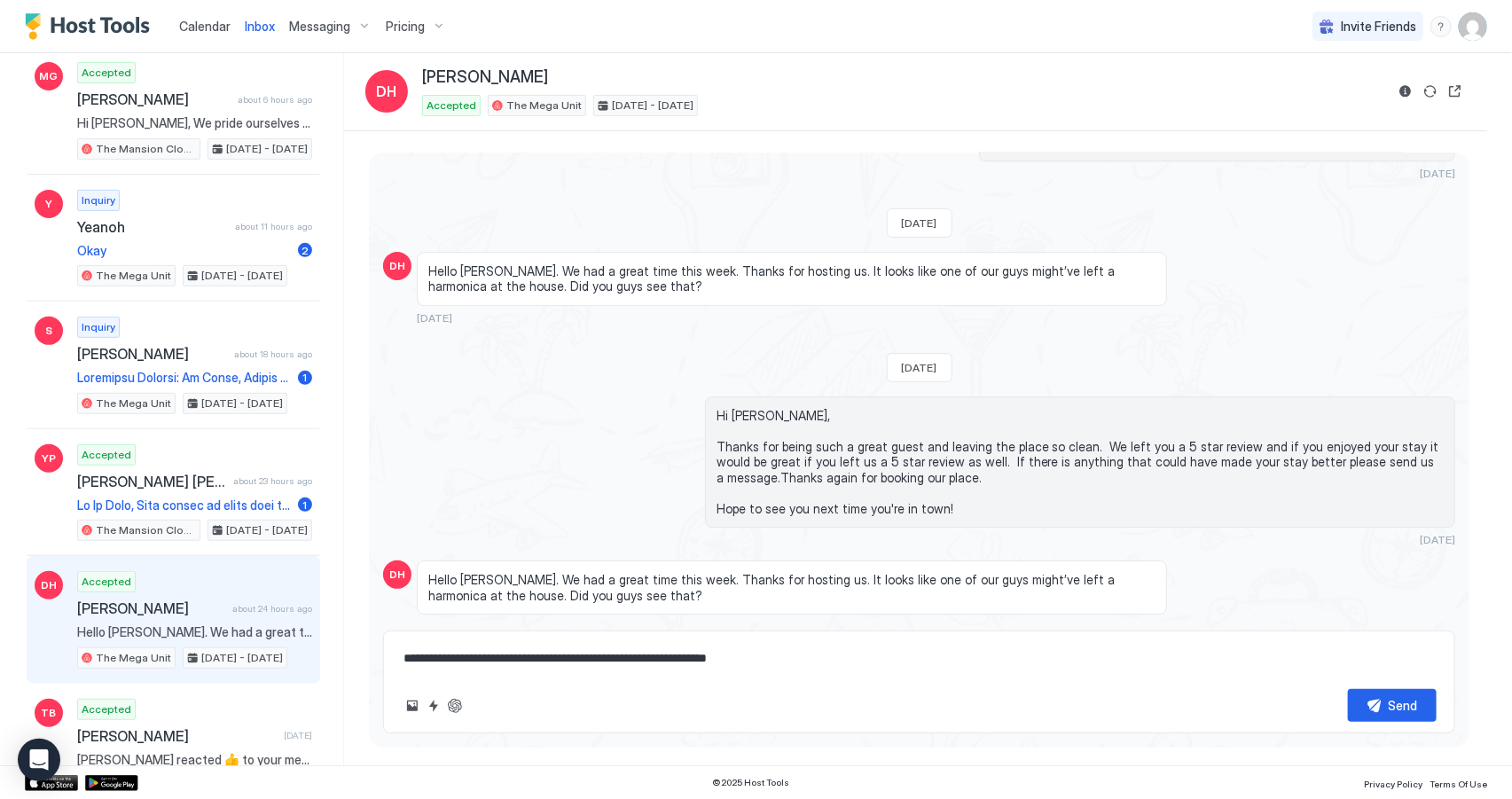 type on "*" 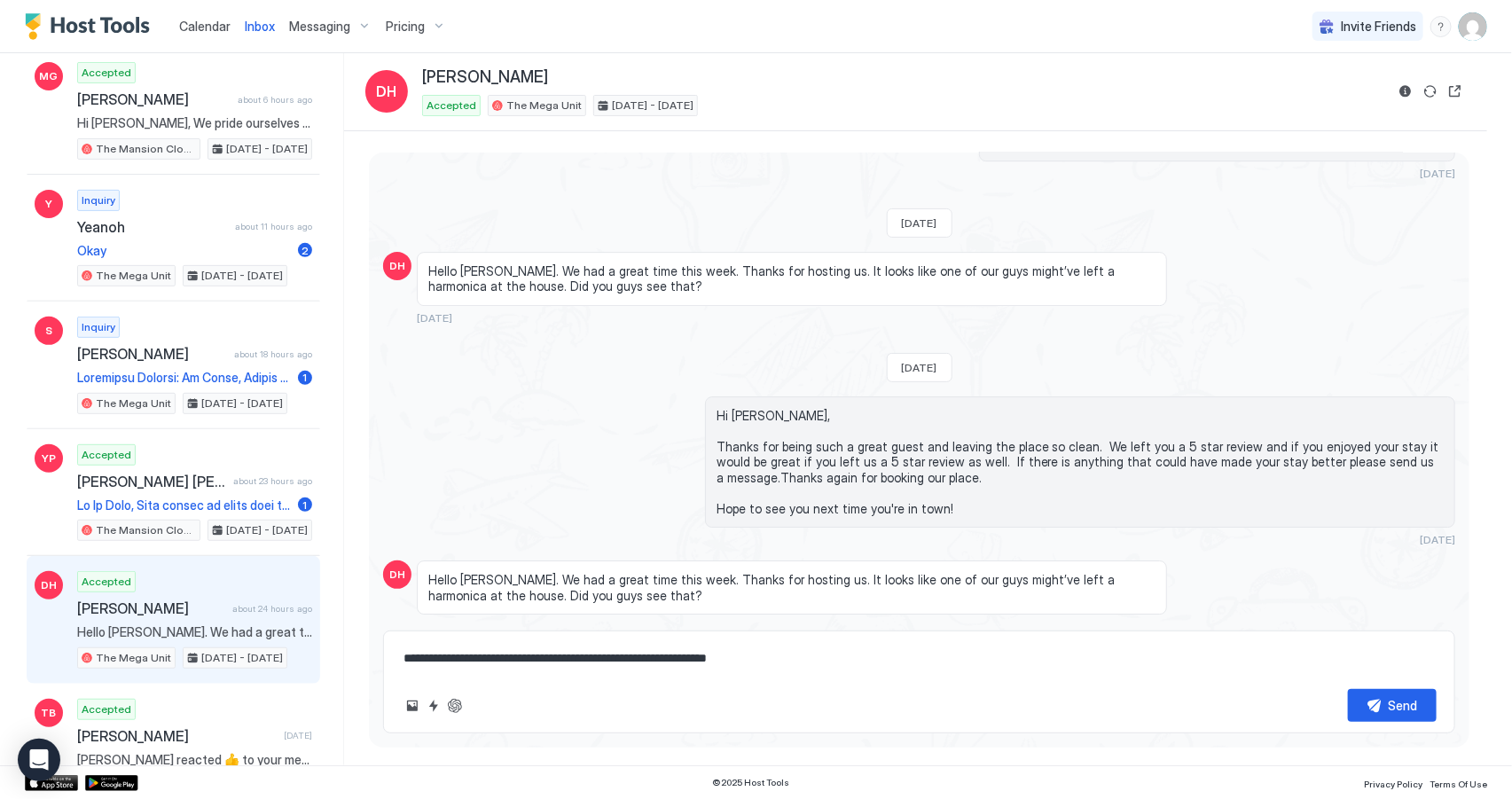 type on "**********" 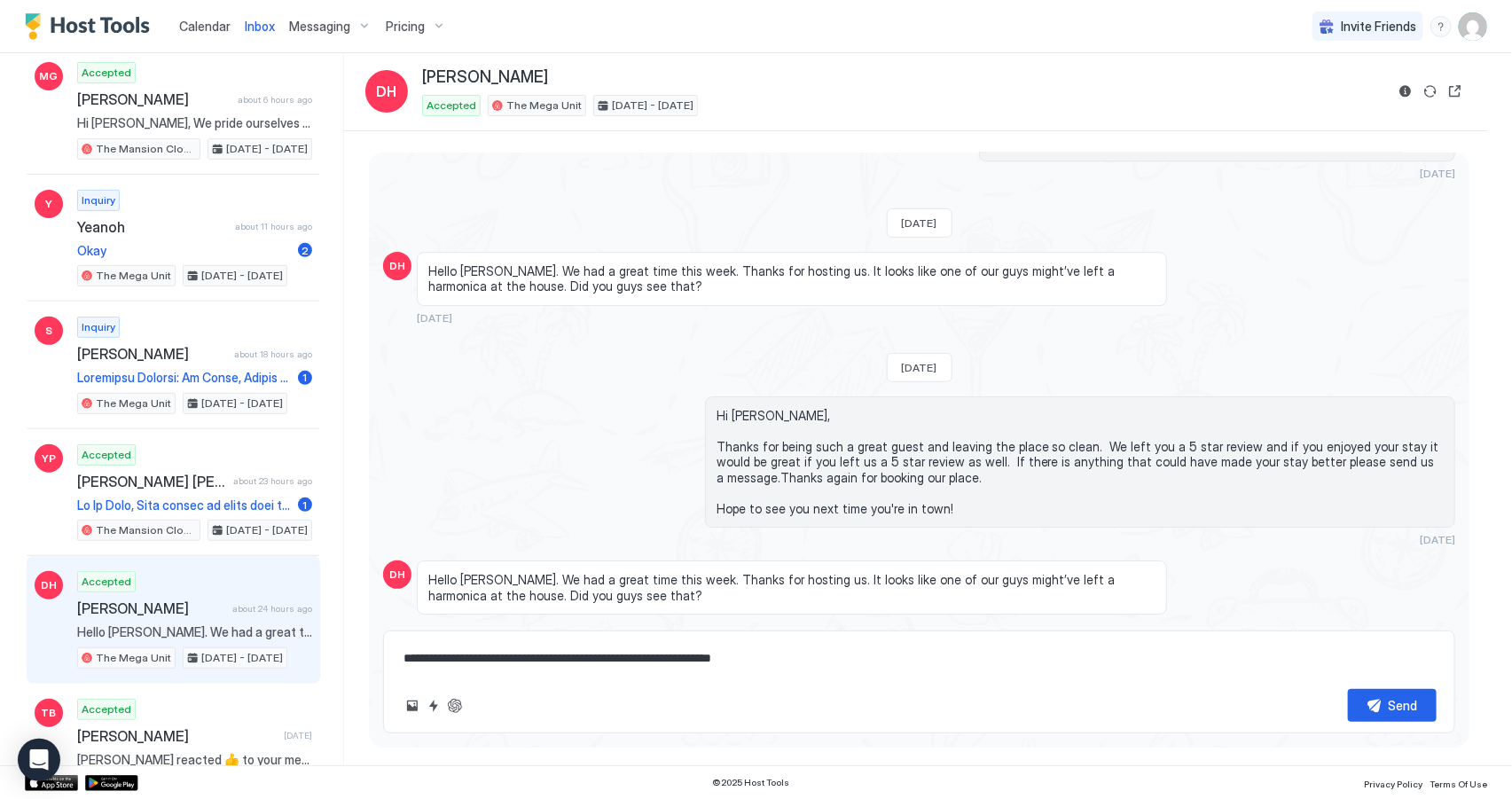 type on "*" 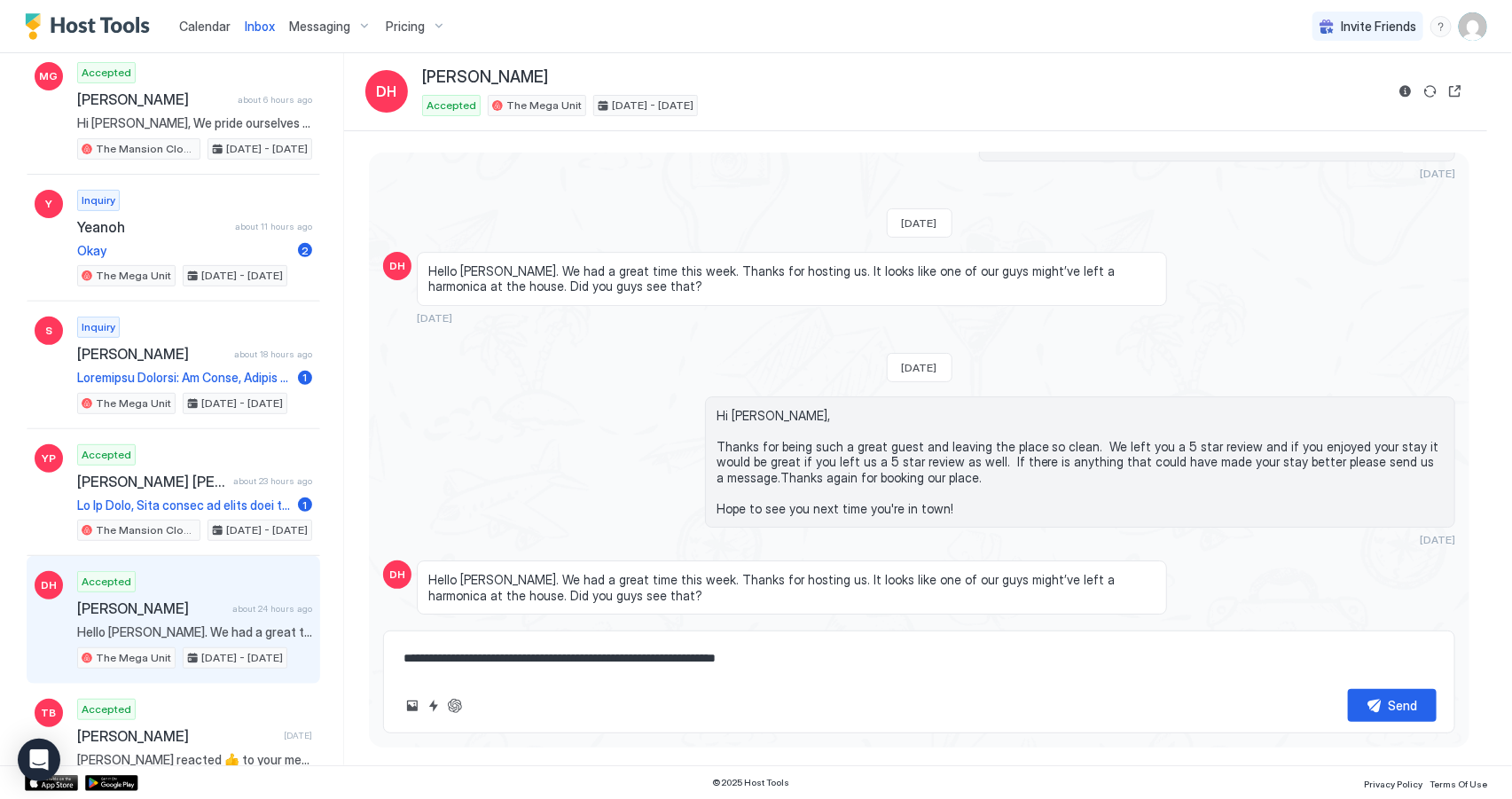 type on "*" 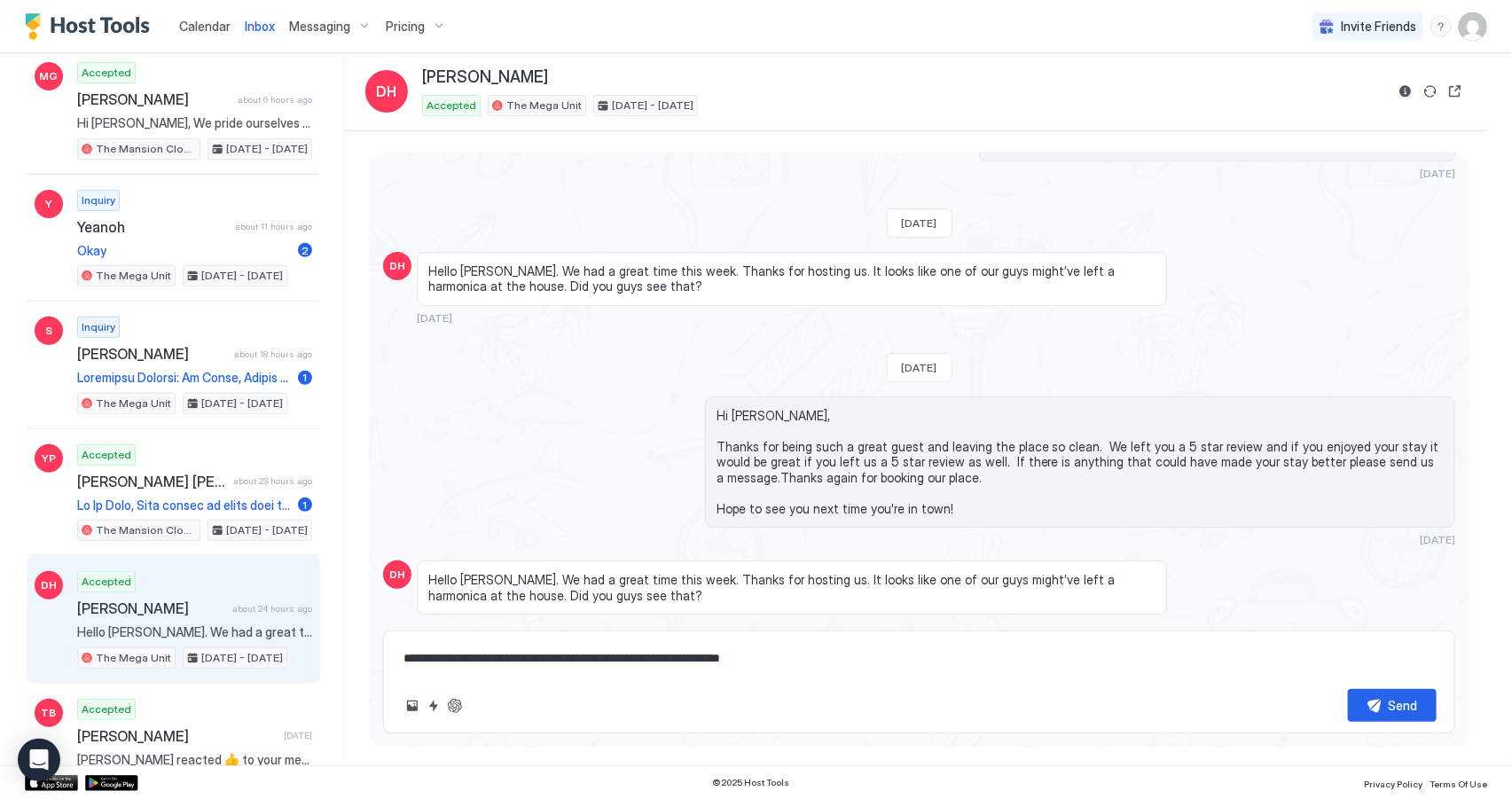 type on "*" 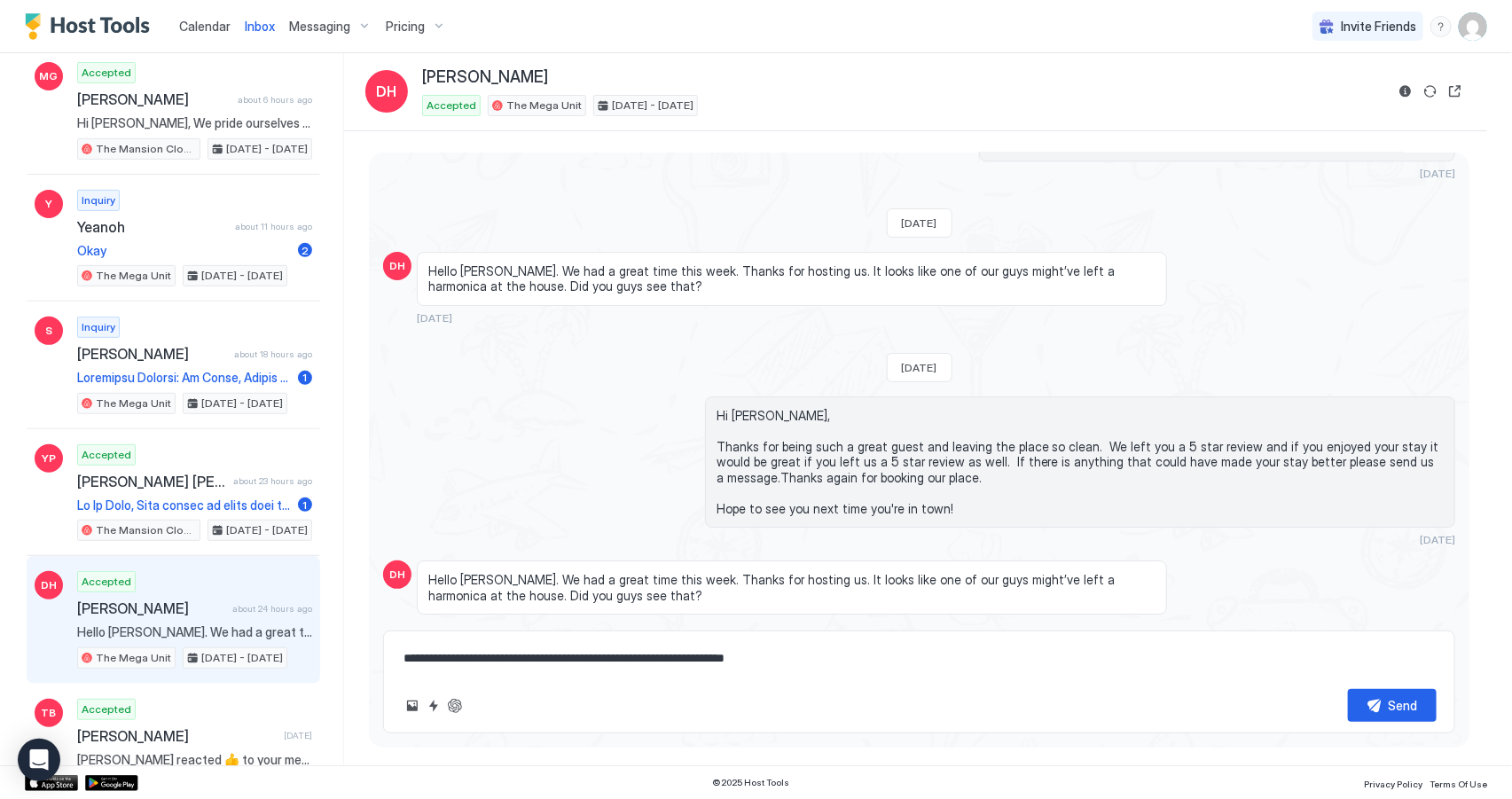 type on "*" 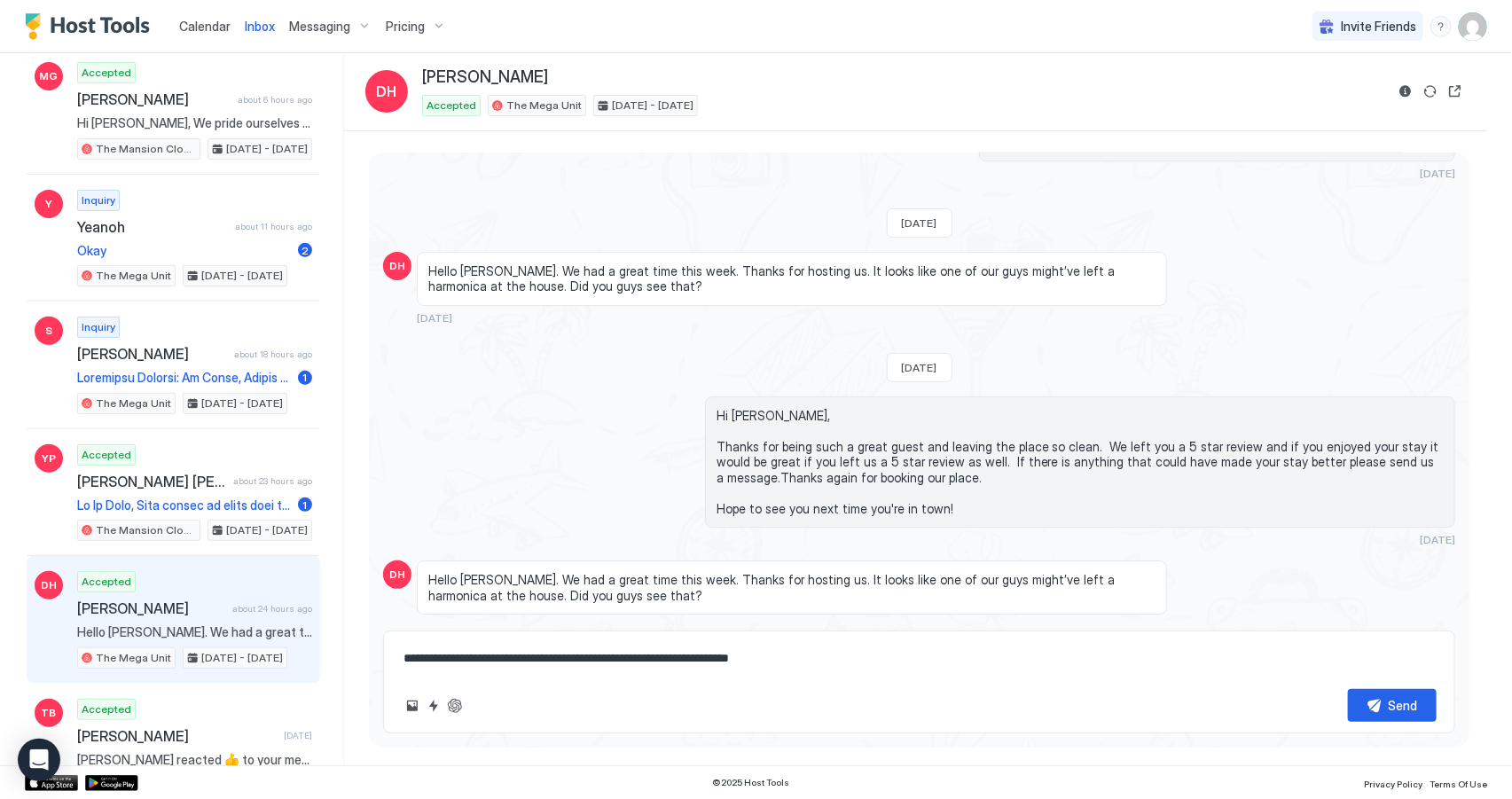 type on "*" 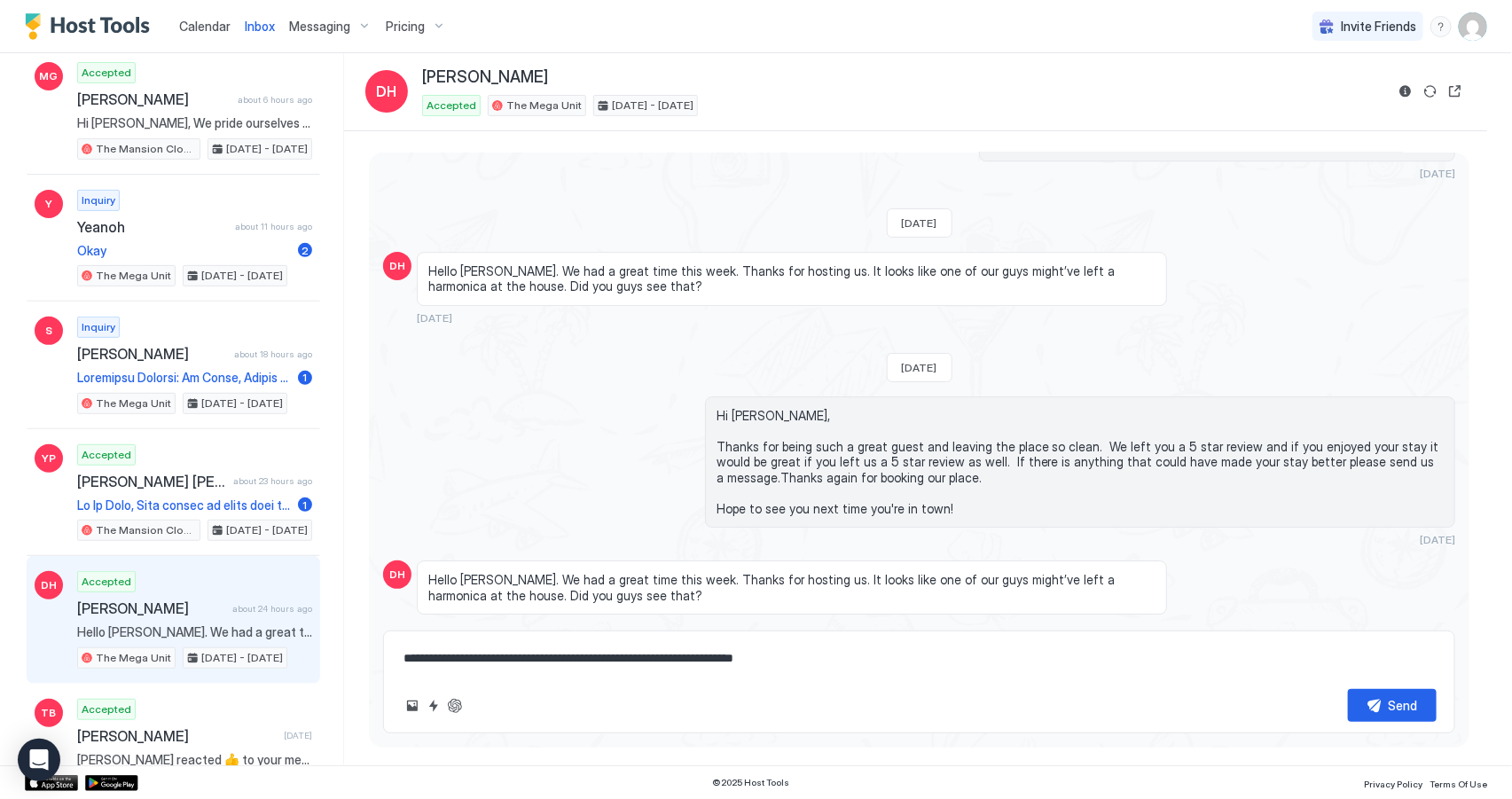 type on "*" 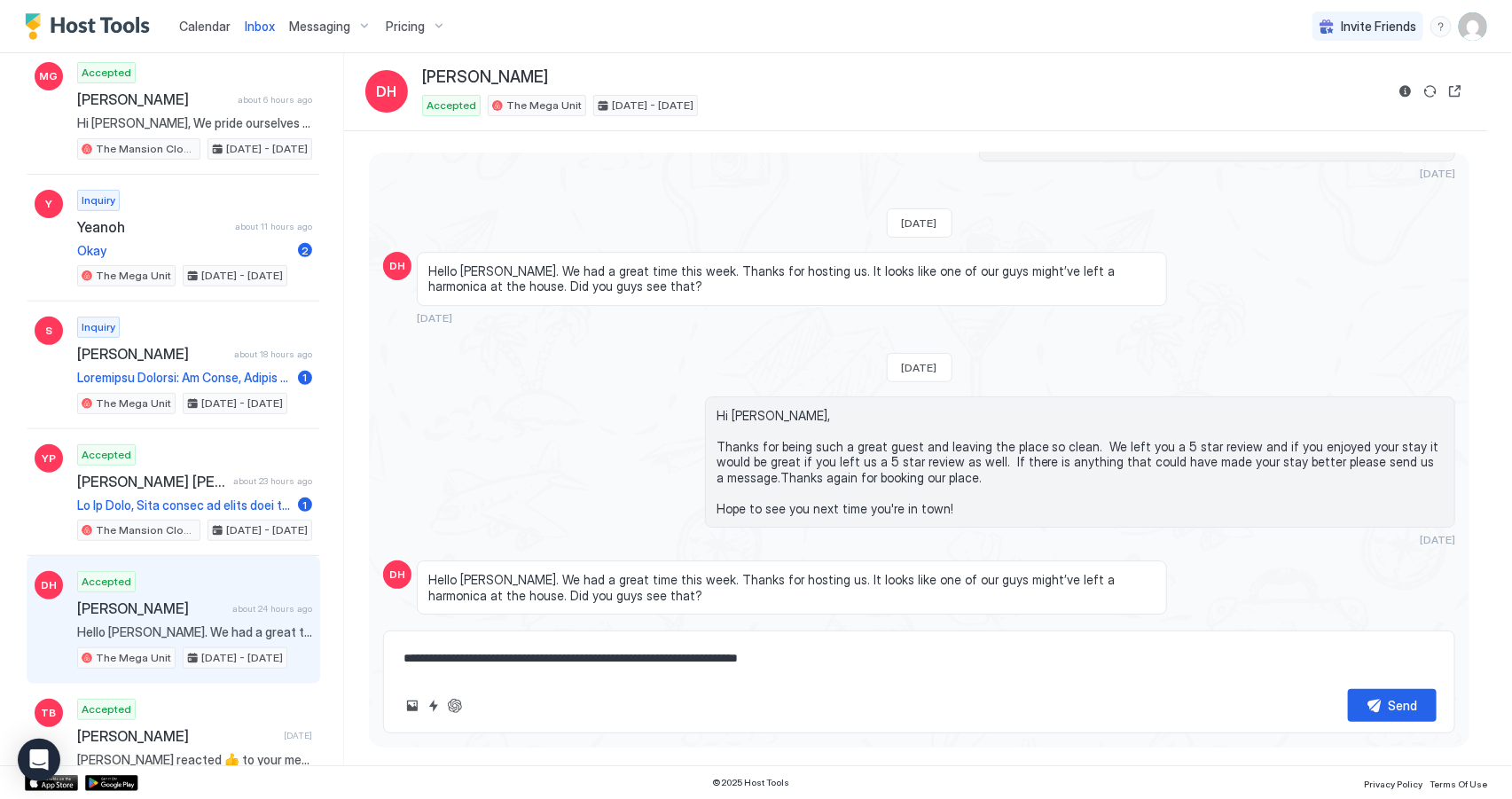 type on "*" 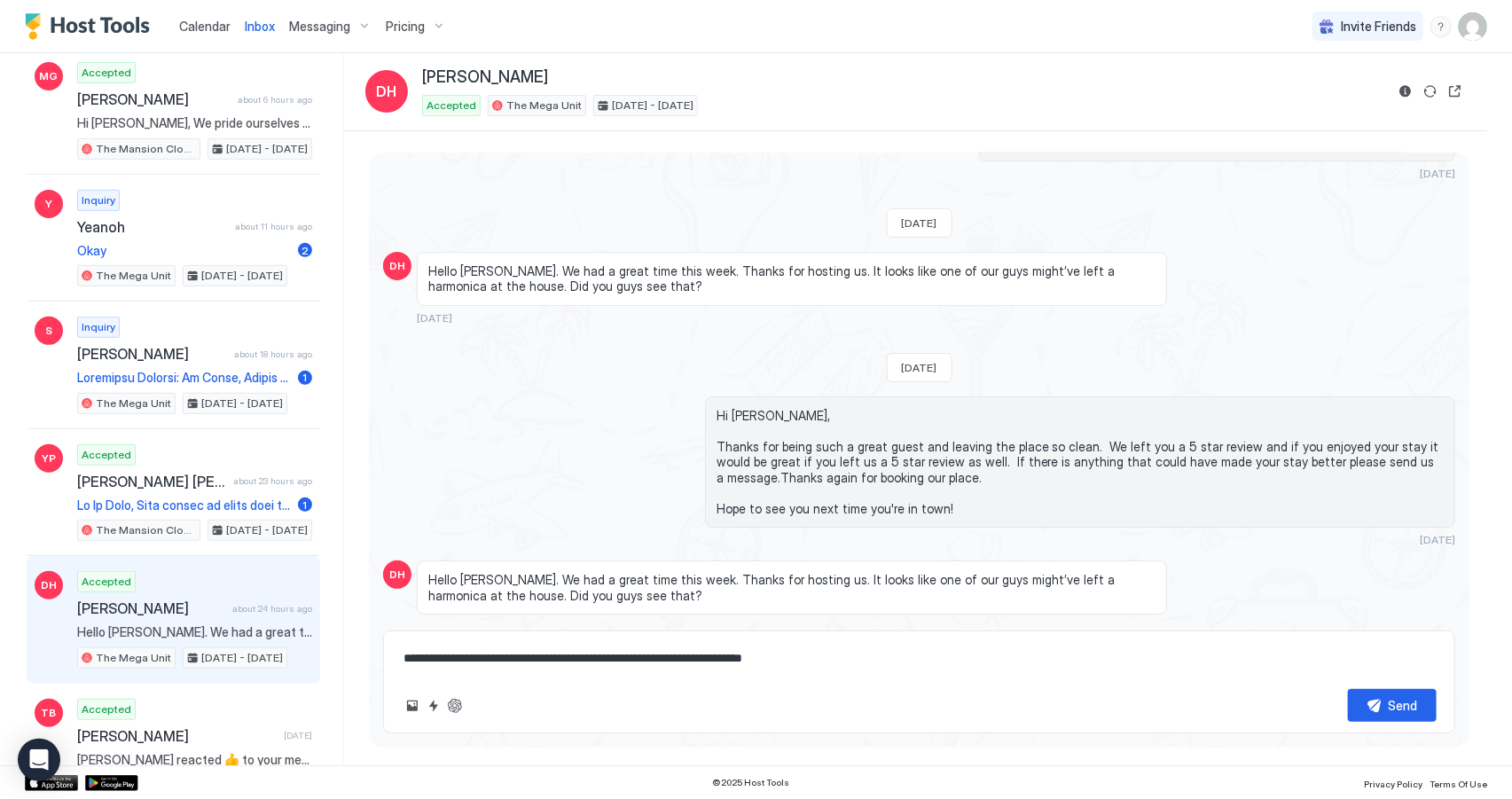 type on "*" 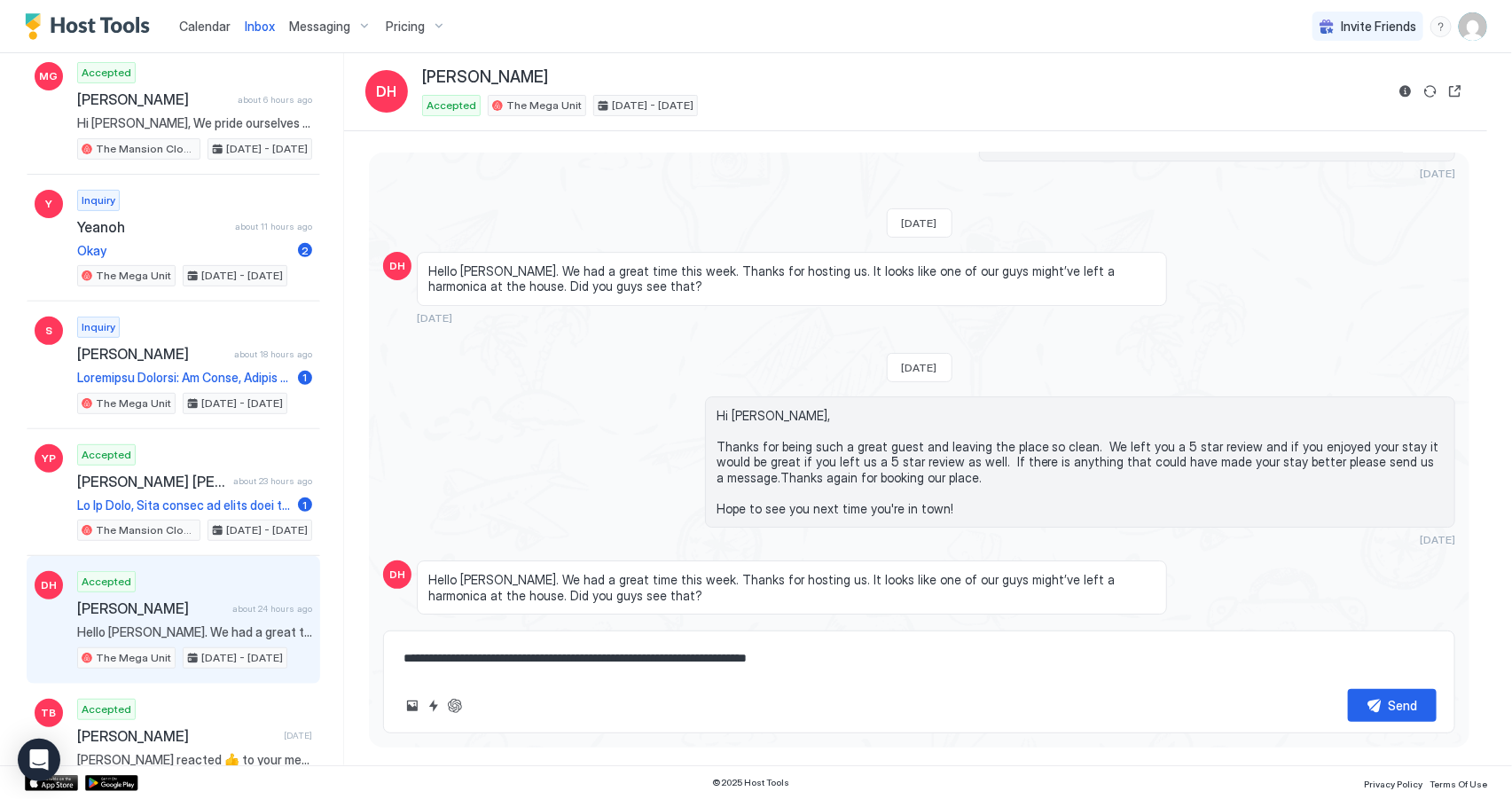 type on "*" 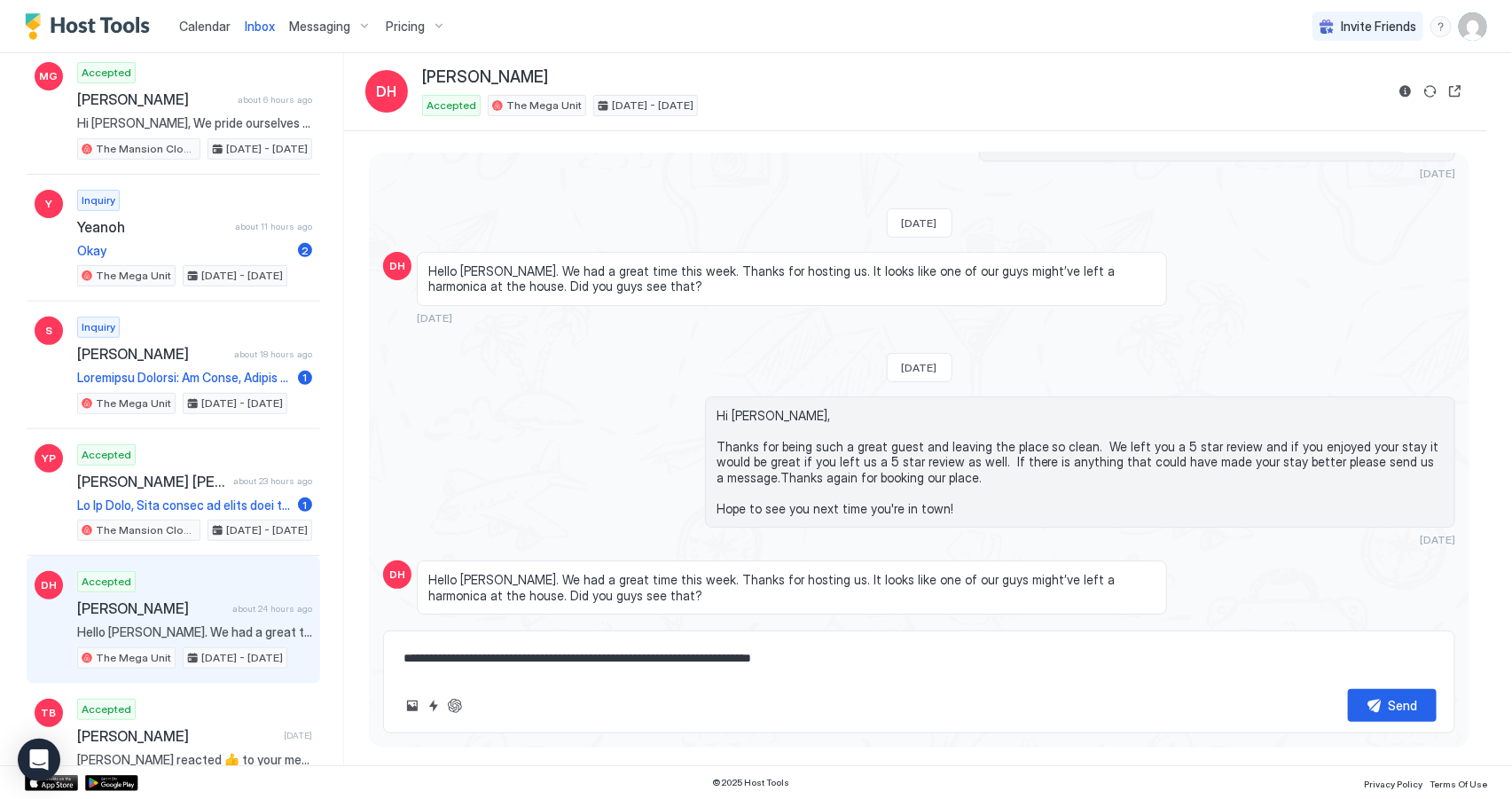 type on "*" 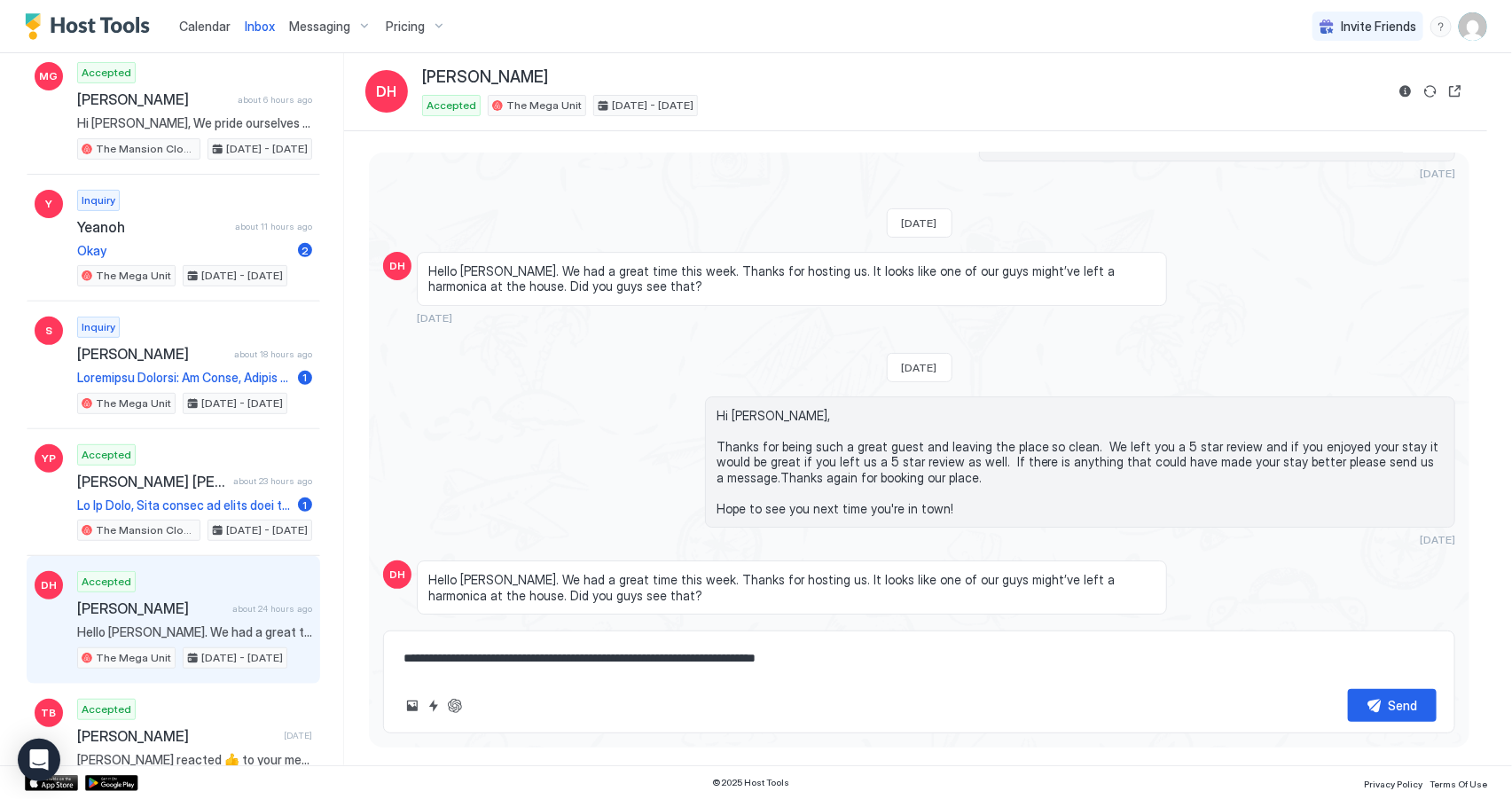 type on "**********" 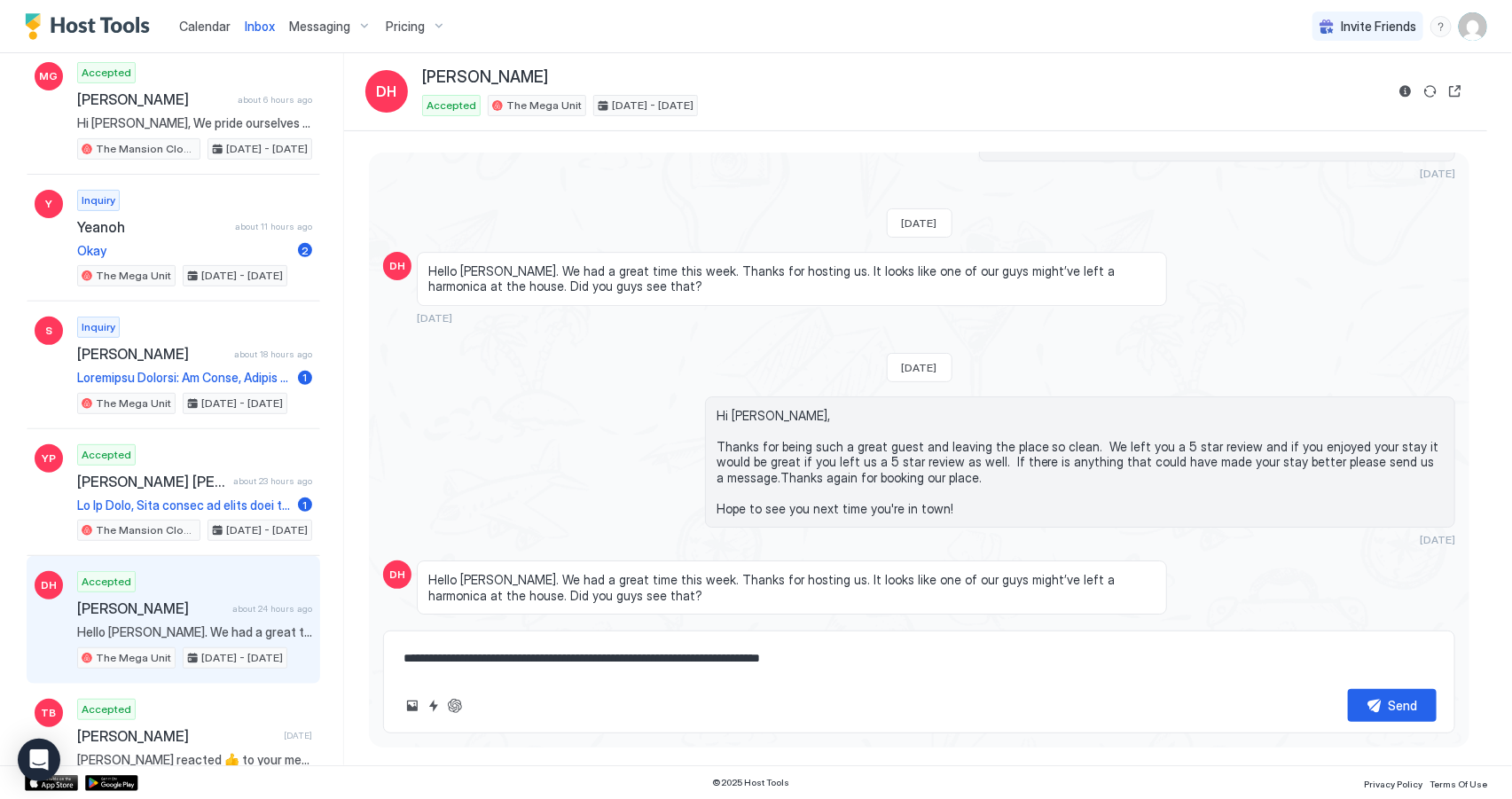 type on "*" 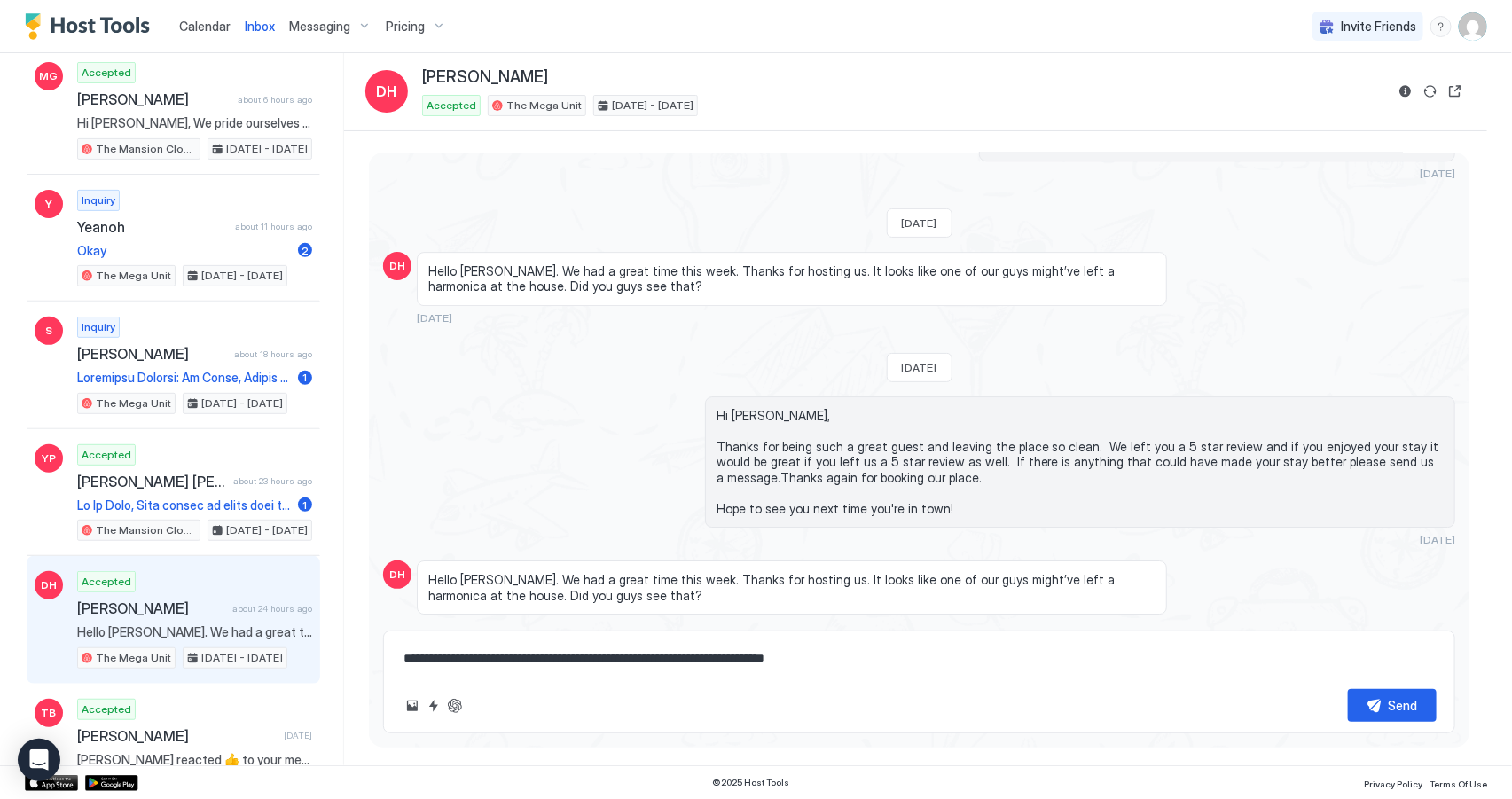 type on "*" 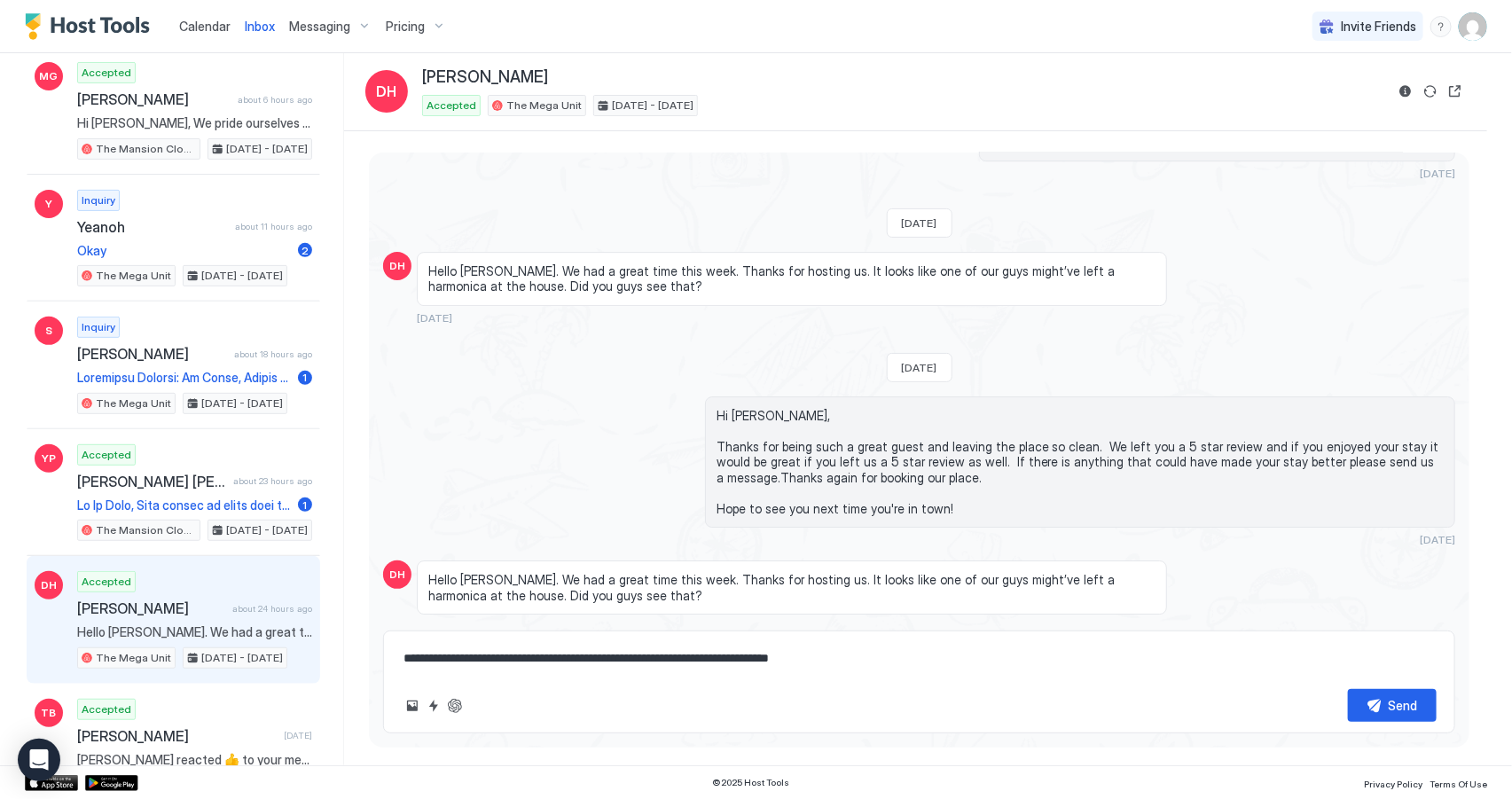 type on "**********" 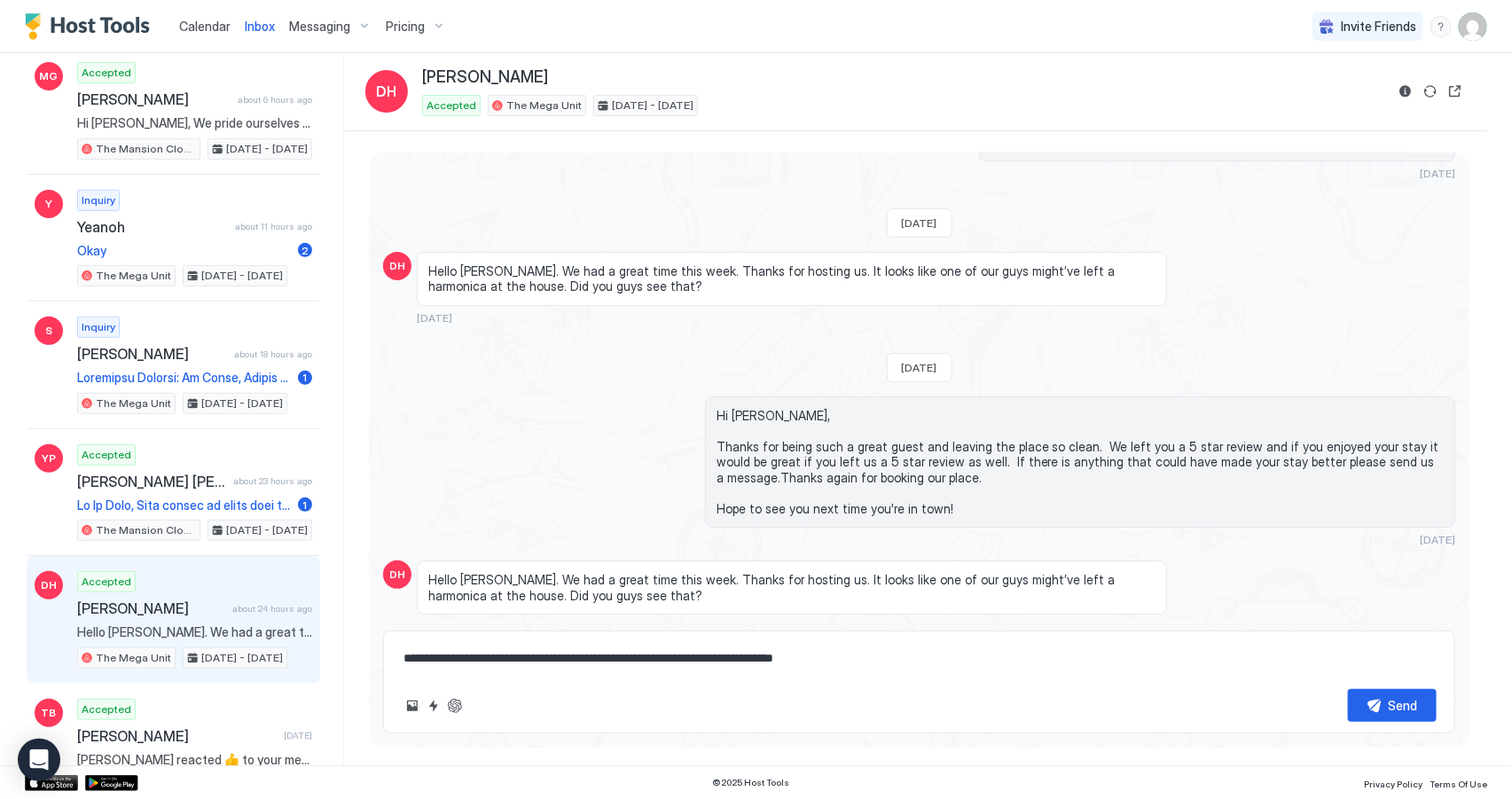type on "*" 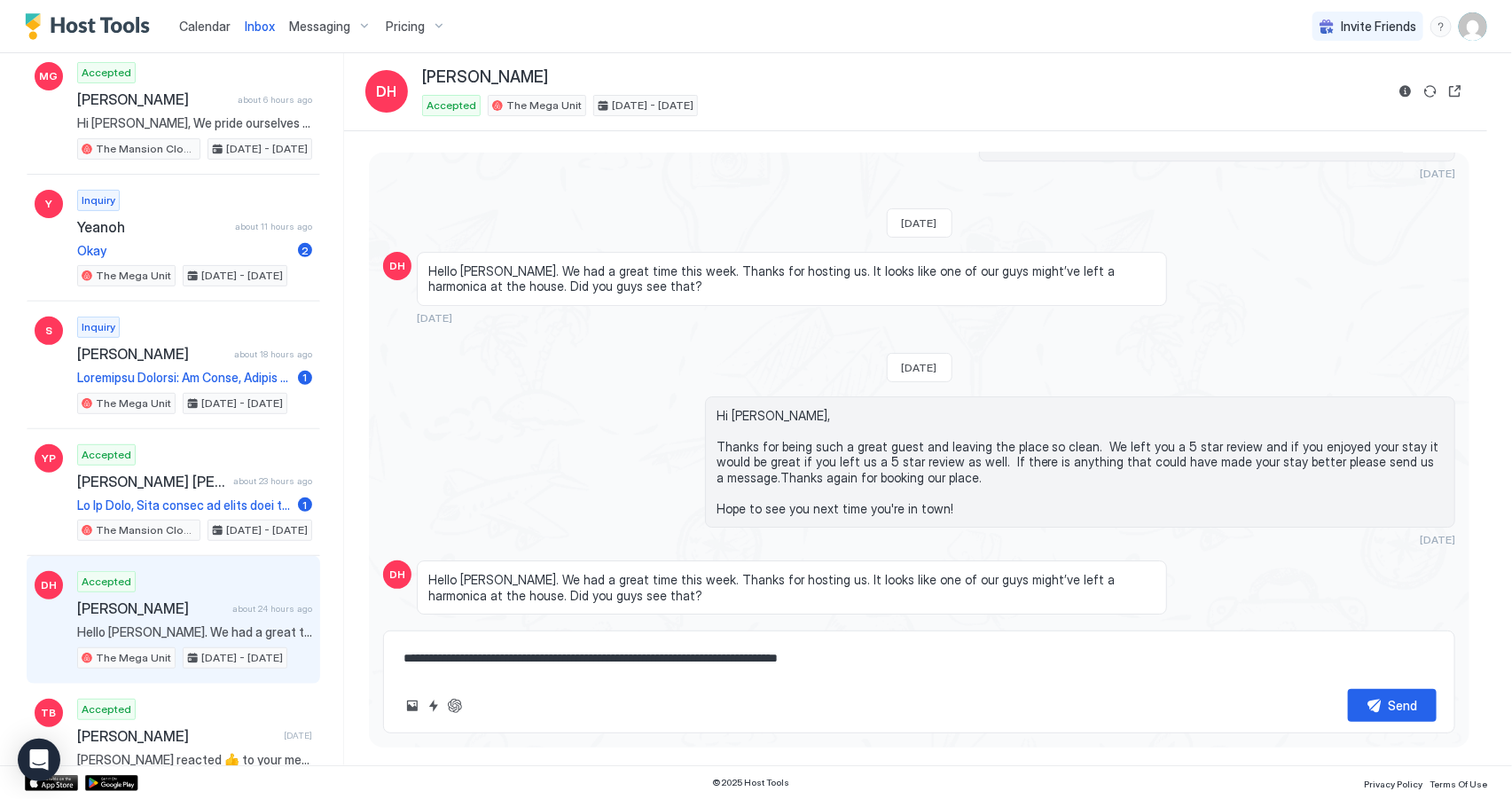 type on "*" 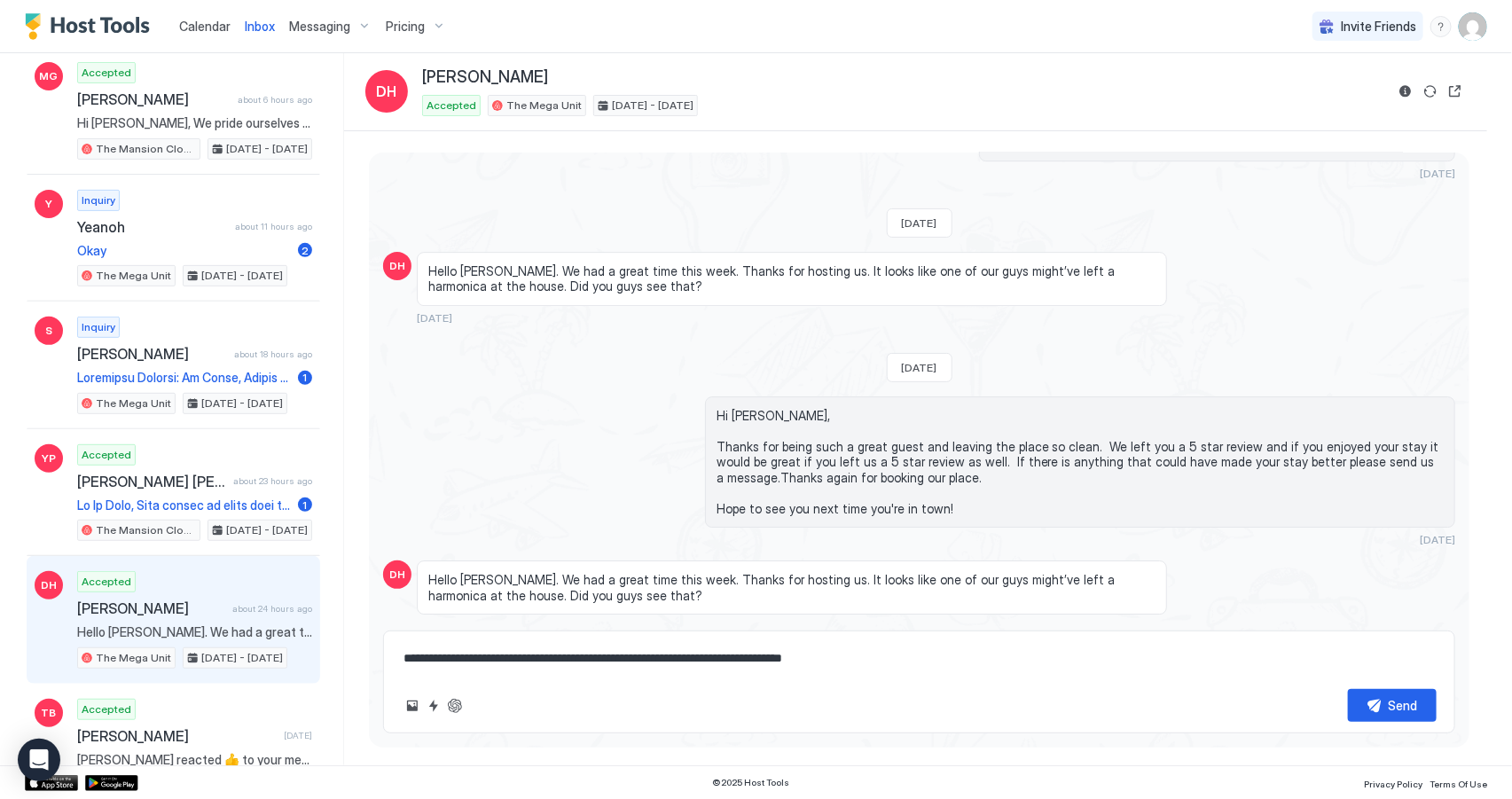 type on "*" 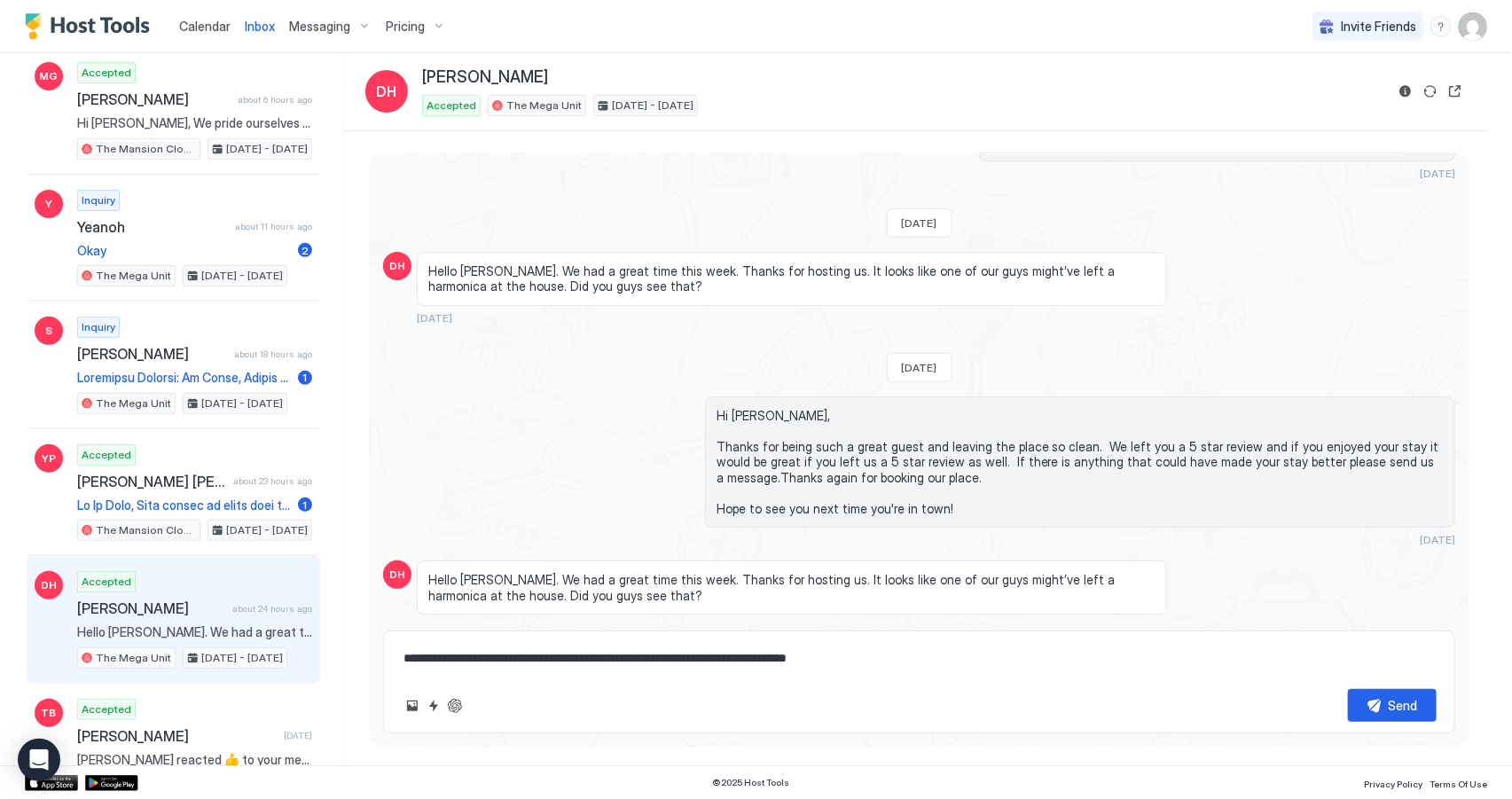 type on "**********" 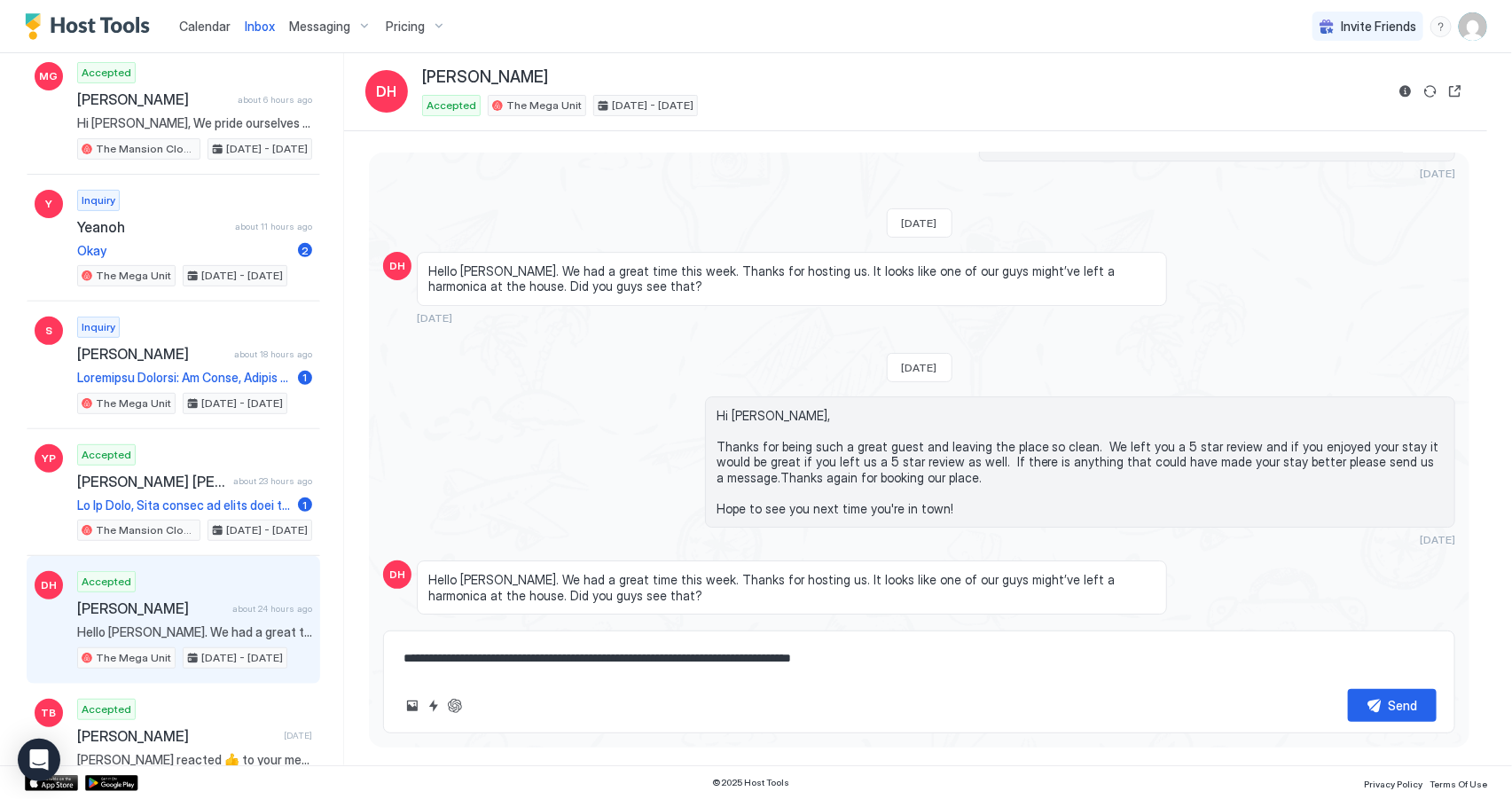type on "*" 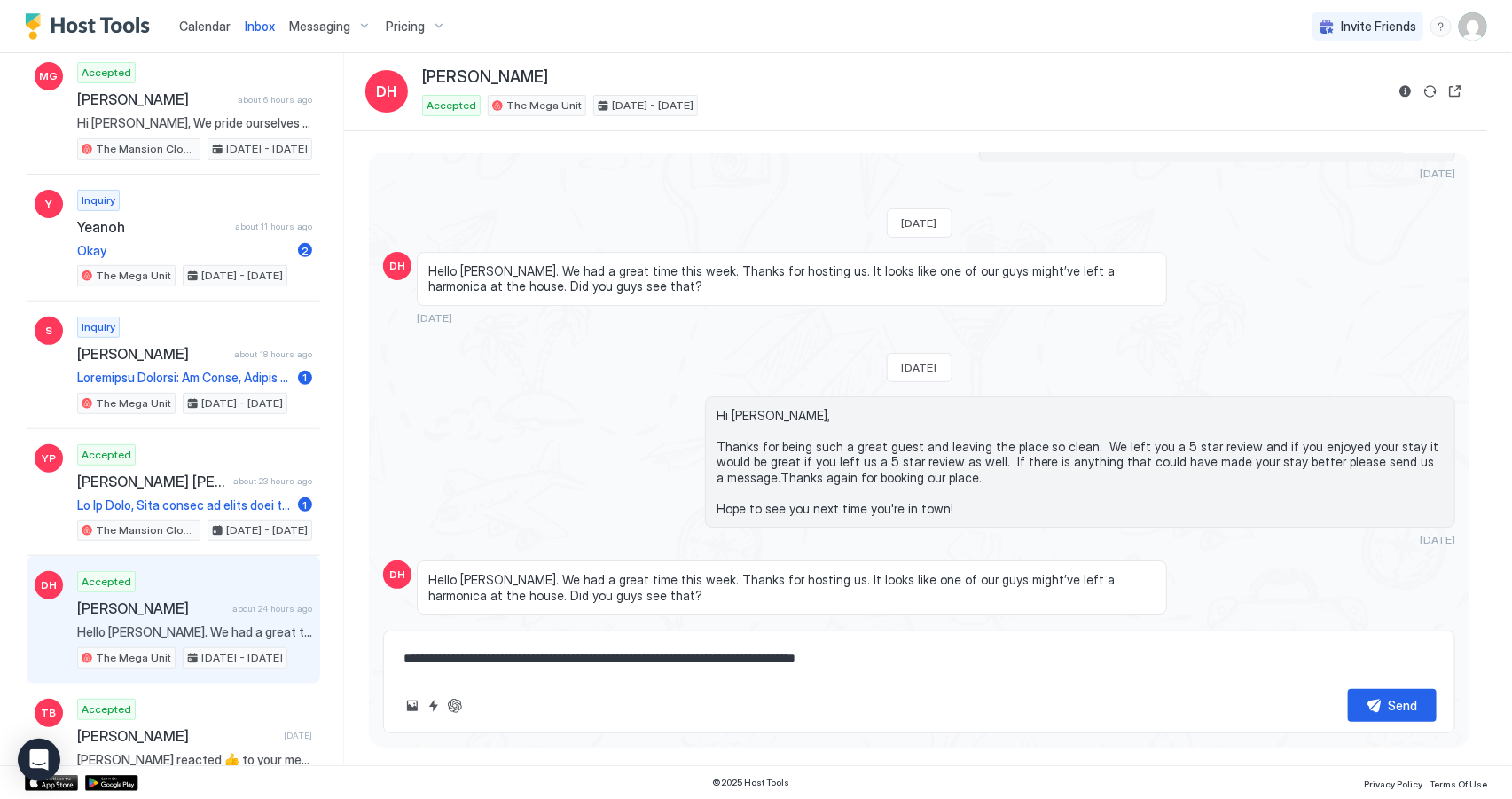 type on "*" 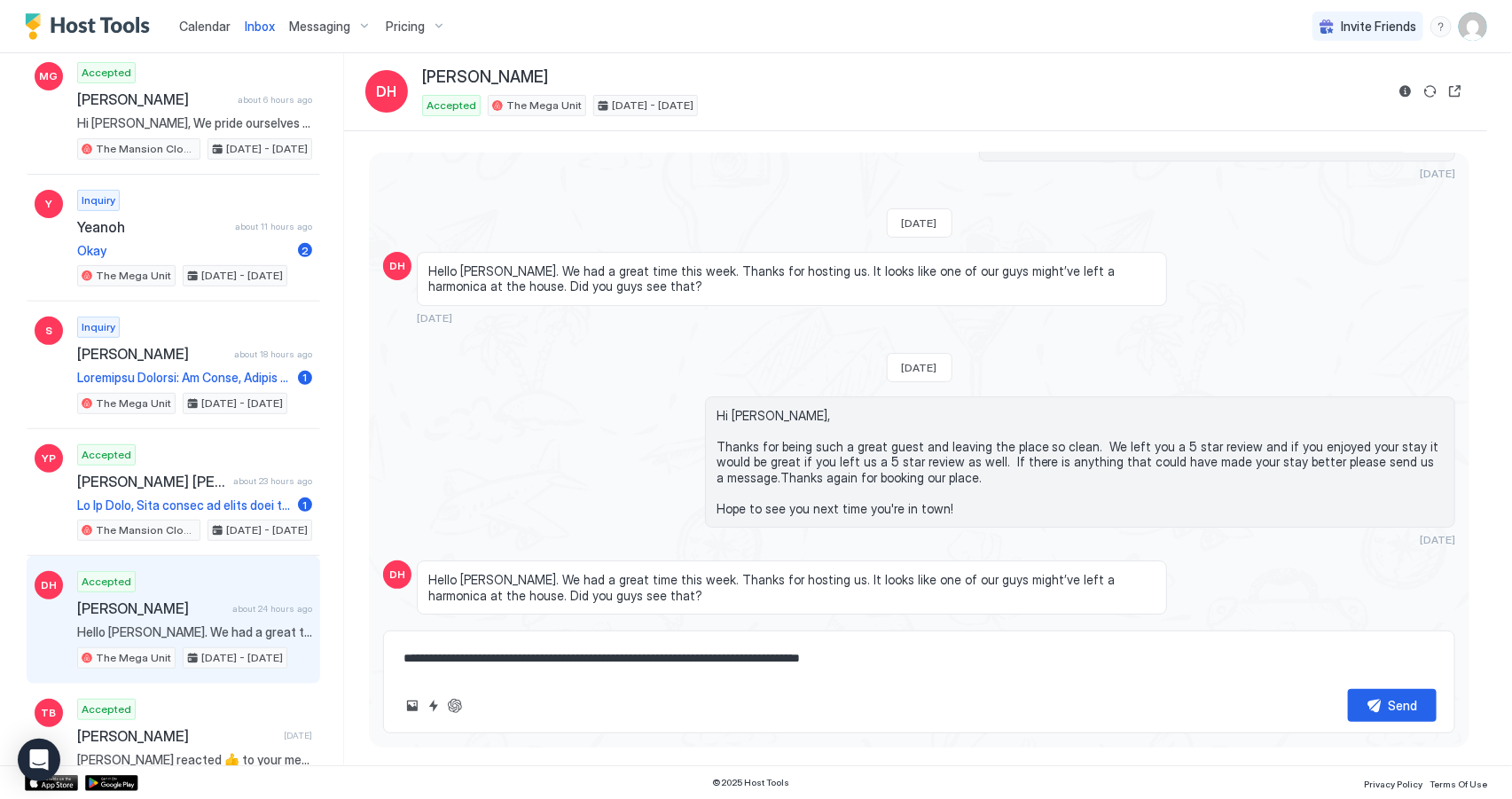 type on "**********" 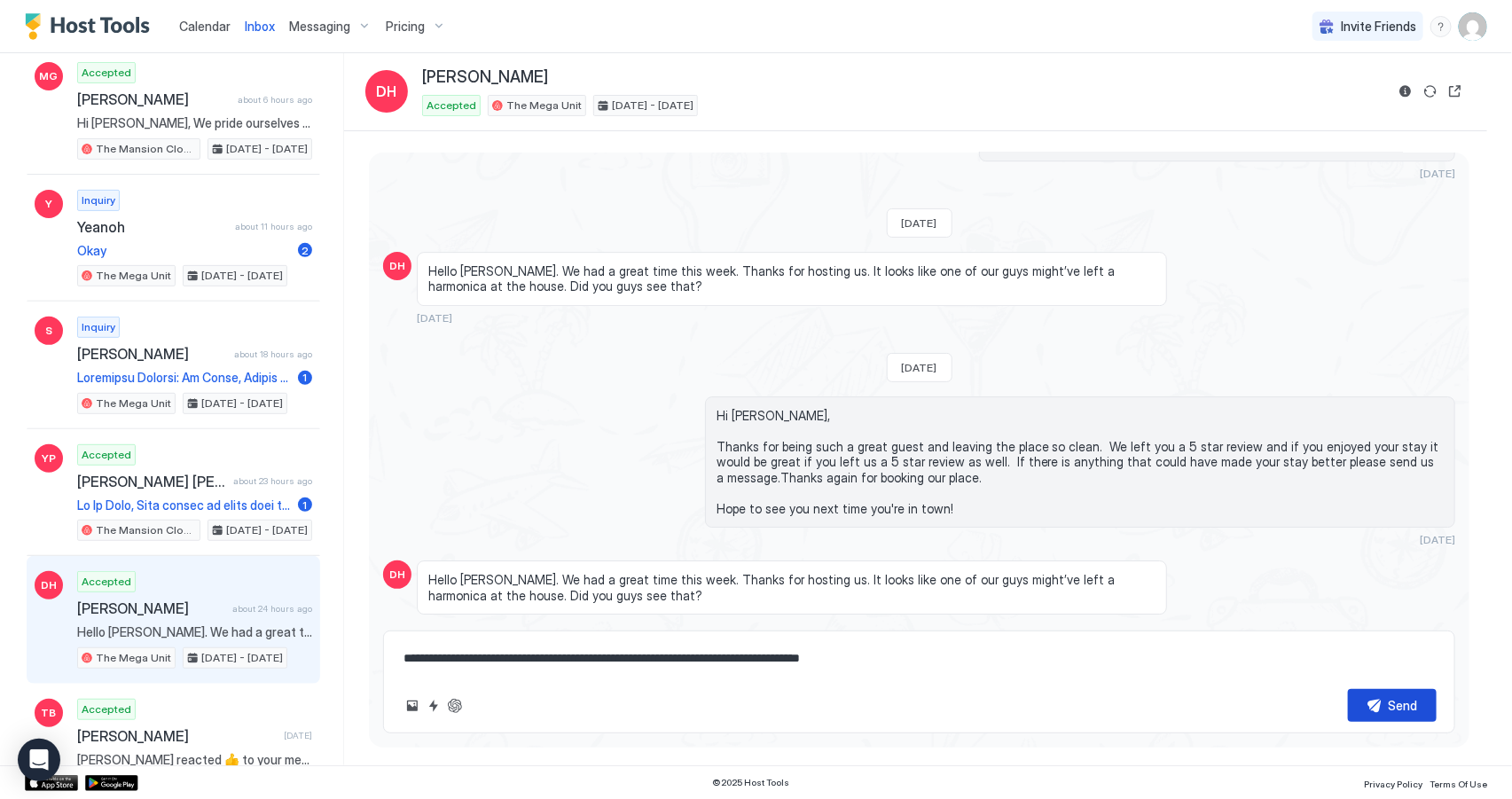click on "Send" at bounding box center (1392, 705) 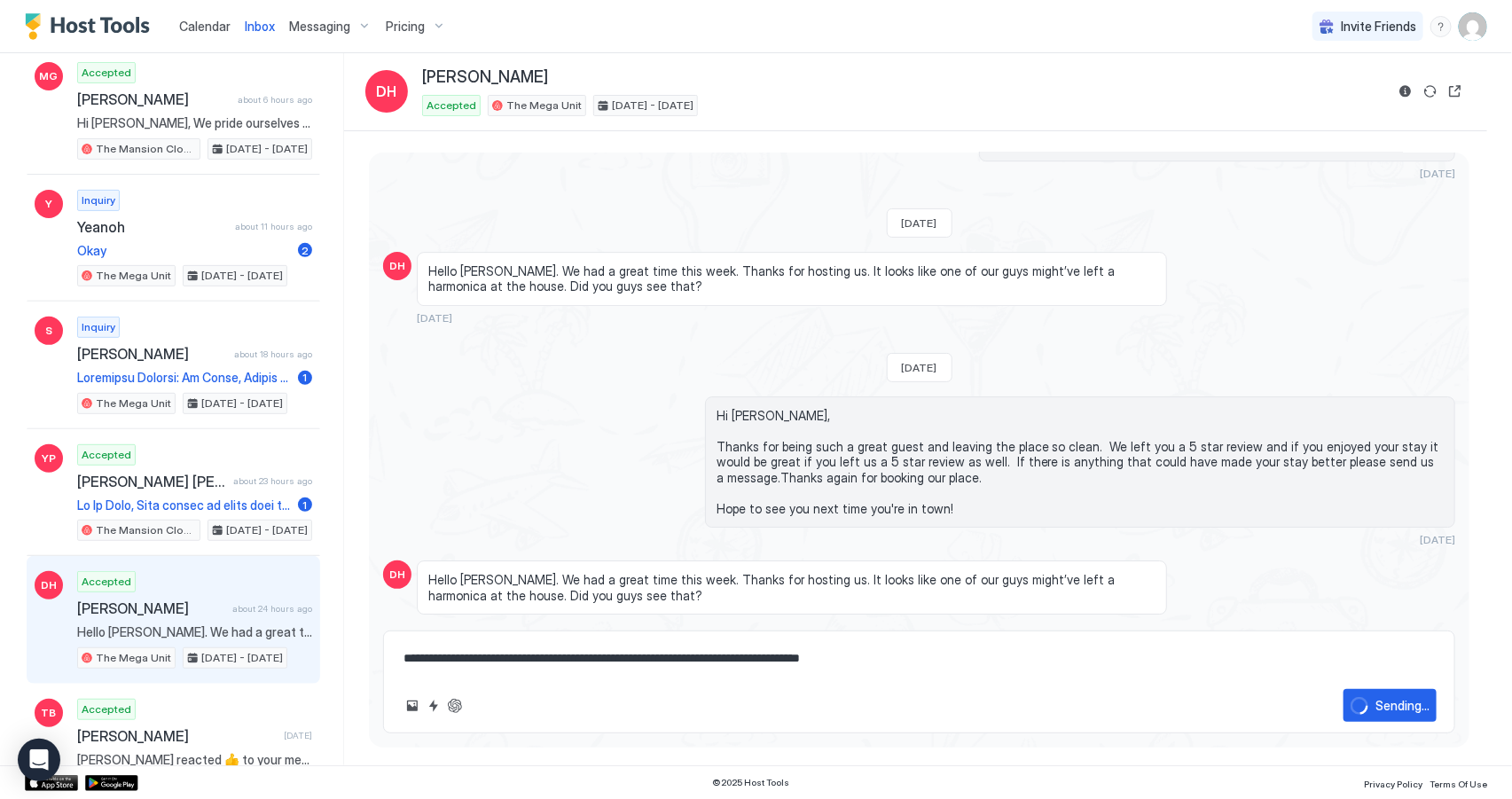 type on "*" 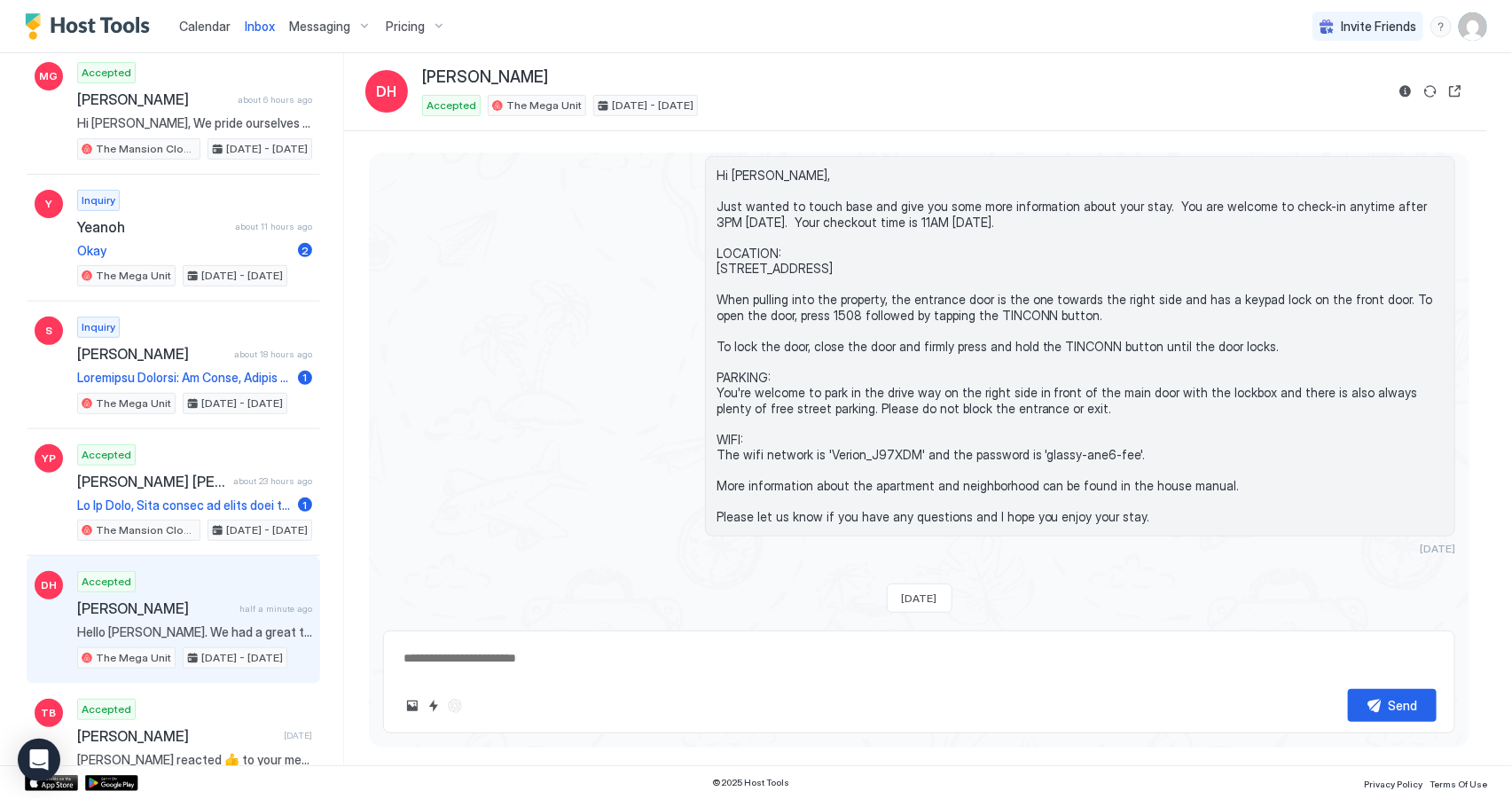 scroll, scrollTop: 662, scrollLeft: 0, axis: vertical 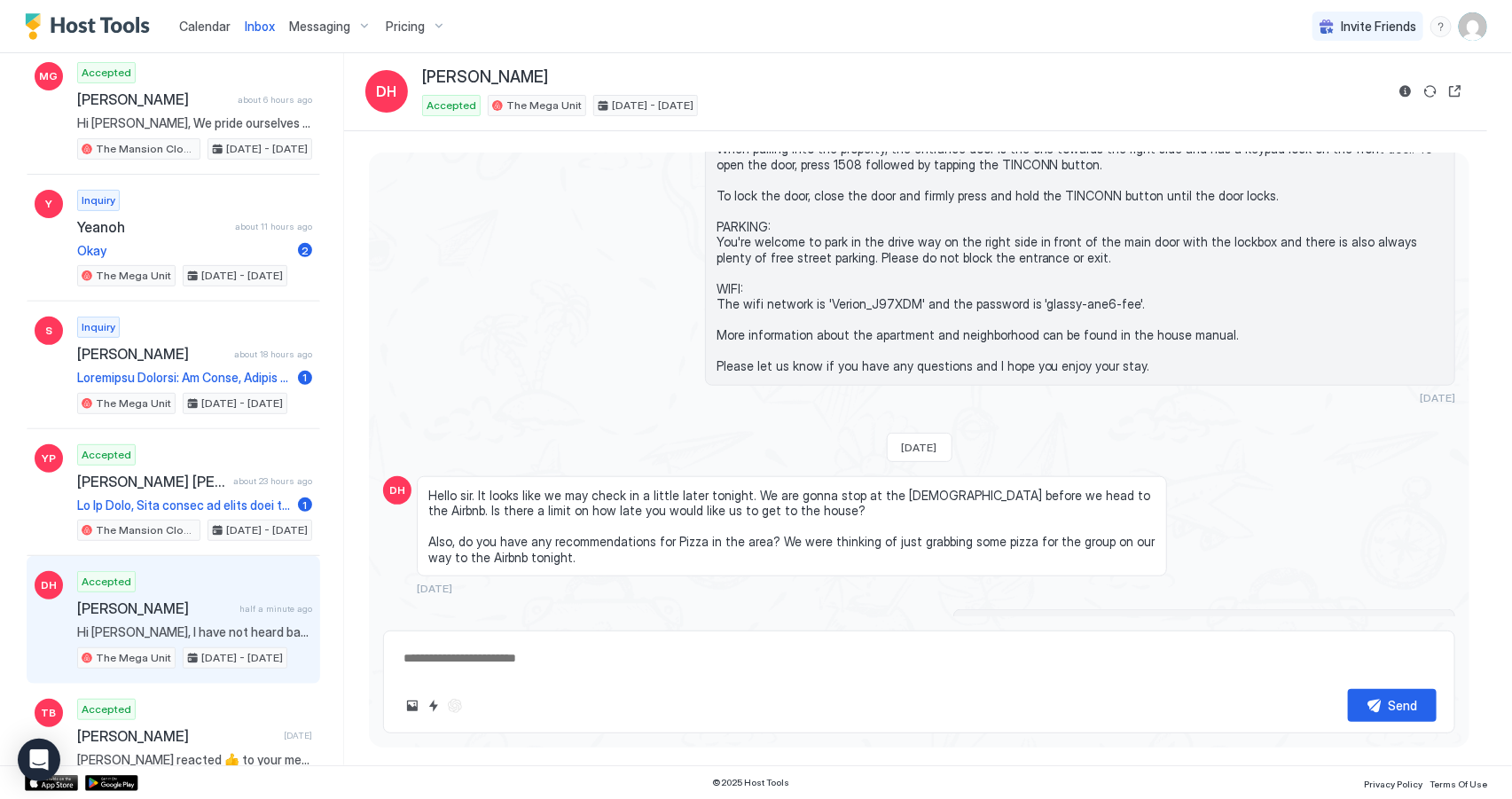 type on "*" 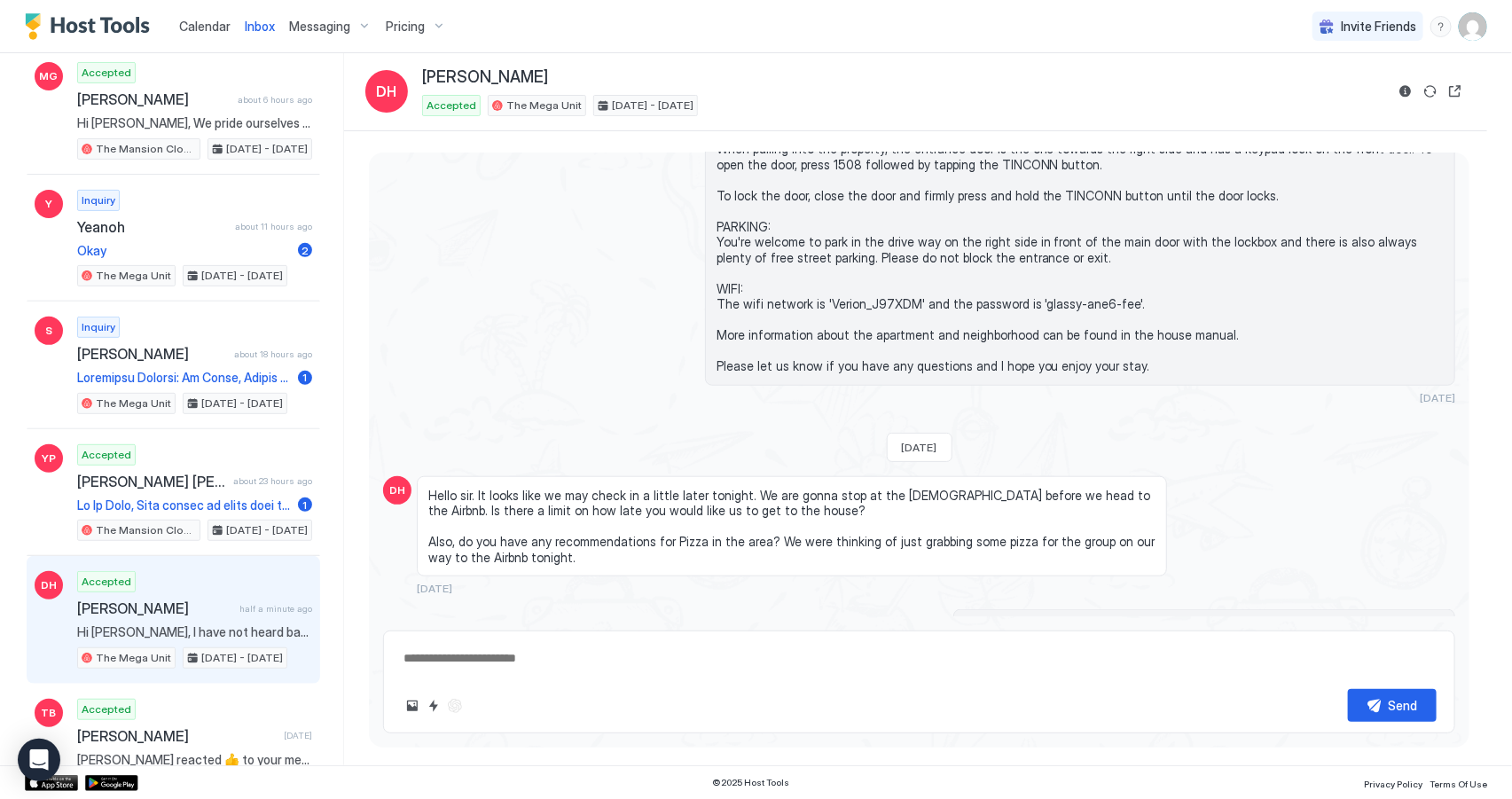 click on "Messaging" at bounding box center (319, 27) 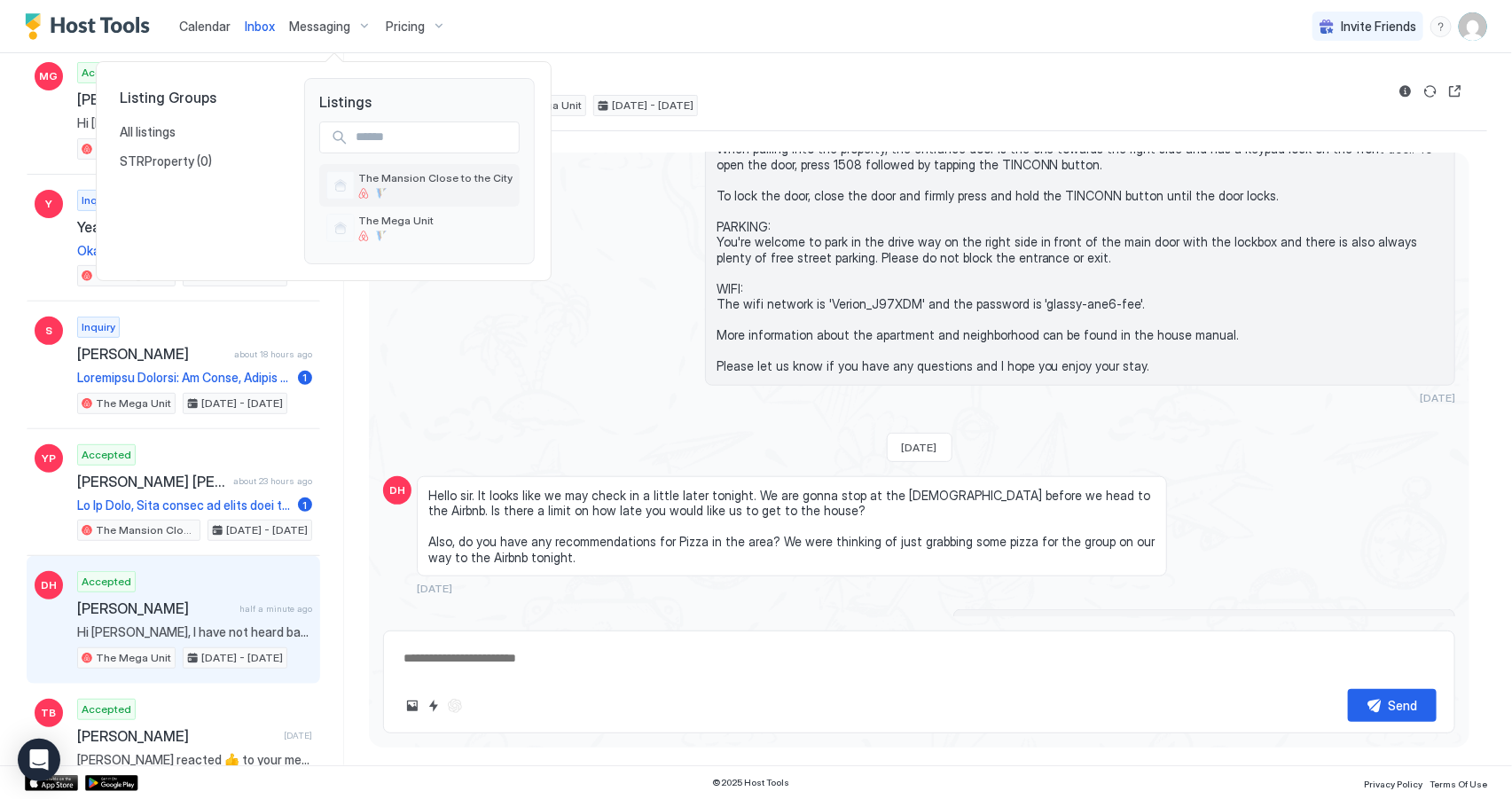 click at bounding box center (435, 193) 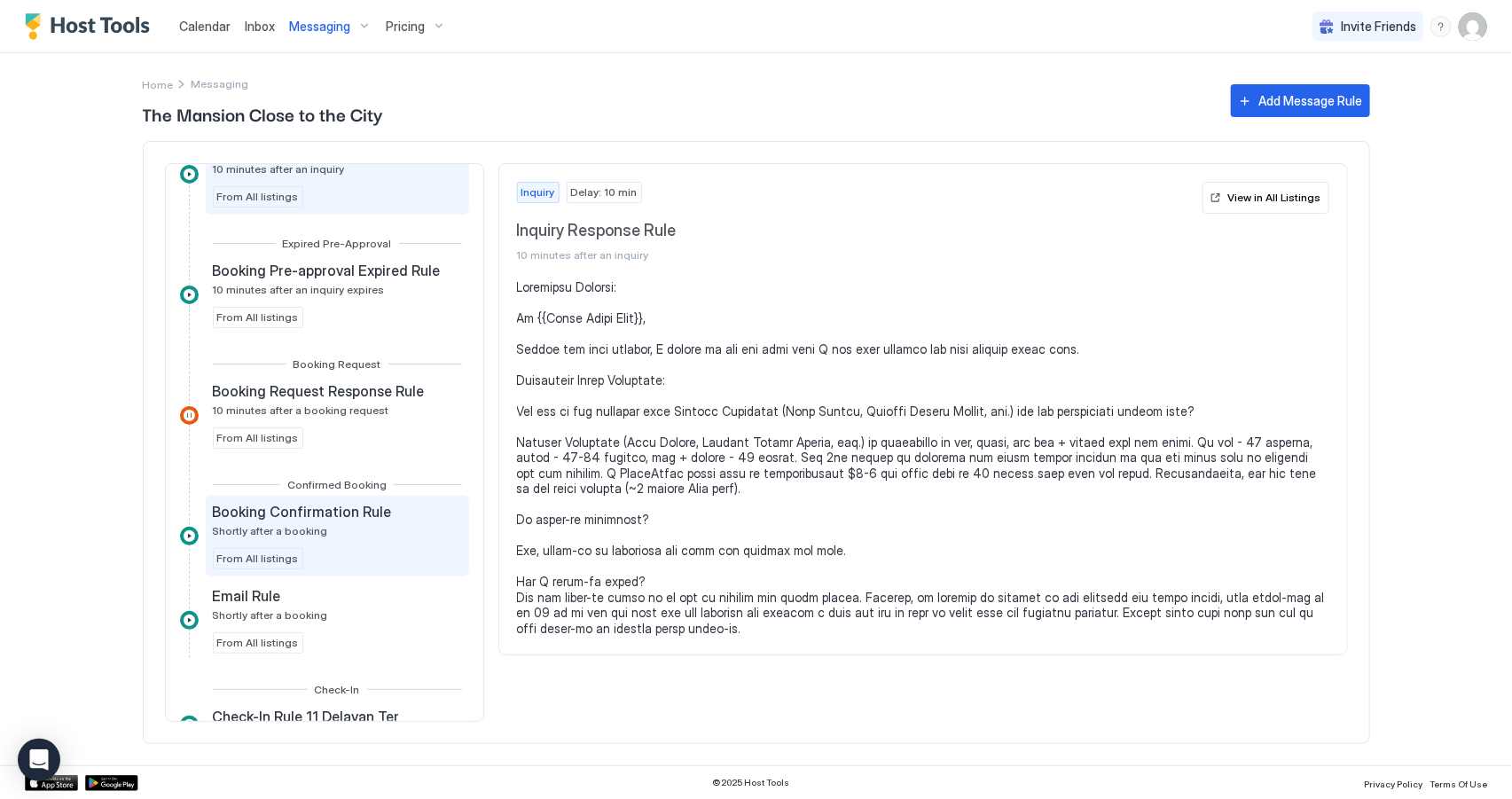 scroll, scrollTop: 161, scrollLeft: 0, axis: vertical 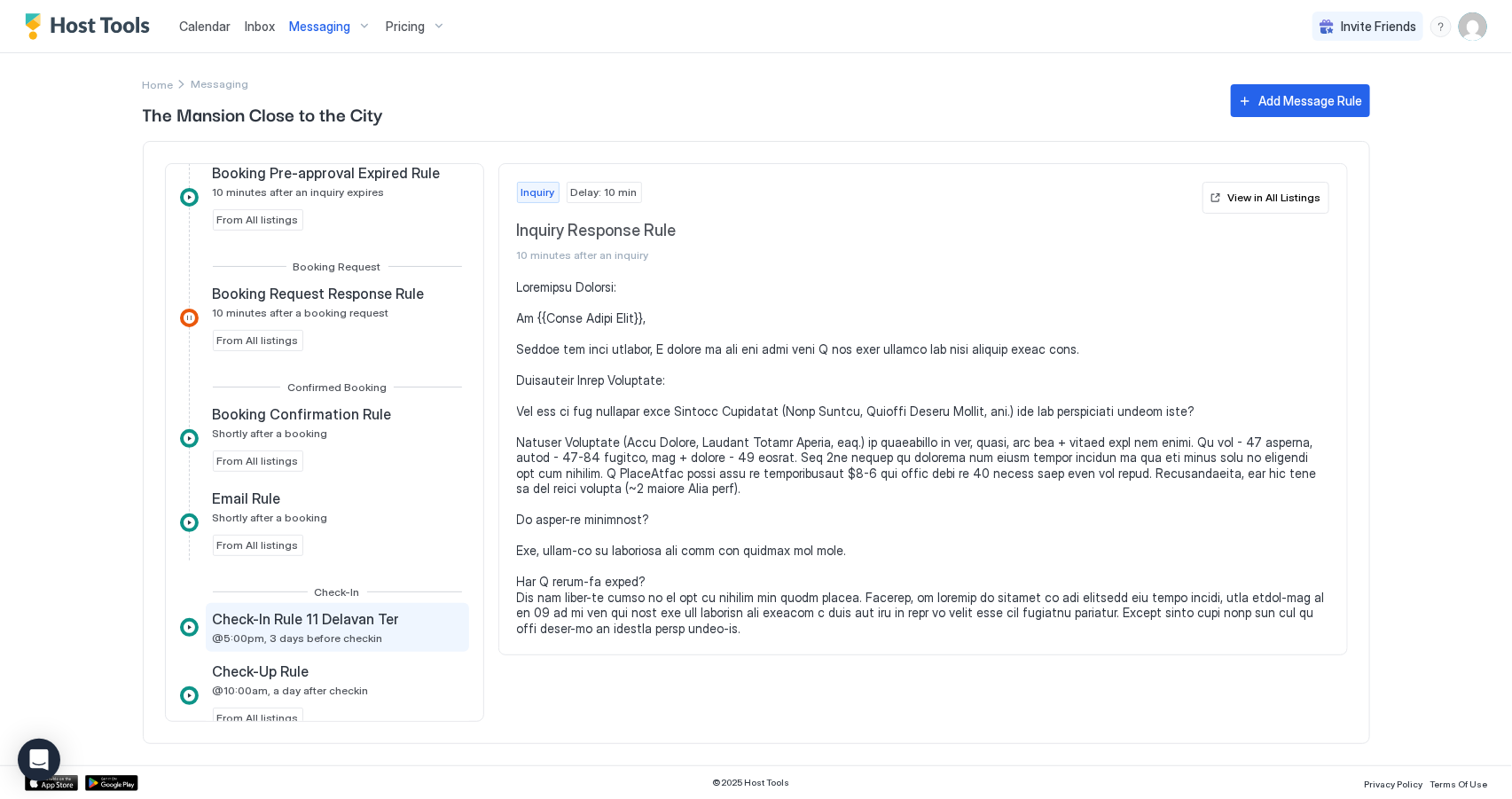 click on "Check-In Rule 11 Delavan Ter" at bounding box center (306, 619) 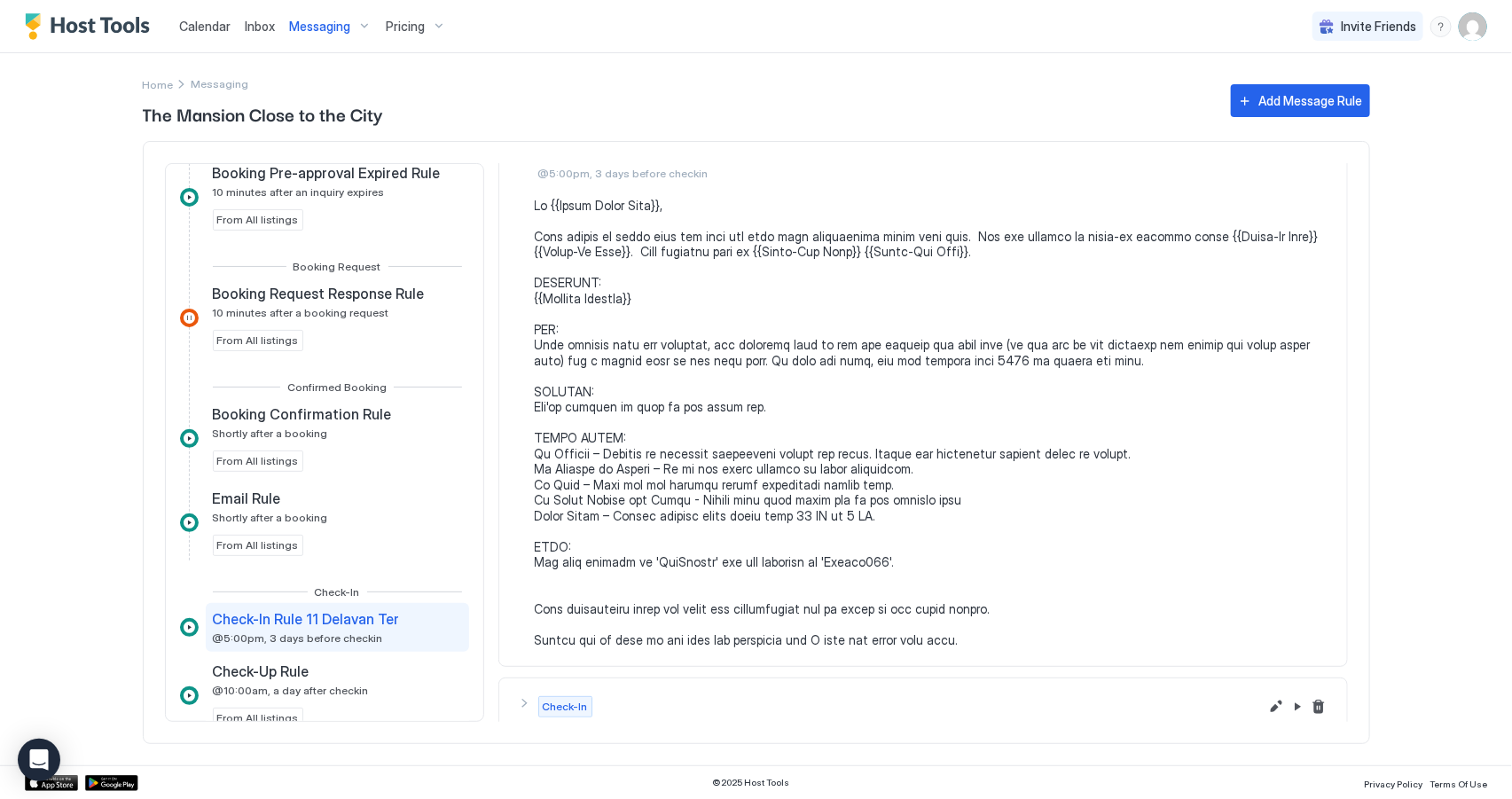 scroll, scrollTop: 151, scrollLeft: 0, axis: vertical 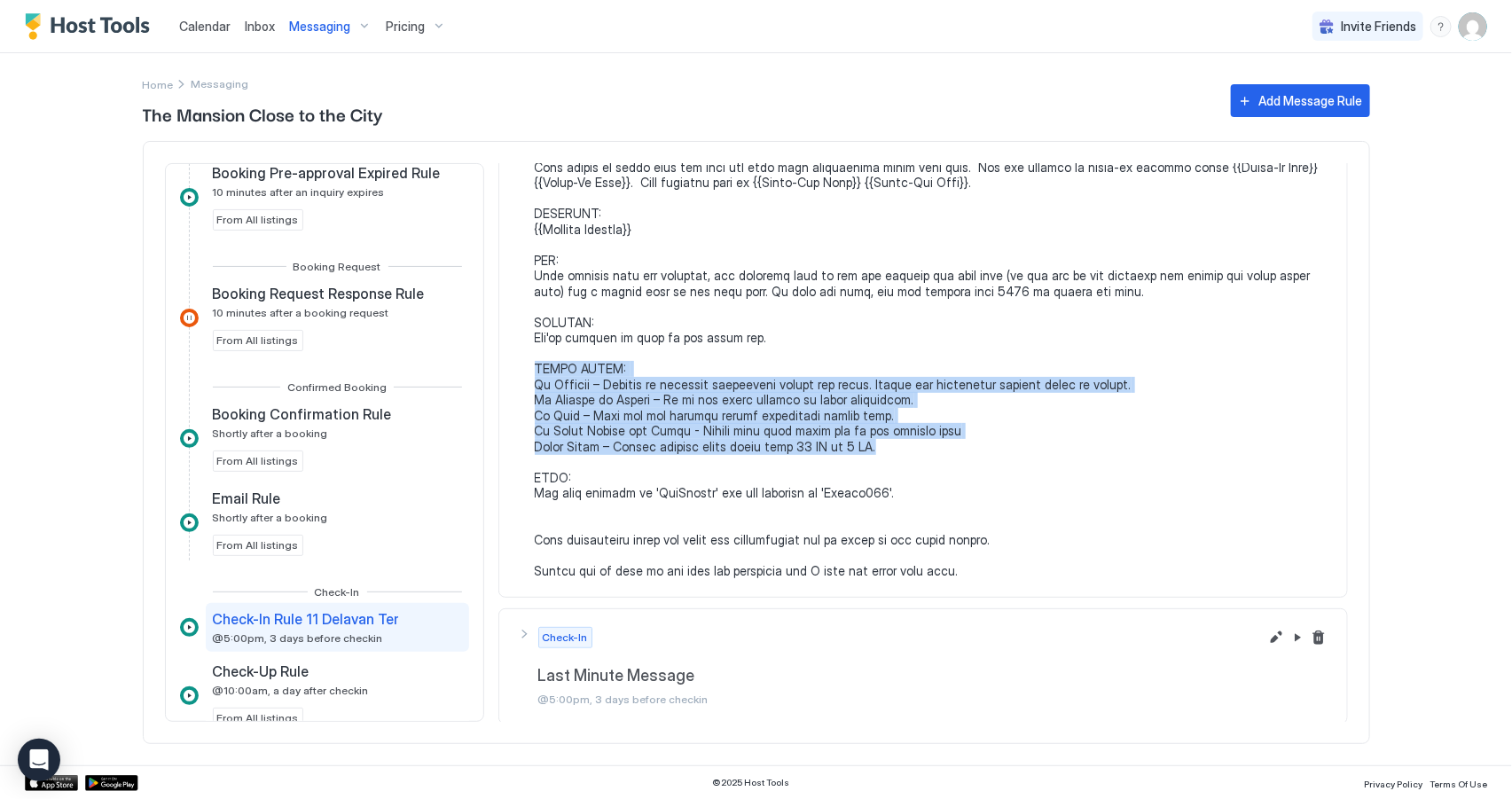 drag, startPoint x: 883, startPoint y: 448, endPoint x: 528, endPoint y: 361, distance: 365.5051 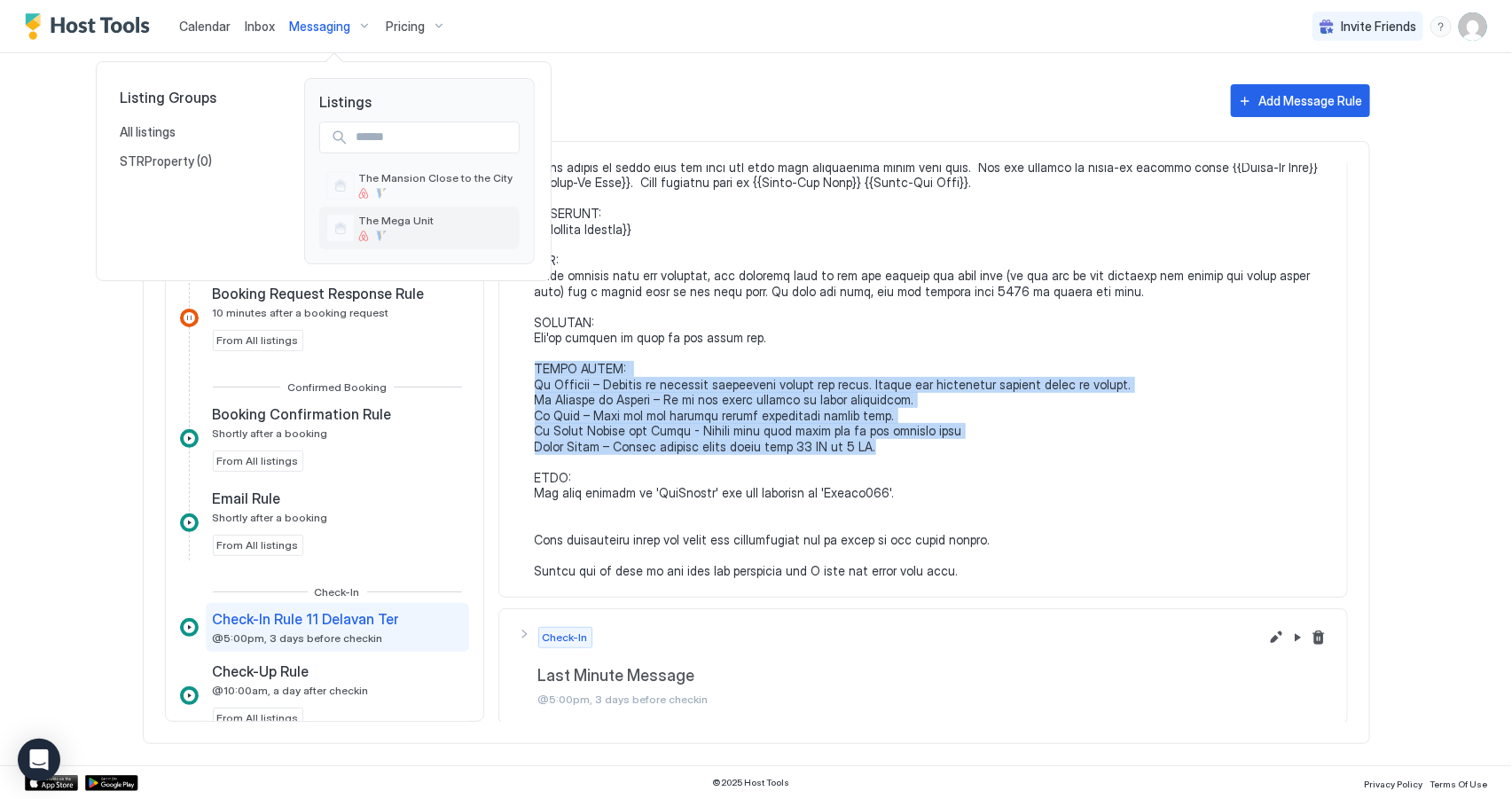 click at bounding box center (396, 236) 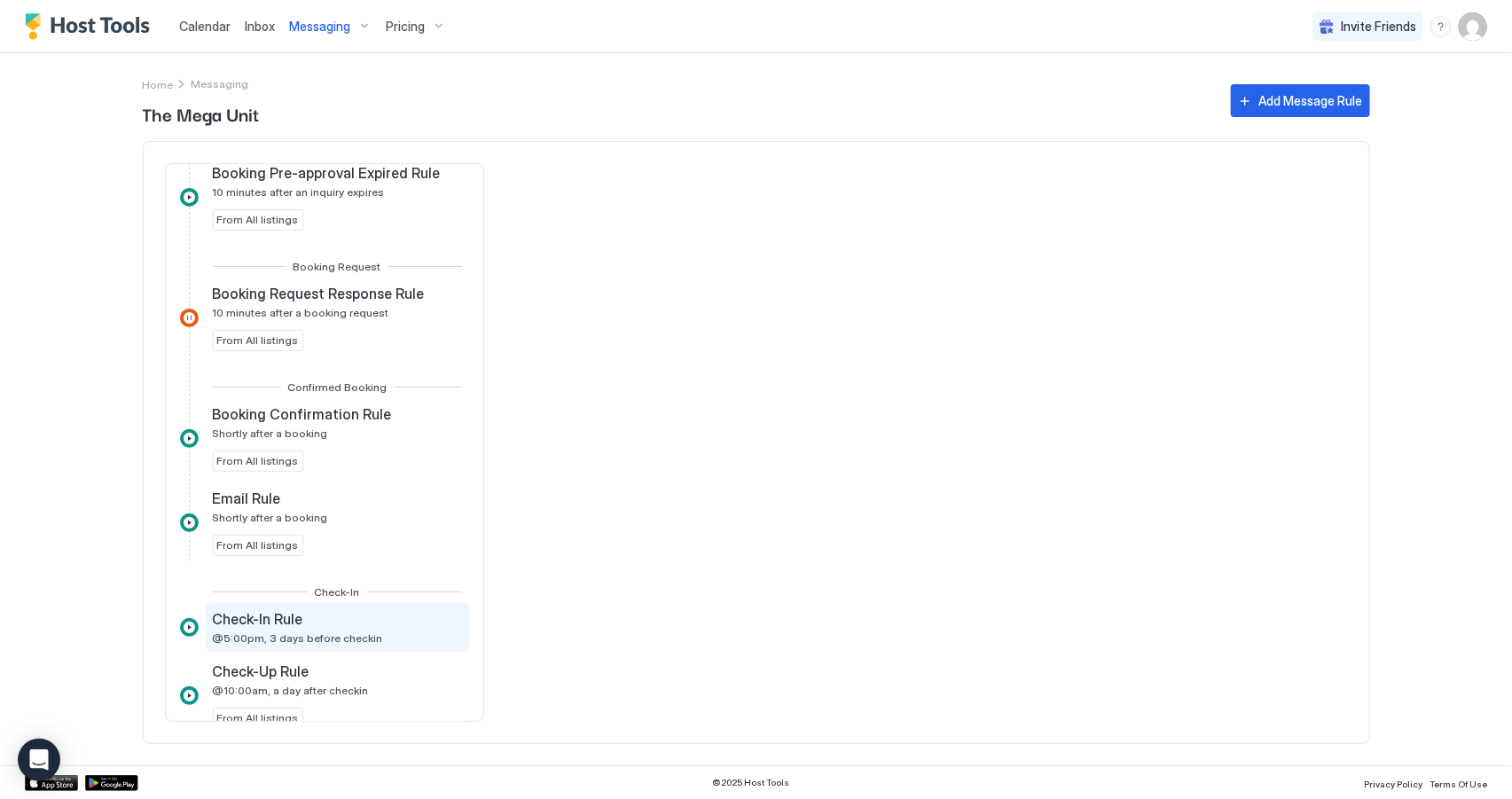 click on "Check-In Rule" at bounding box center [258, 619] 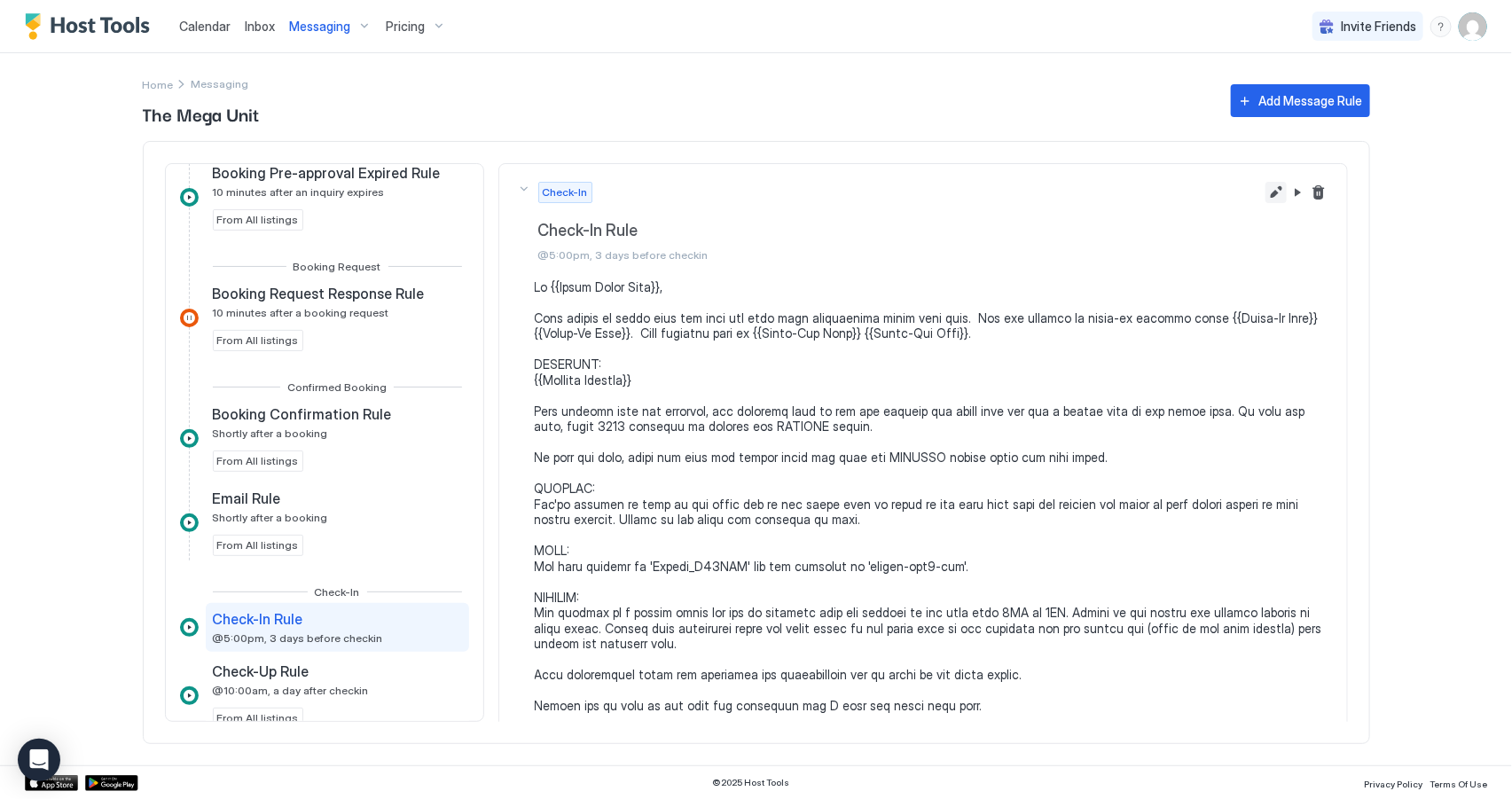 click at bounding box center (1276, 192) 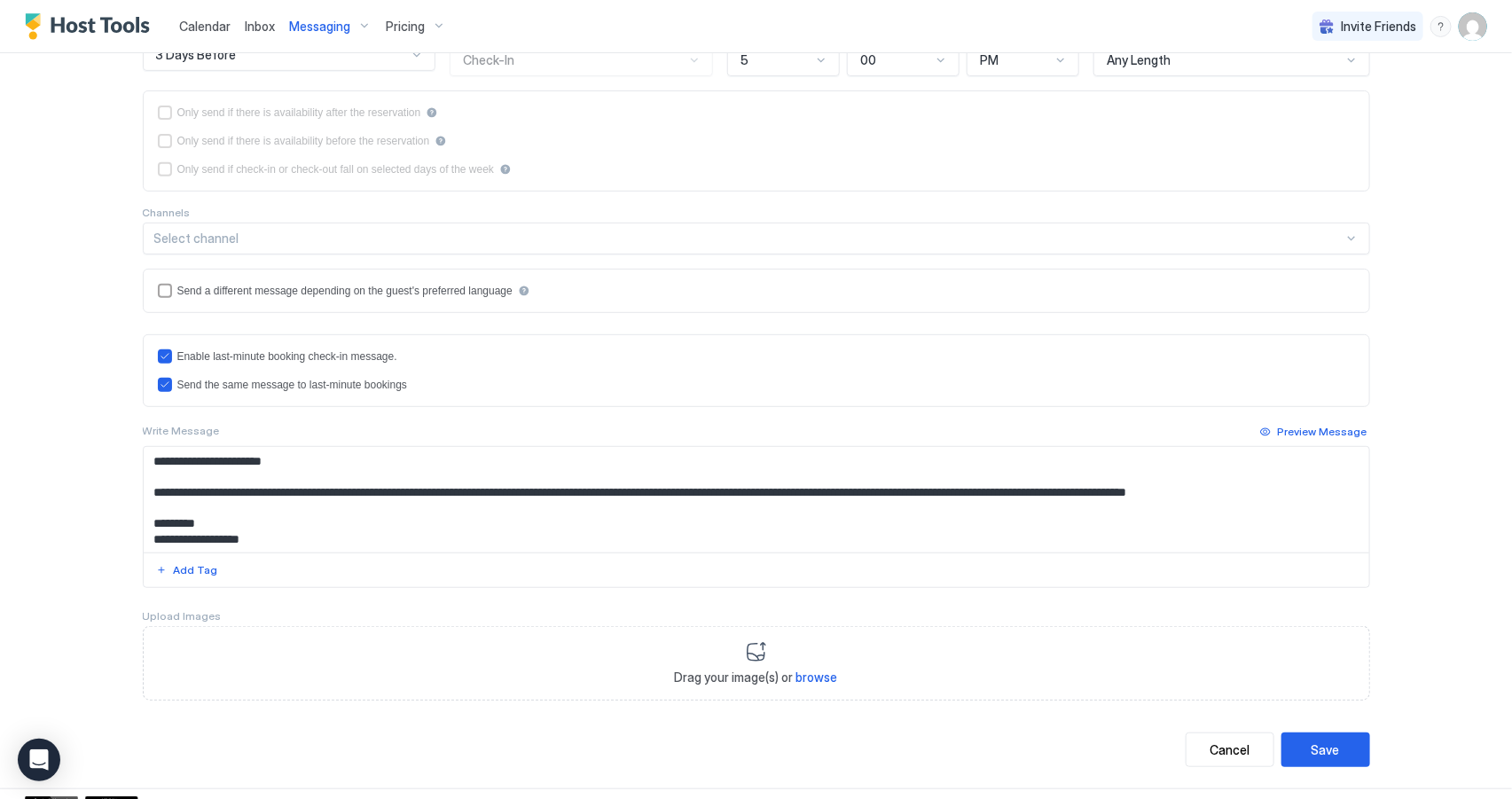 scroll, scrollTop: 280, scrollLeft: 0, axis: vertical 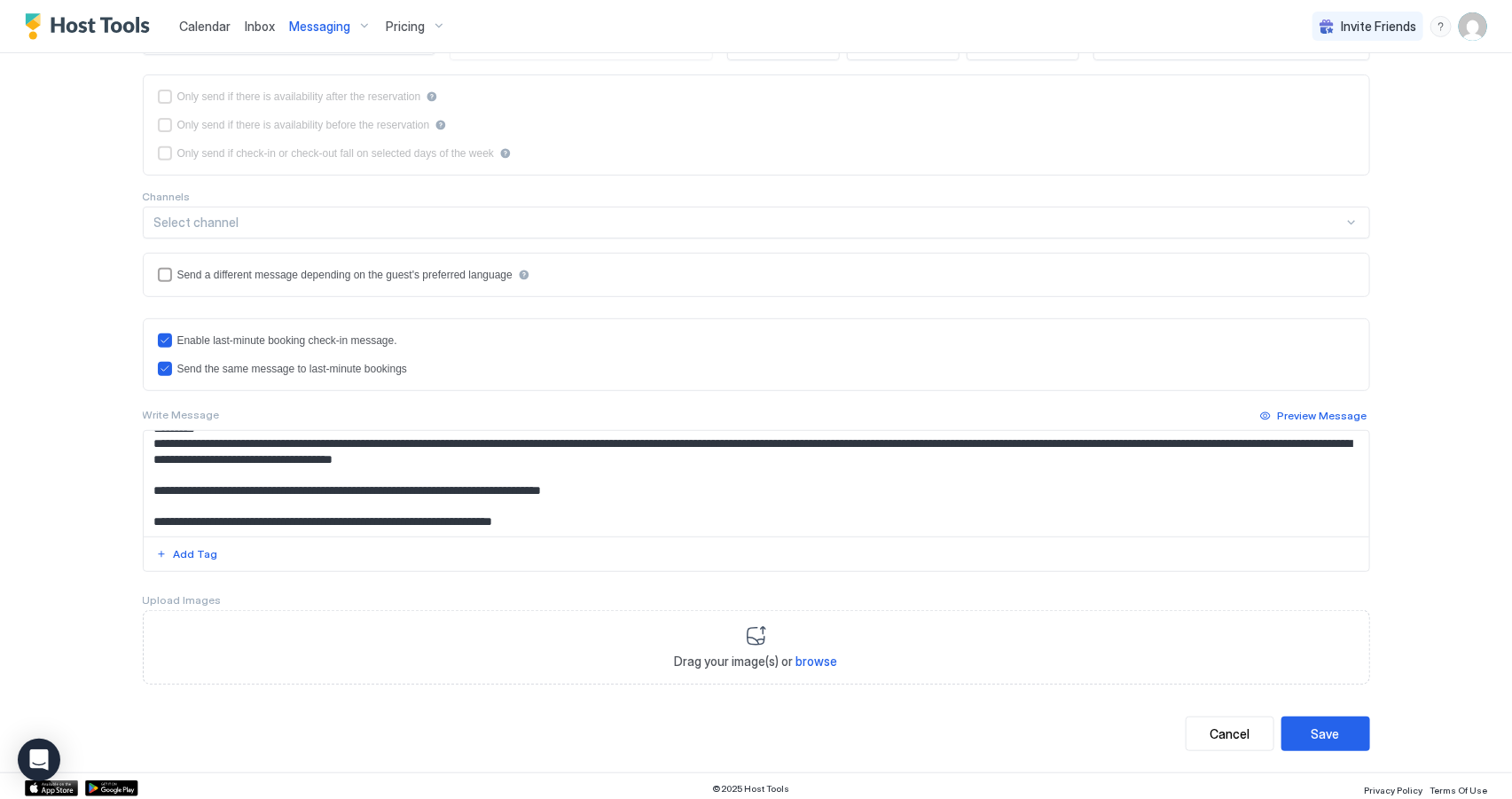 click at bounding box center [756, 483] 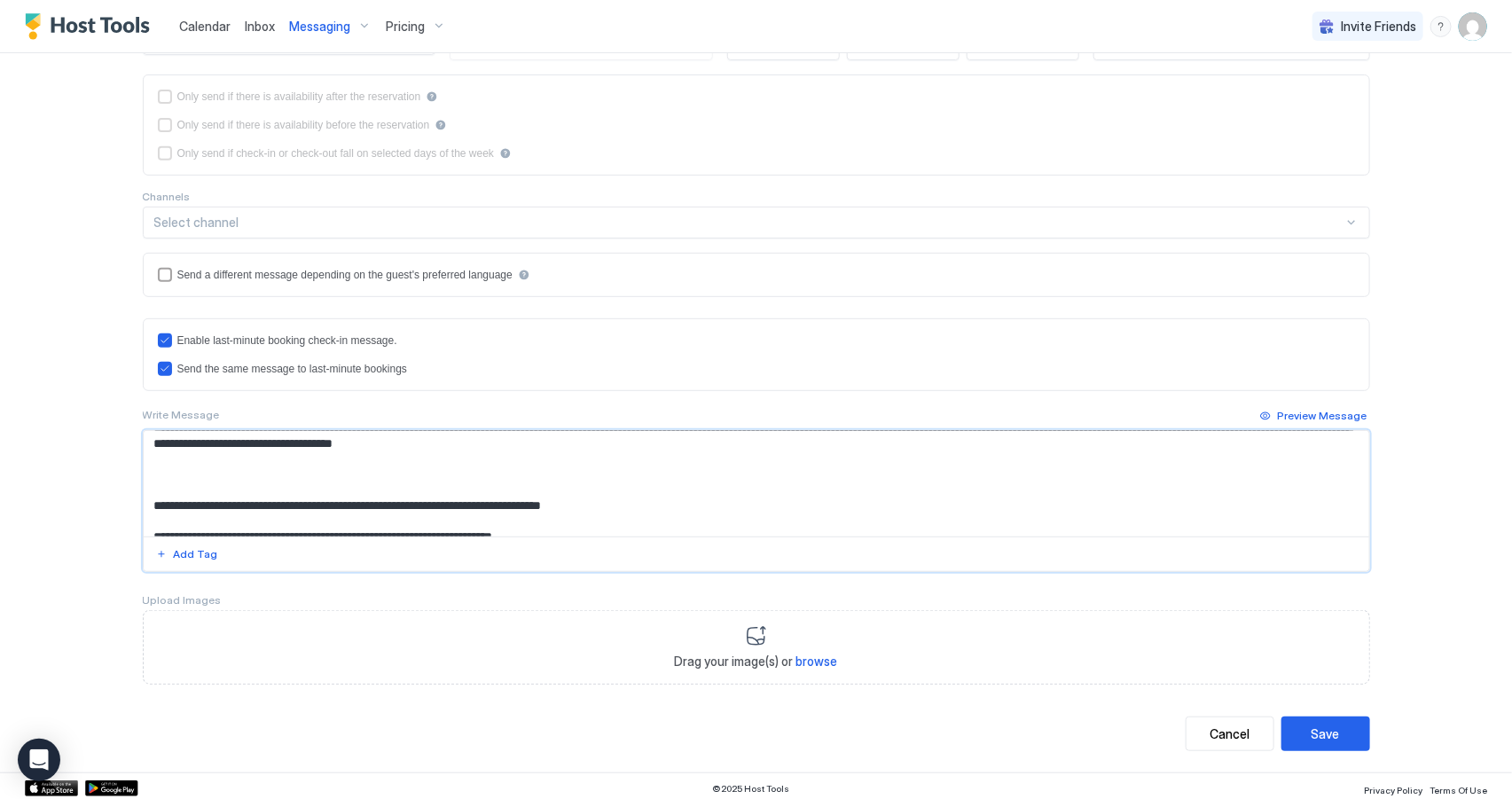 paste on "**********" 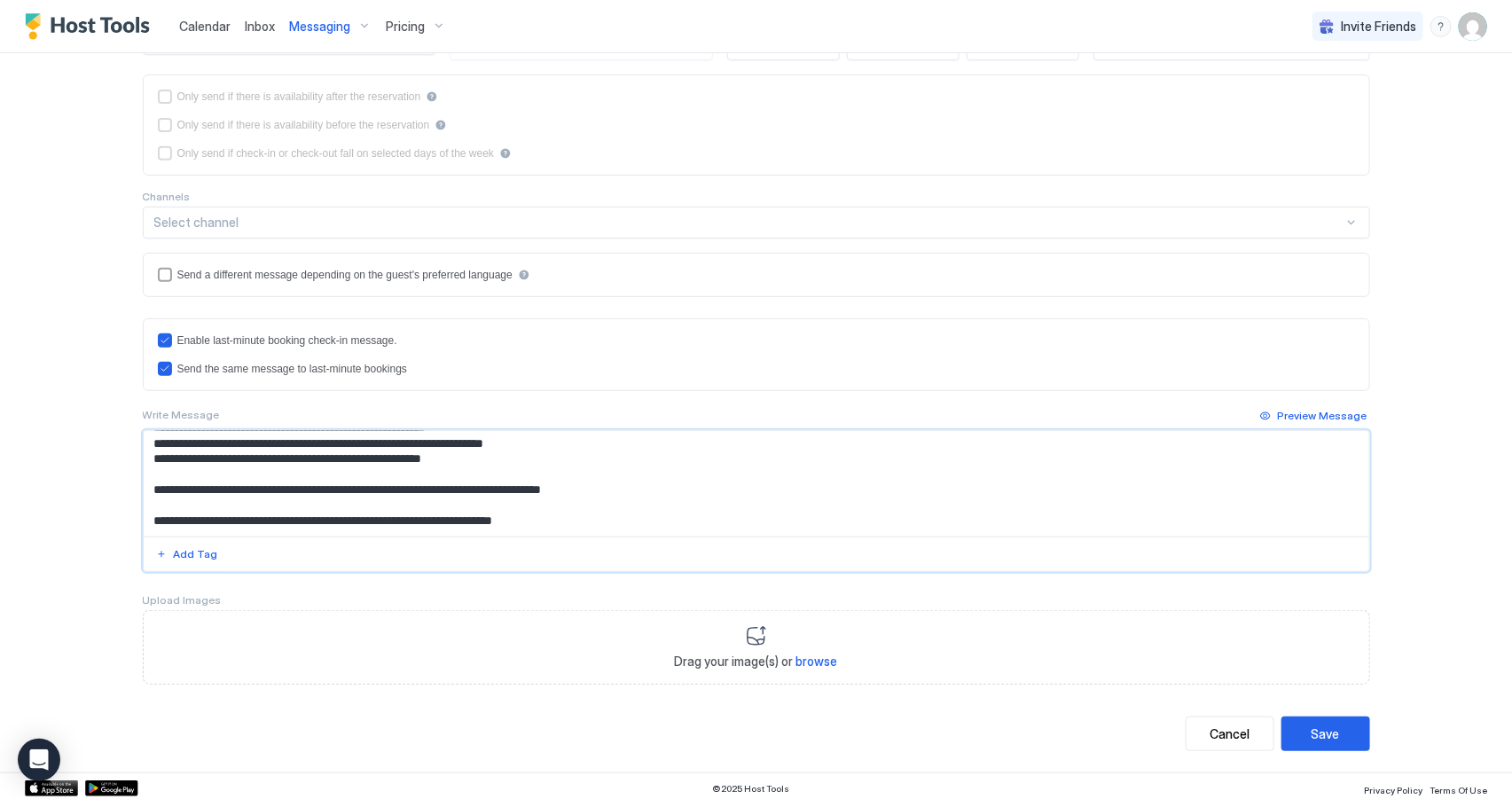 scroll, scrollTop: 325, scrollLeft: 0, axis: vertical 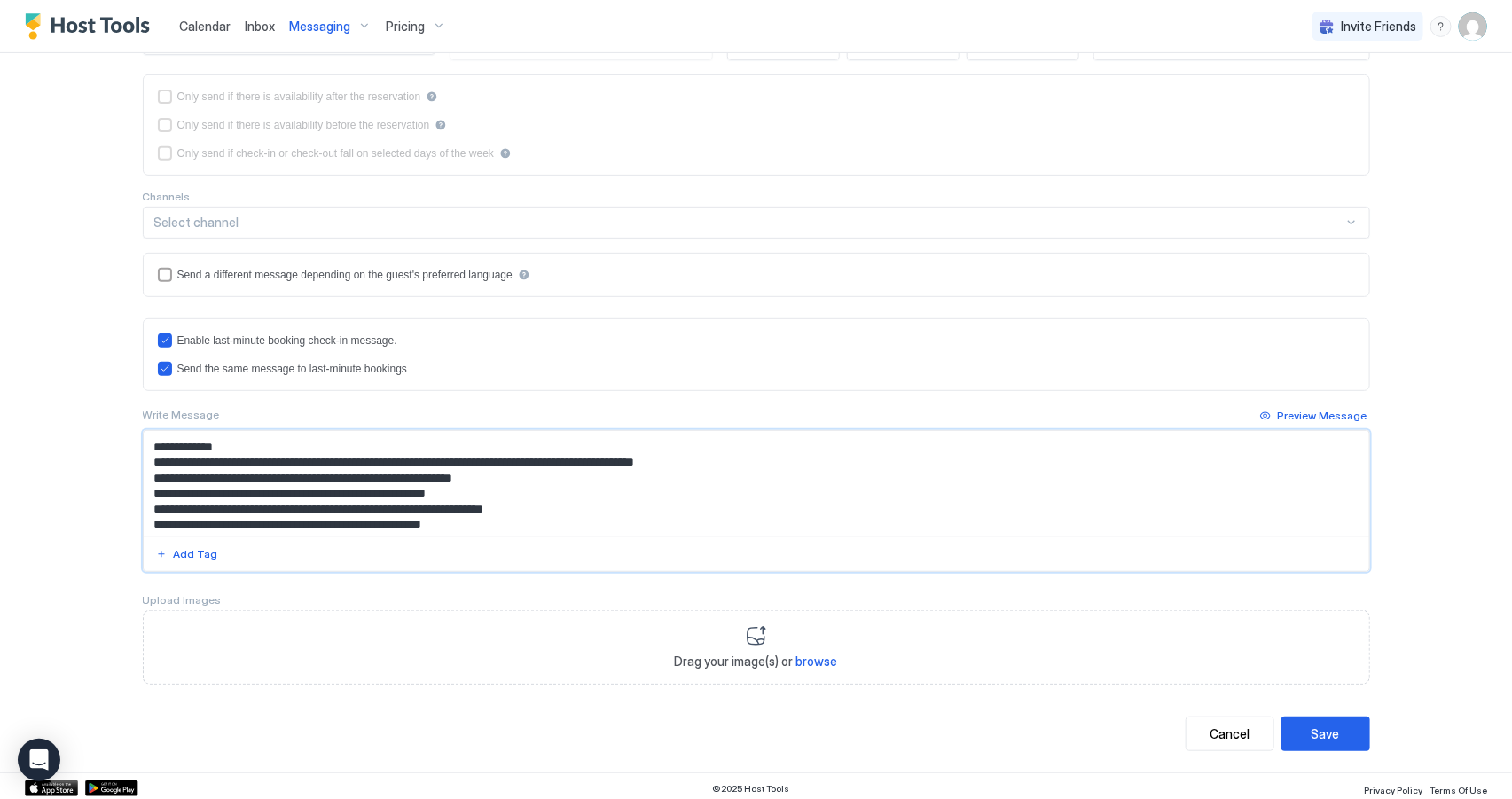 click at bounding box center [756, 483] 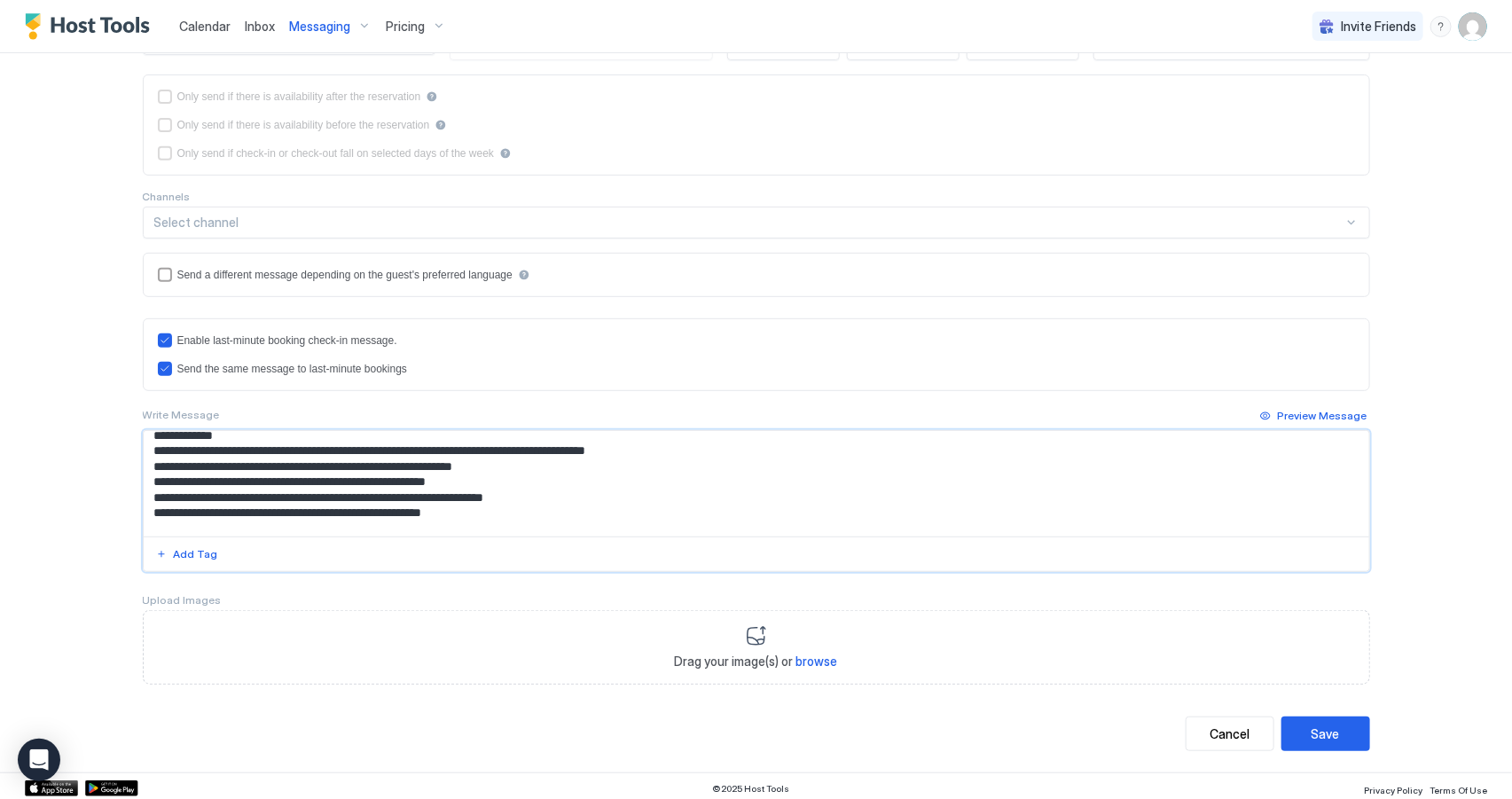 scroll, scrollTop: 352, scrollLeft: 0, axis: vertical 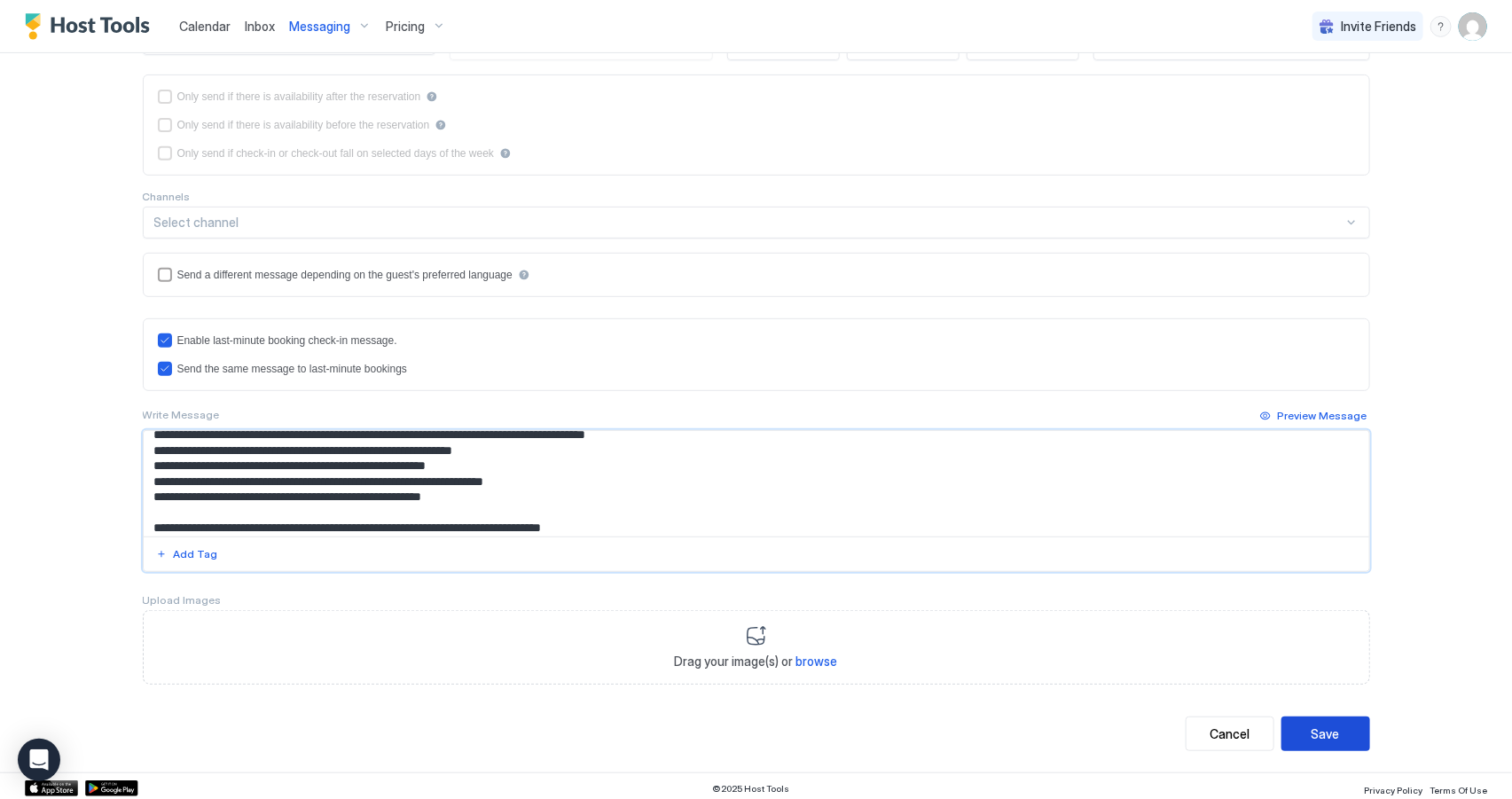 type on "**********" 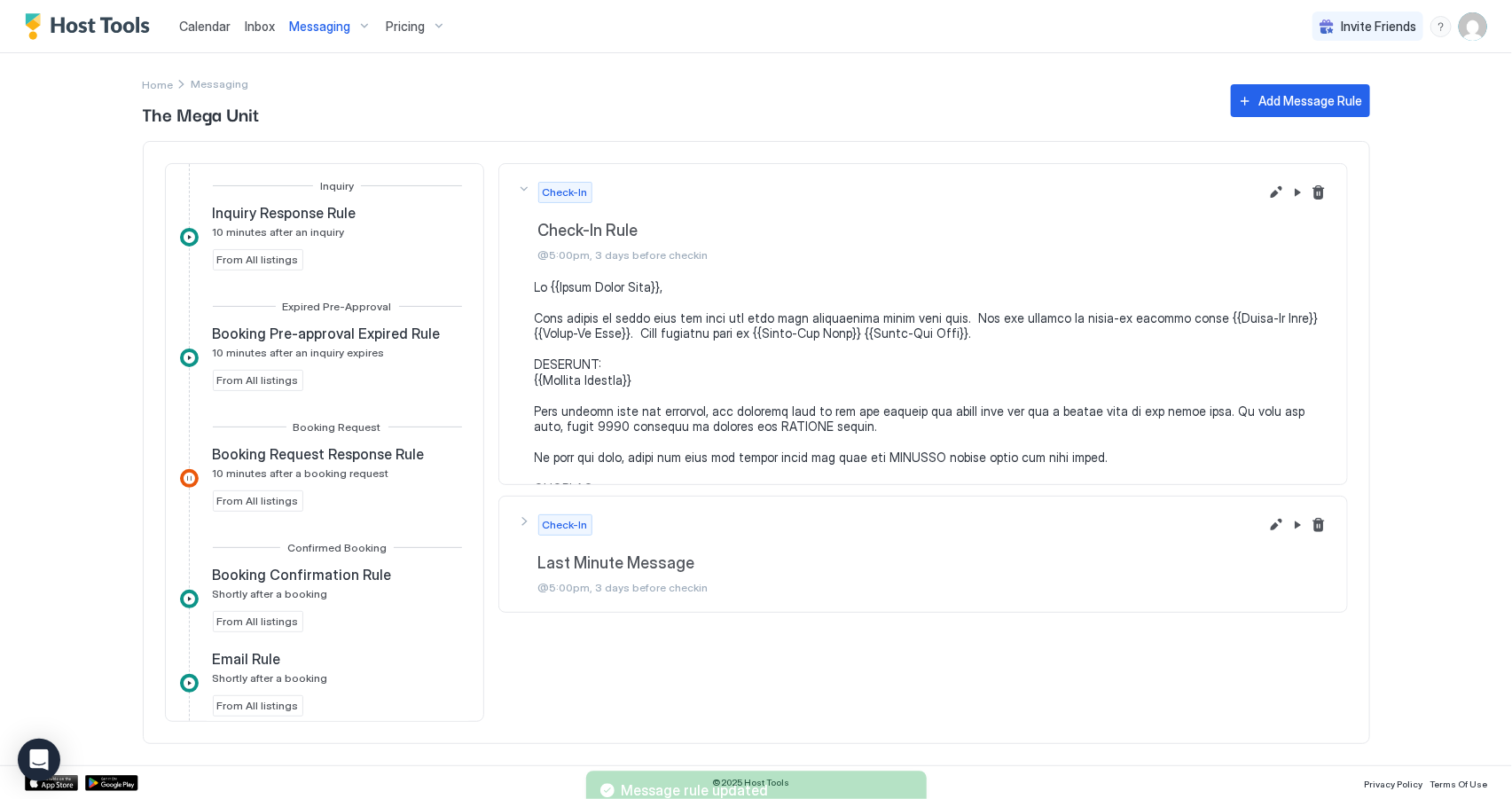 scroll, scrollTop: 0, scrollLeft: 0, axis: both 